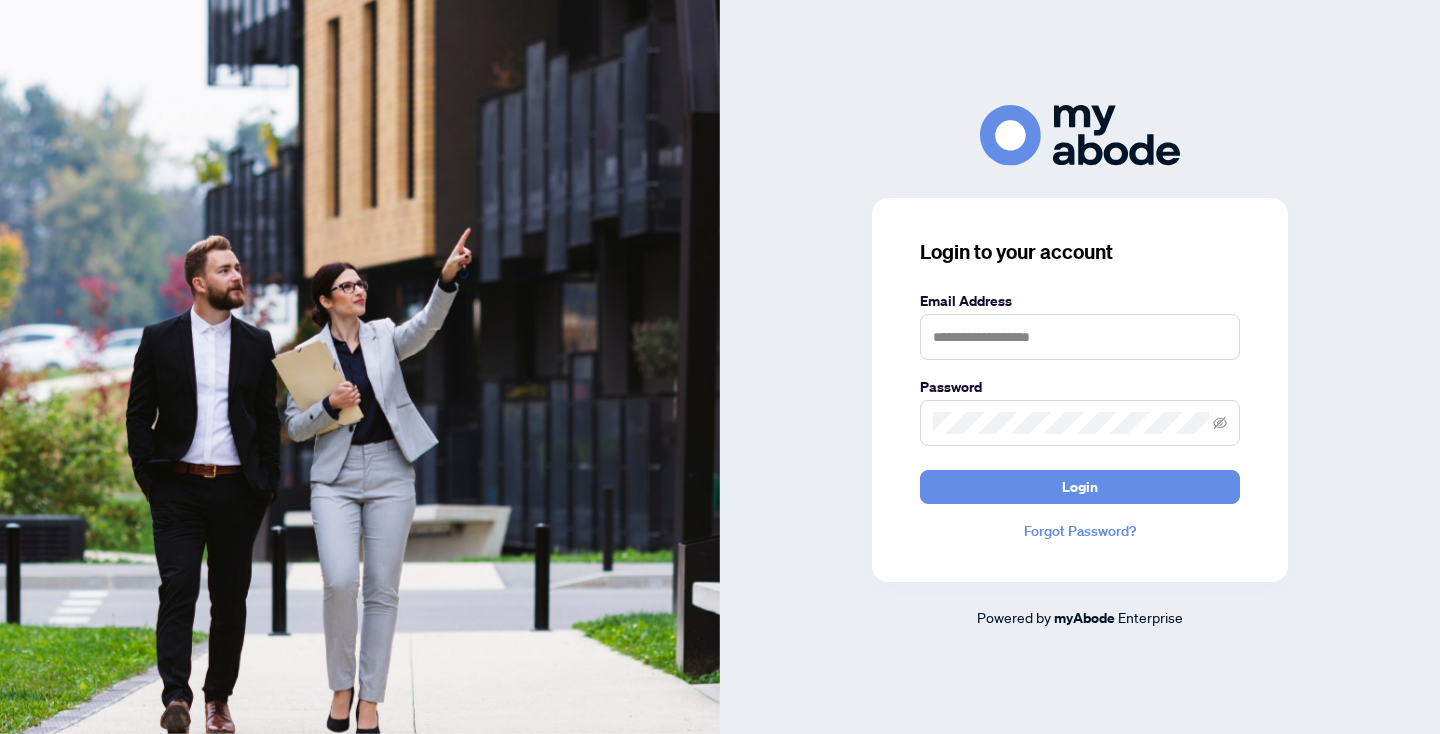 scroll, scrollTop: 0, scrollLeft: 0, axis: both 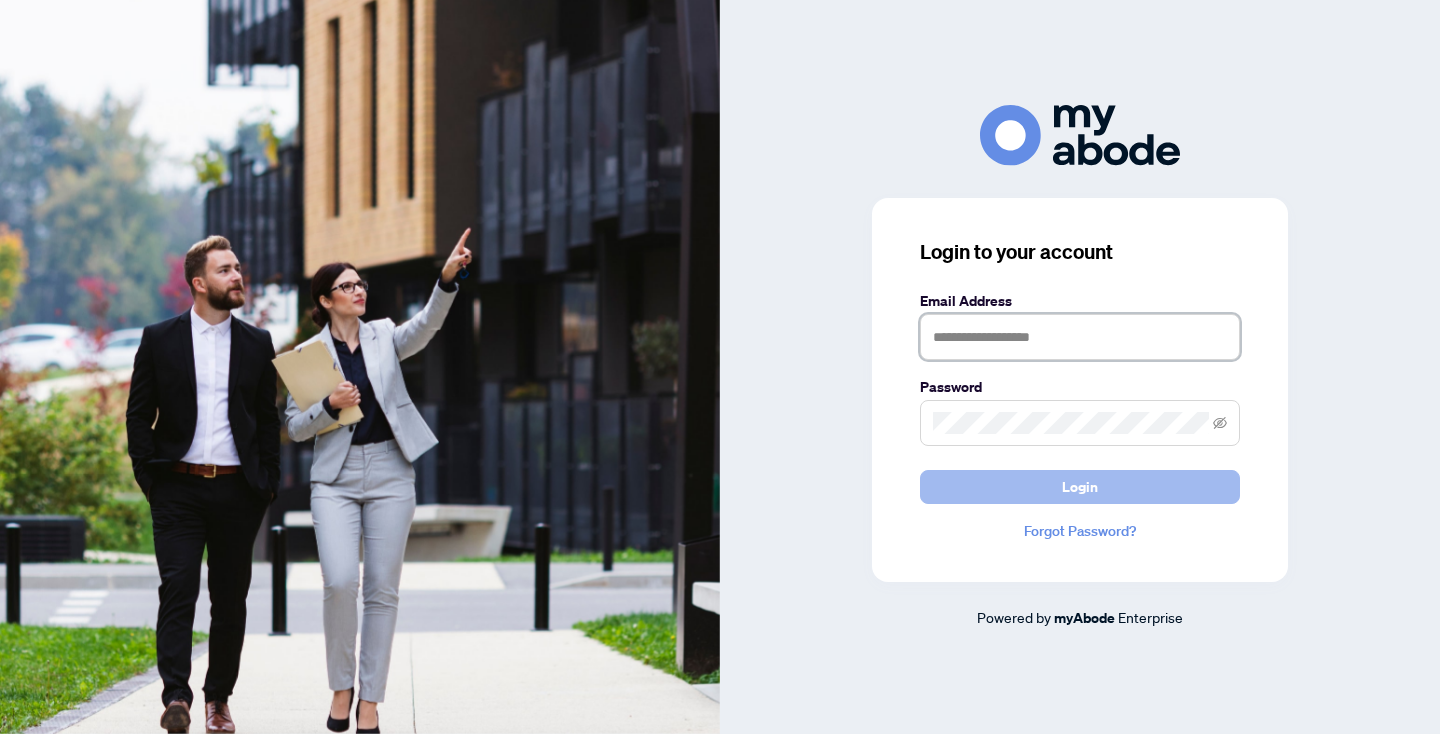 type on "**********" 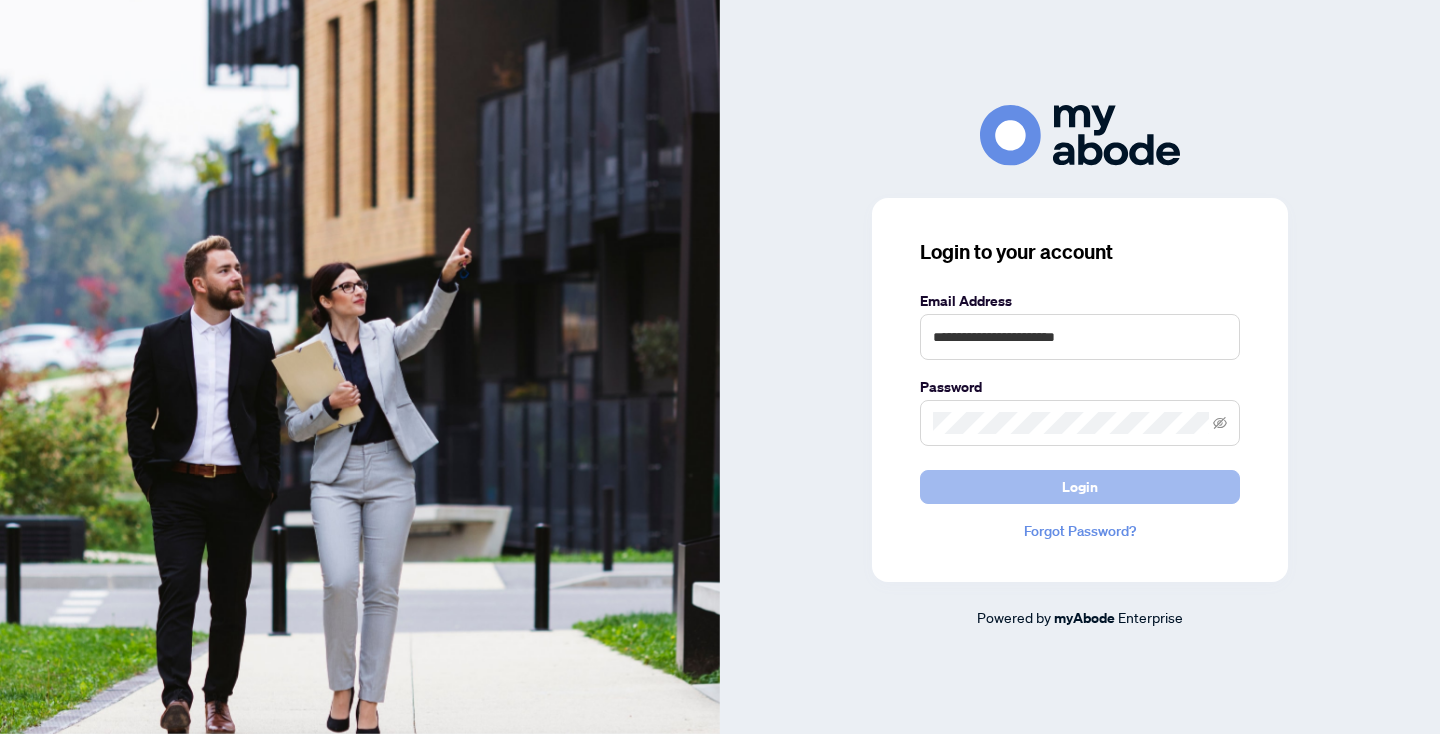 click on "Login" at bounding box center (1080, 487) 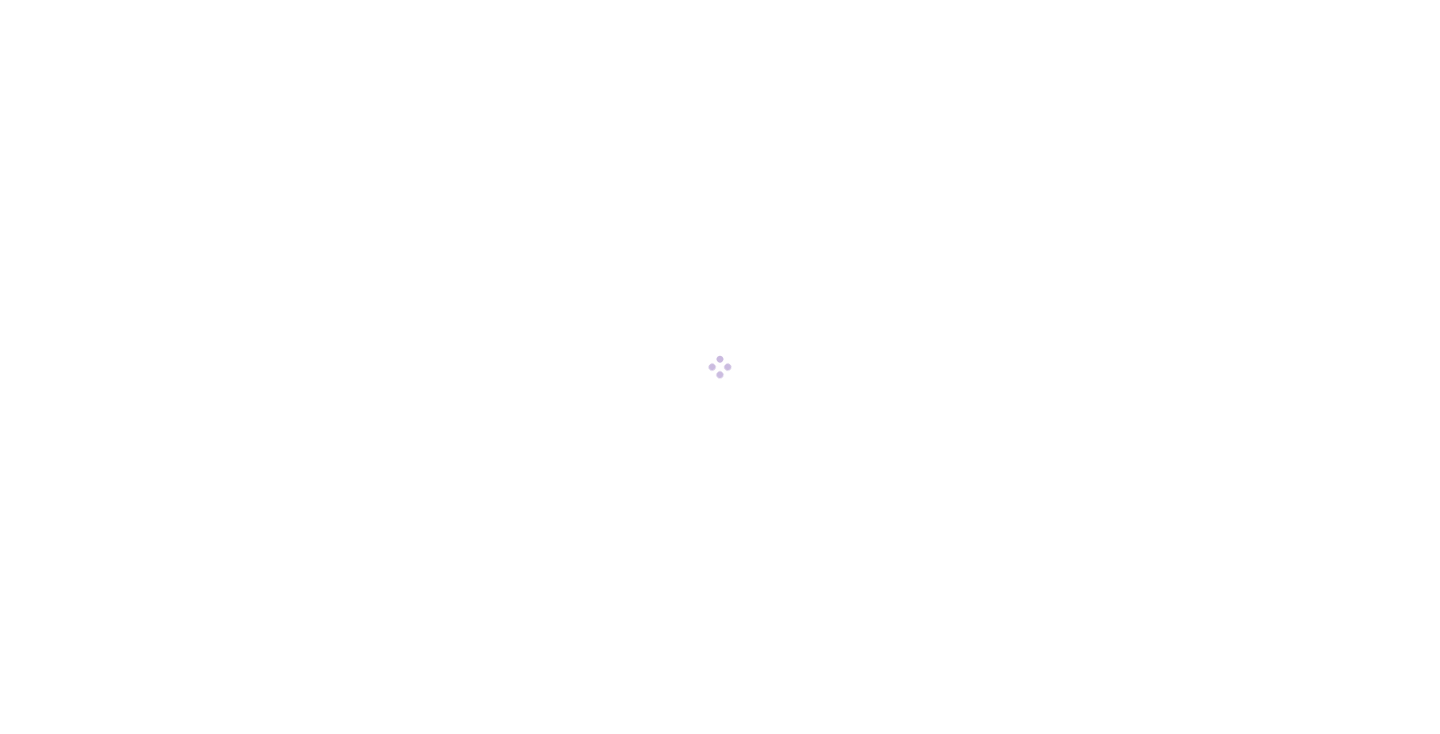 scroll, scrollTop: 0, scrollLeft: 0, axis: both 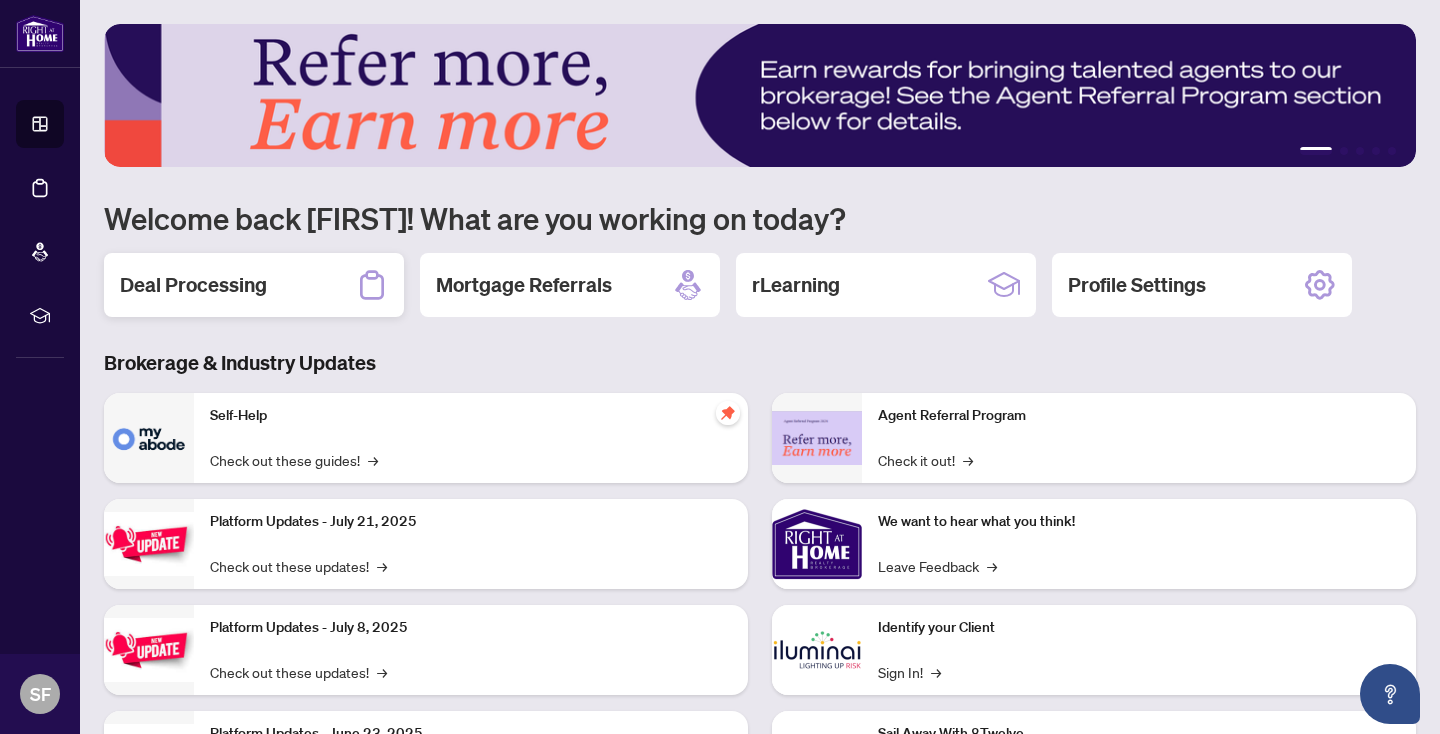 click on "Deal Processing" at bounding box center [193, 285] 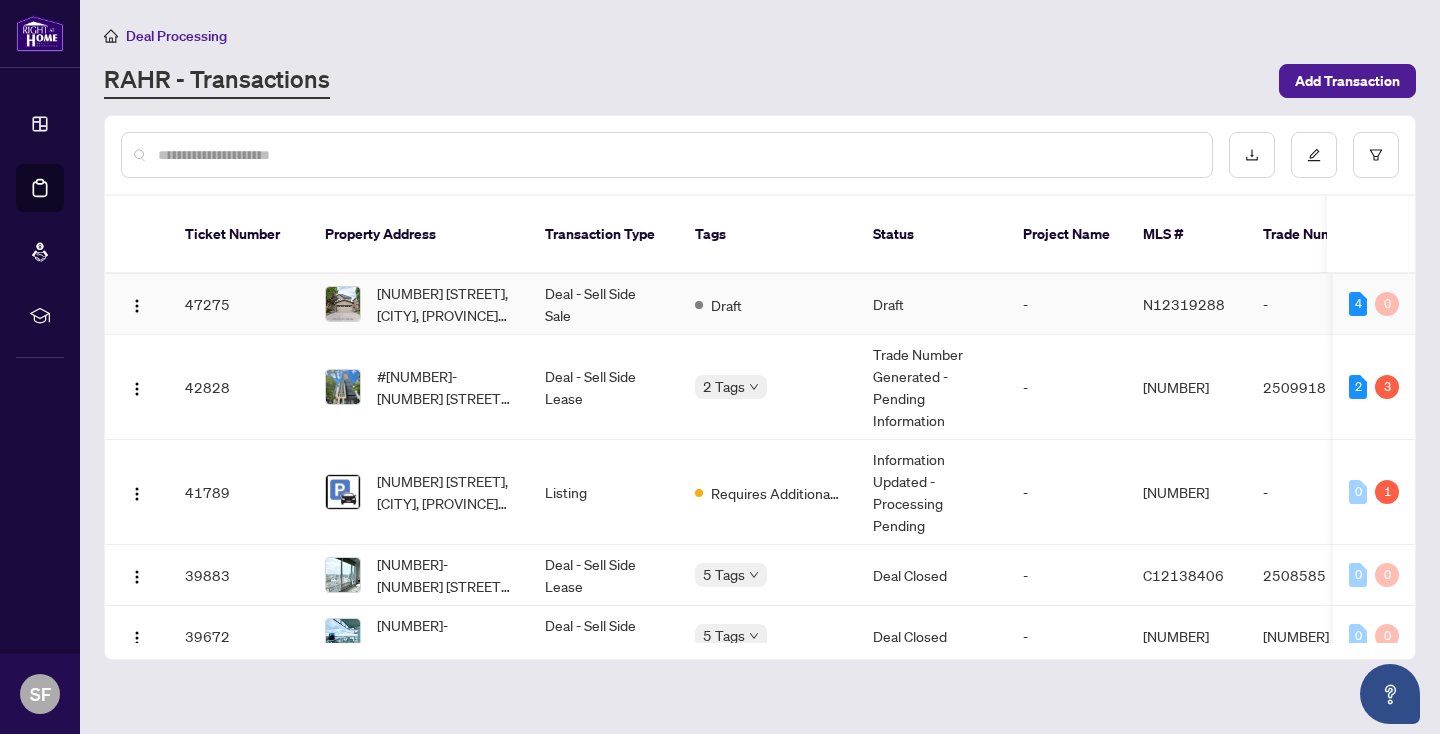 click on "[NUMBER] [STREET], [CITY], [STATE] [POSTAL_CODE], [COUNTRY]" at bounding box center (445, 304) 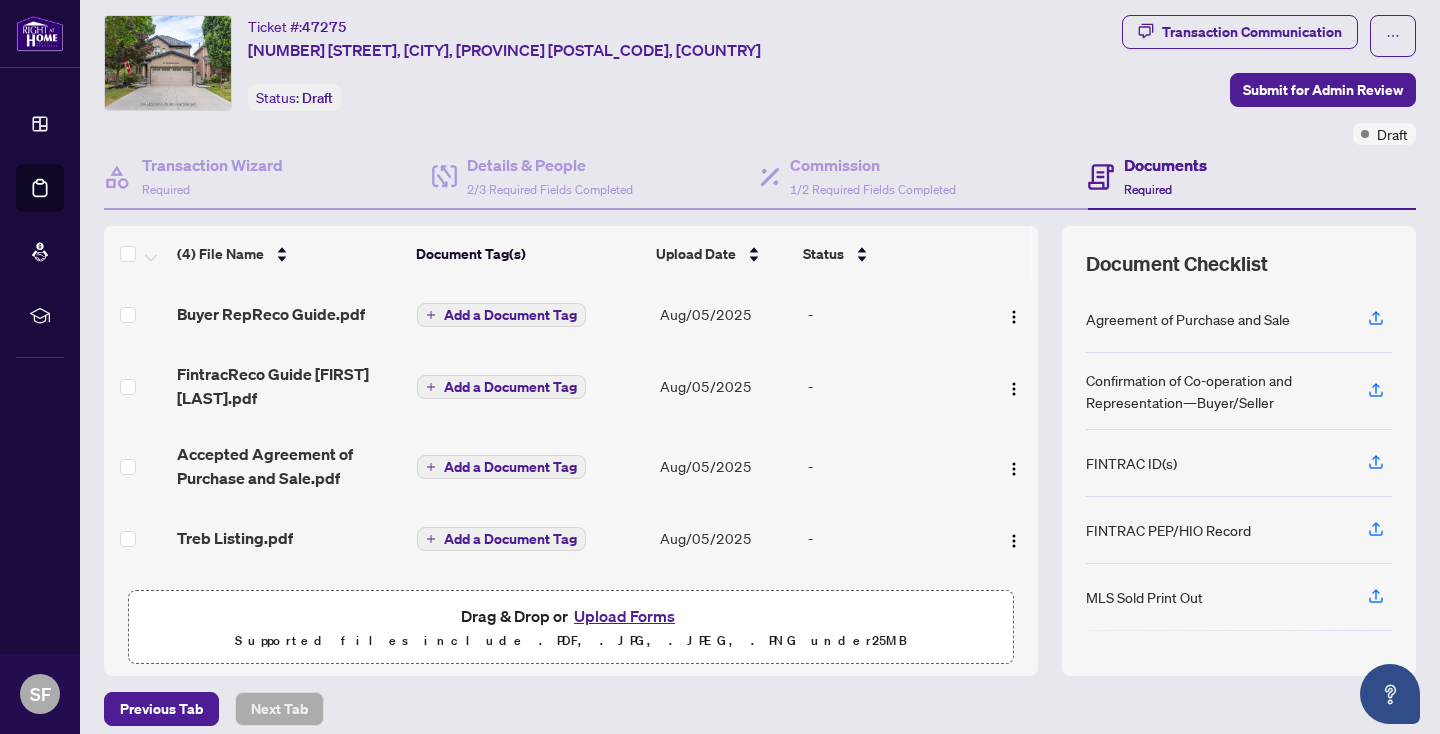 scroll, scrollTop: 46, scrollLeft: 0, axis: vertical 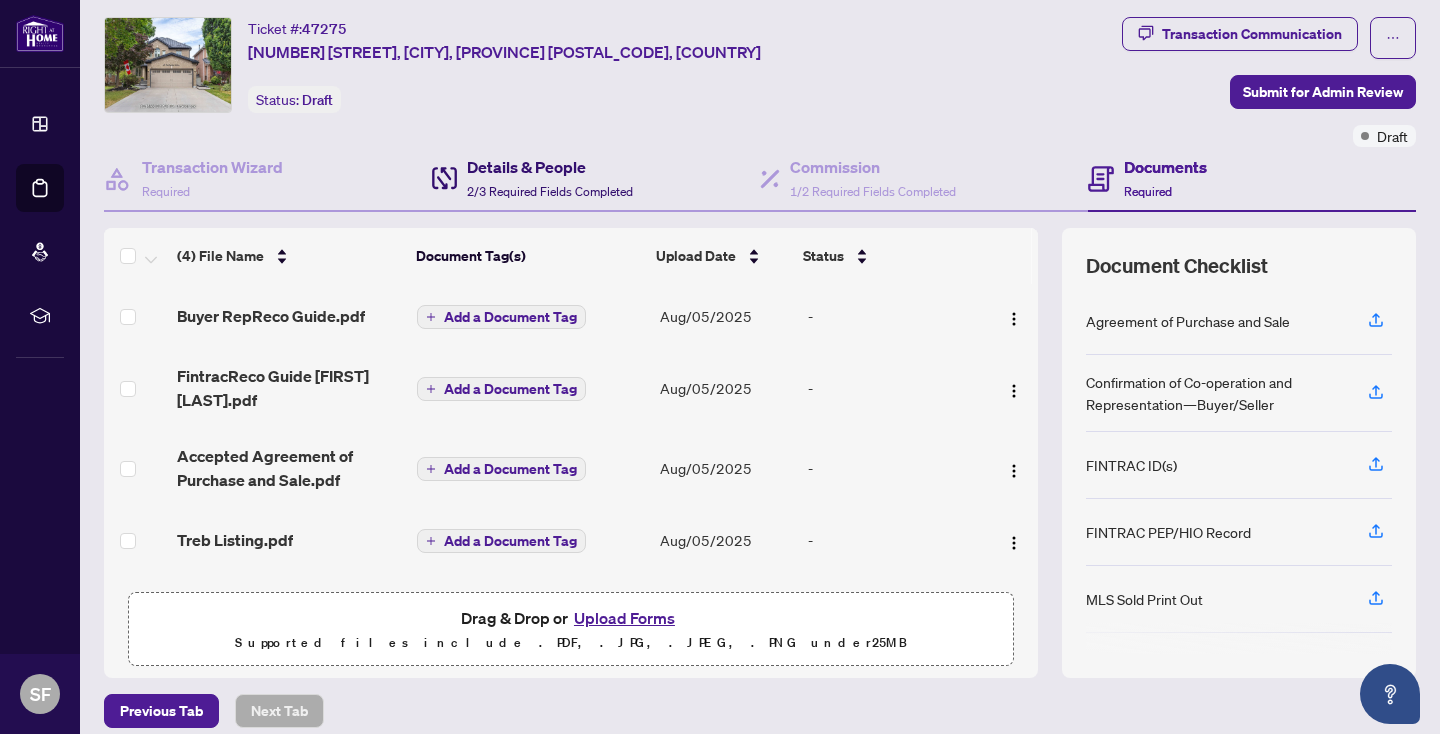 click on "Details & People 2/3 Required Fields Completed" at bounding box center [550, 178] 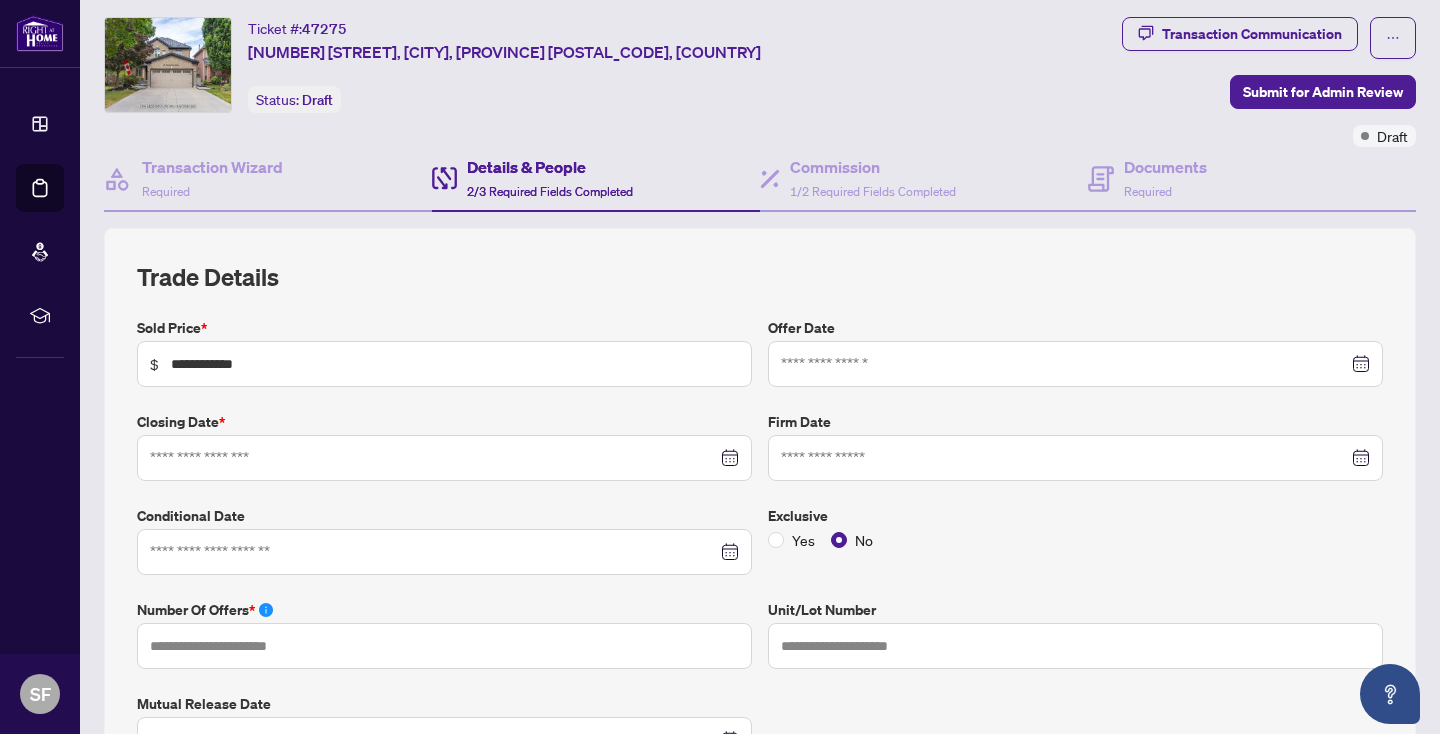 type on "**********" 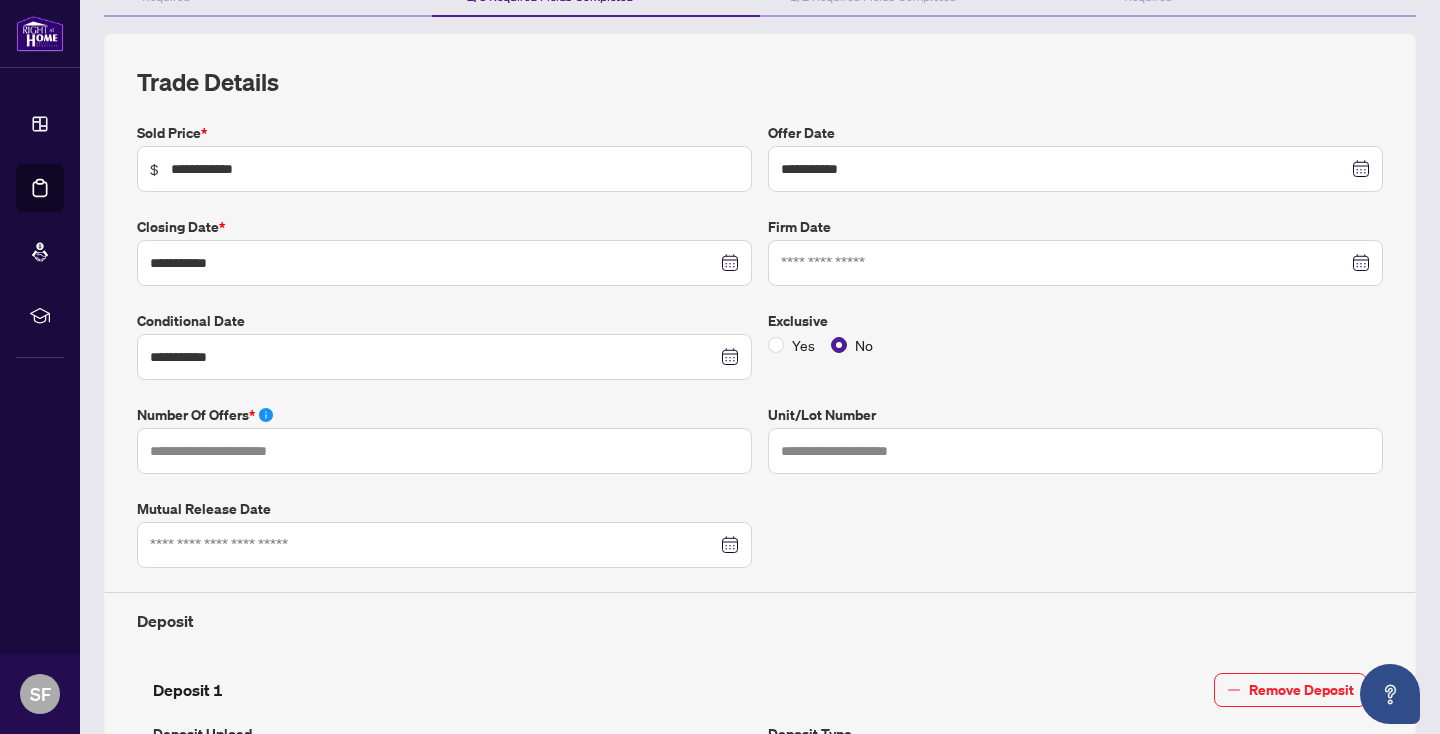 scroll, scrollTop: 242, scrollLeft: 0, axis: vertical 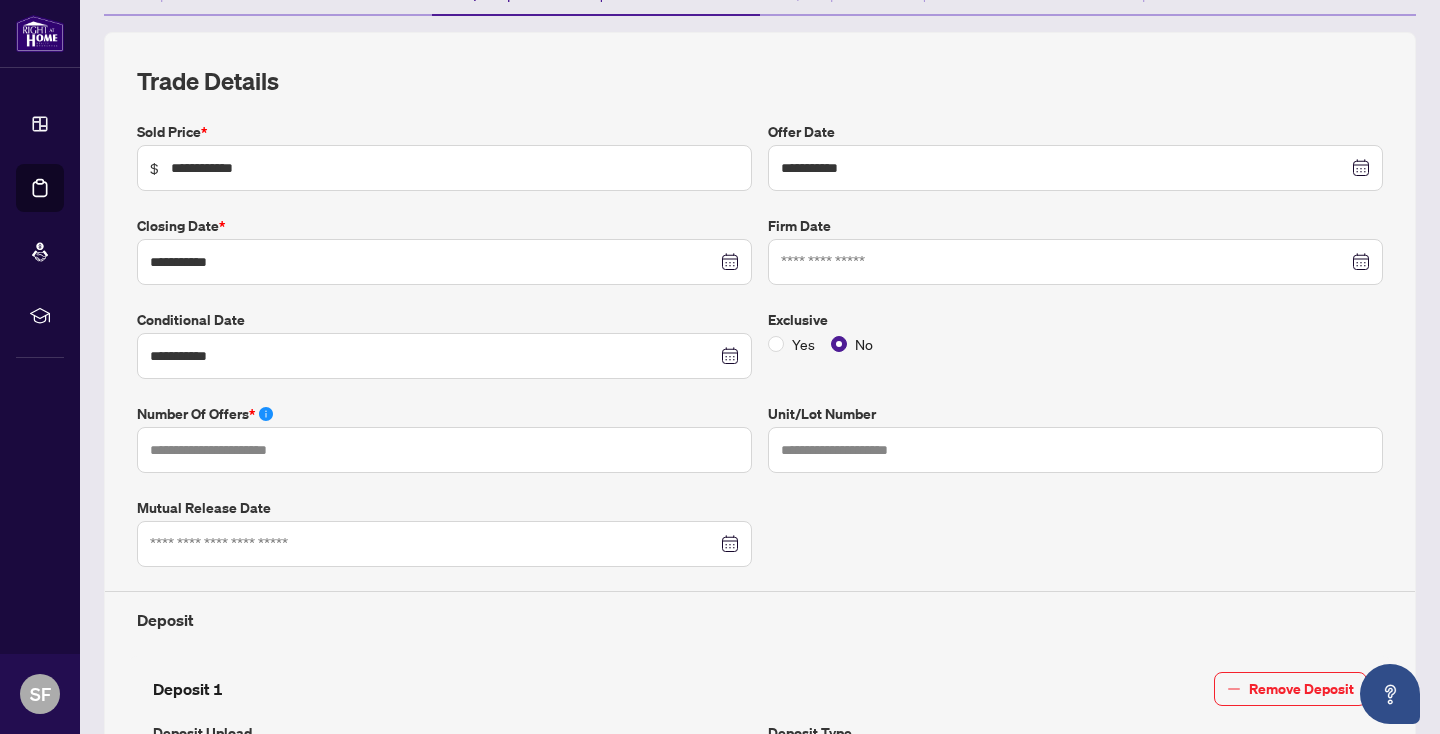 click at bounding box center (1075, 262) 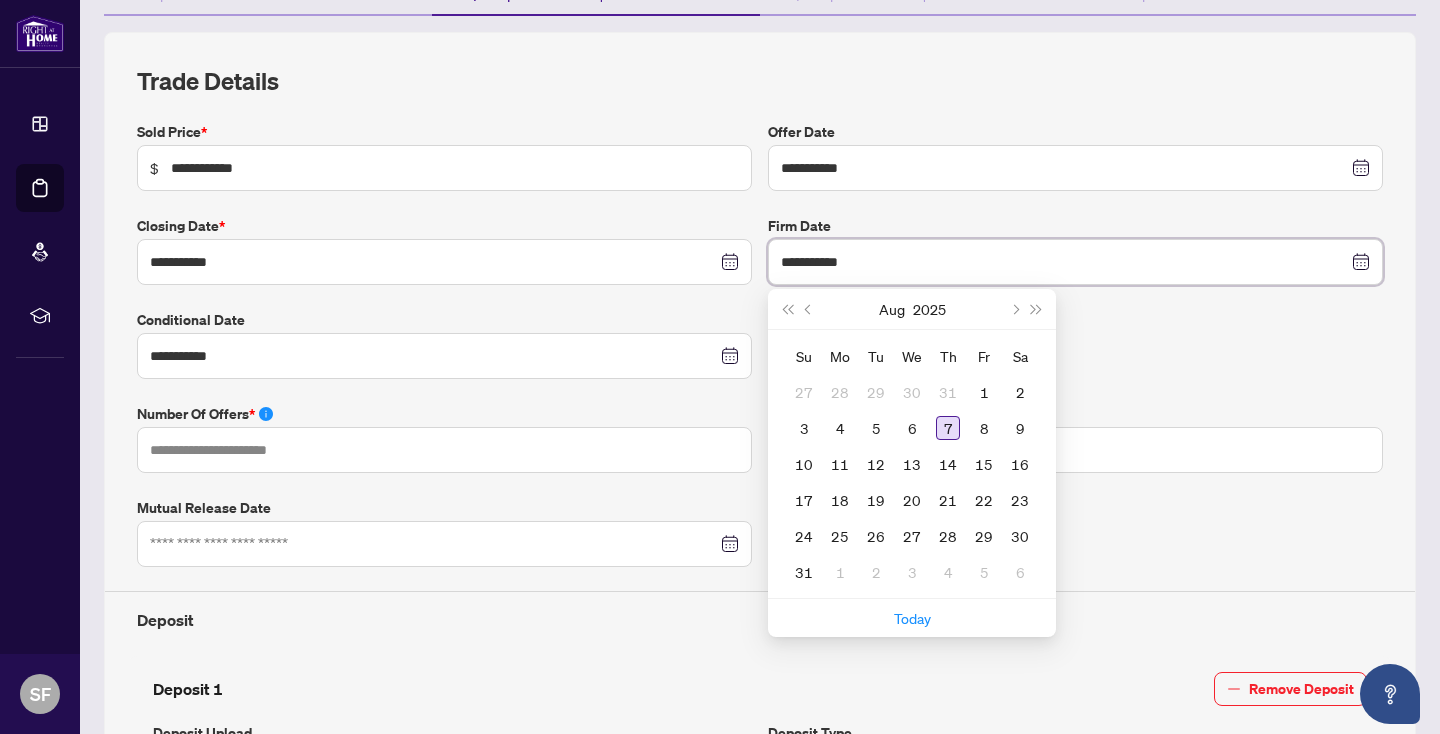 type on "**********" 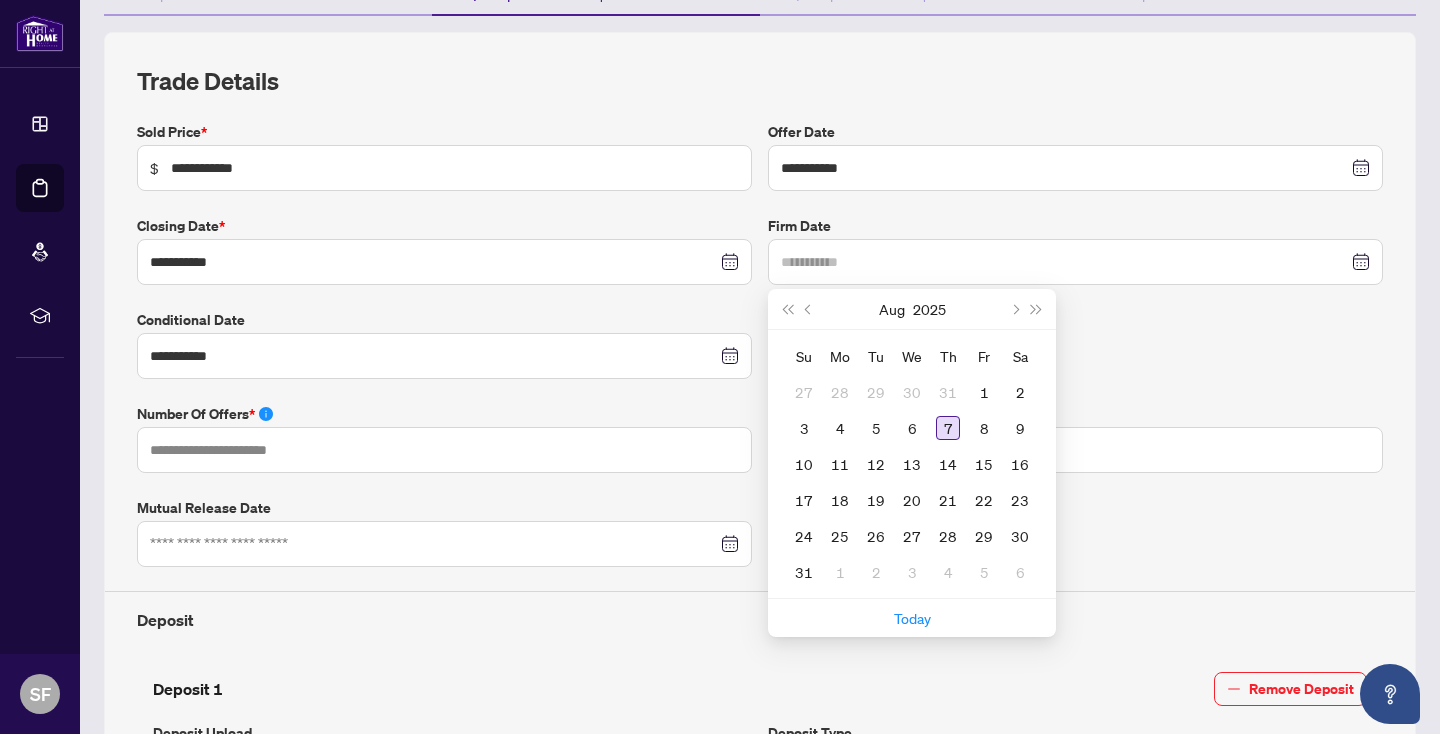click on "7" at bounding box center (948, 428) 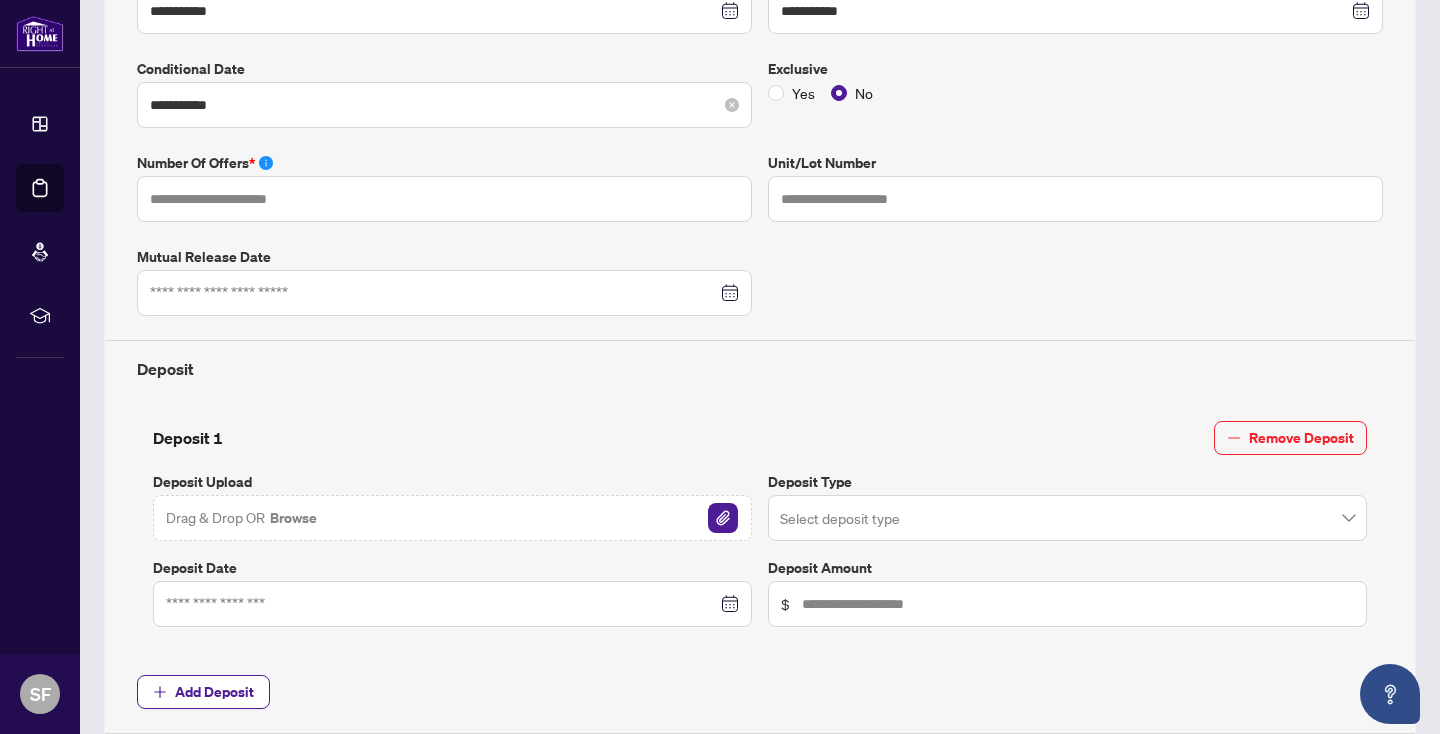 scroll, scrollTop: 502, scrollLeft: 0, axis: vertical 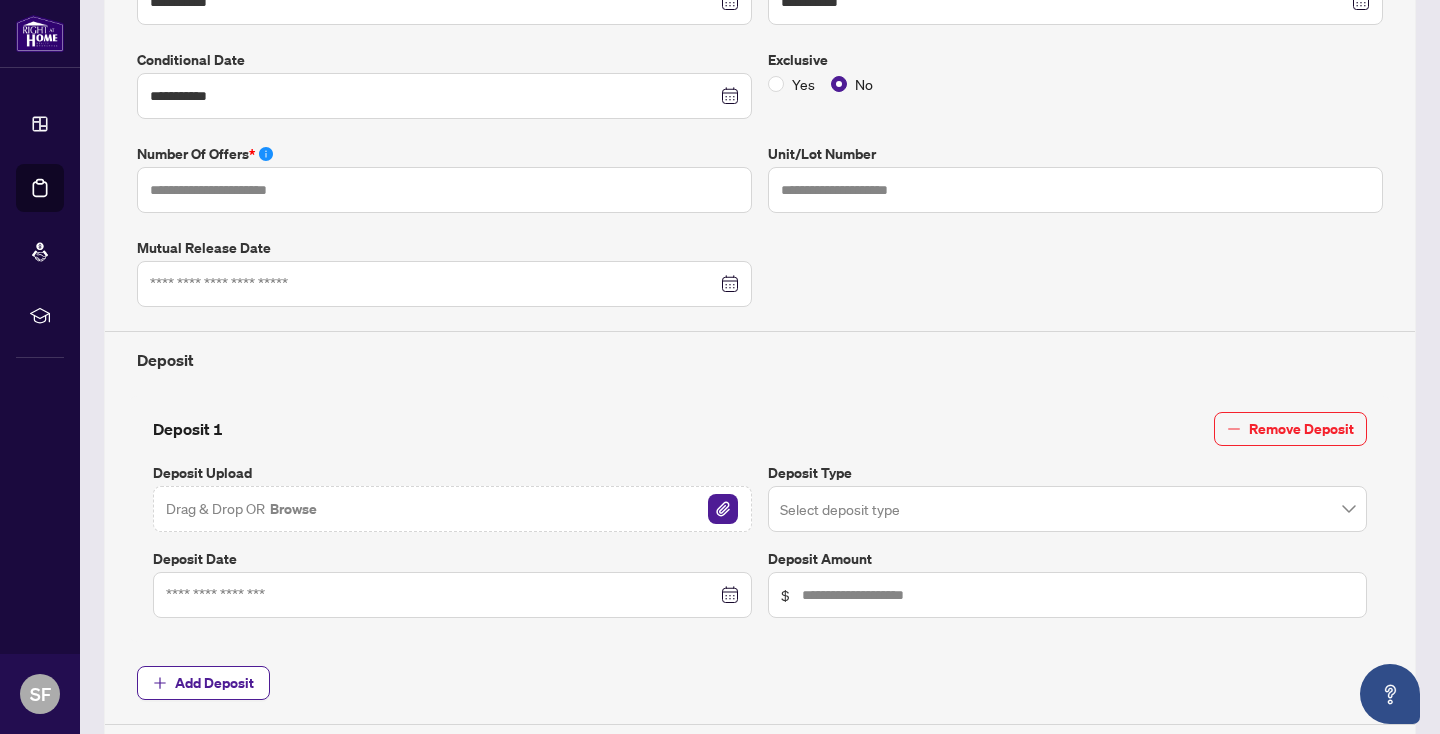 click on "Drag & Drop OR   Browse" at bounding box center [452, 509] 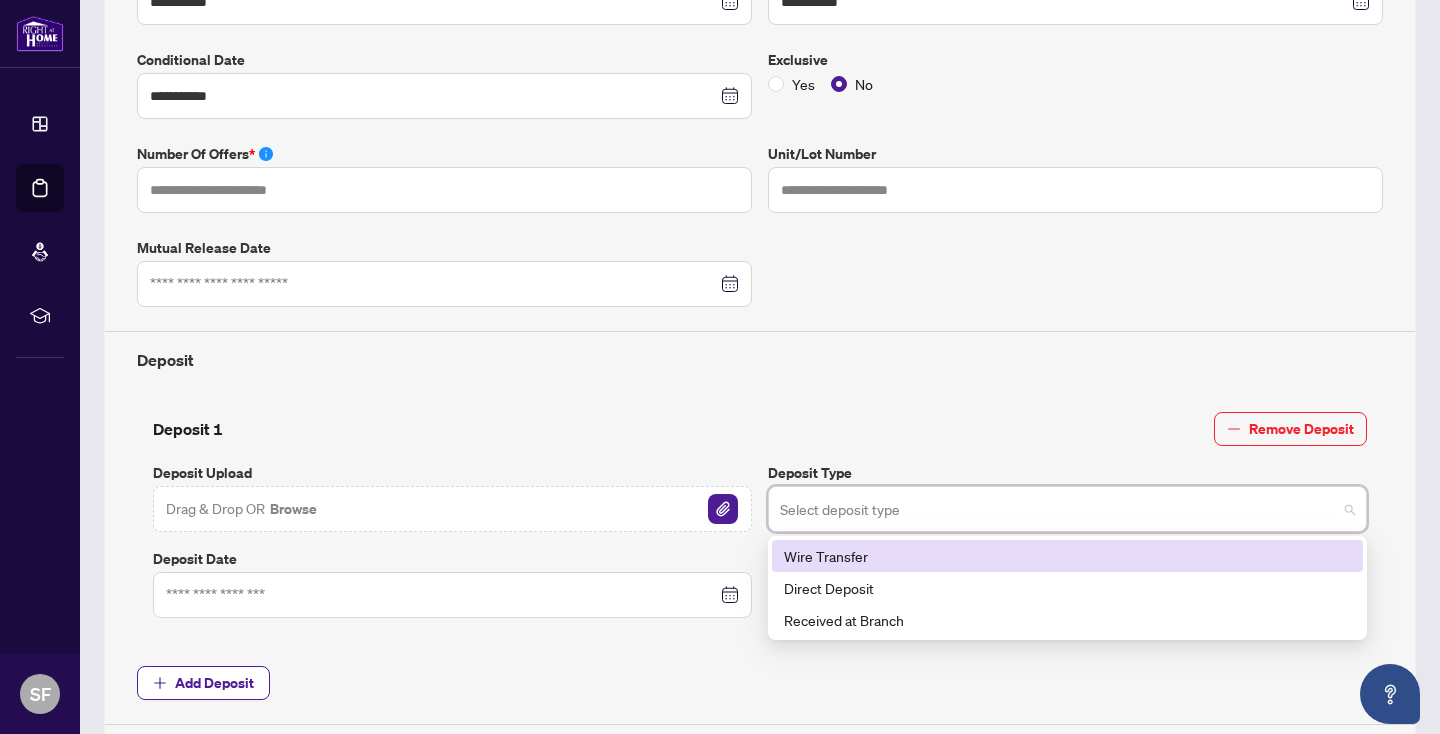 click at bounding box center [1058, 512] 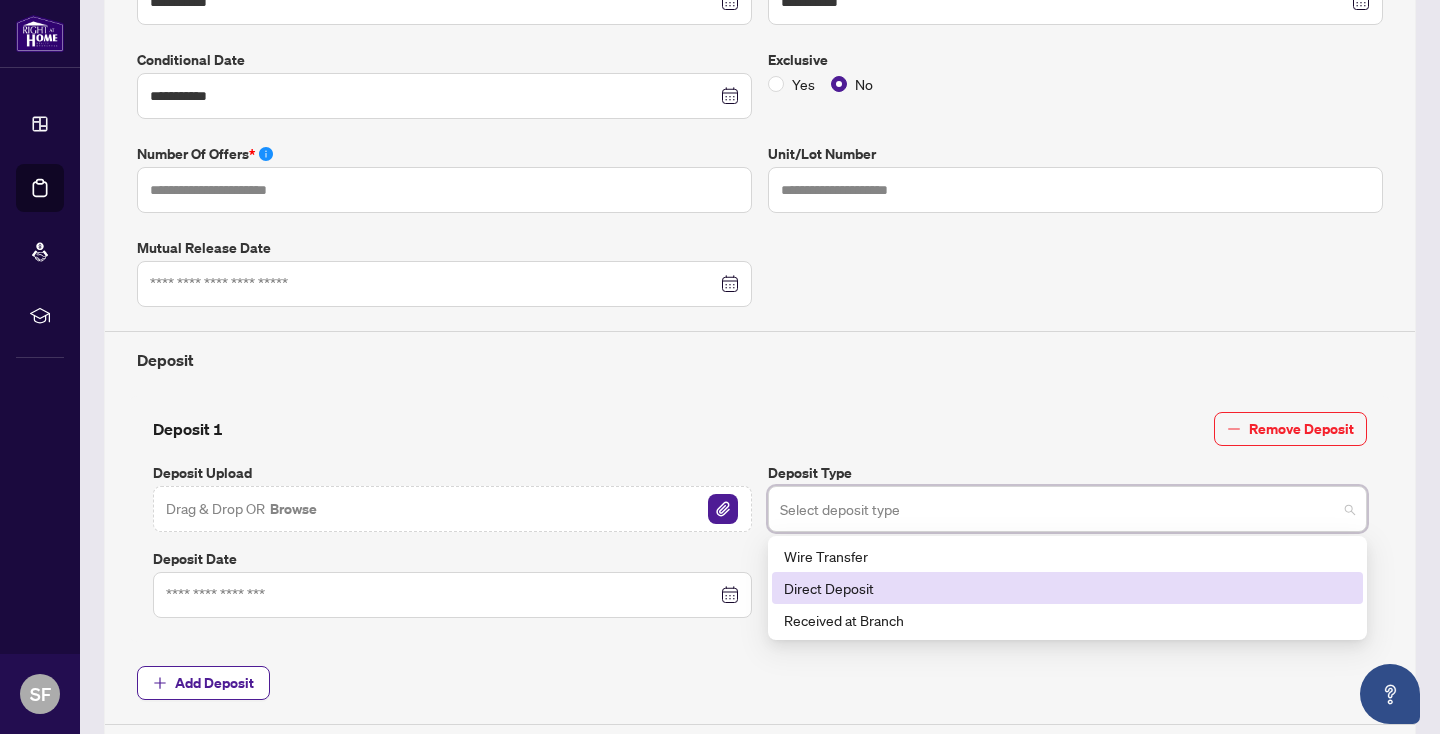 click on "Direct Deposit" at bounding box center (1067, 588) 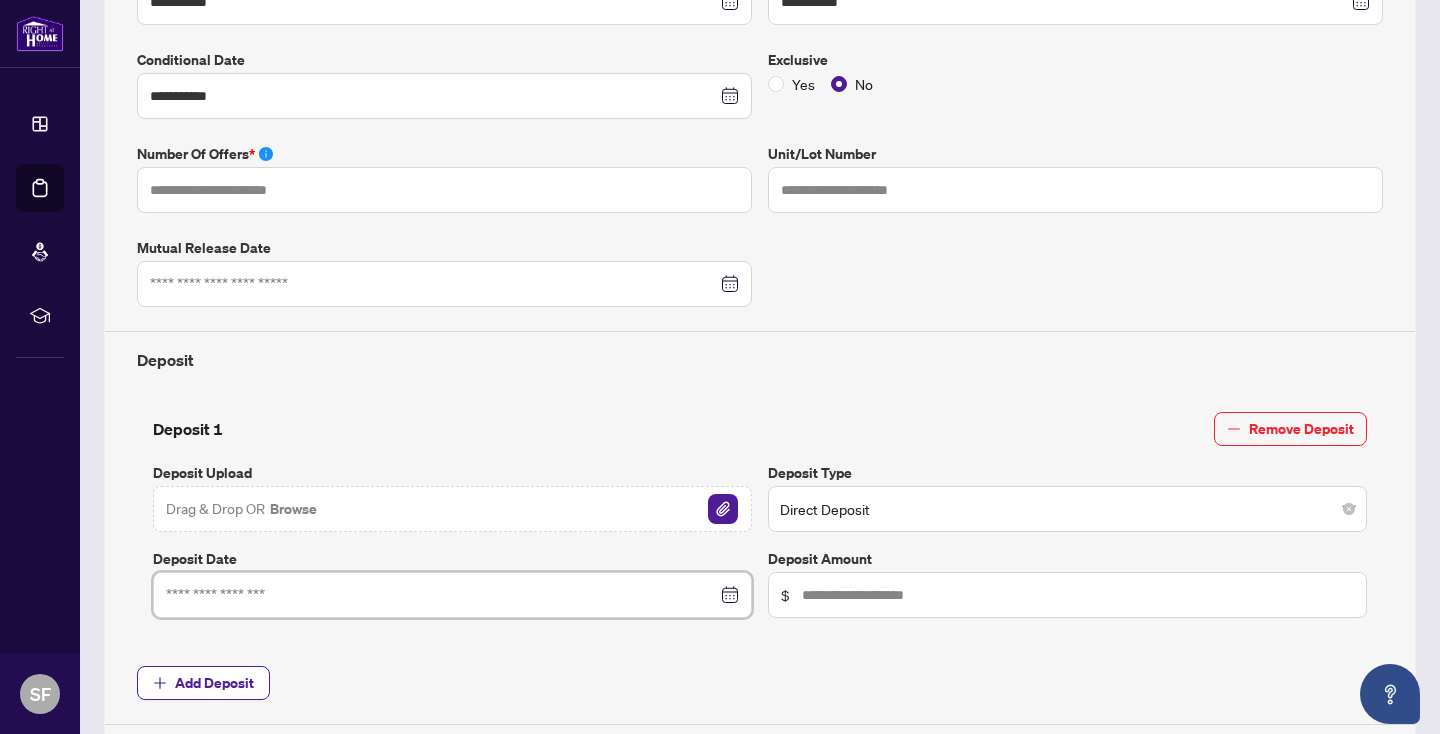 click at bounding box center [441, 595] 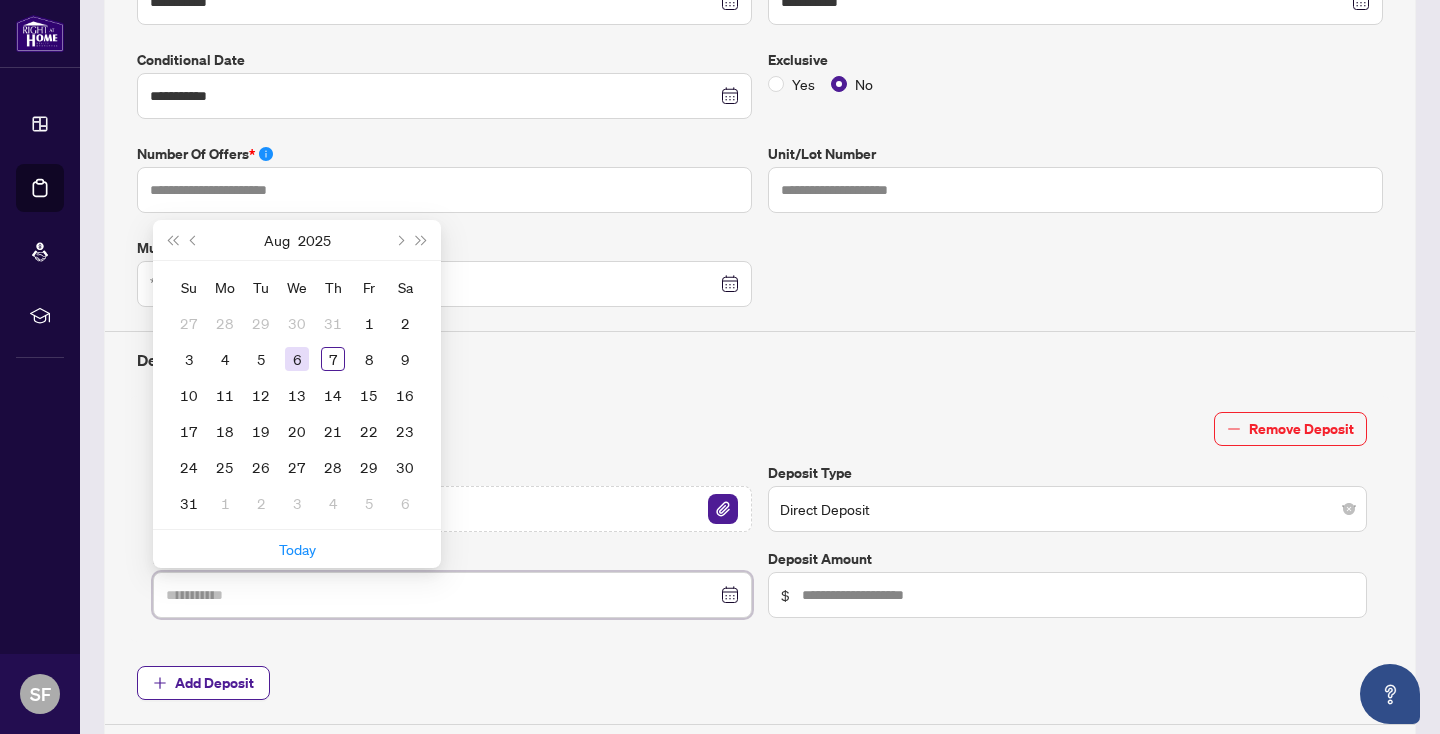 type on "**********" 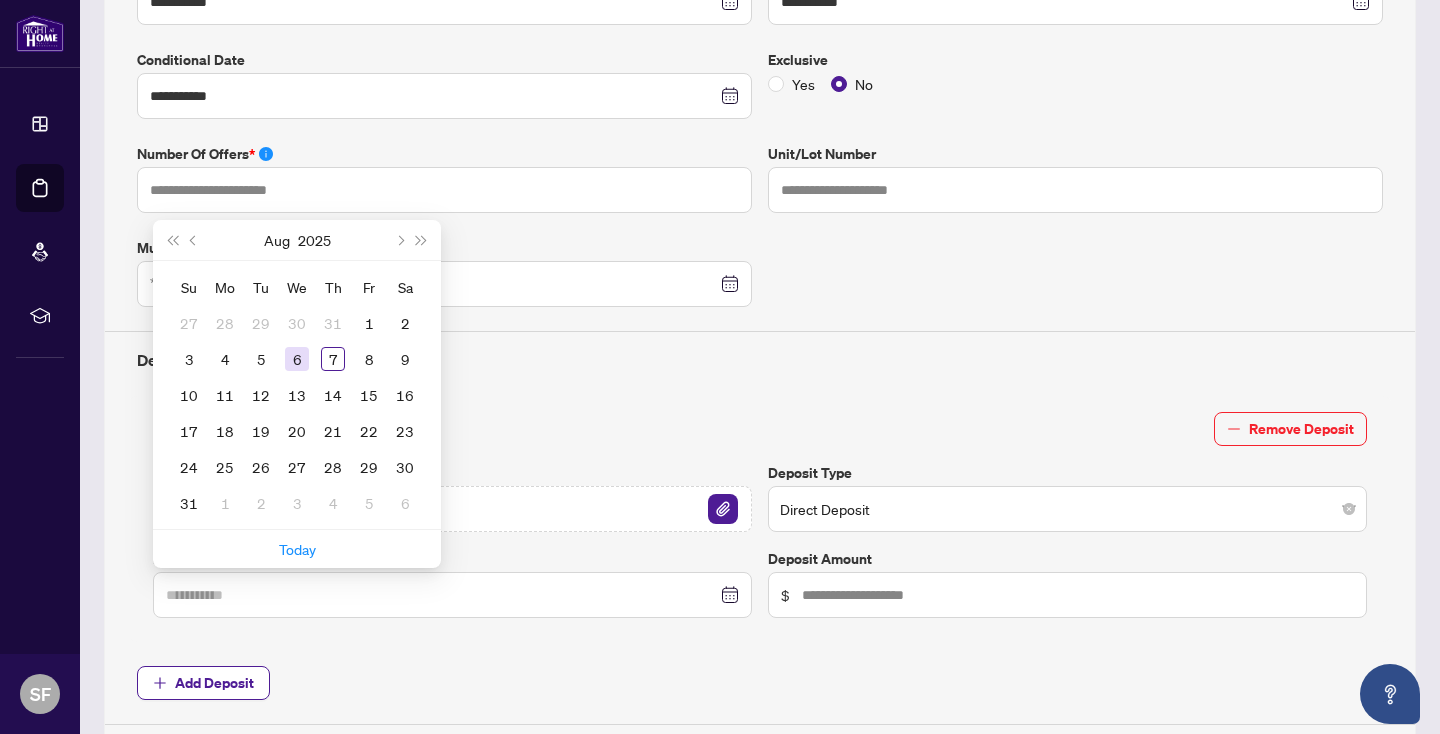 click on "6" at bounding box center (297, 359) 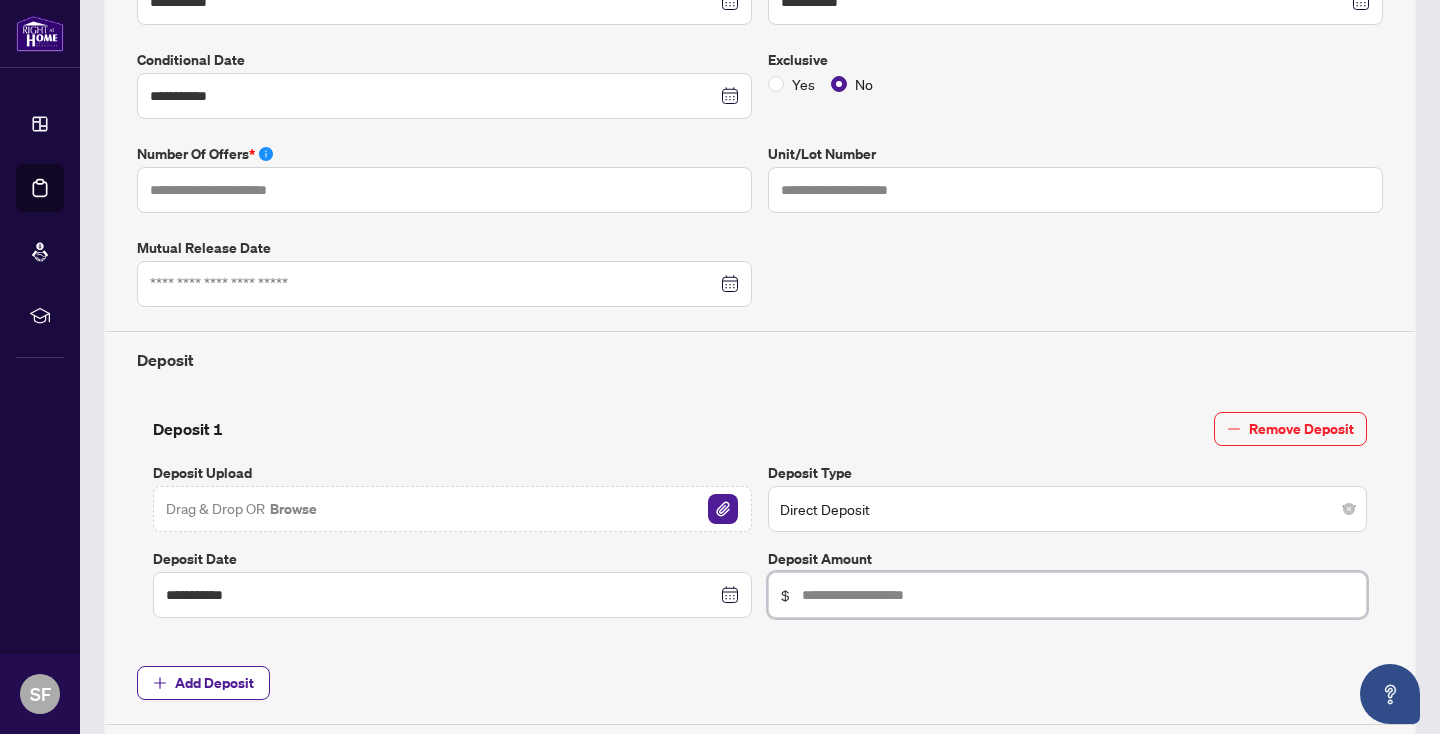 click at bounding box center [1078, 595] 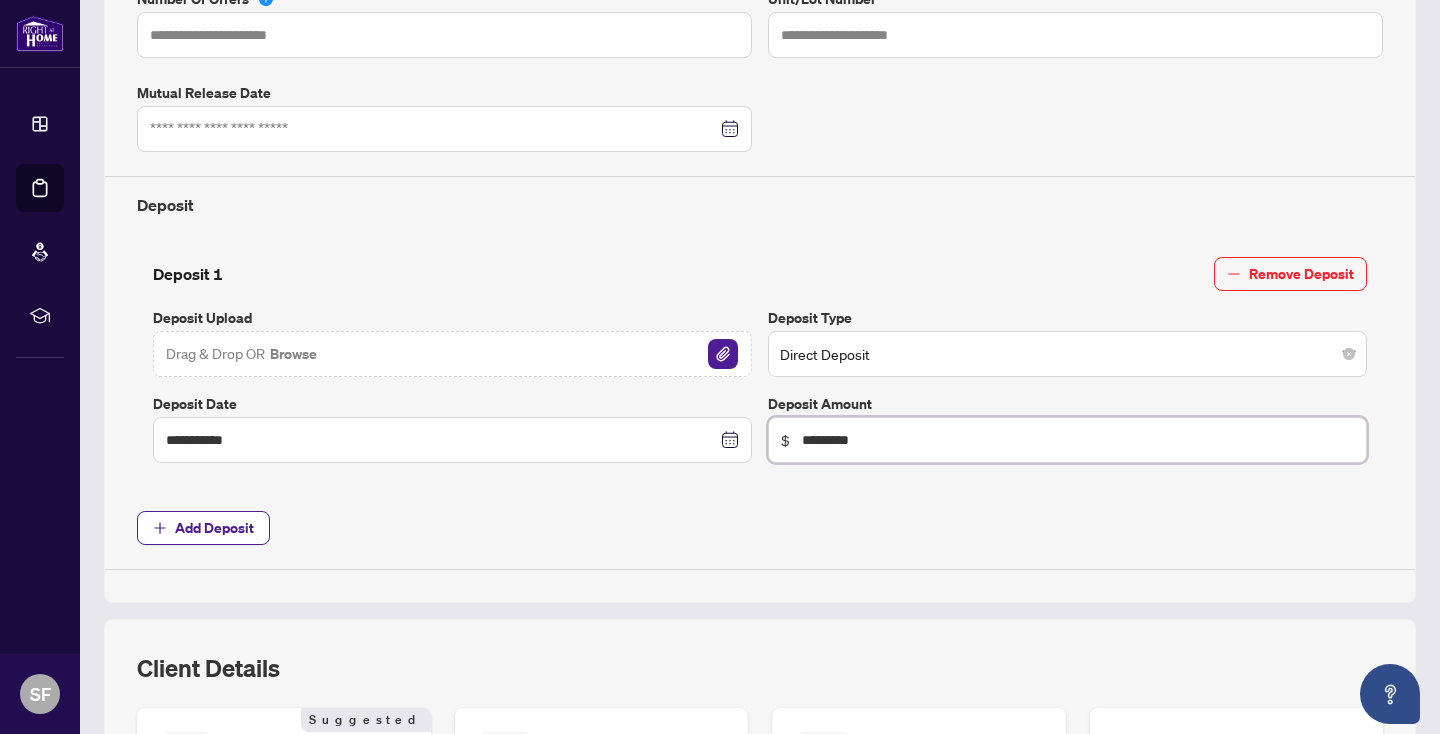 scroll, scrollTop: 658, scrollLeft: 0, axis: vertical 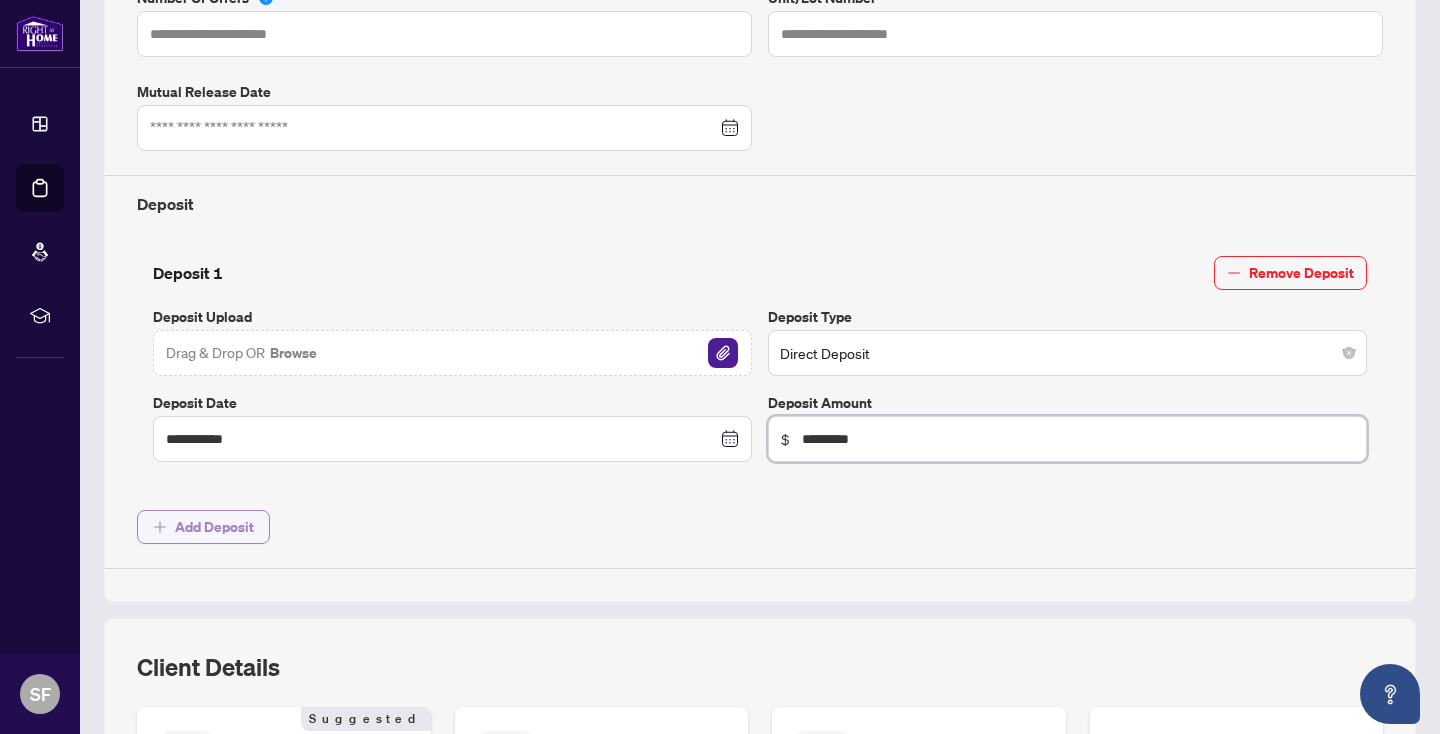 type on "*********" 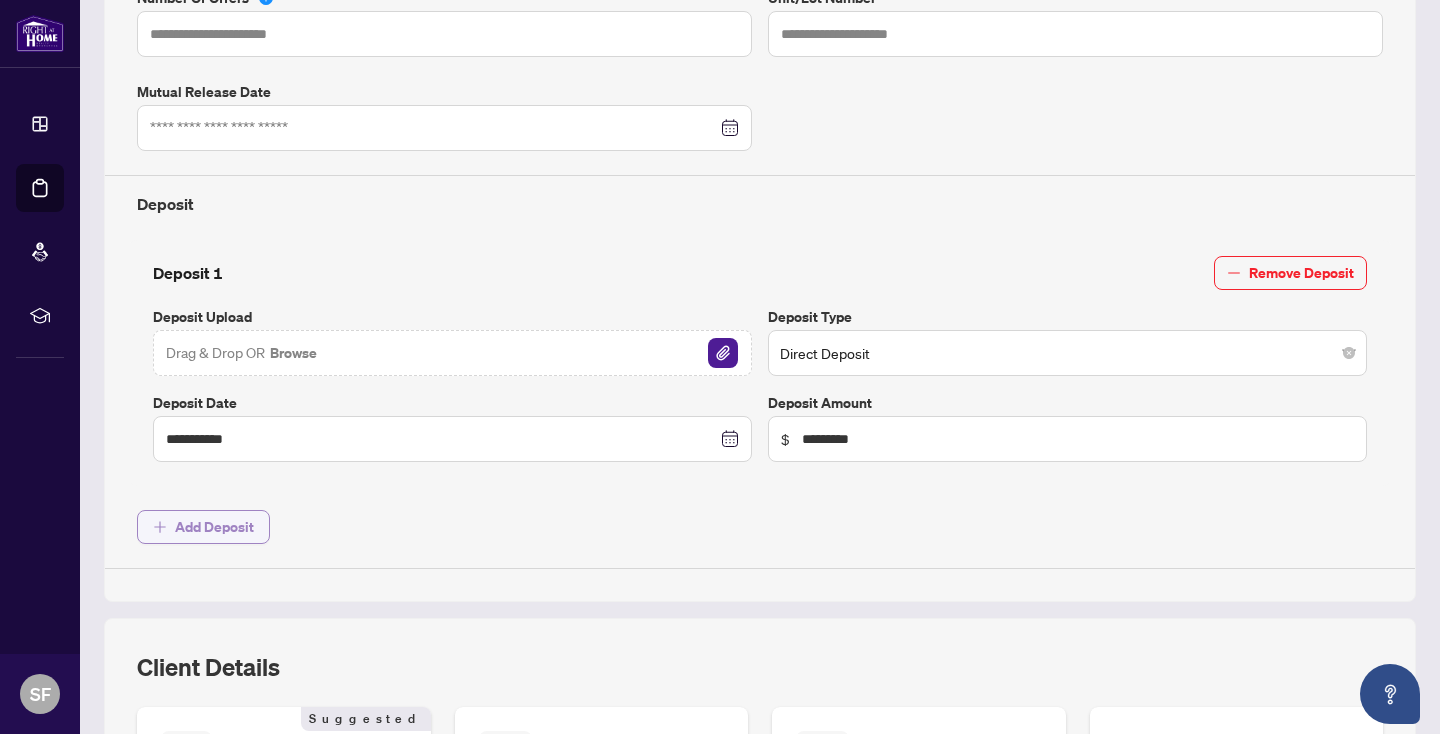 click on "Add Deposit" at bounding box center [214, 527] 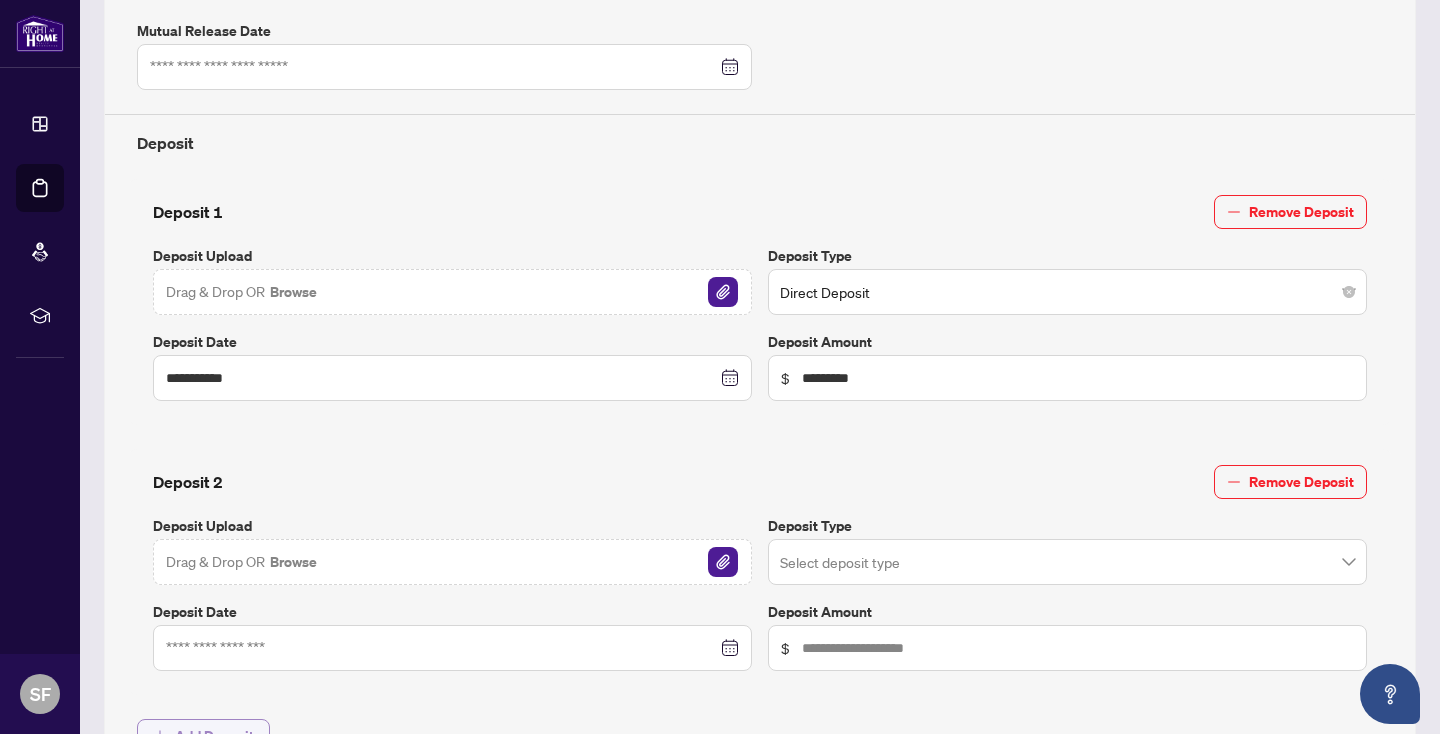 scroll, scrollTop: 716, scrollLeft: 0, axis: vertical 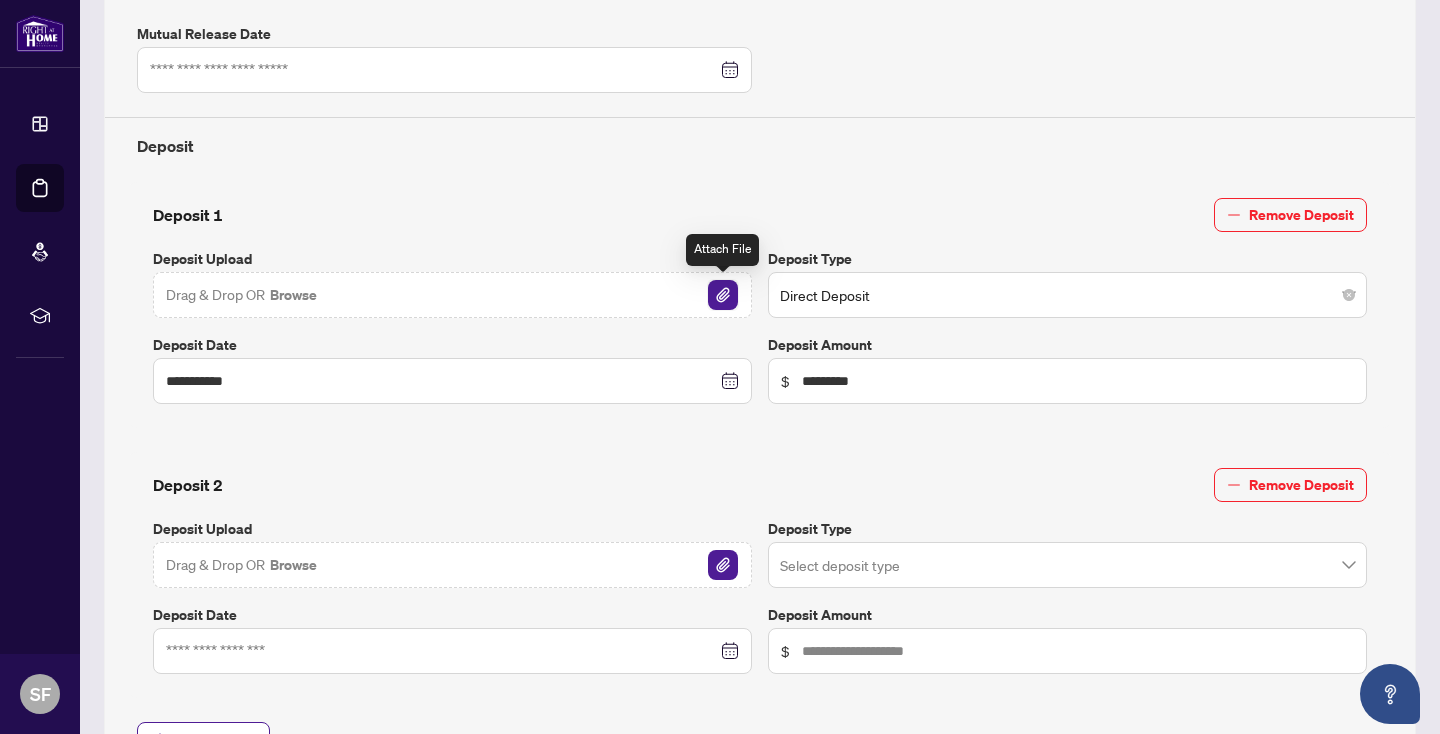 click at bounding box center [723, 295] 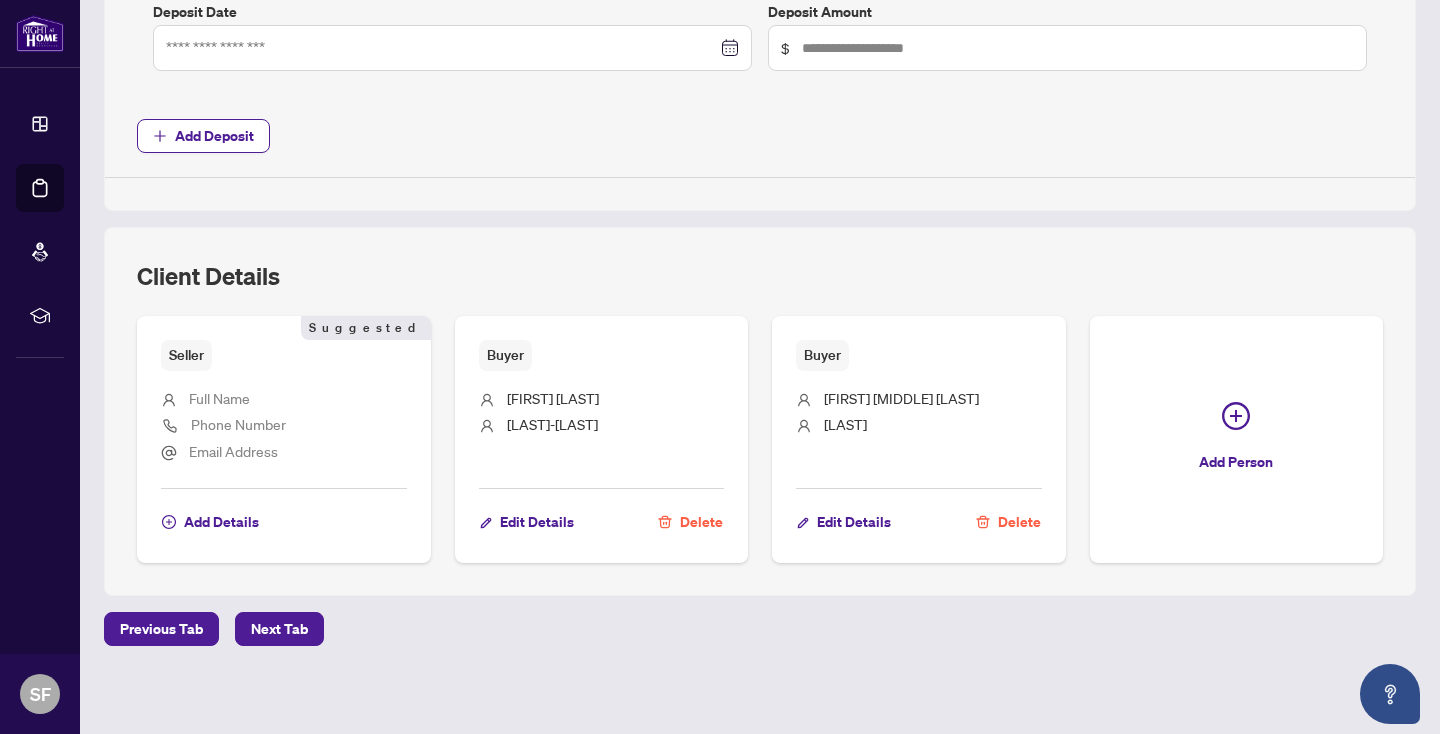 scroll, scrollTop: 1324, scrollLeft: 0, axis: vertical 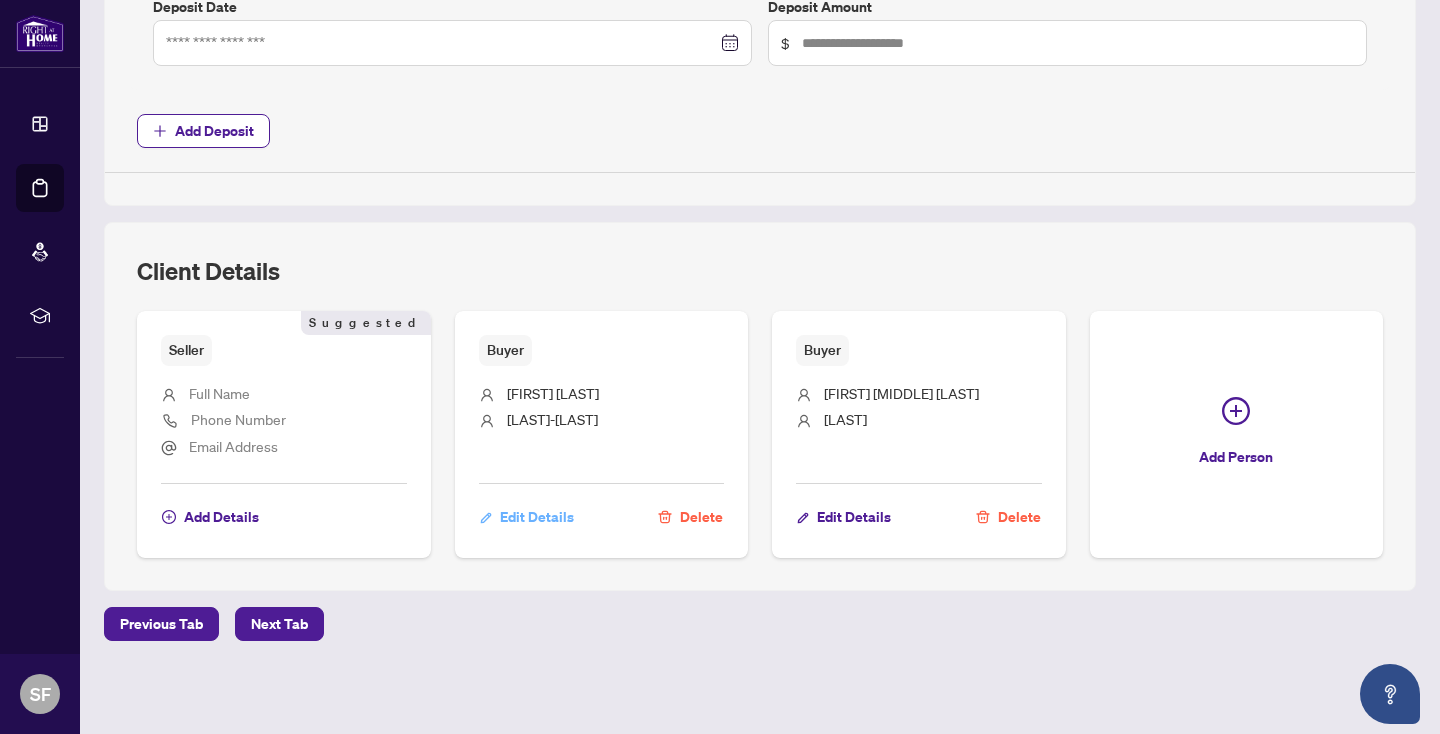 click on "Edit Details" at bounding box center [537, 517] 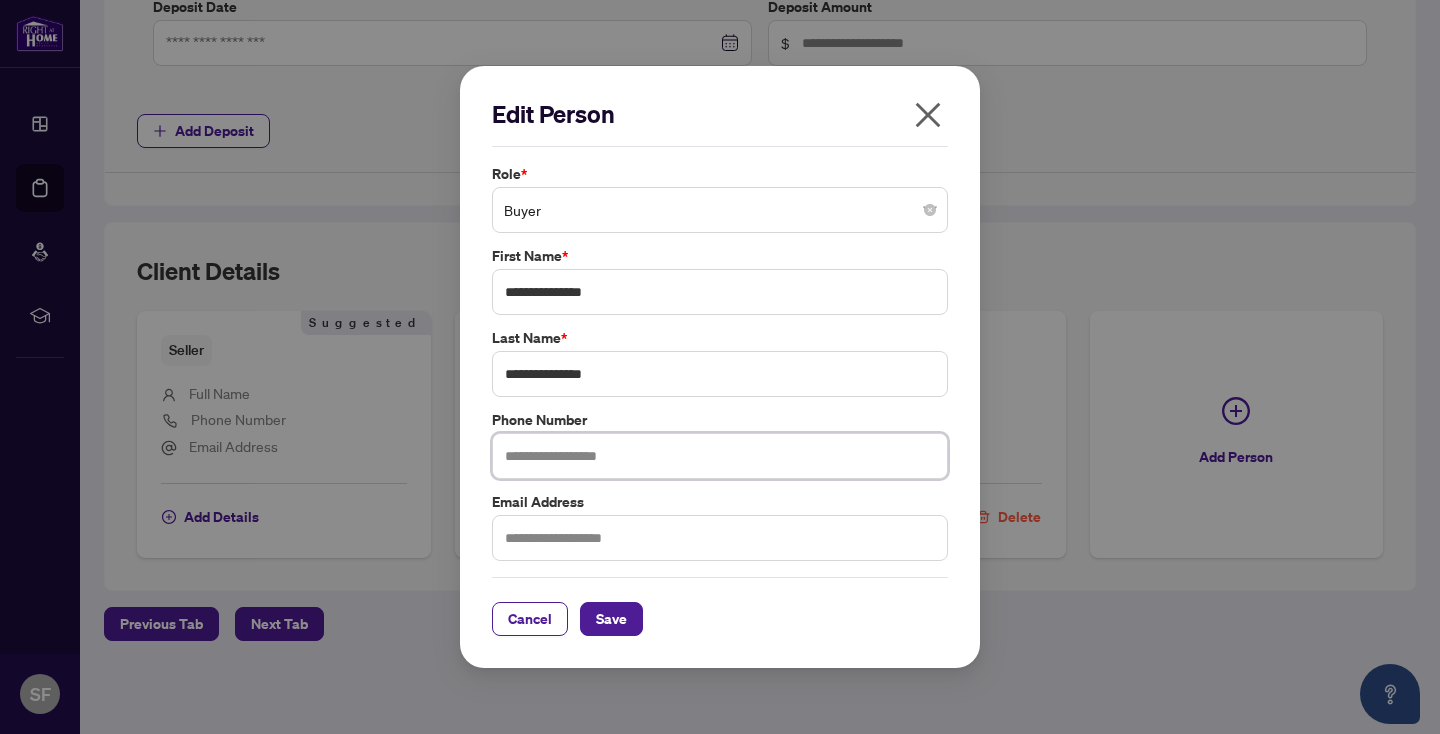 click at bounding box center (720, 456) 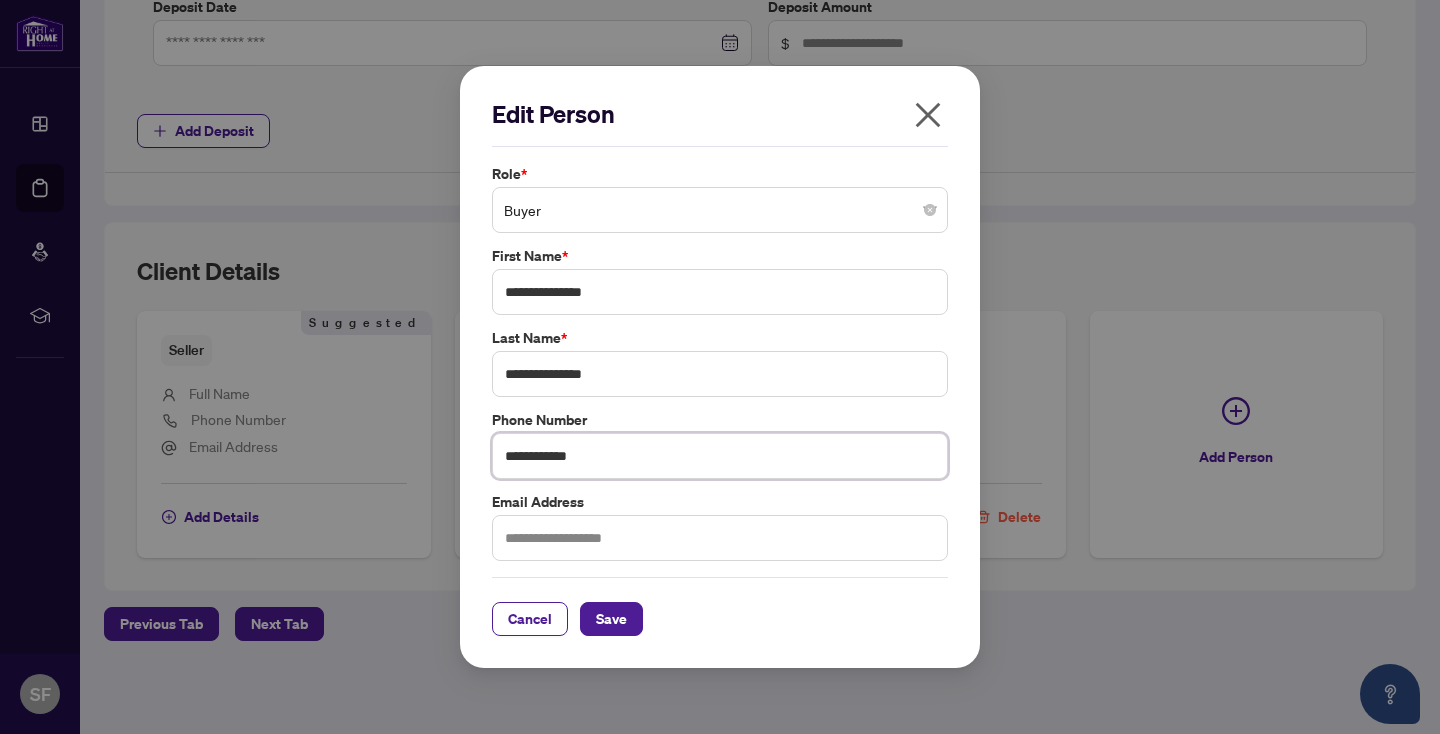 type on "**********" 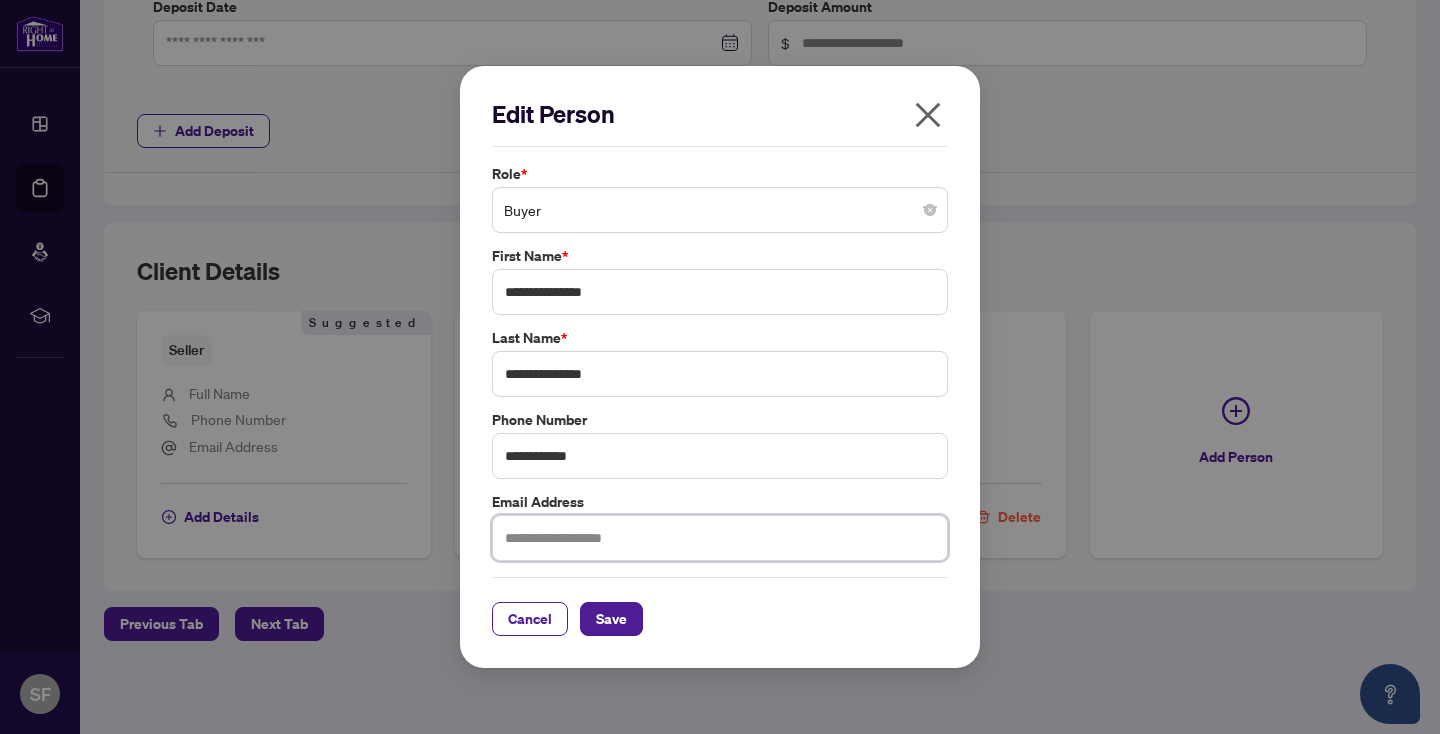 click at bounding box center (720, 538) 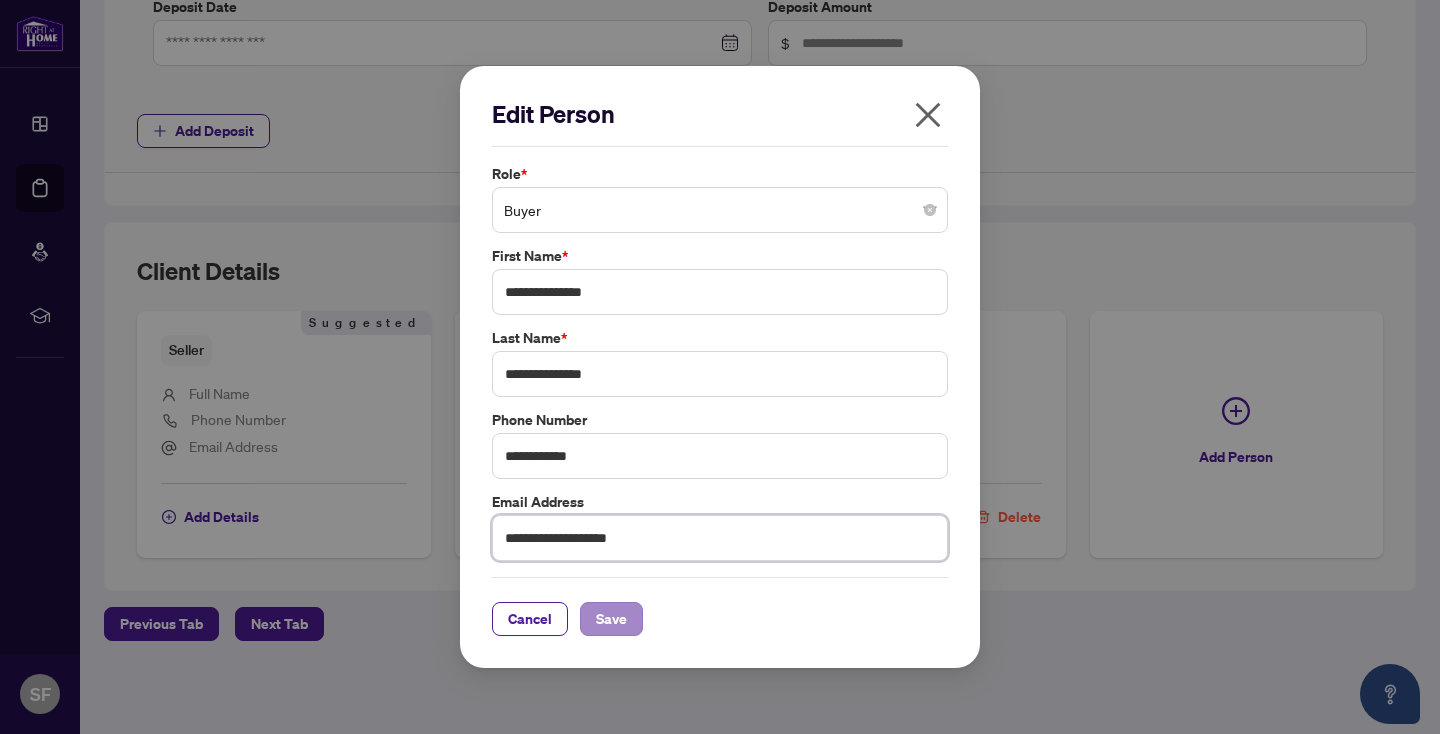 type on "**********" 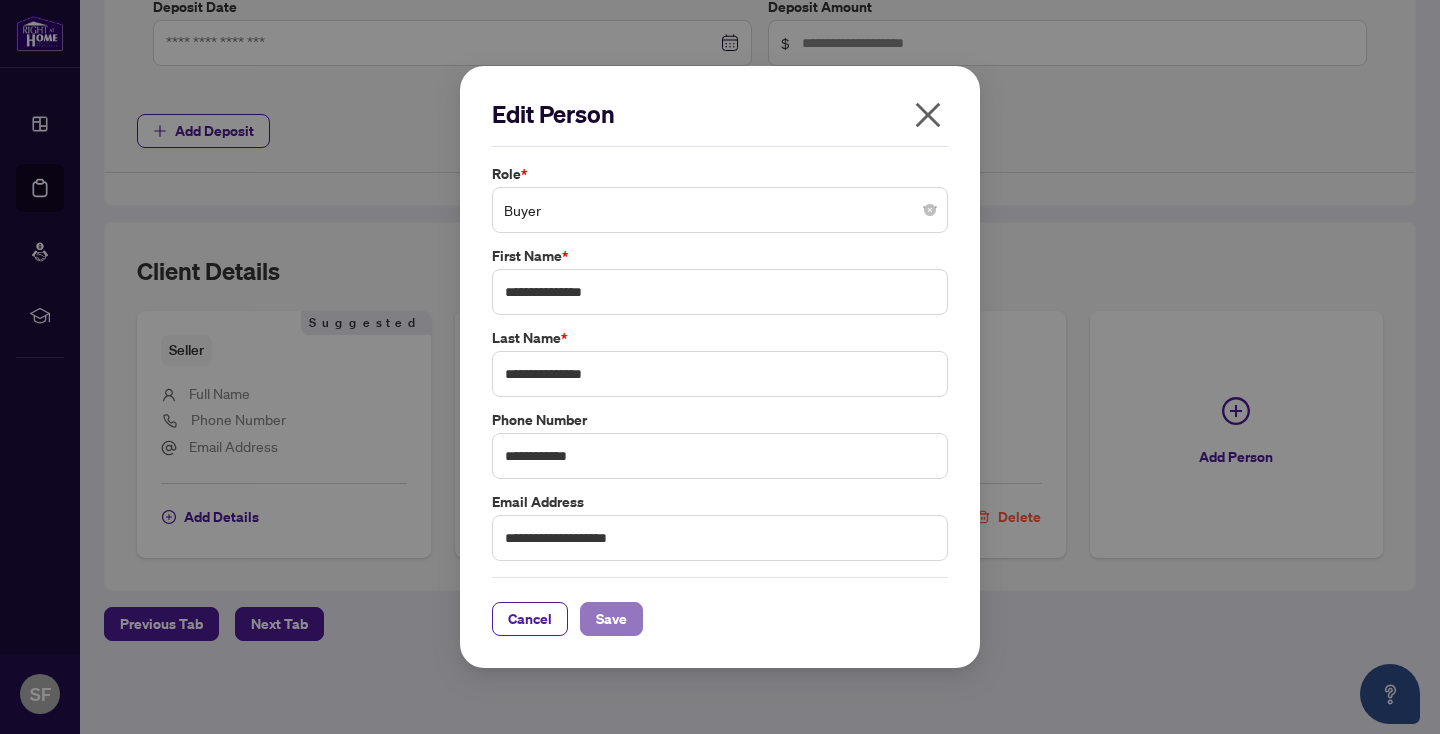 click on "Save" at bounding box center (611, 619) 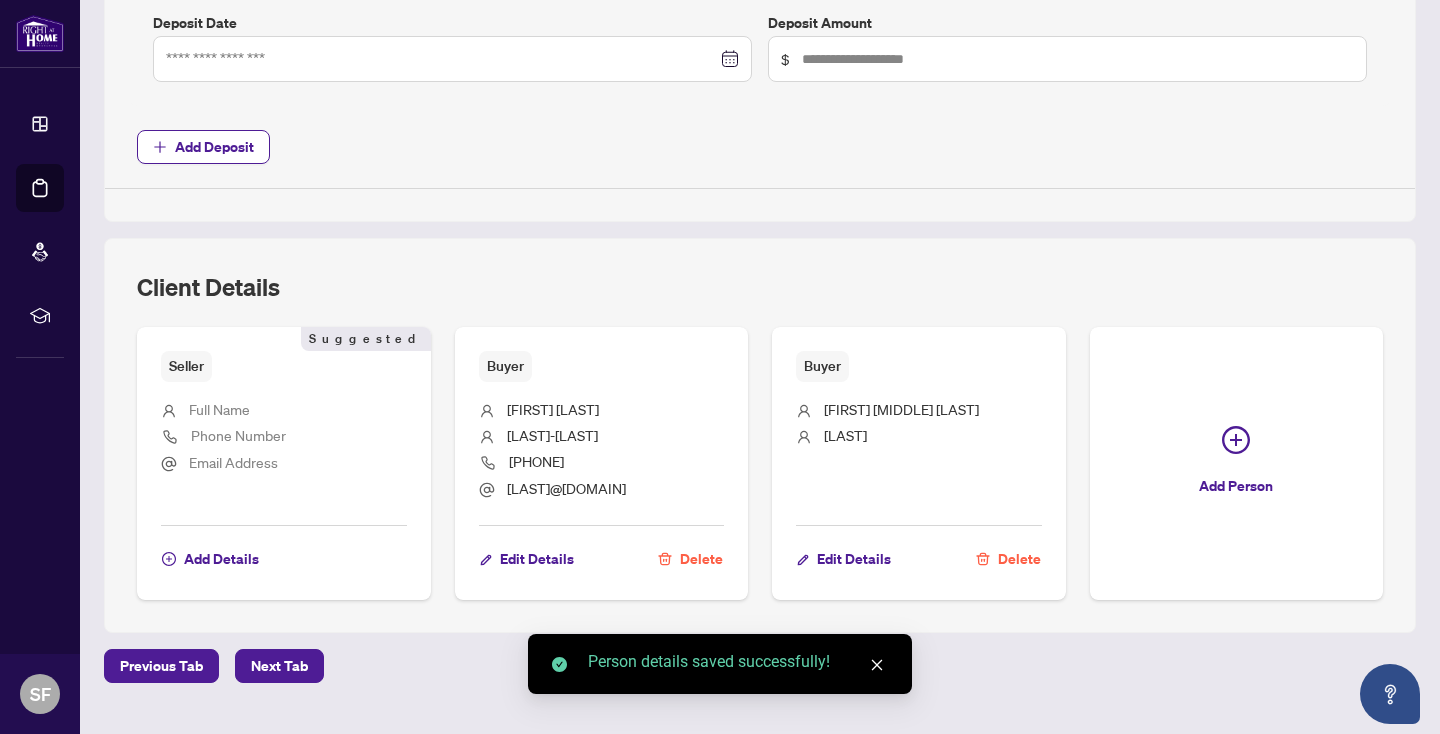 scroll, scrollTop: 1324, scrollLeft: 0, axis: vertical 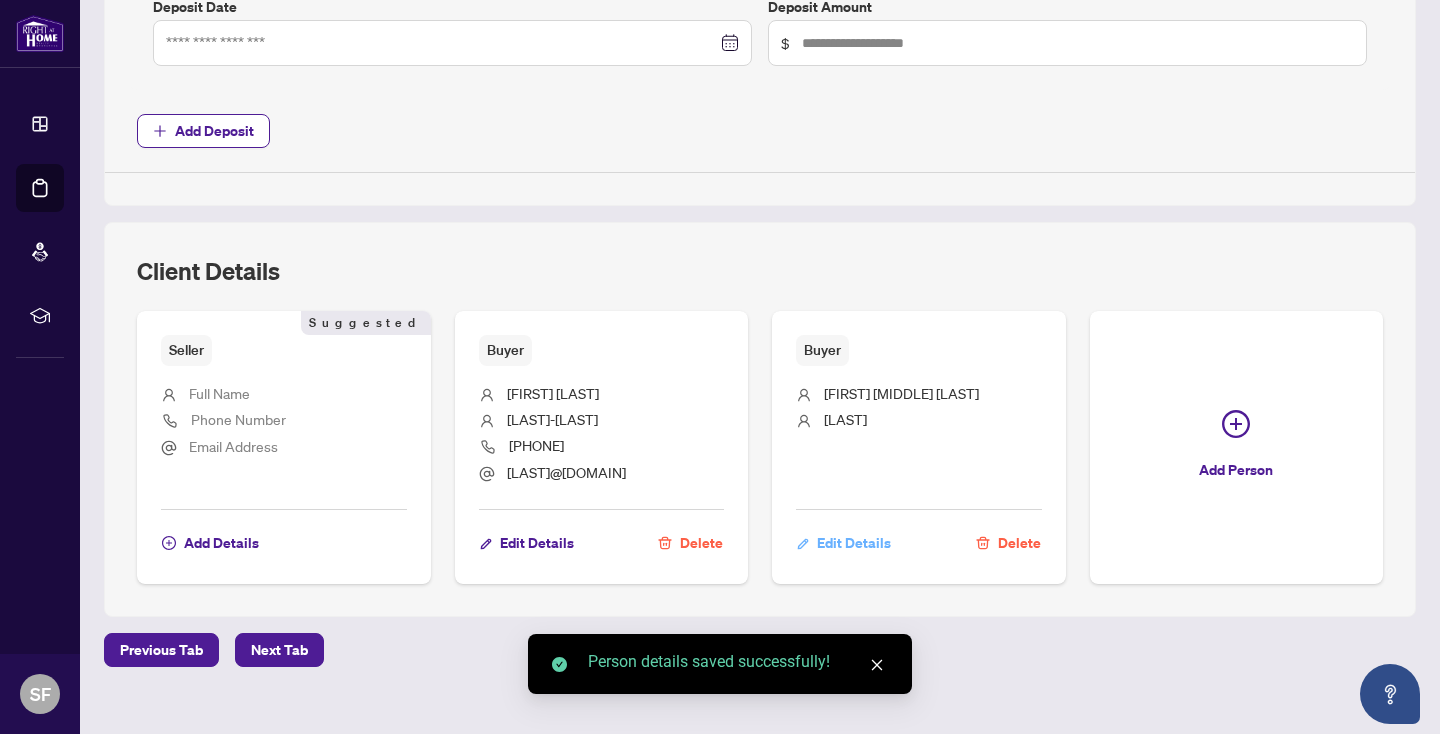 click on "Edit Details" at bounding box center [854, 543] 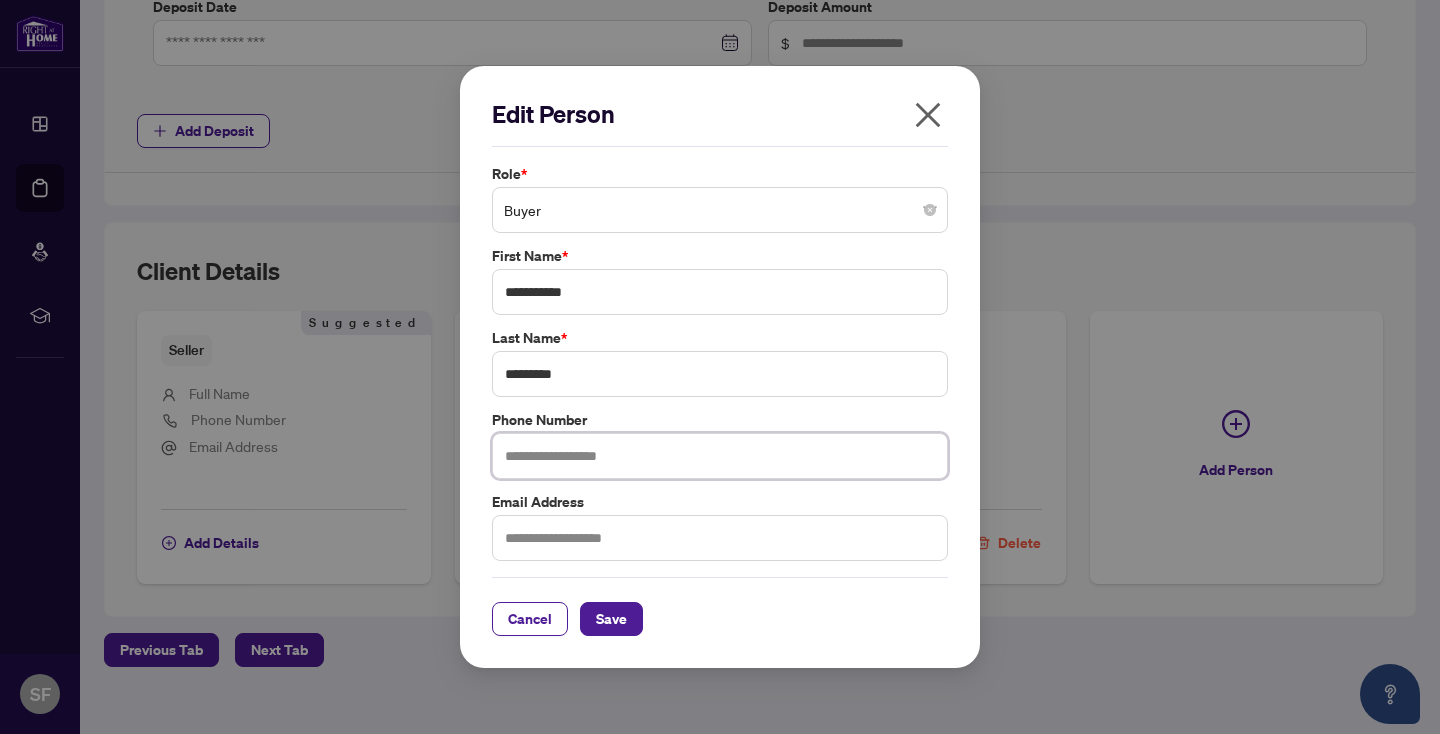 click at bounding box center [720, 456] 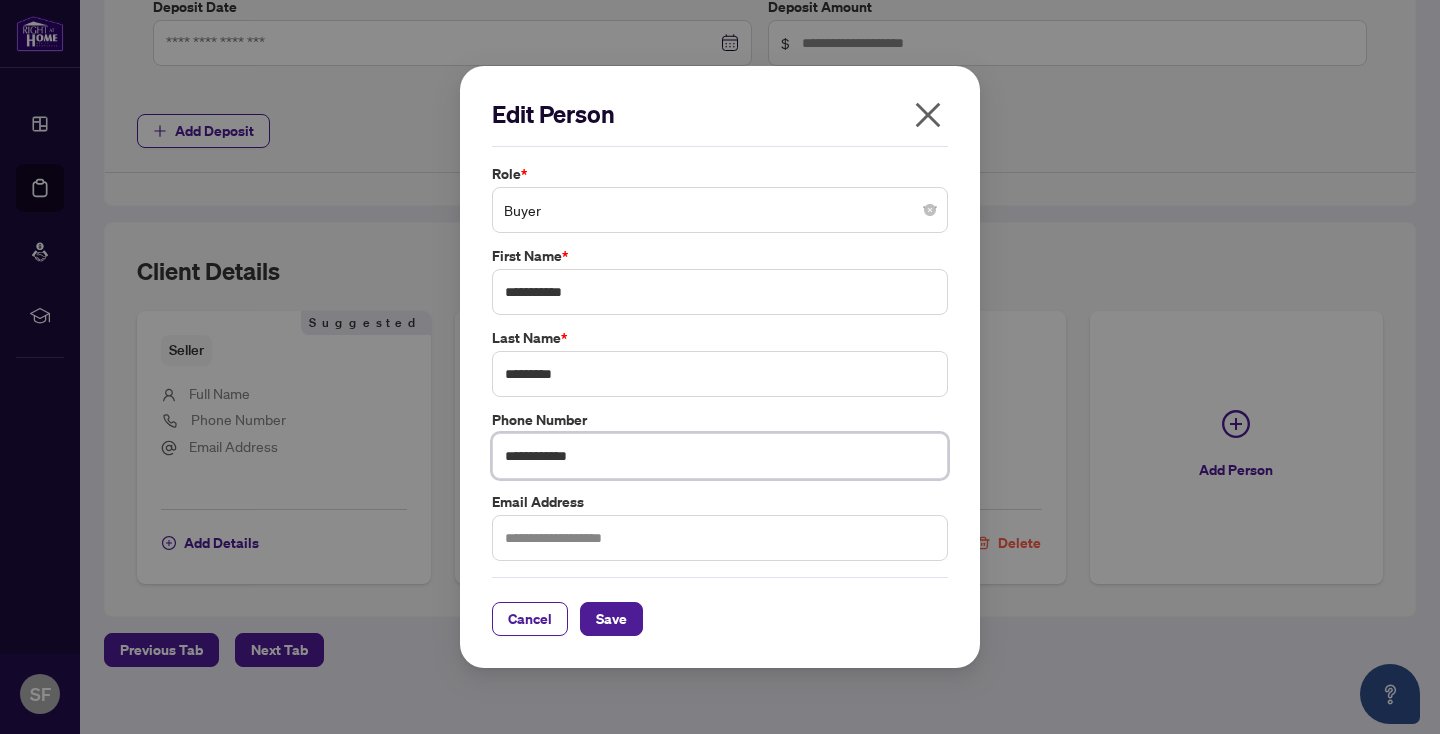 type on "**********" 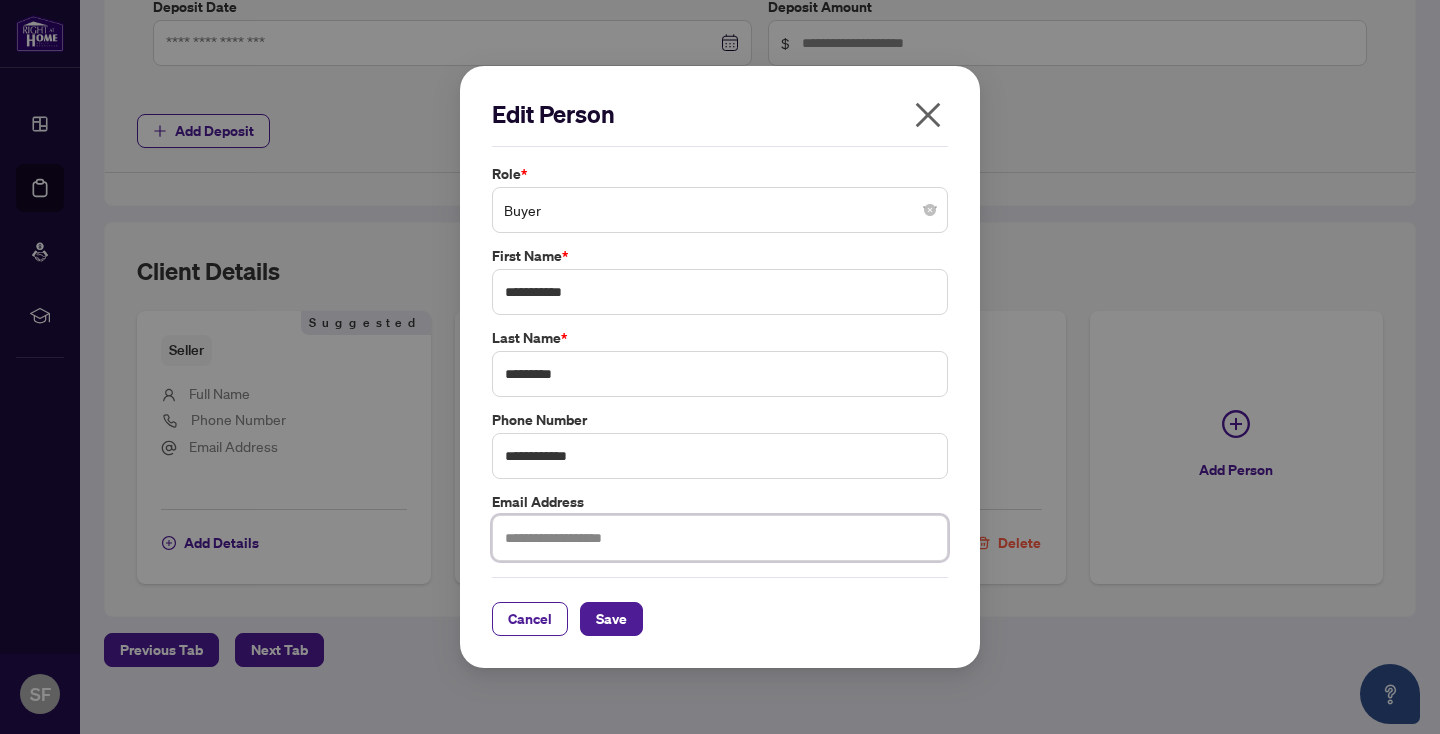click at bounding box center [720, 538] 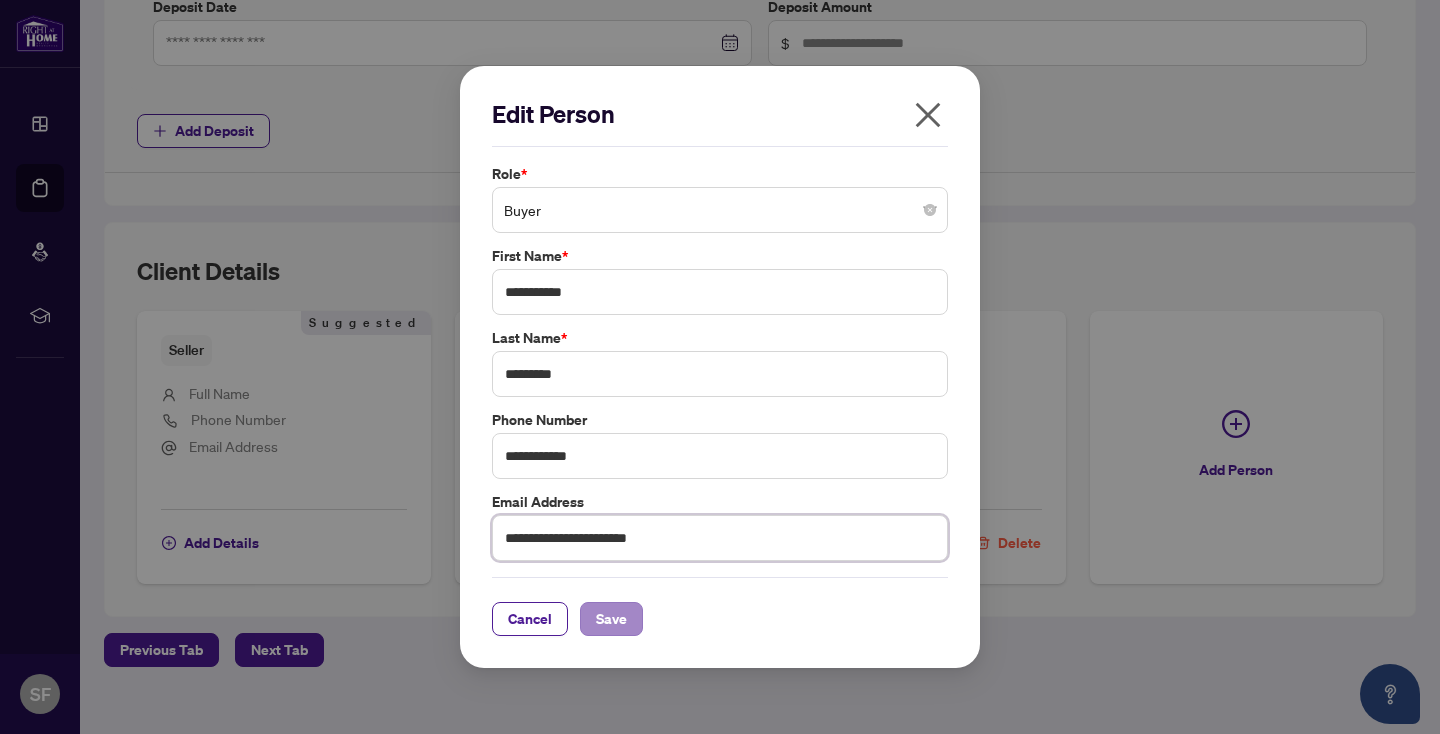 type on "**********" 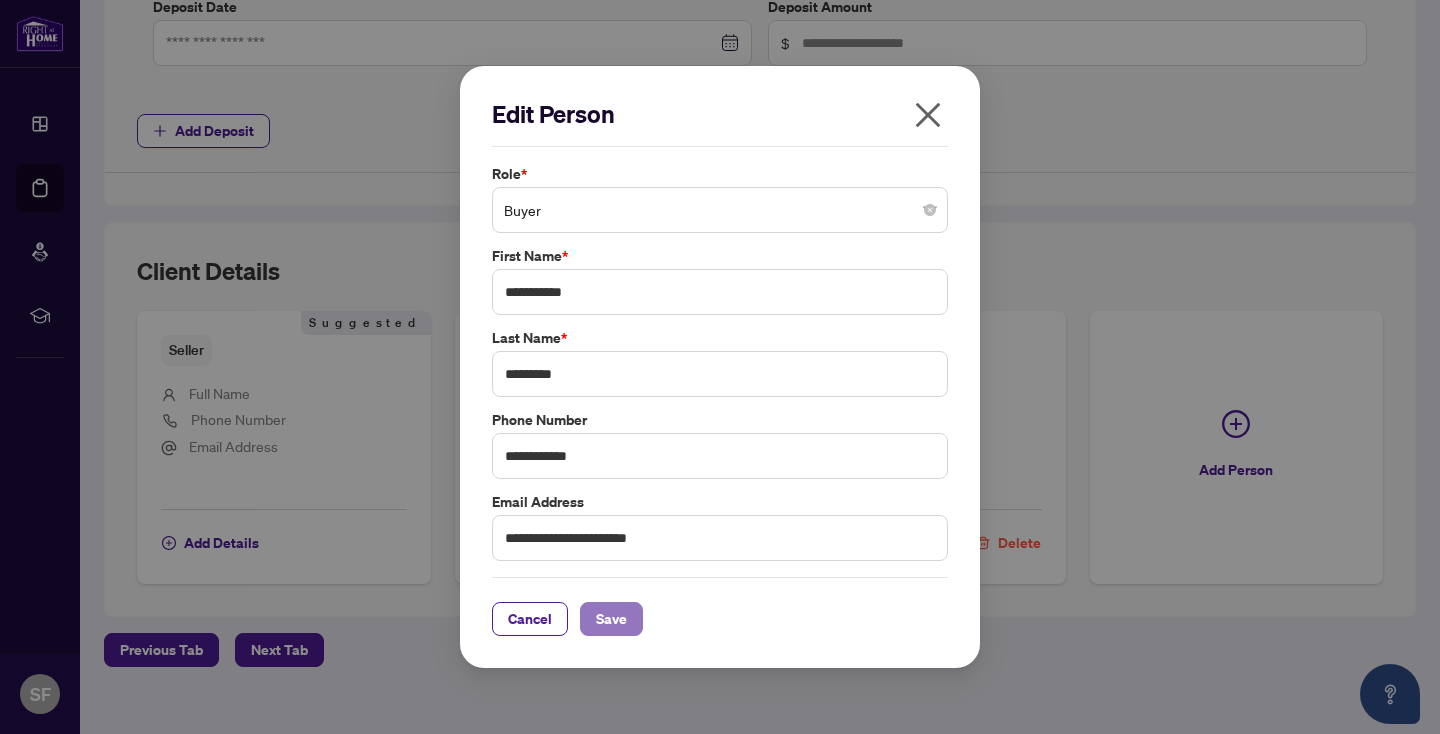 click on "Save" at bounding box center (611, 619) 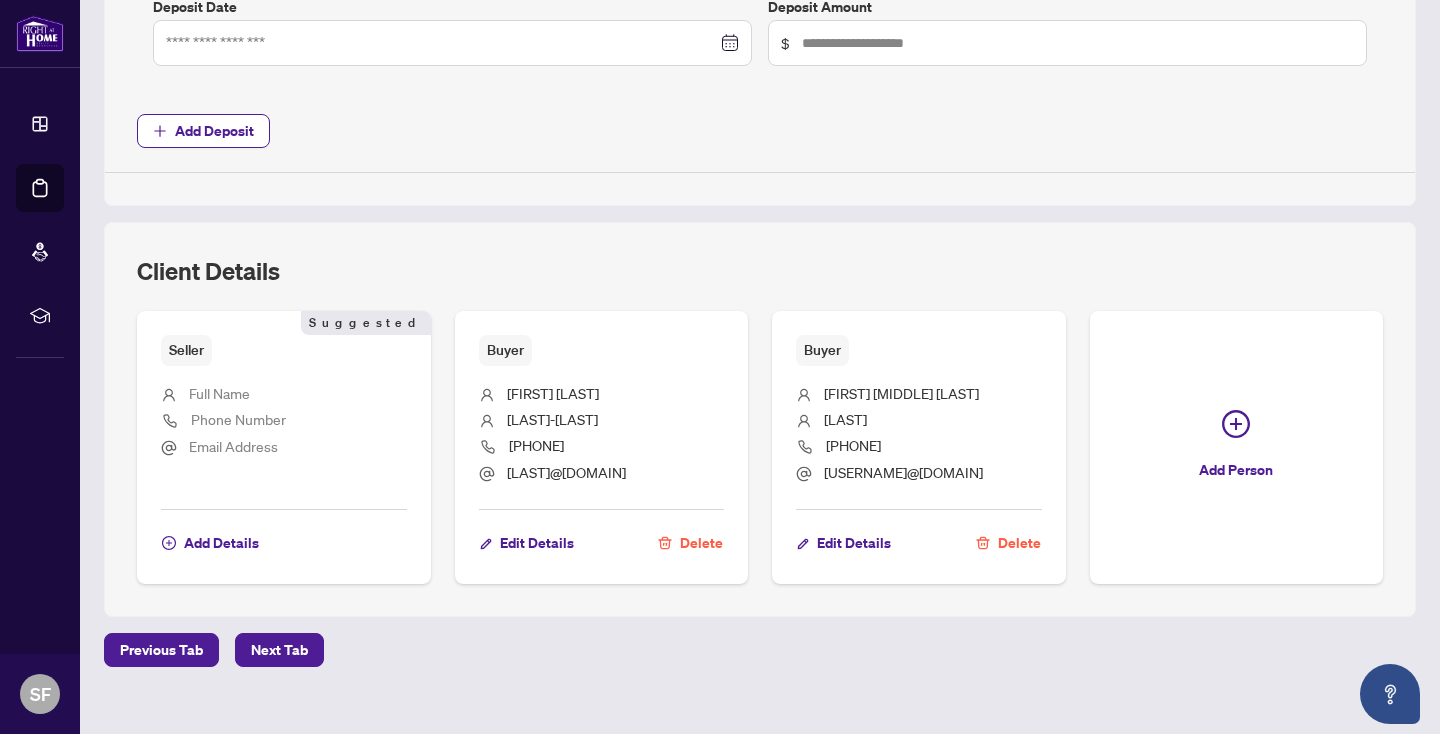 scroll, scrollTop: 1350, scrollLeft: 0, axis: vertical 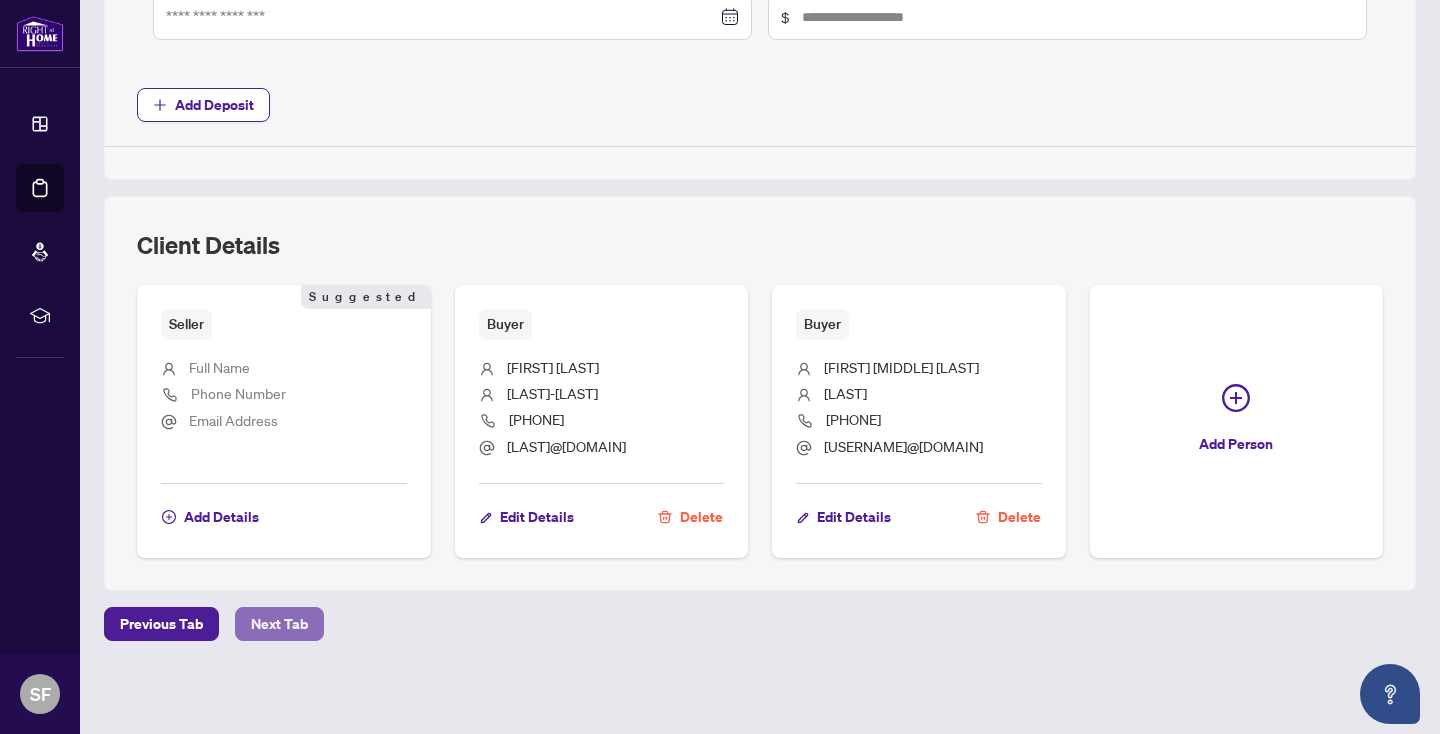 click on "Next Tab" at bounding box center (279, 624) 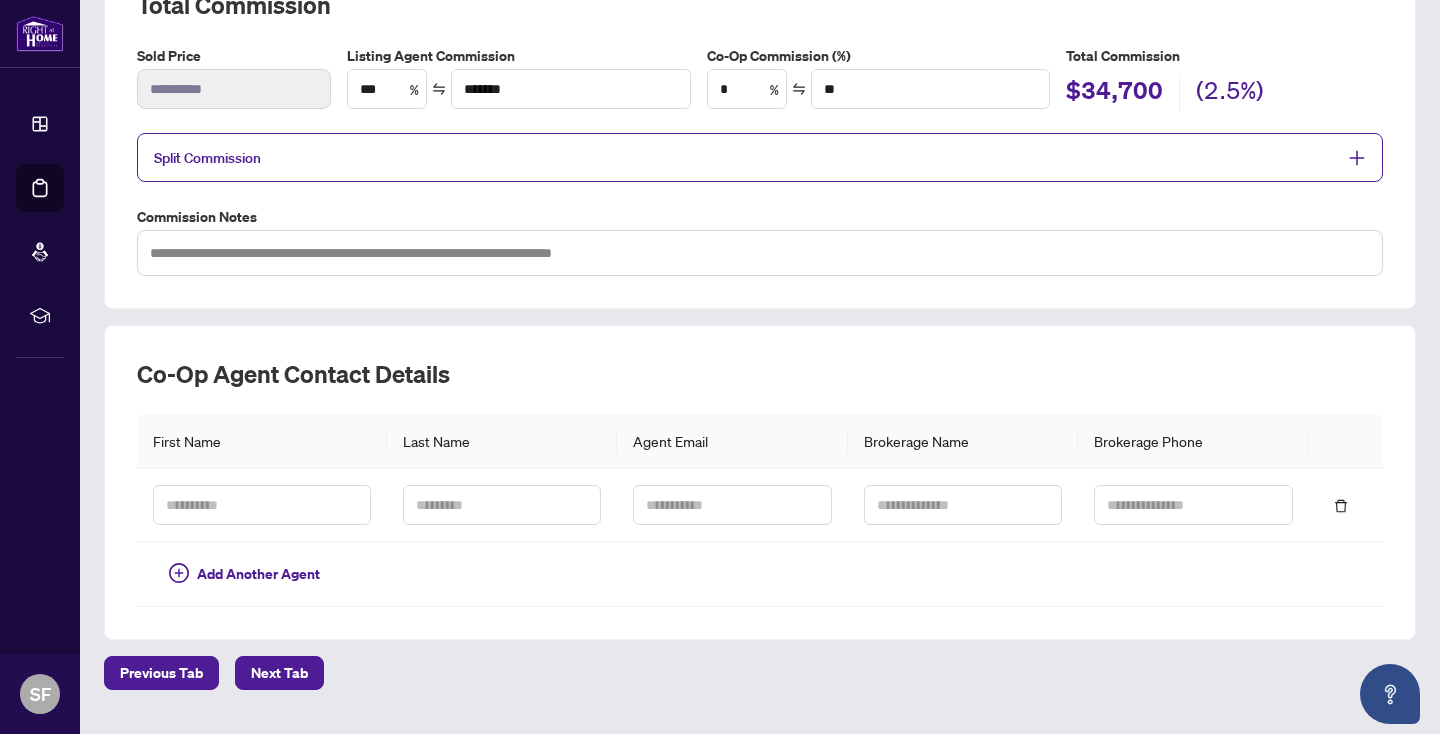 scroll, scrollTop: 319, scrollLeft: 0, axis: vertical 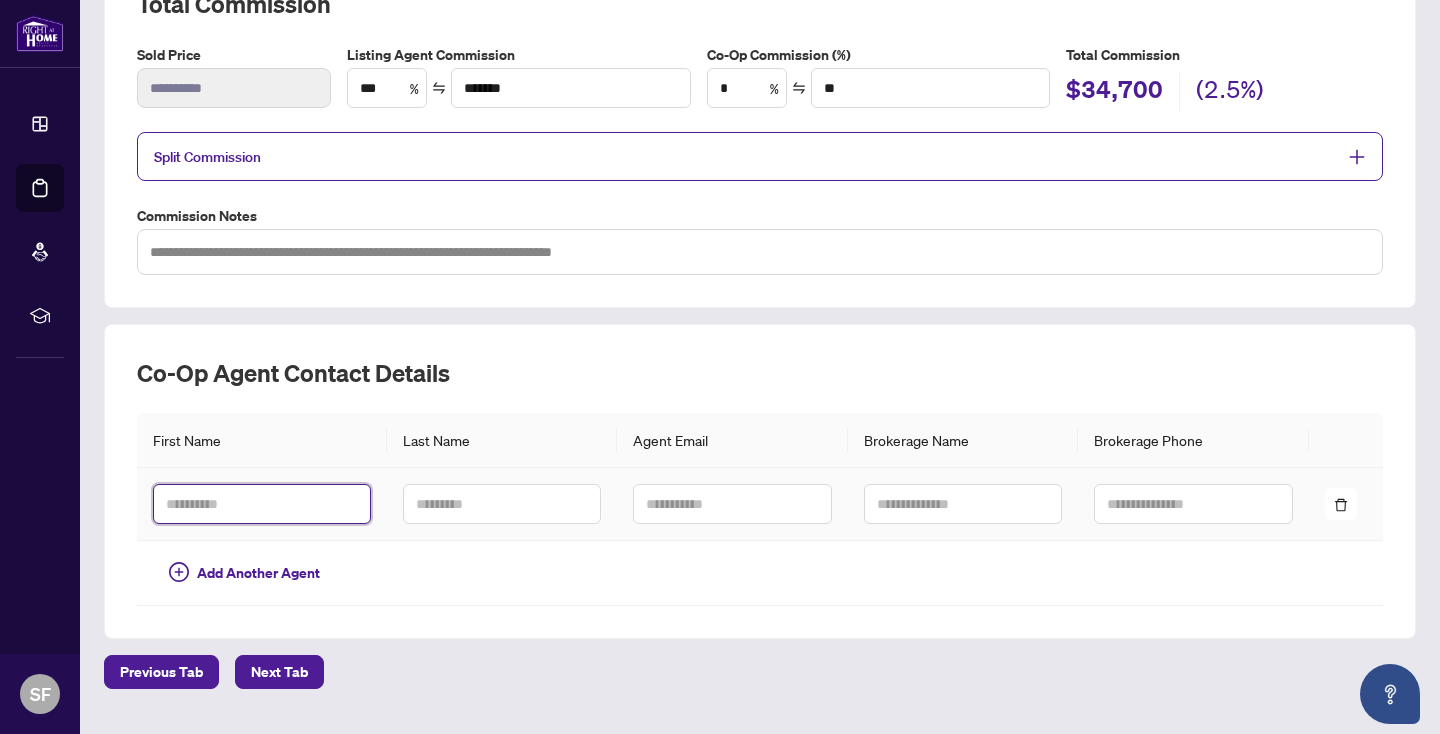 click at bounding box center [262, 504] 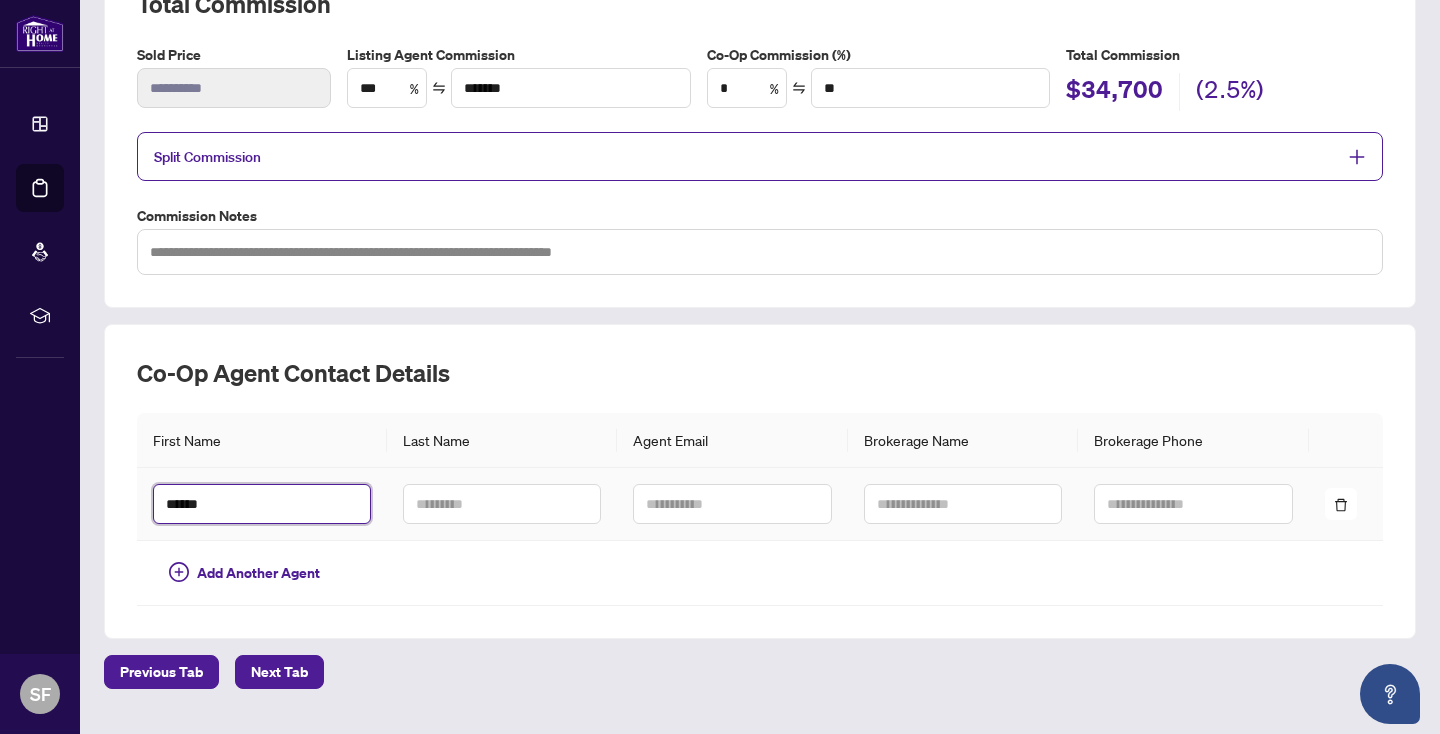 type on "******" 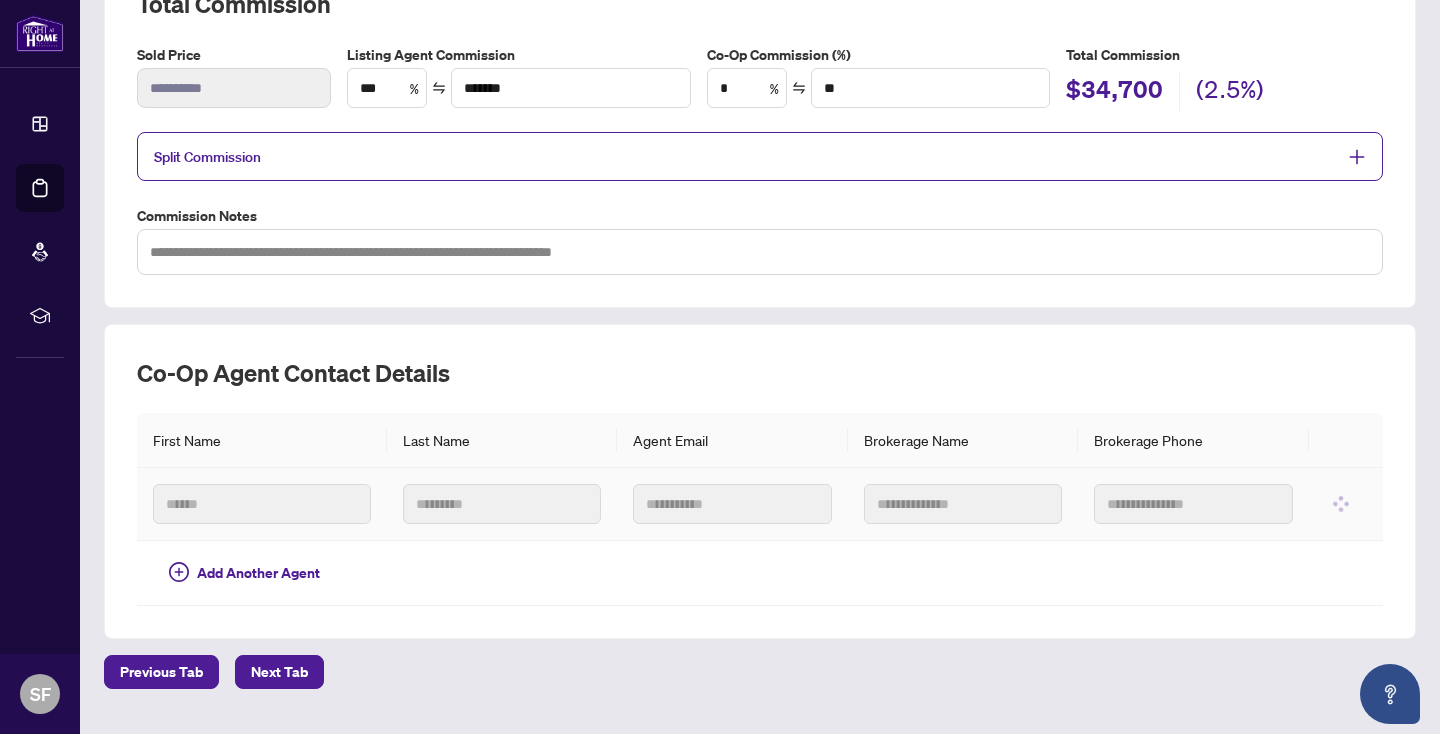 click at bounding box center (502, 504) 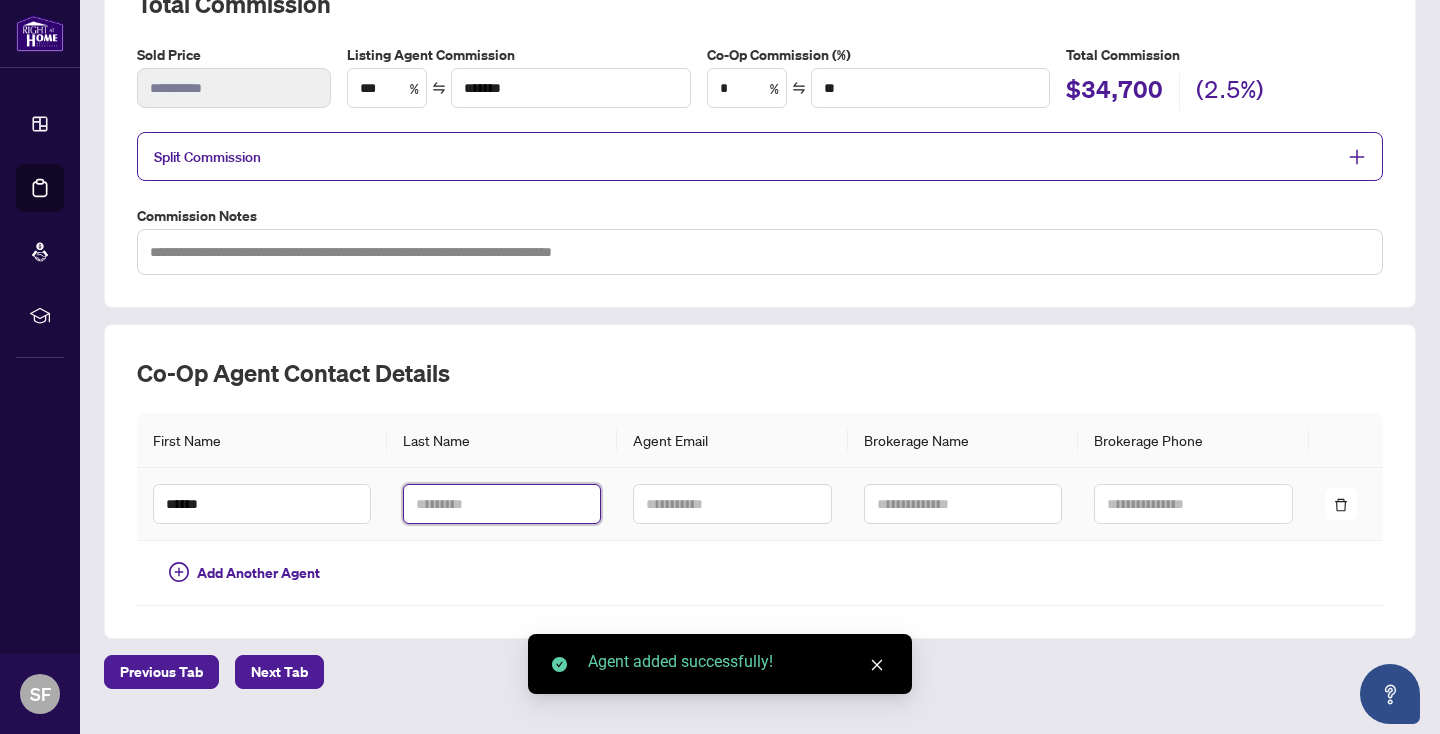 click at bounding box center [502, 504] 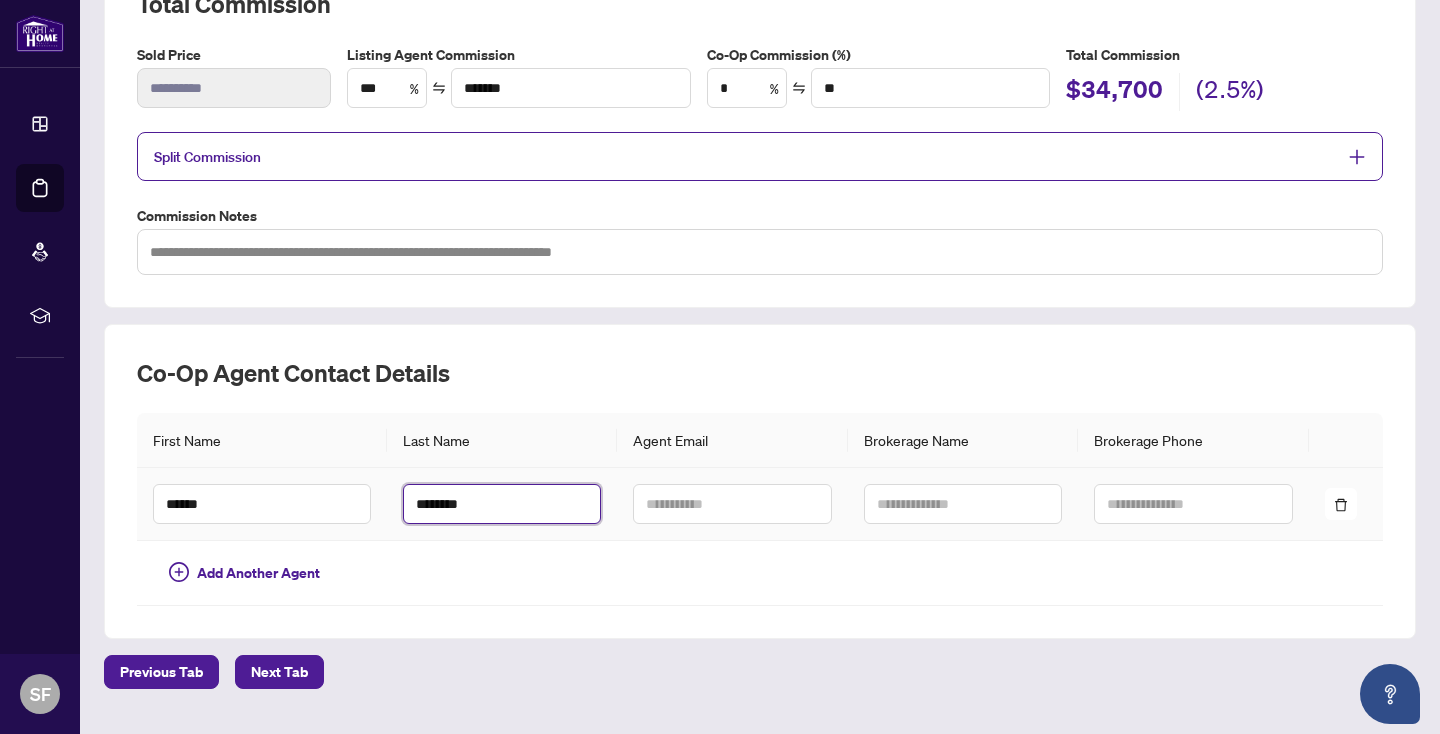 type on "********" 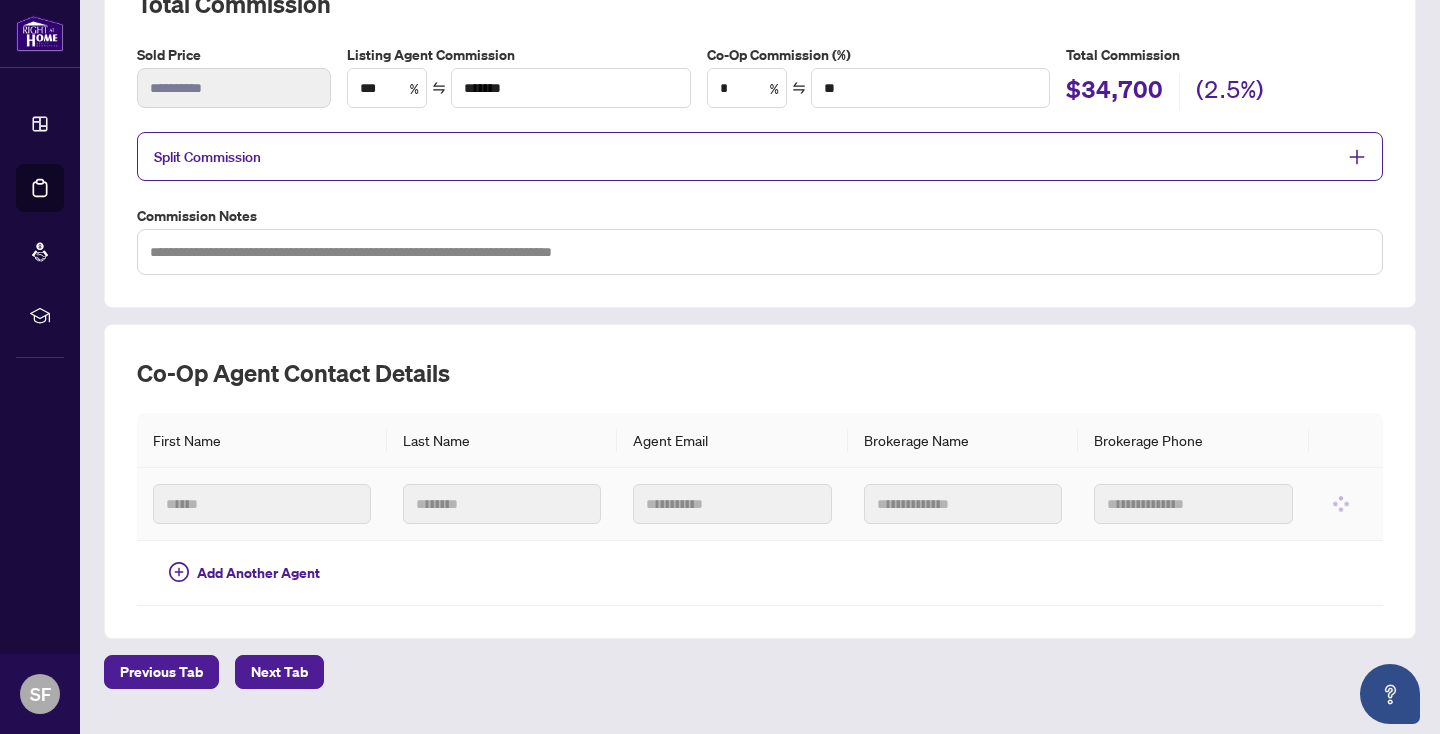 click at bounding box center (732, 504) 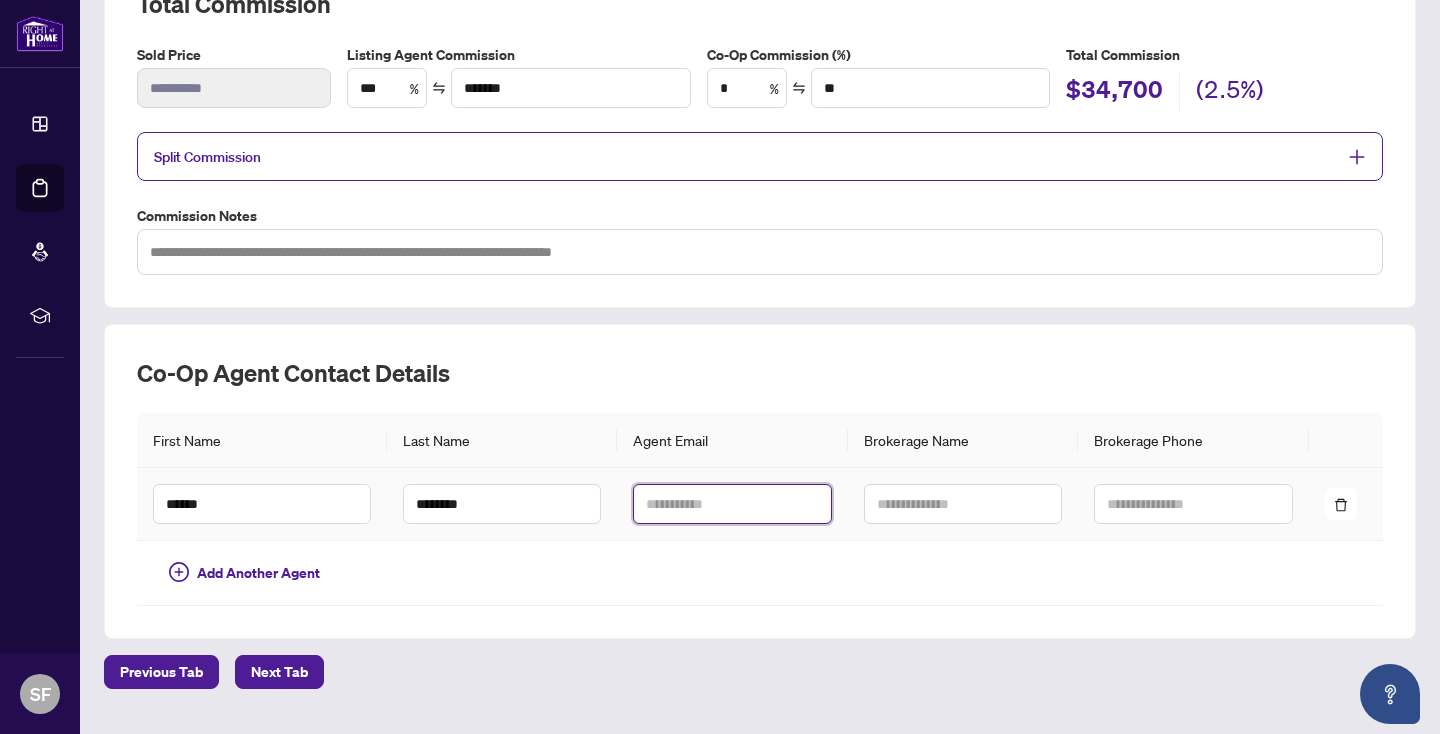 click at bounding box center [732, 504] 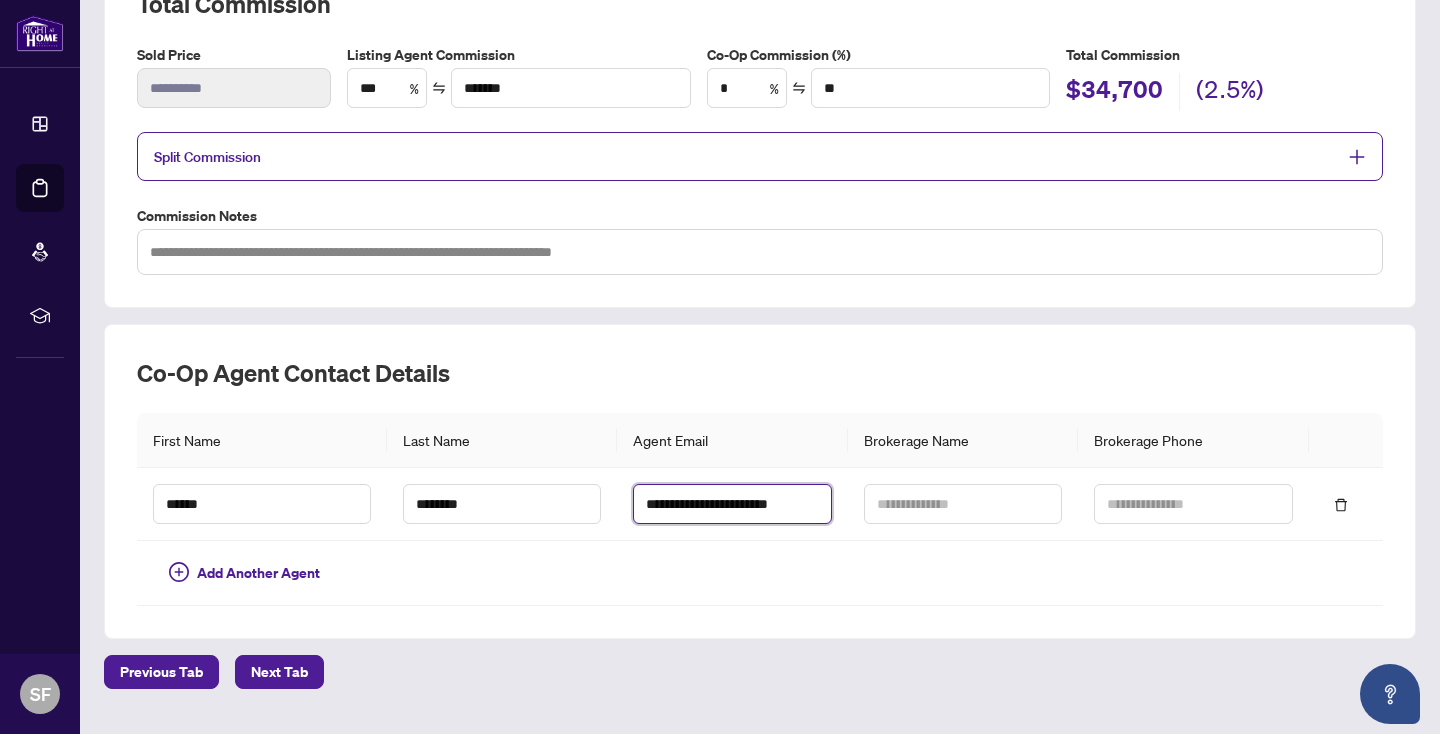 type on "**********" 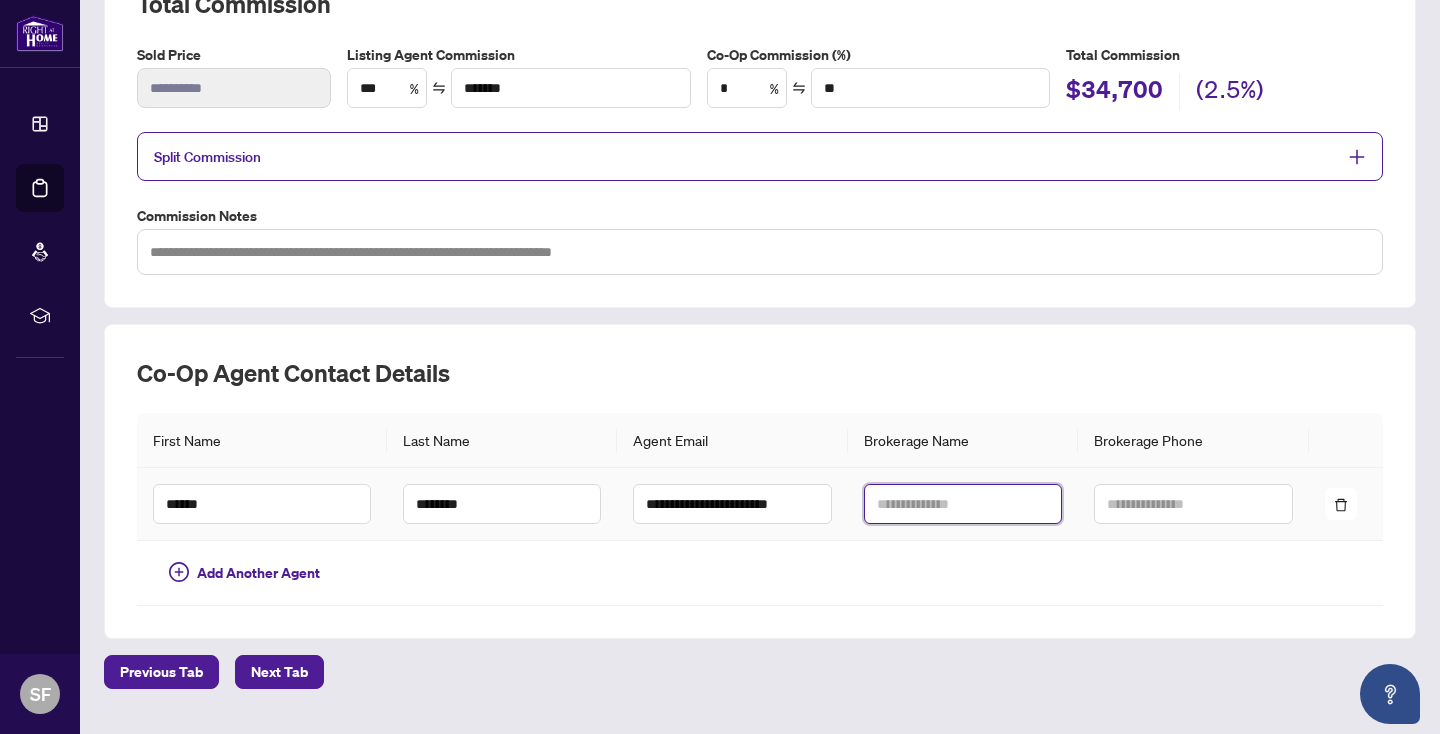 click at bounding box center (963, 504) 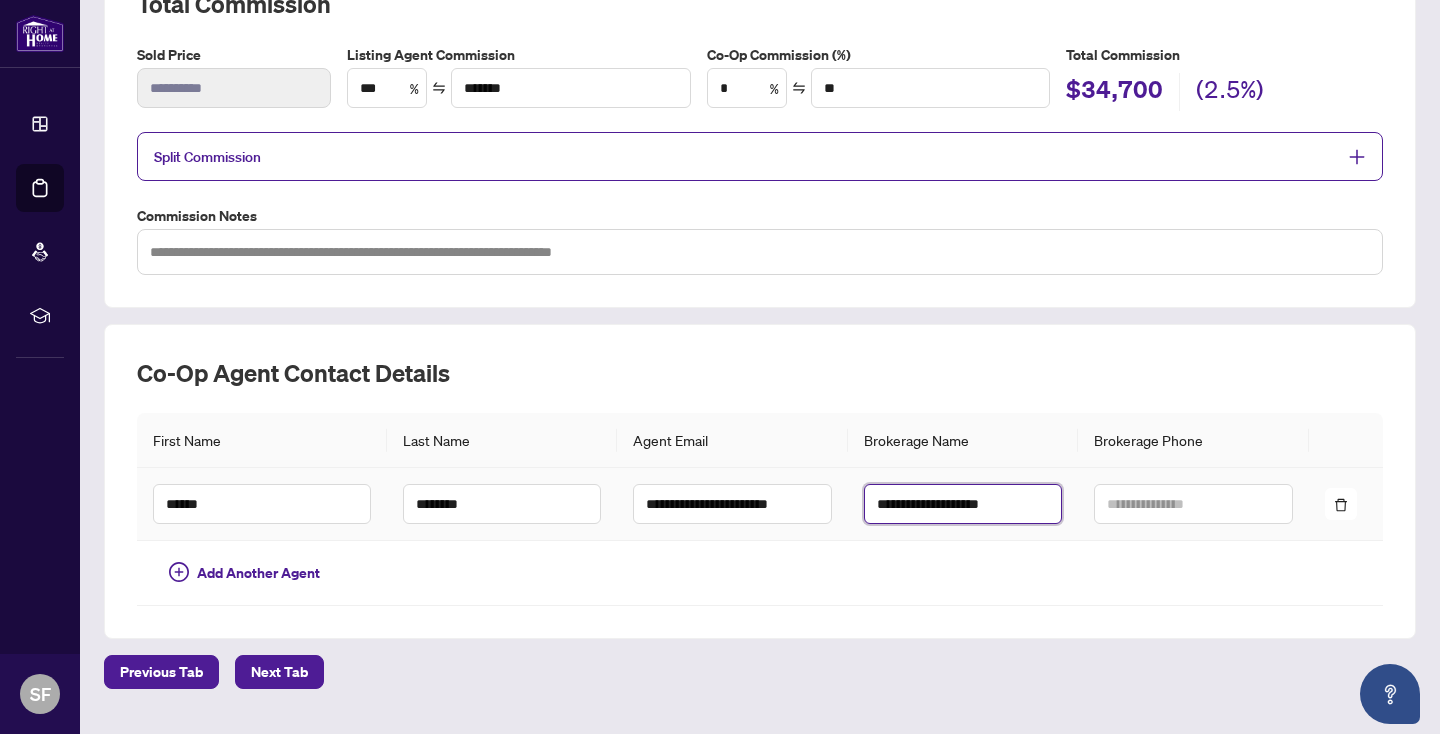 type on "**********" 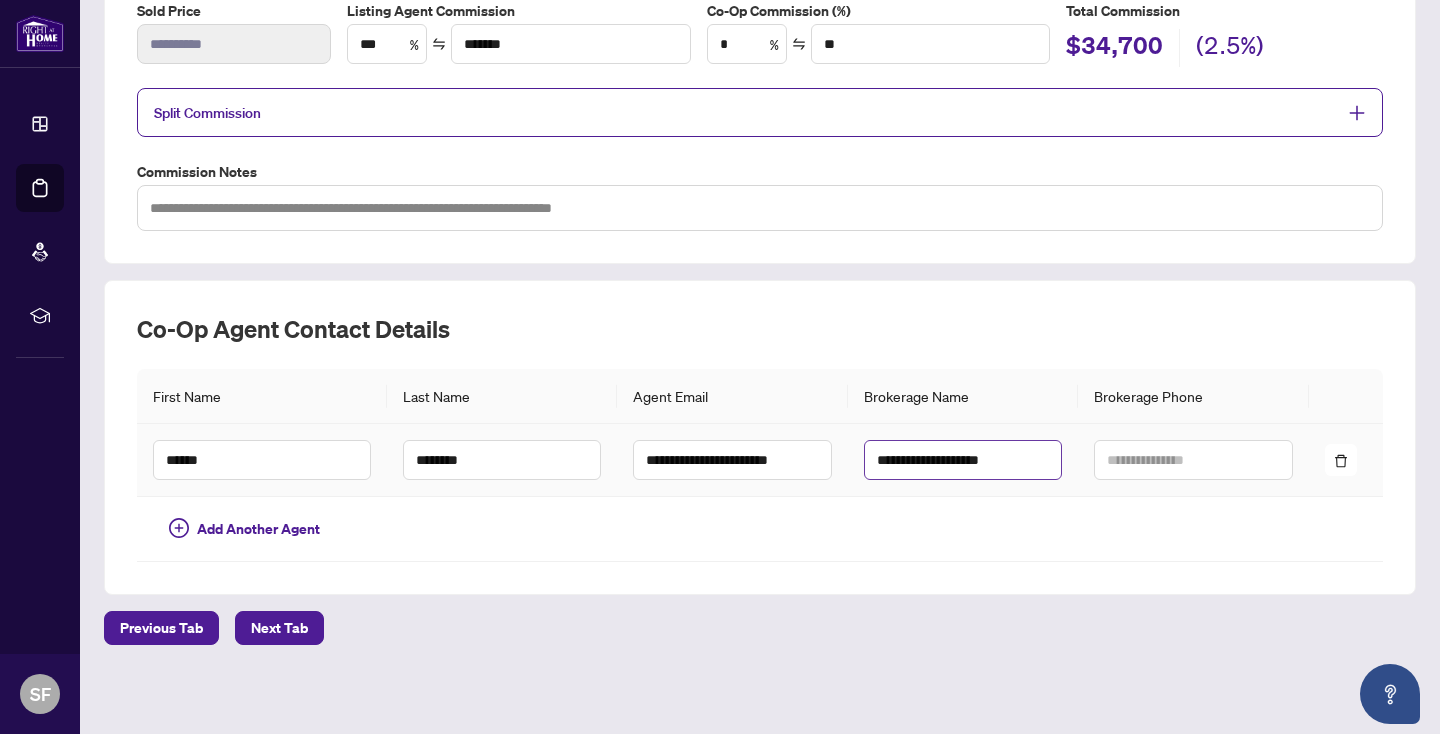 scroll, scrollTop: 366, scrollLeft: 0, axis: vertical 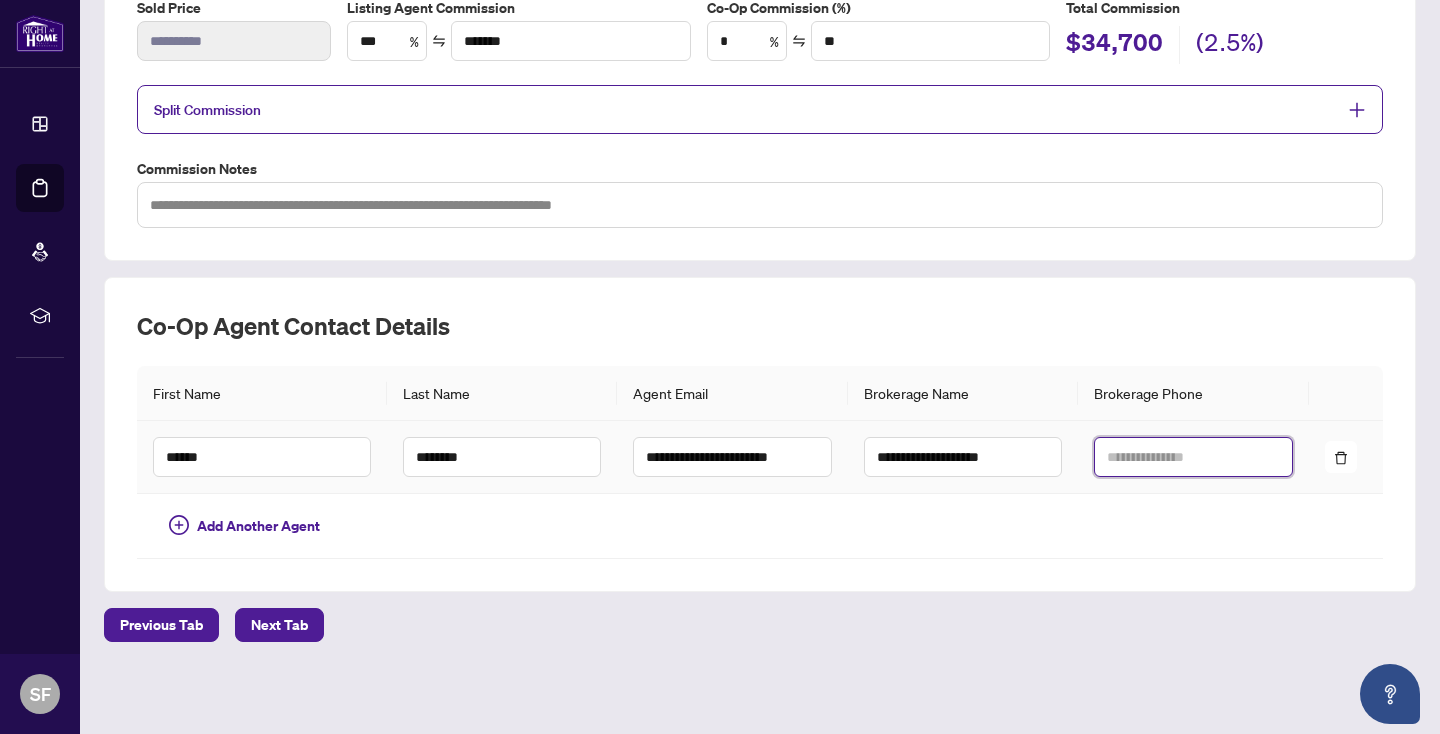 click at bounding box center (1193, 457) 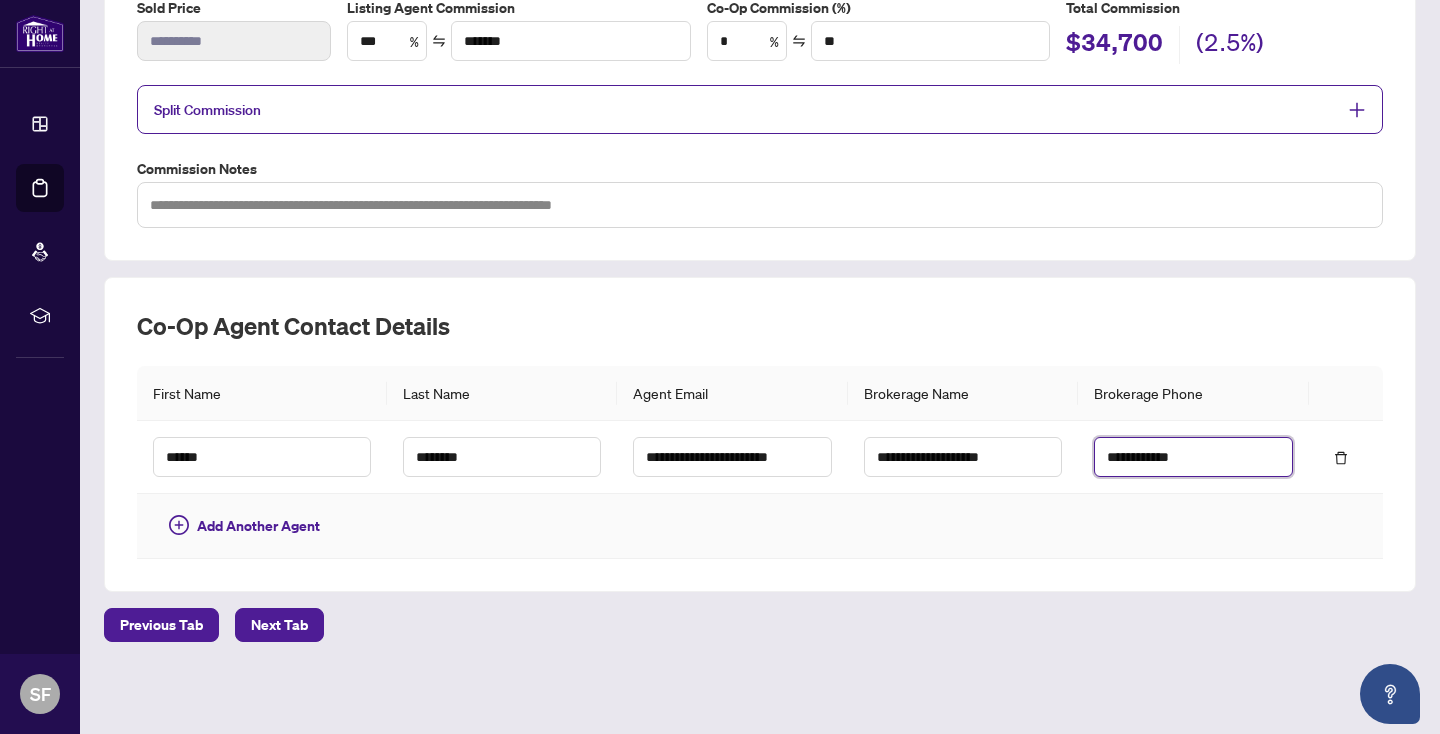 type on "**********" 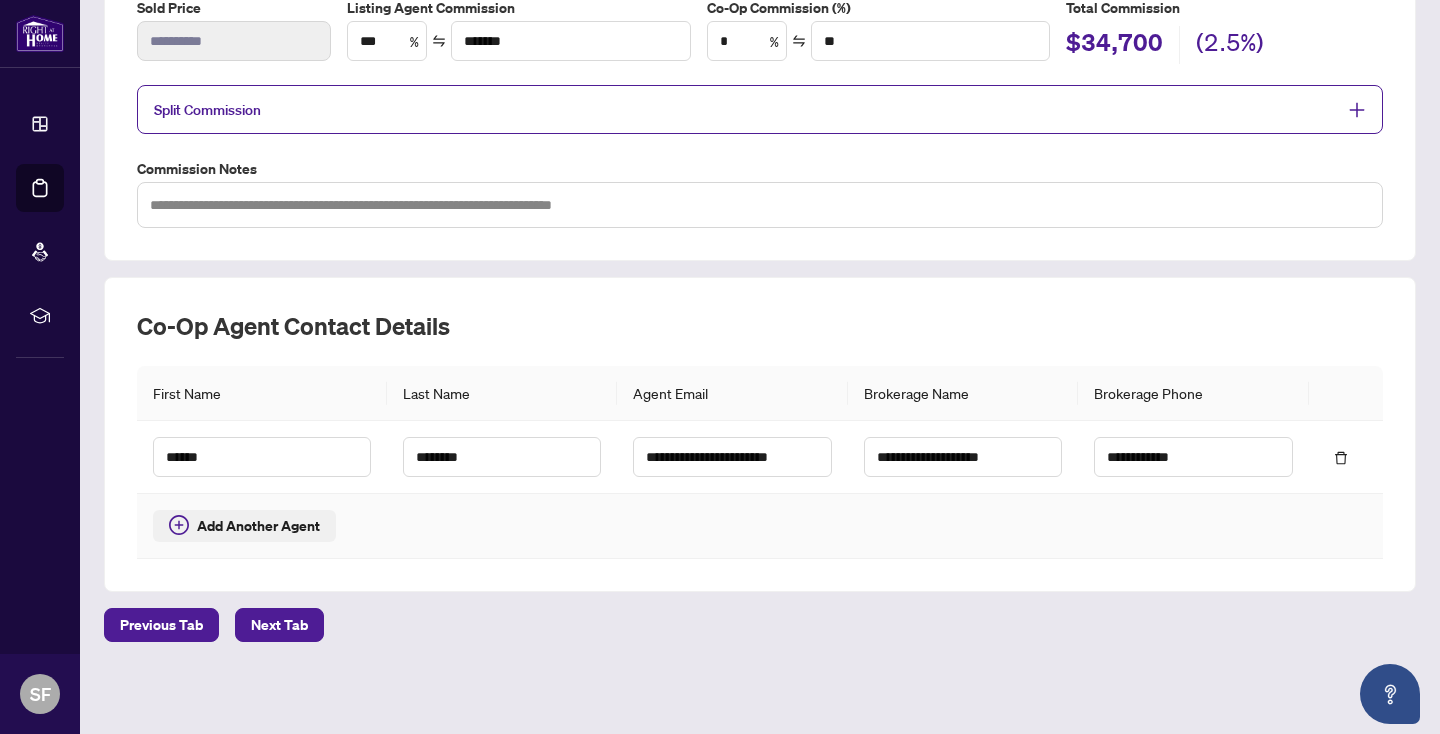 click on "Add Another Agent" at bounding box center (258, 526) 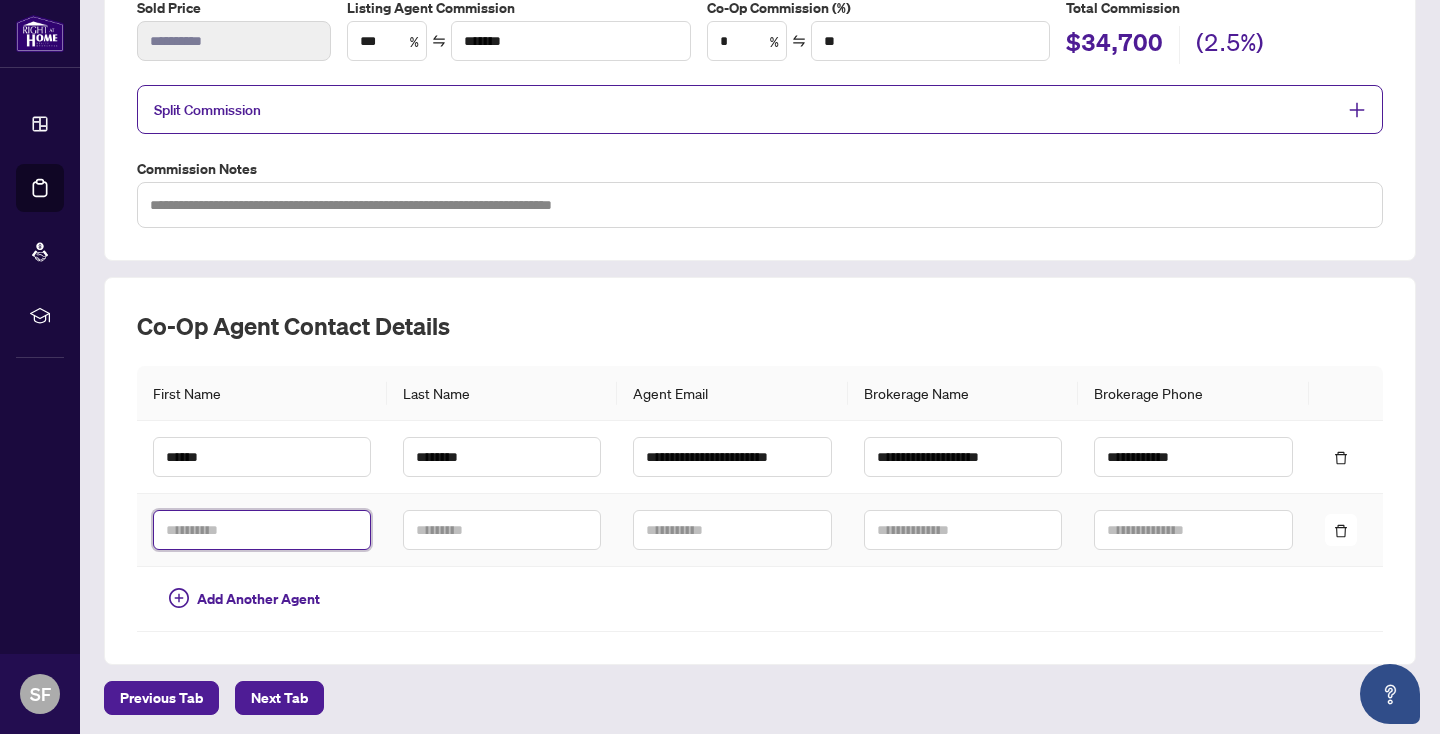 click at bounding box center [262, 530] 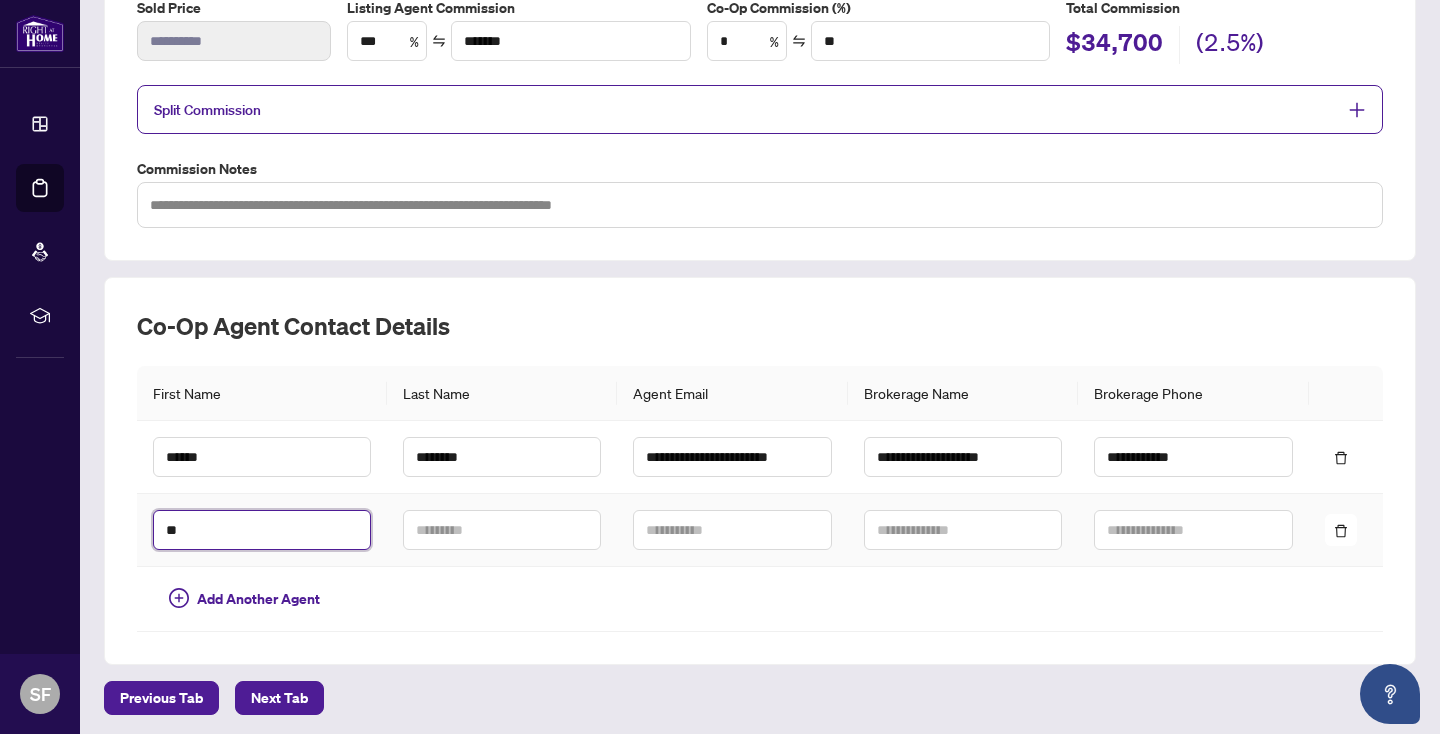 type on "**" 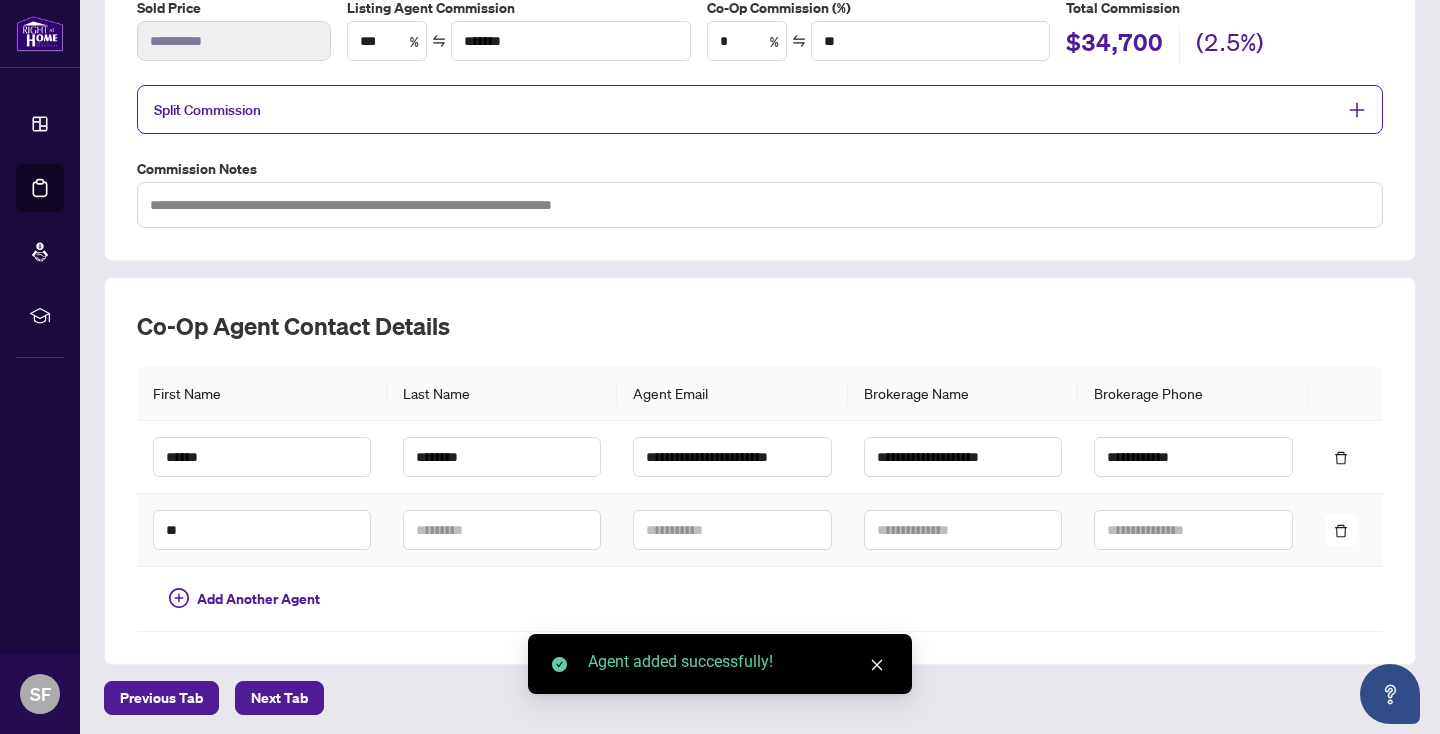 scroll, scrollTop: 439, scrollLeft: 0, axis: vertical 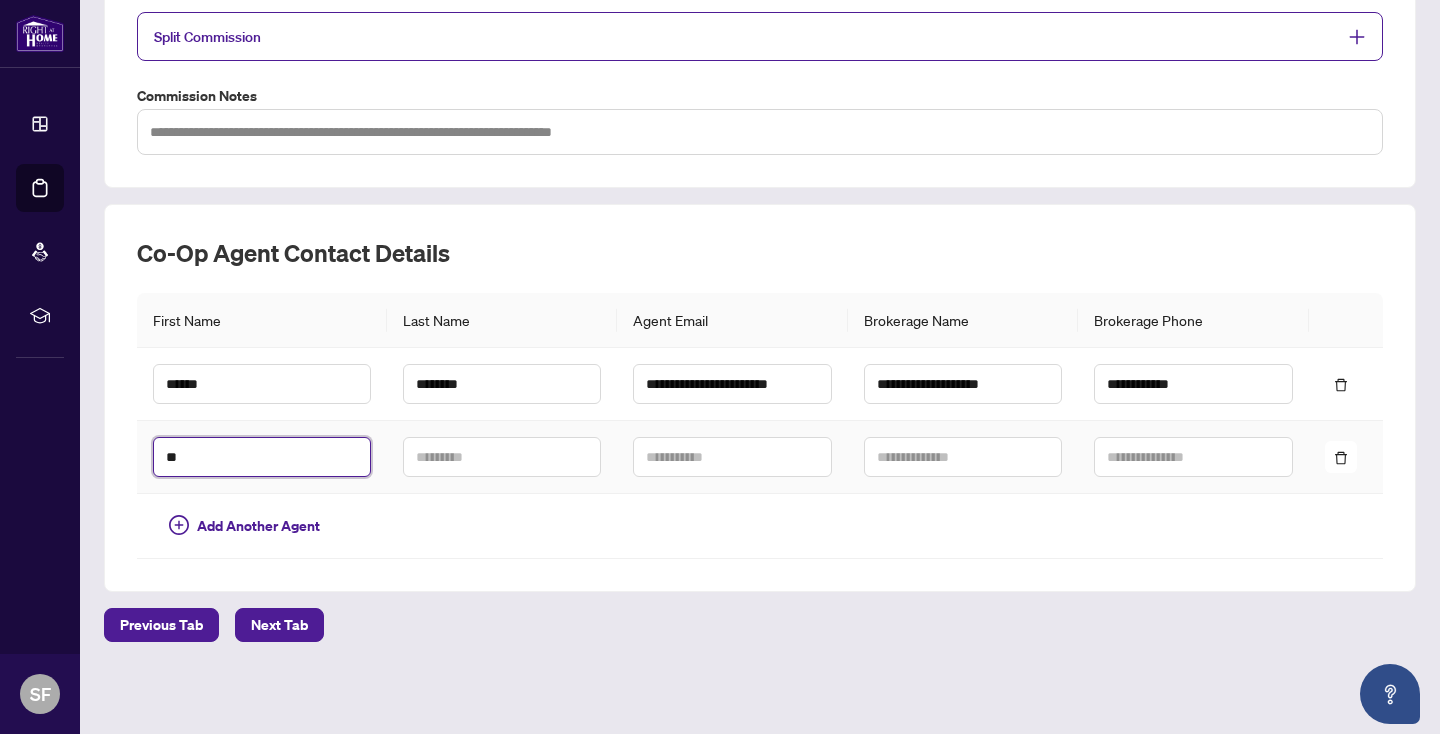 click on "**" at bounding box center [262, 457] 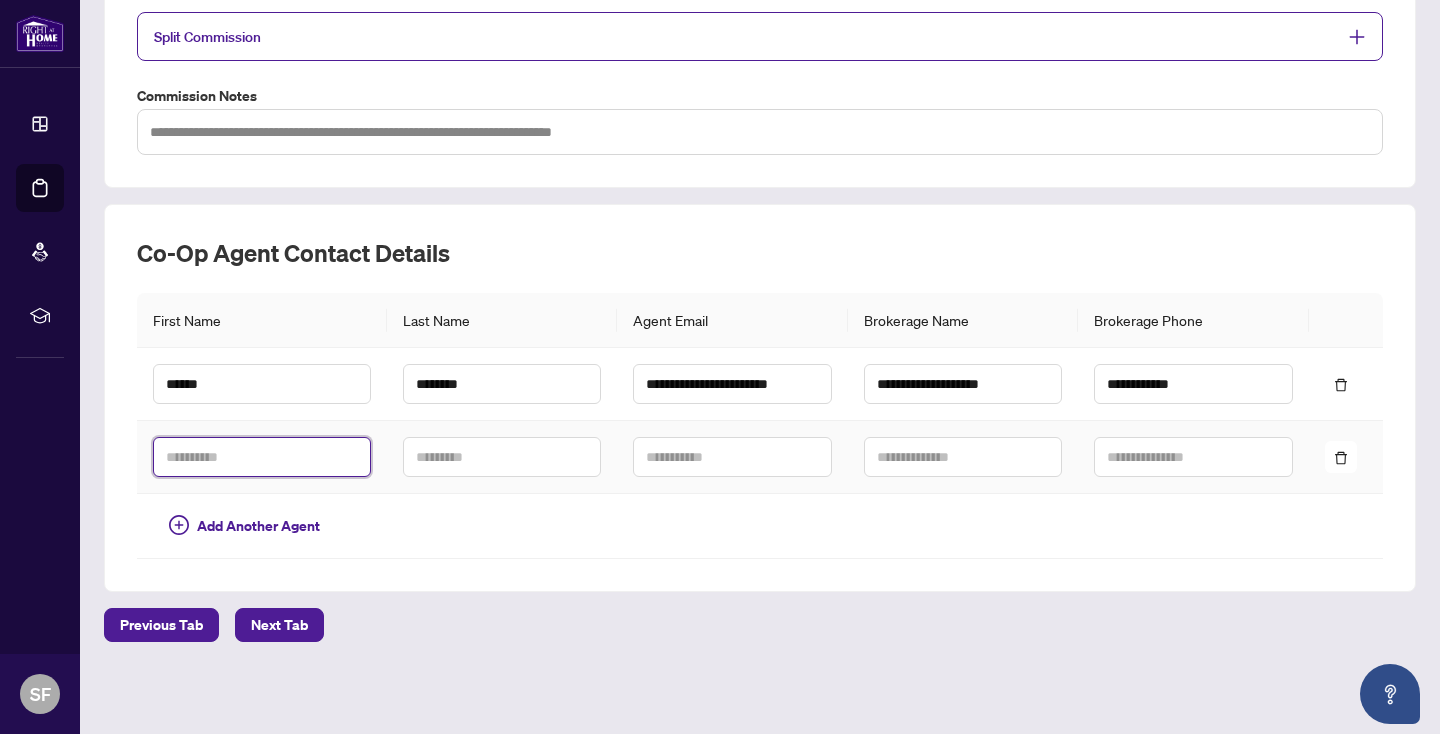 click at bounding box center (262, 457) 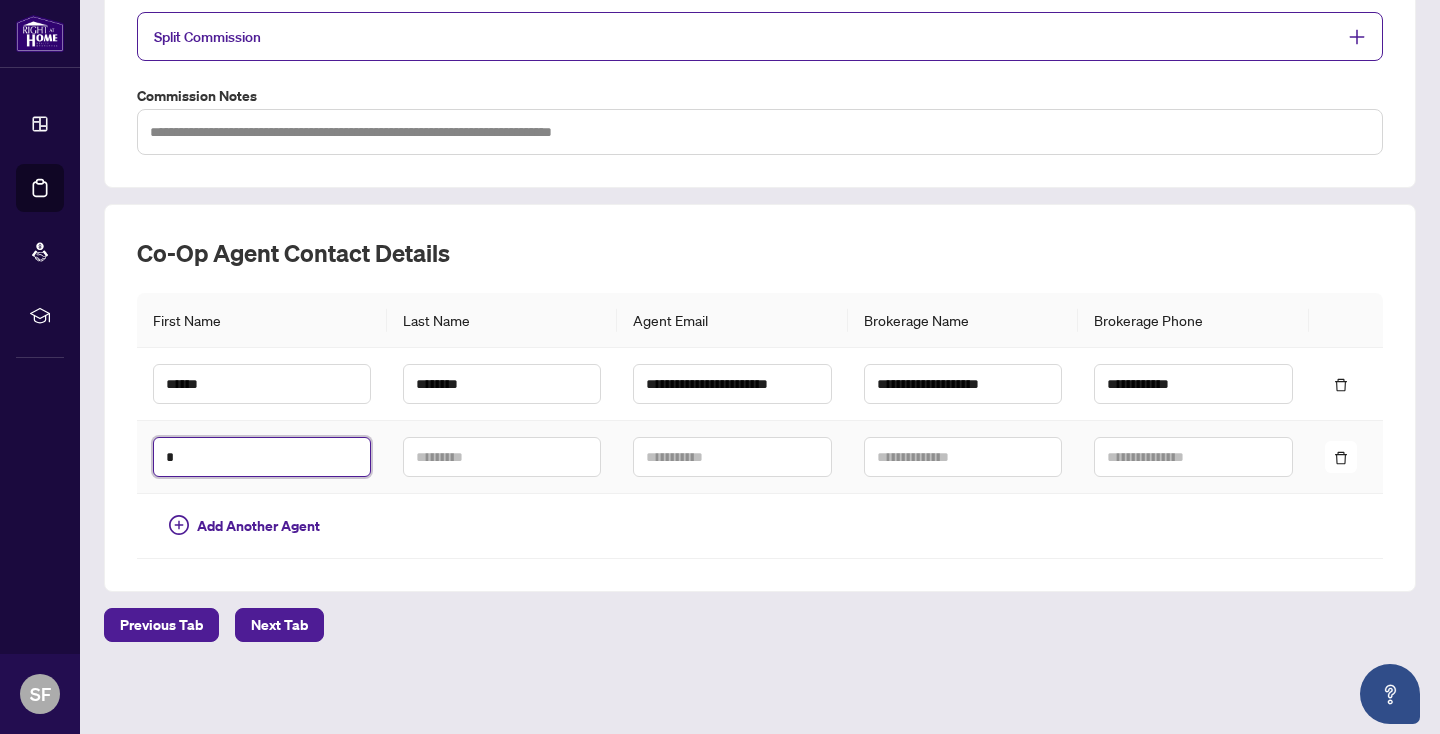click on "*" at bounding box center (262, 457) 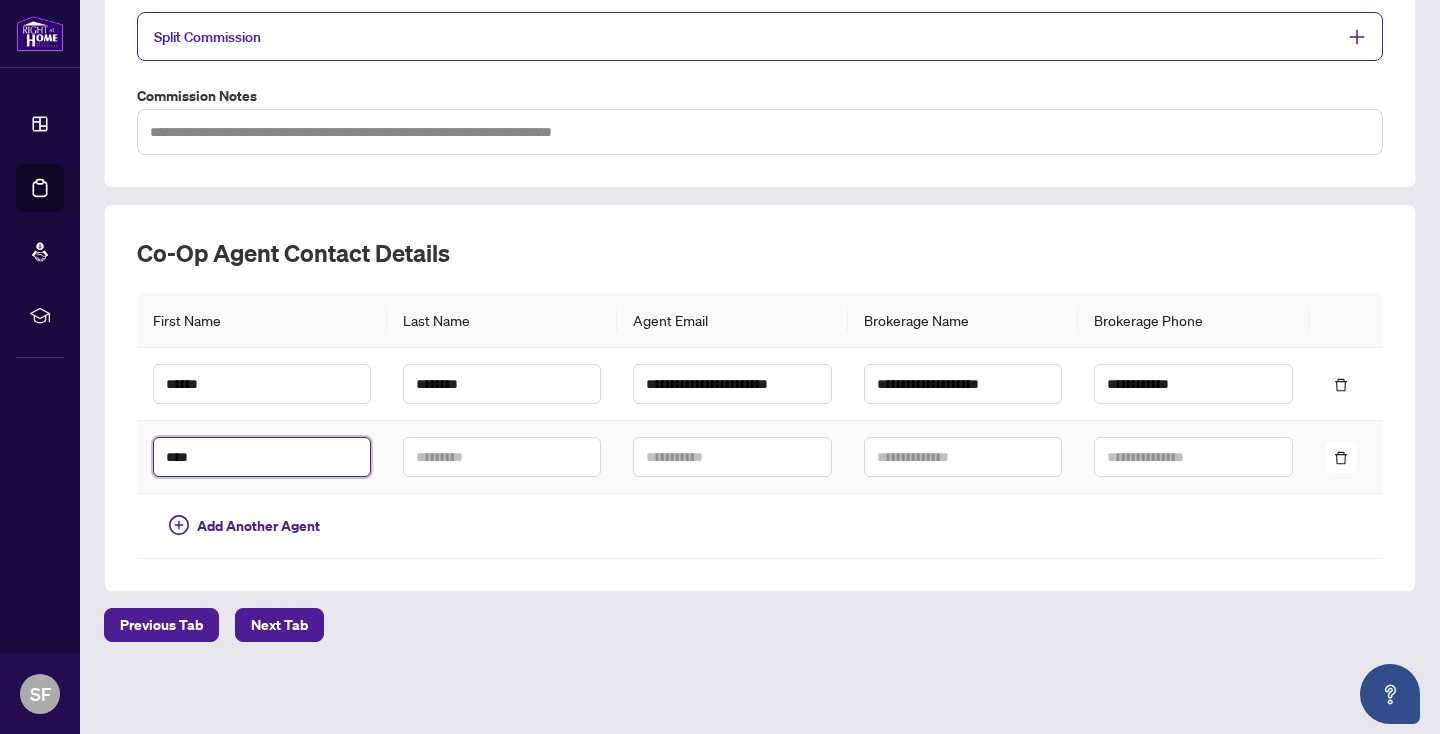 click on "****" at bounding box center [262, 457] 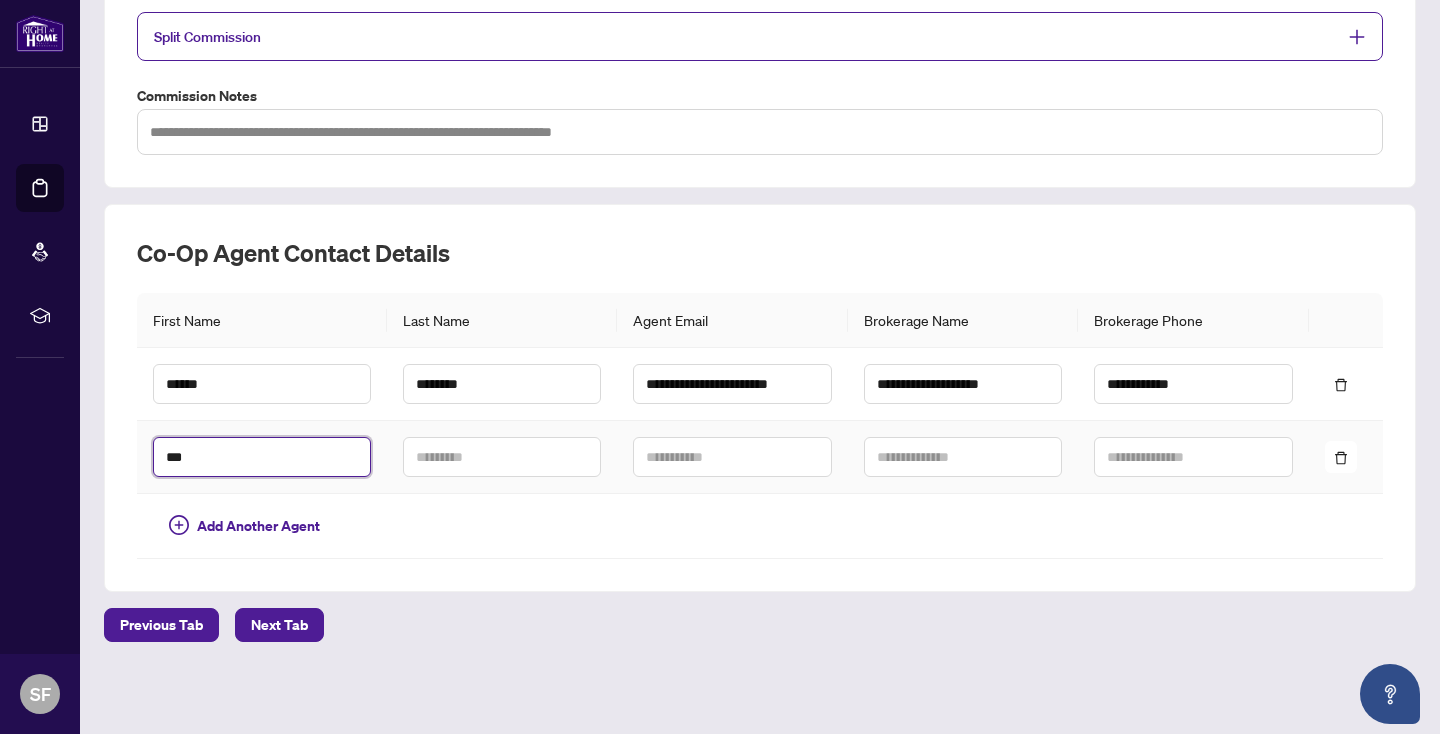 click on "***" at bounding box center (262, 457) 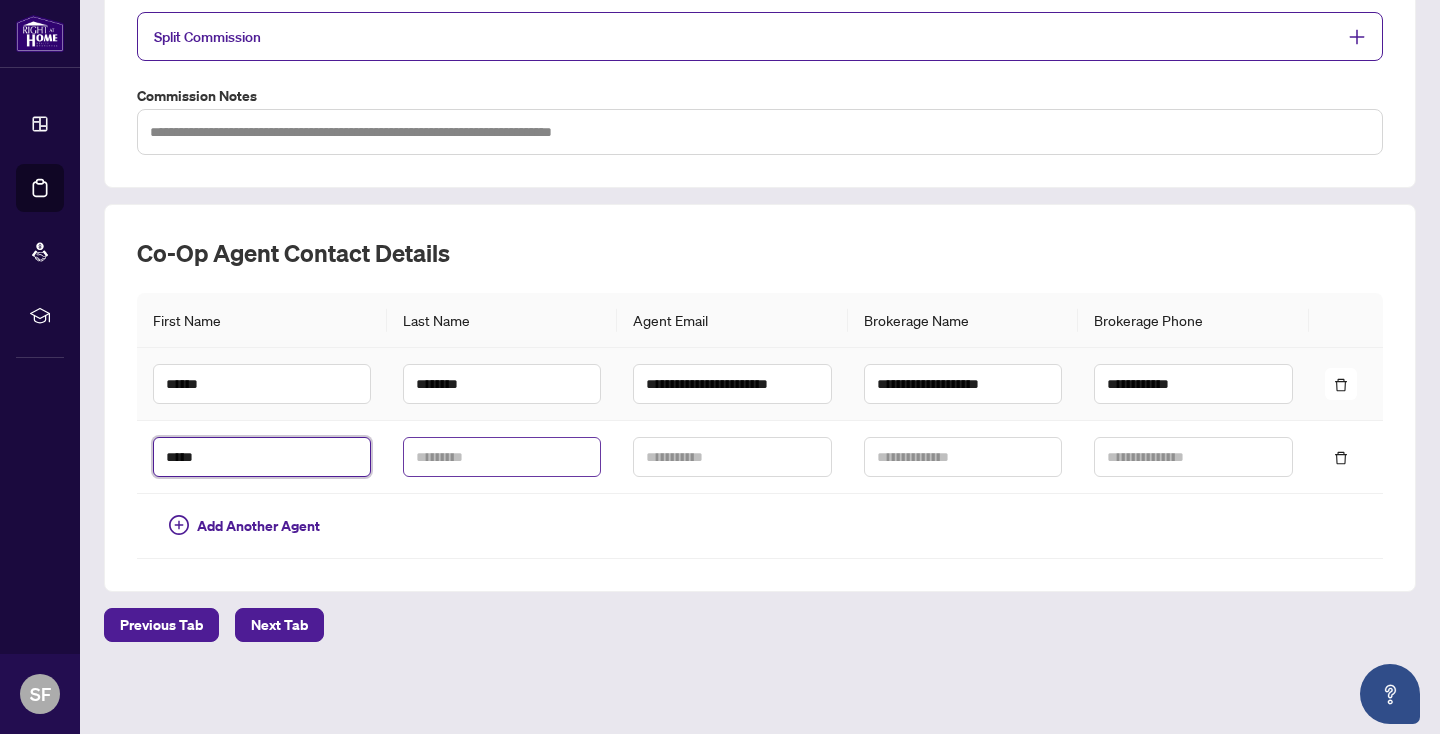 type on "*****" 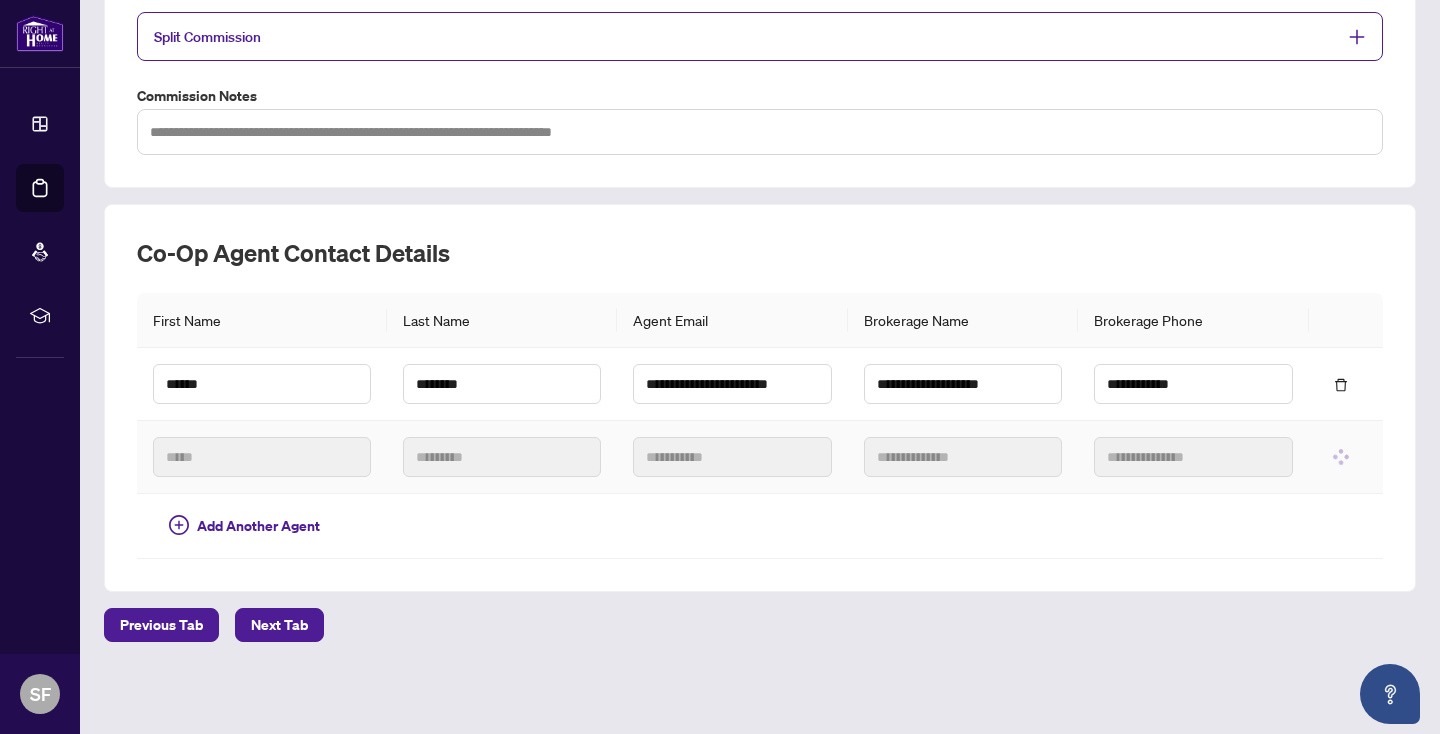 click at bounding box center [502, 457] 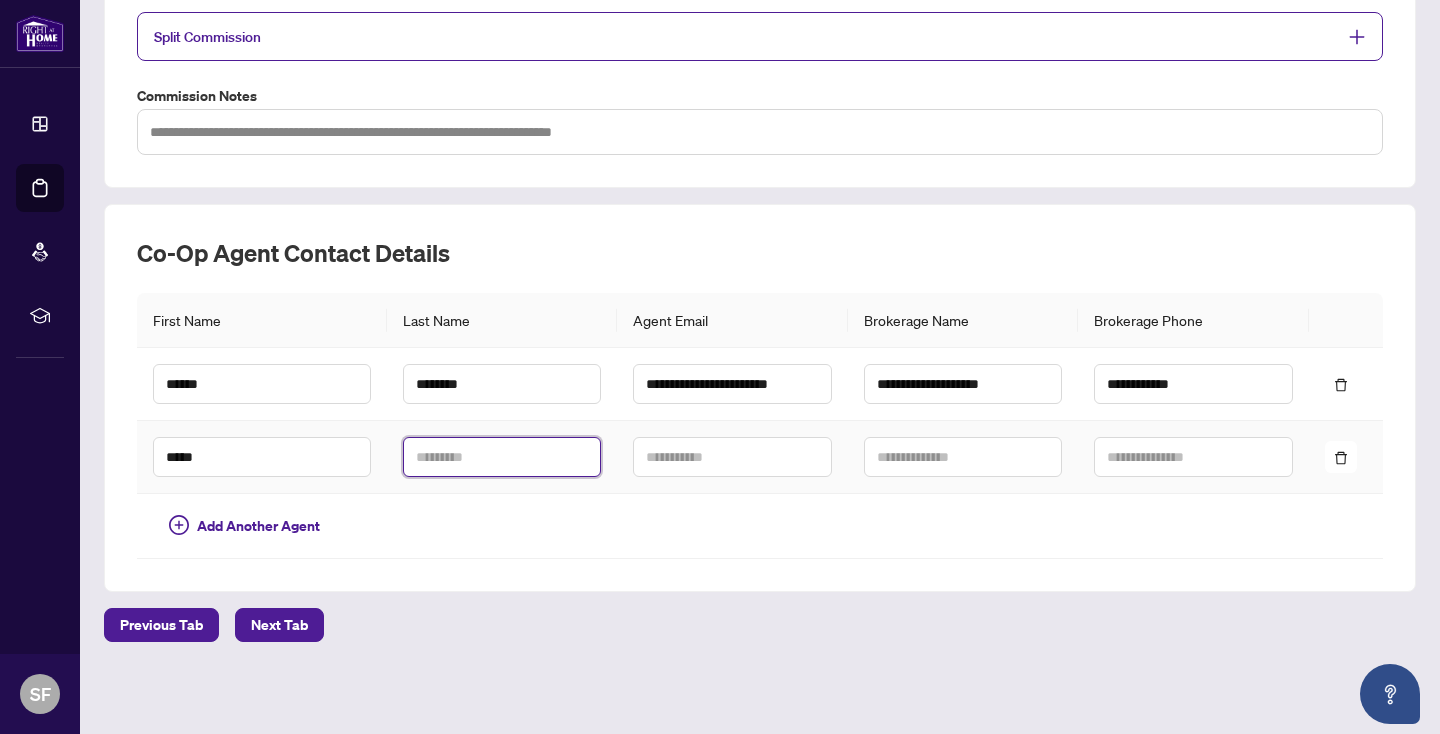 click at bounding box center (502, 457) 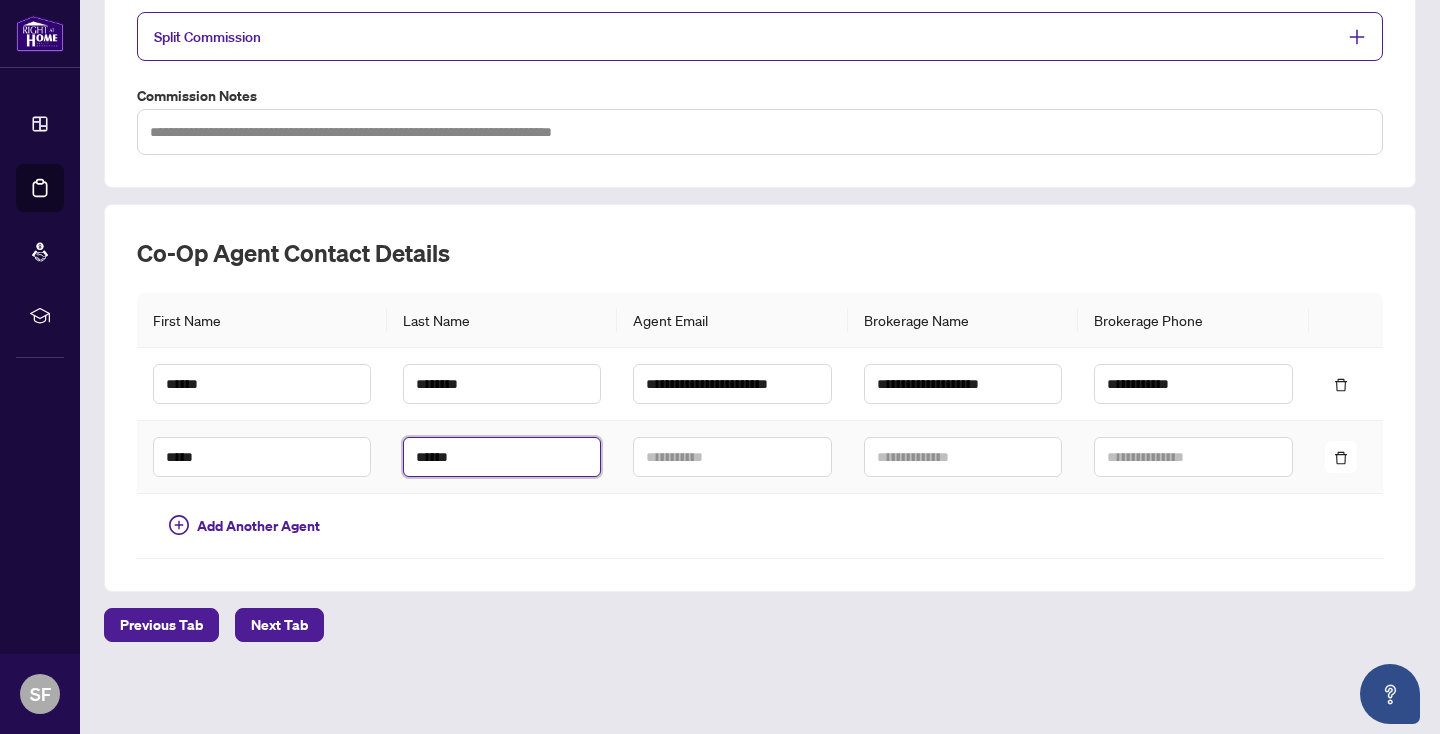 type on "******" 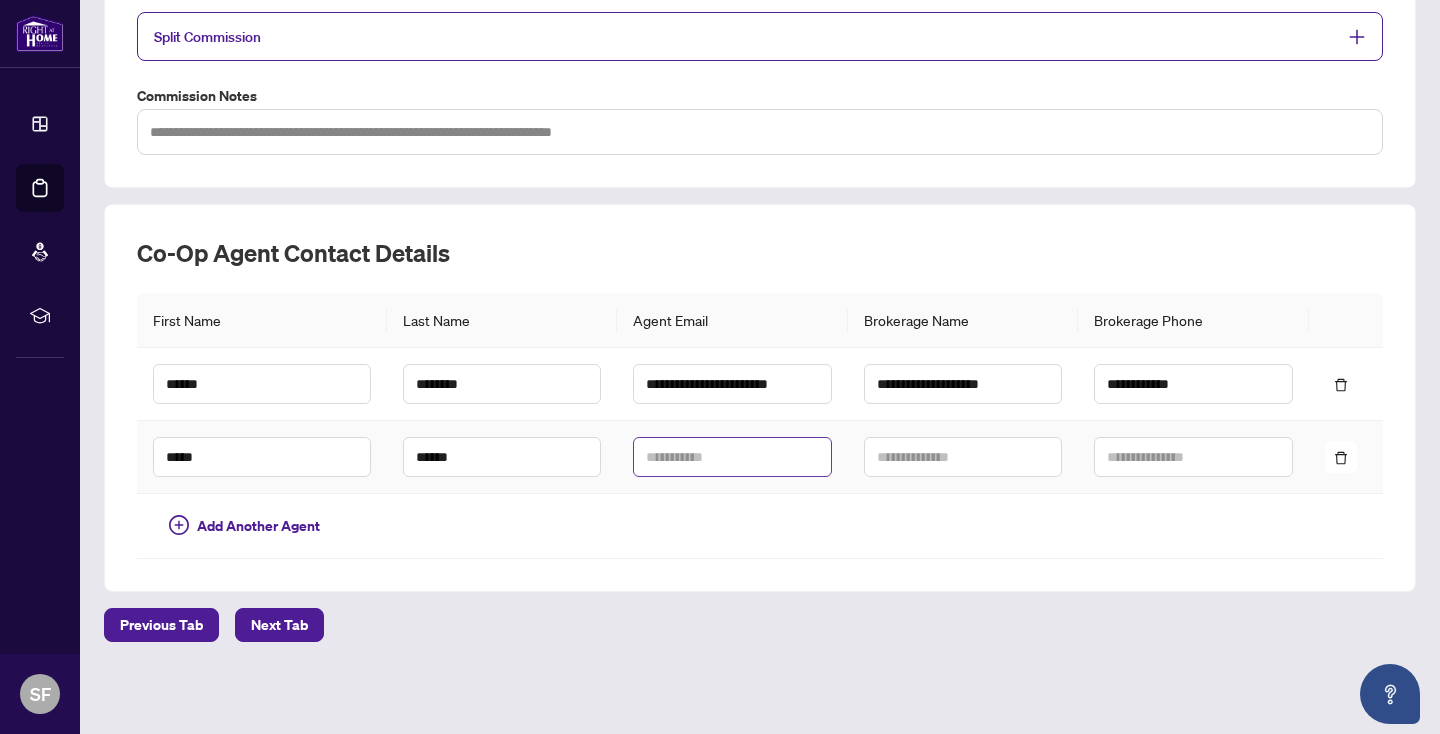 click at bounding box center (732, 457) 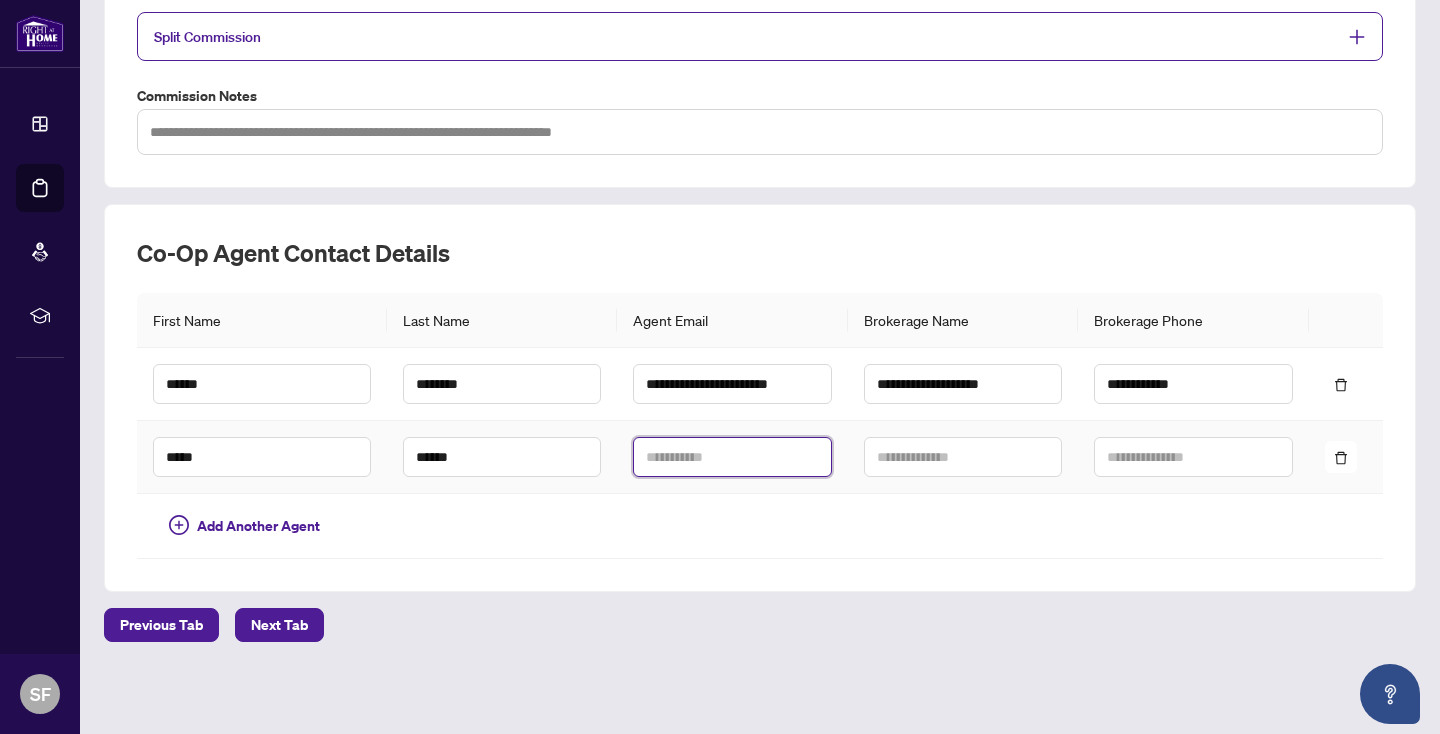 click at bounding box center (732, 457) 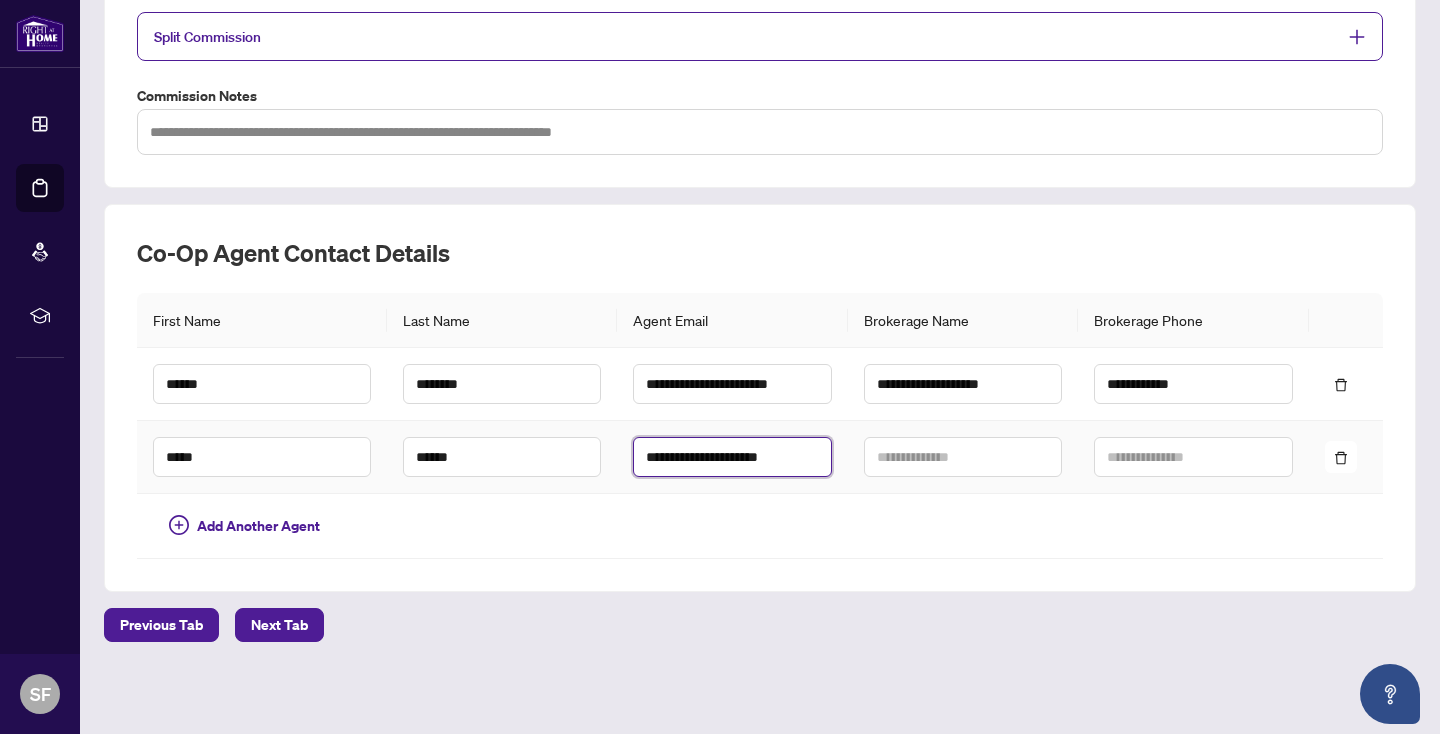 type on "**********" 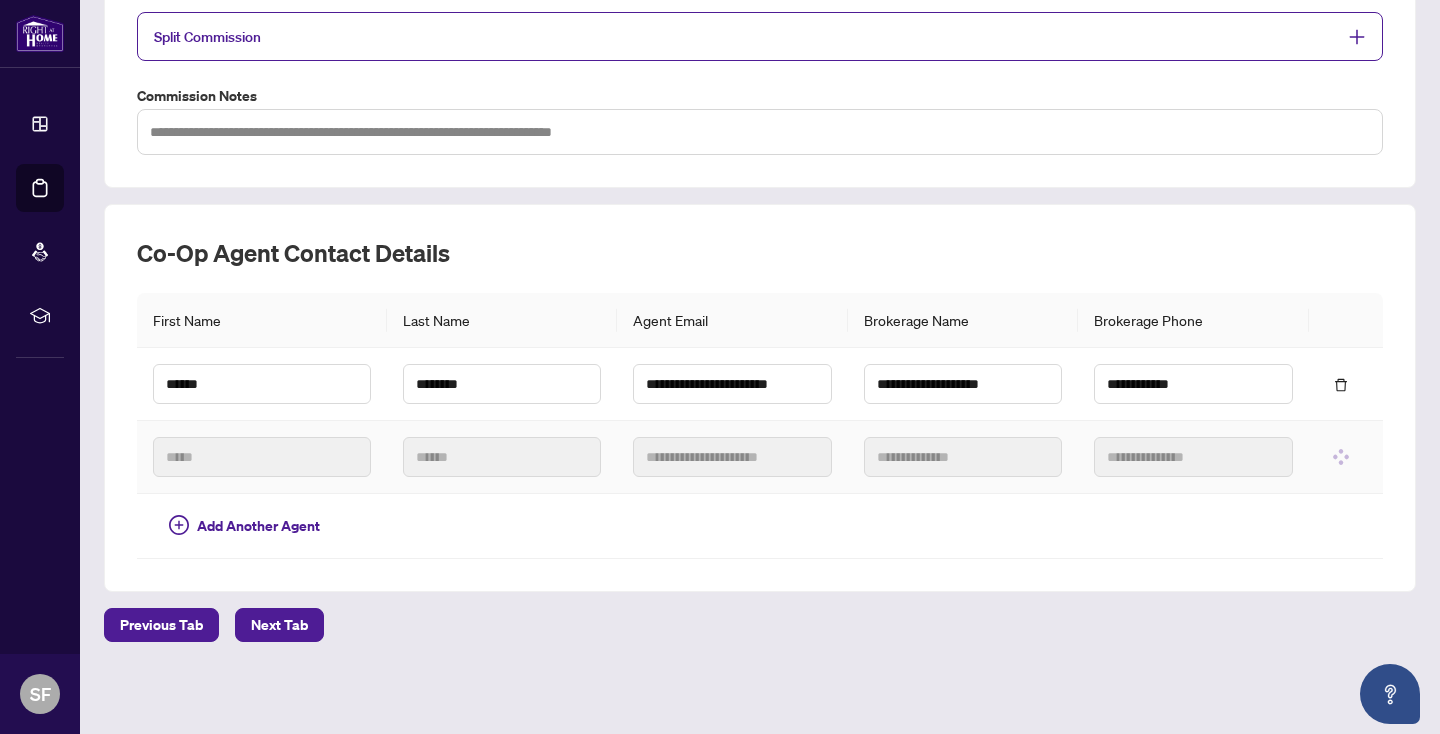 click at bounding box center [963, 457] 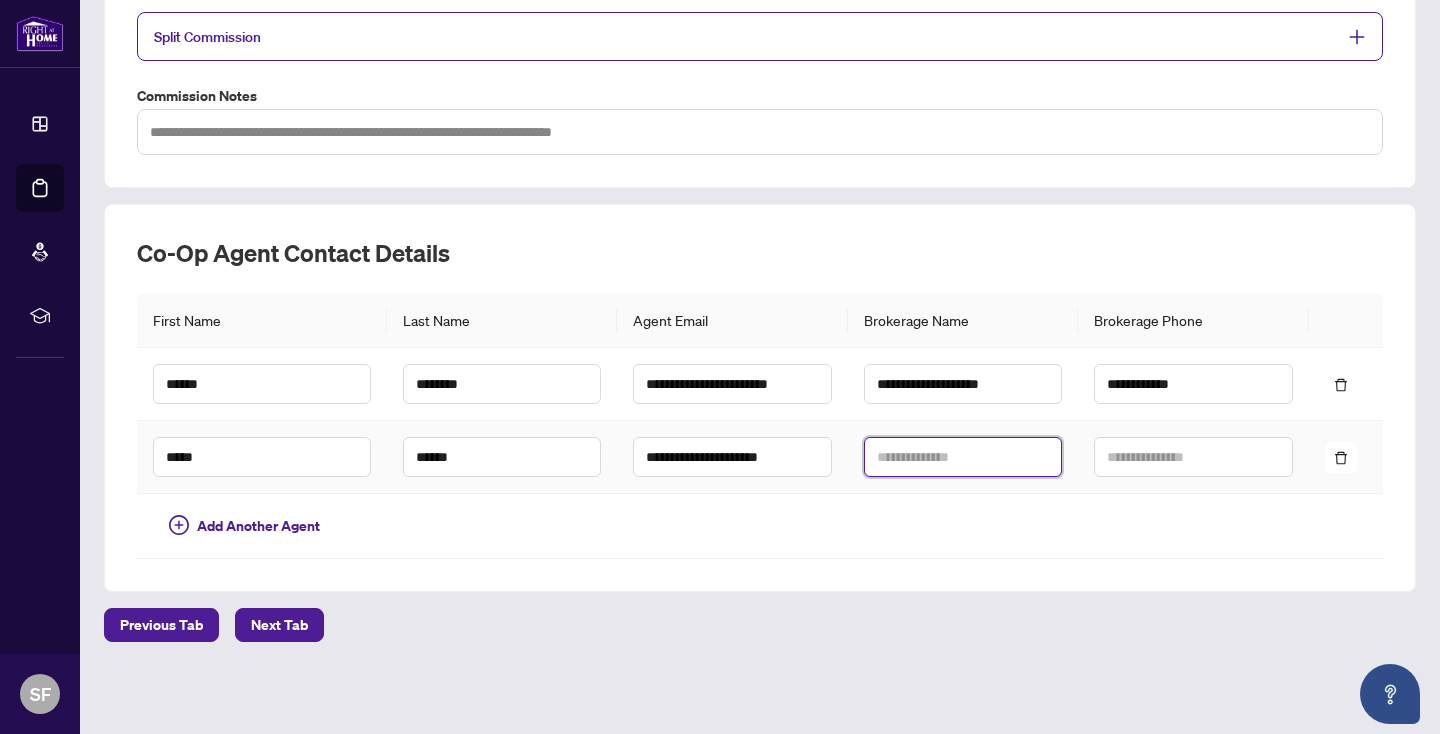 click at bounding box center (963, 457) 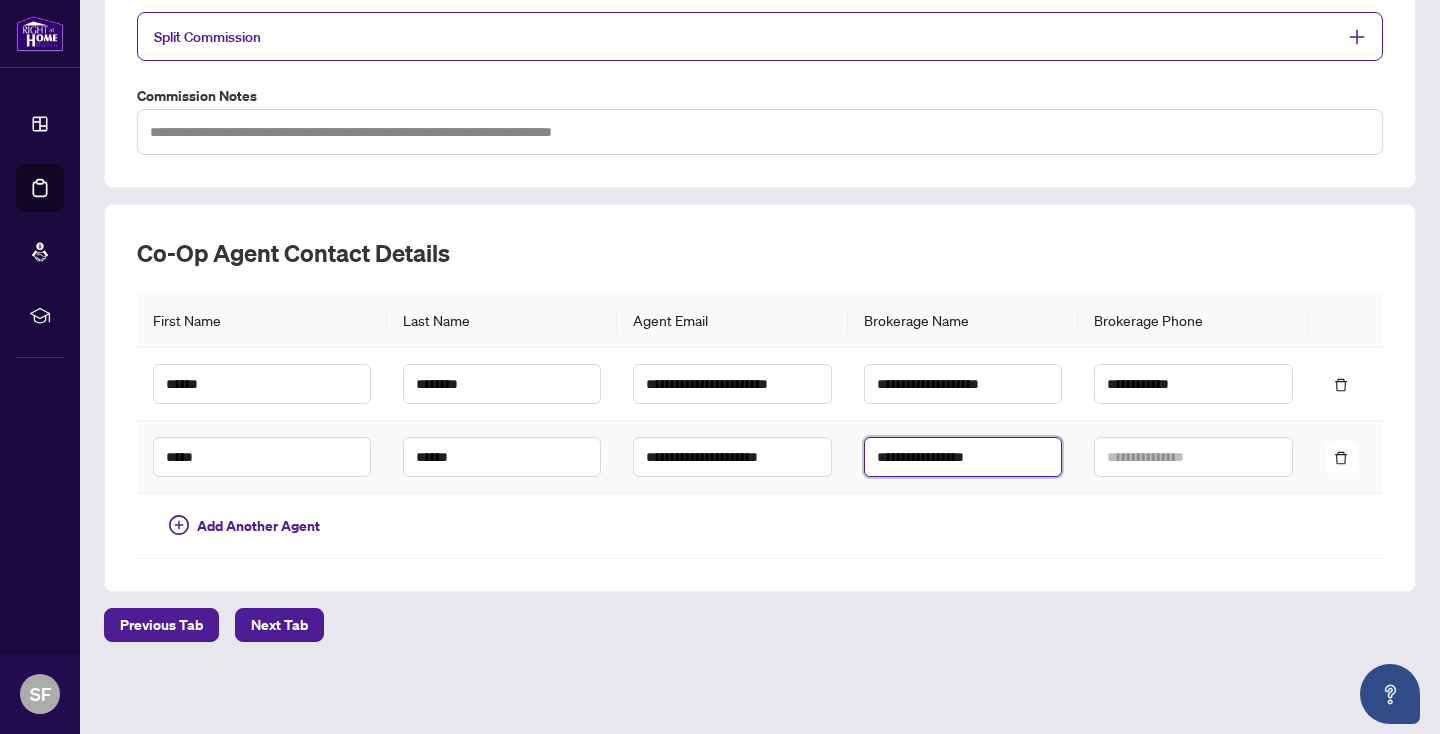 click on "**********" at bounding box center (963, 457) 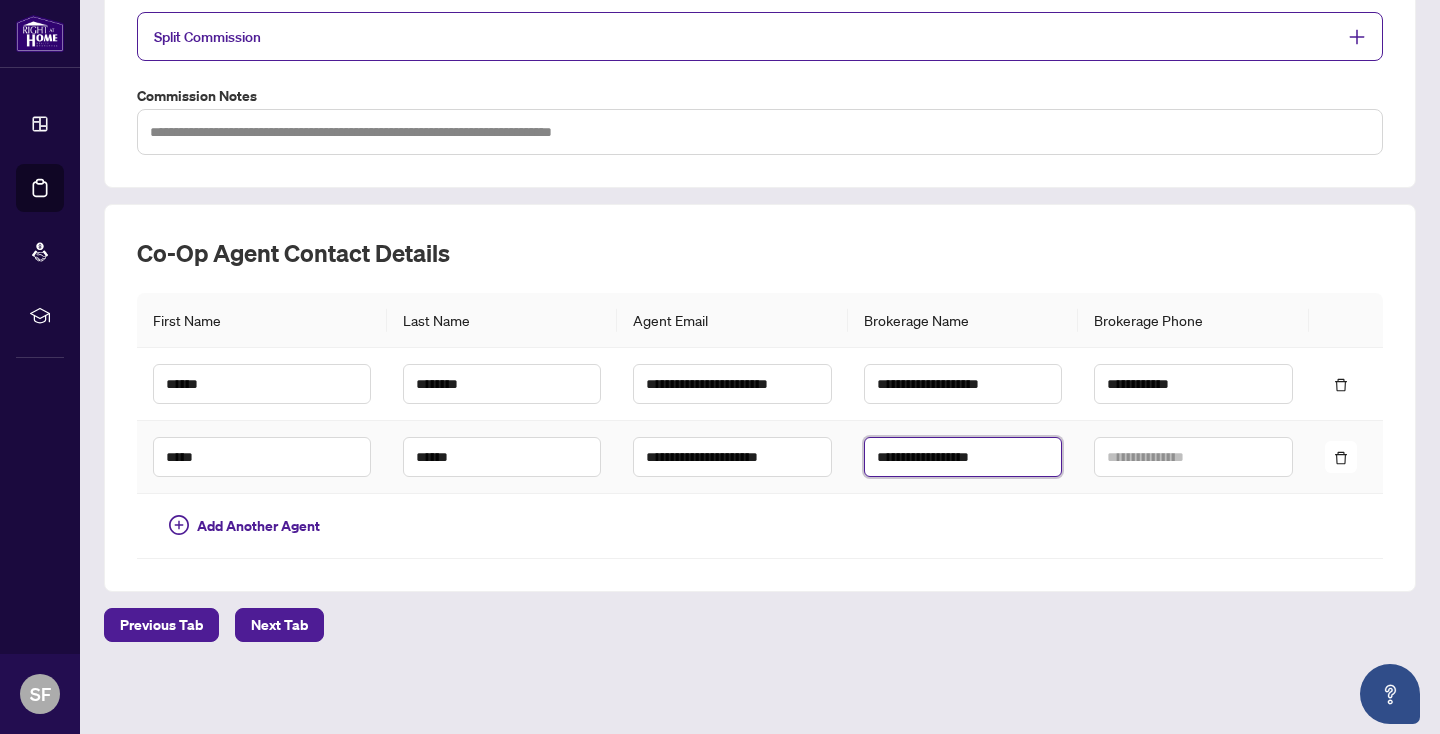 type on "**********" 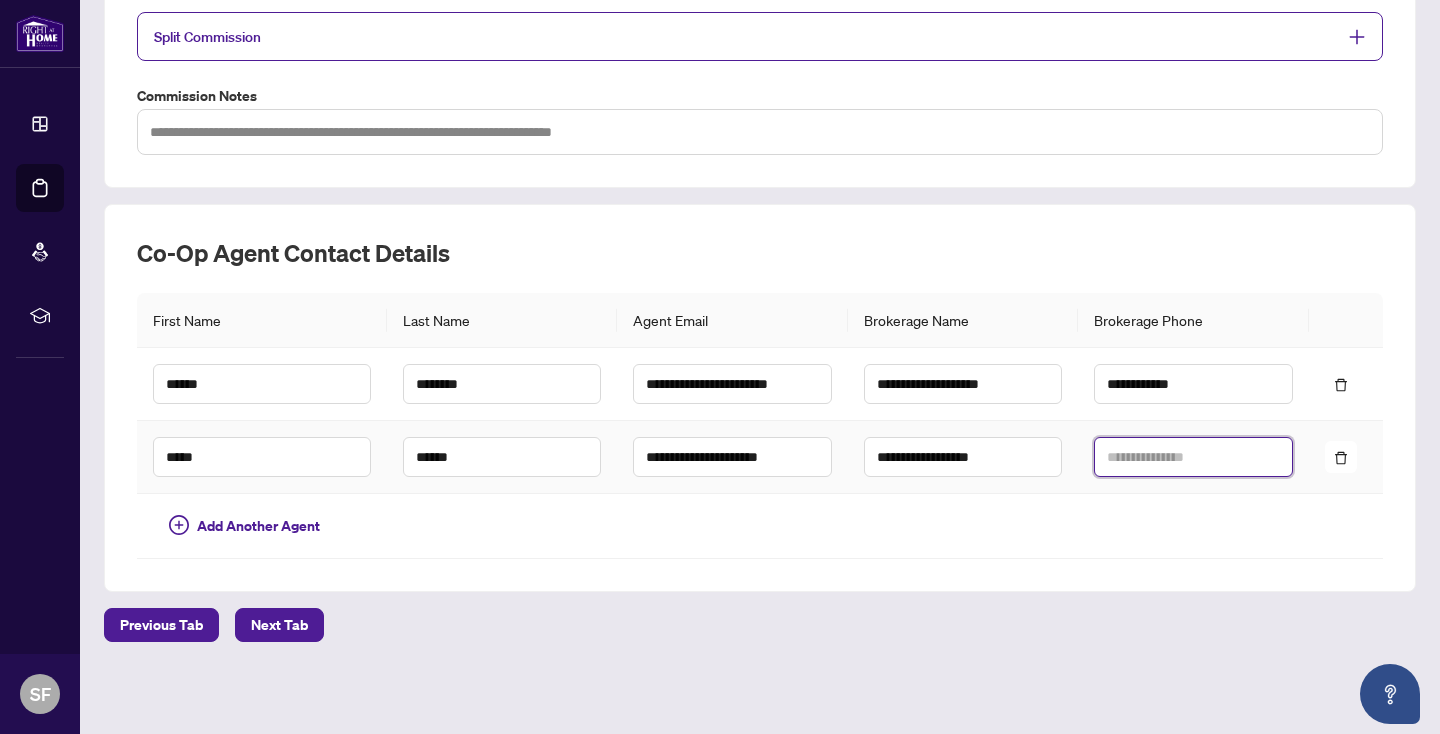 click at bounding box center [1193, 457] 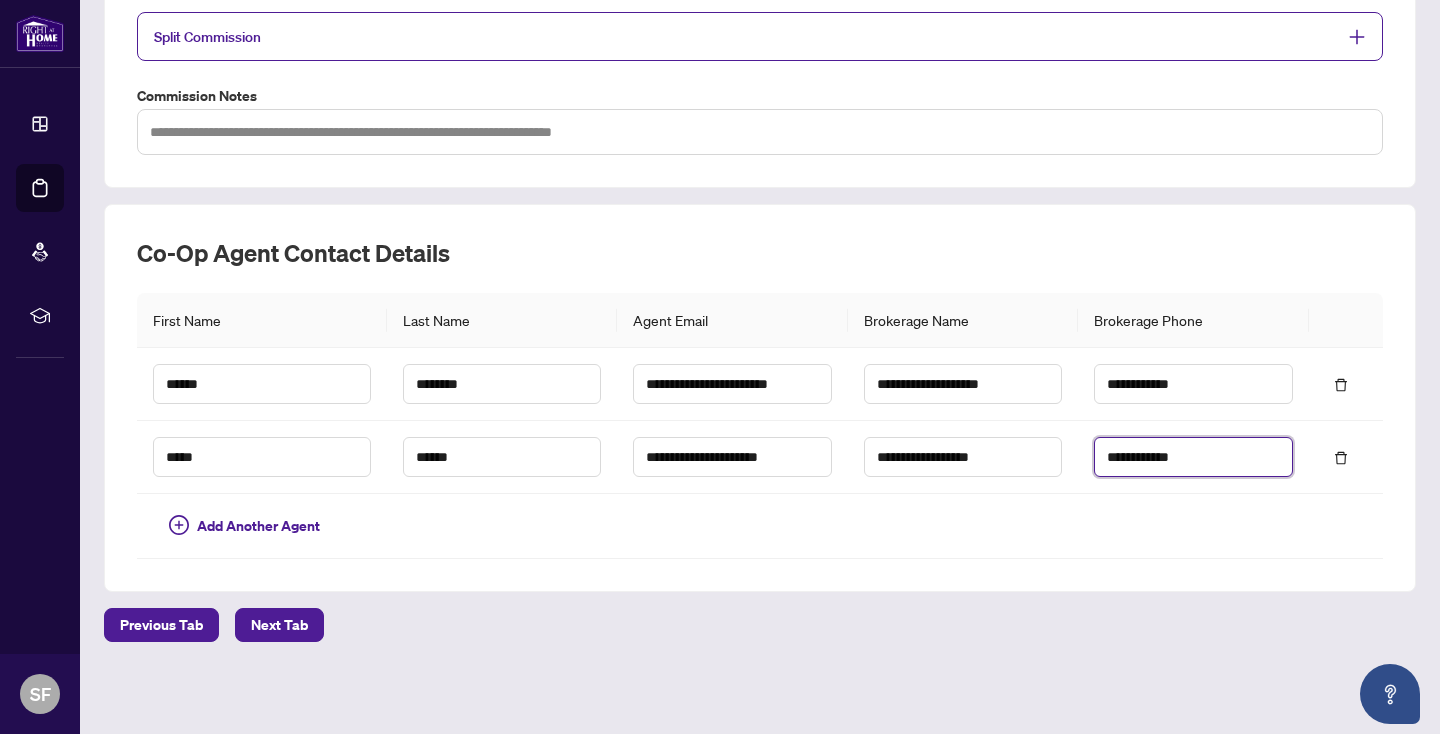 type on "**********" 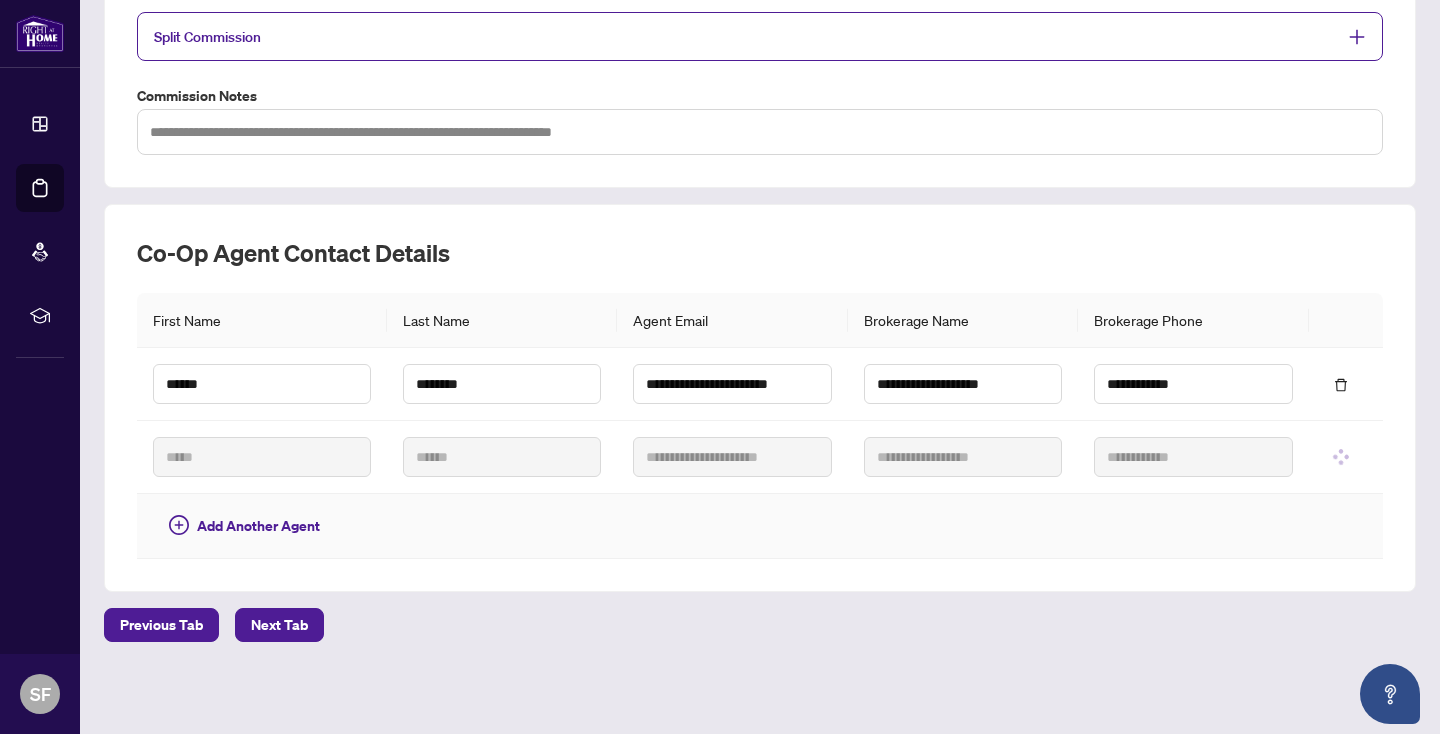 click at bounding box center (1193, 526) 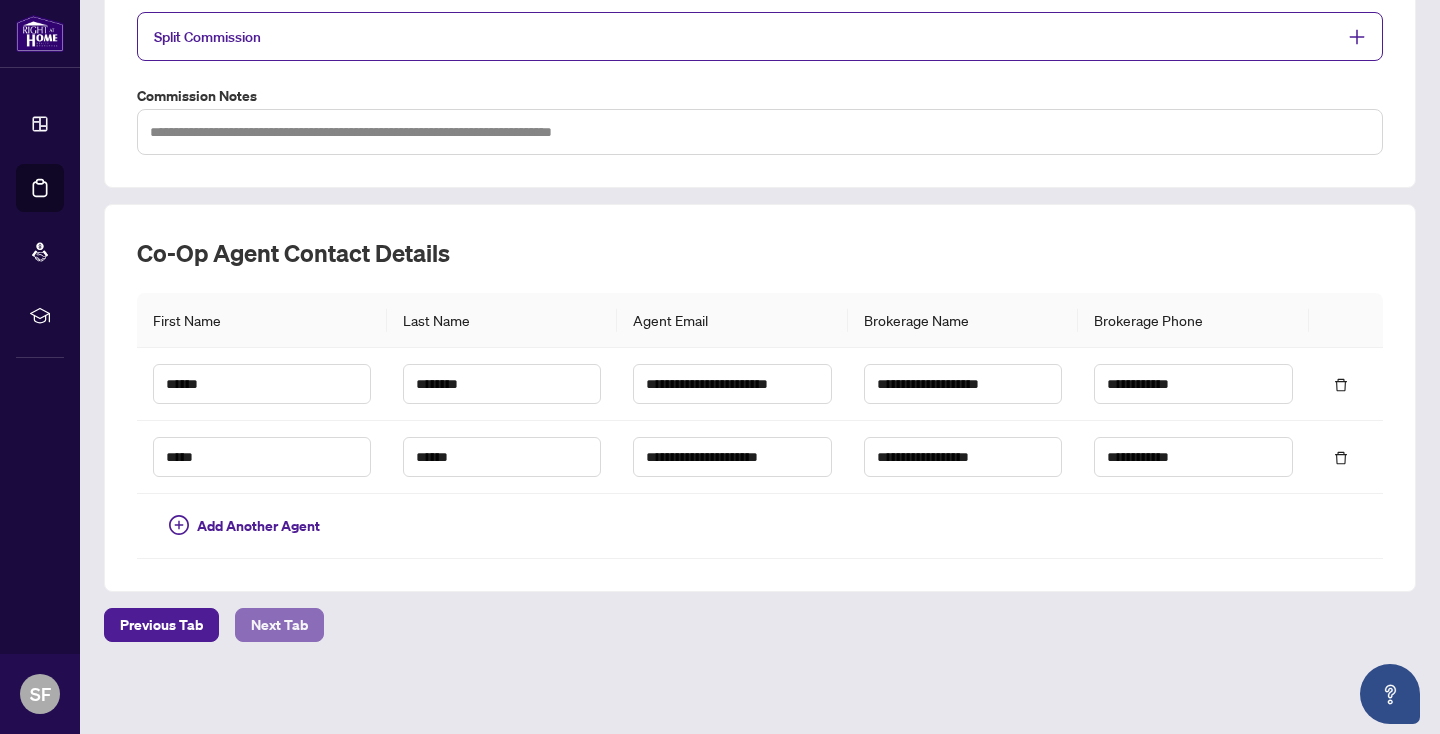 click on "Next Tab" at bounding box center (279, 625) 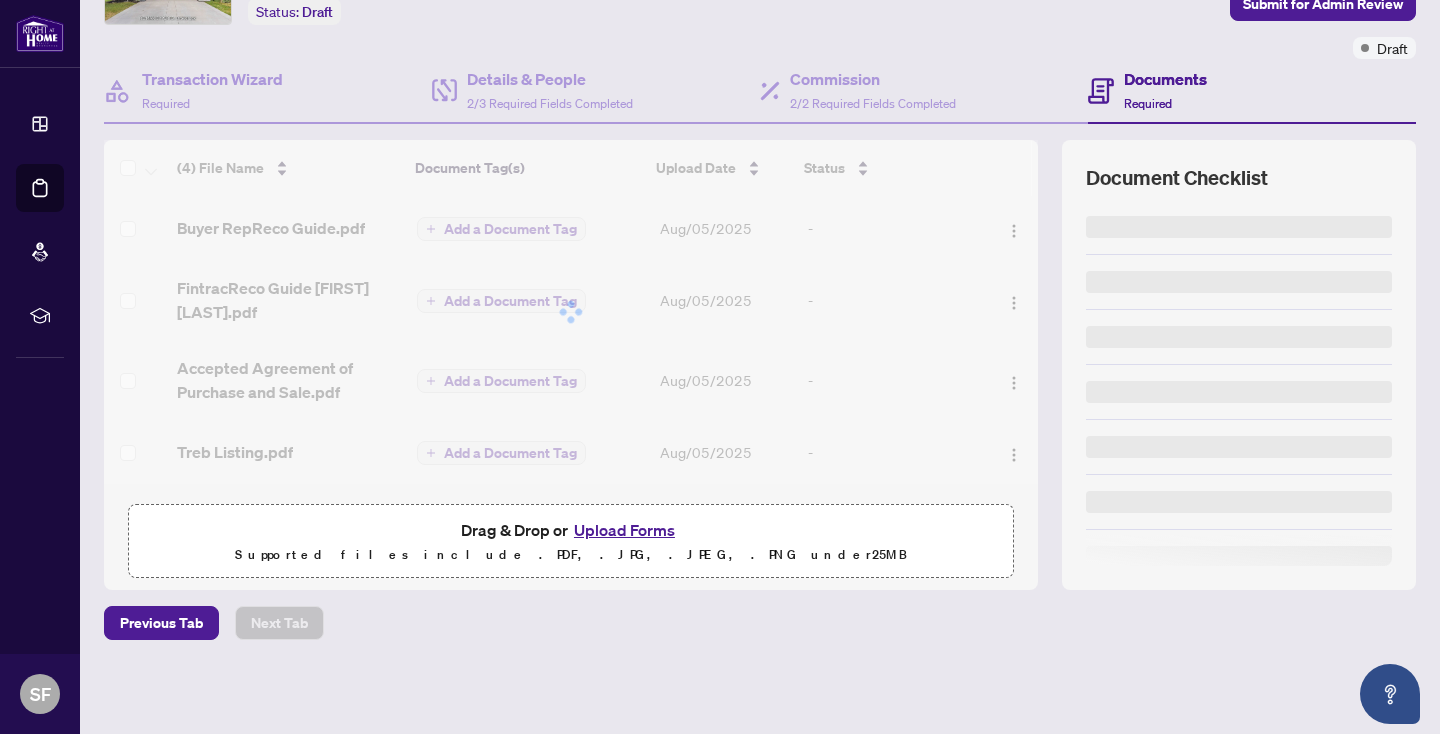 scroll, scrollTop: 0, scrollLeft: 0, axis: both 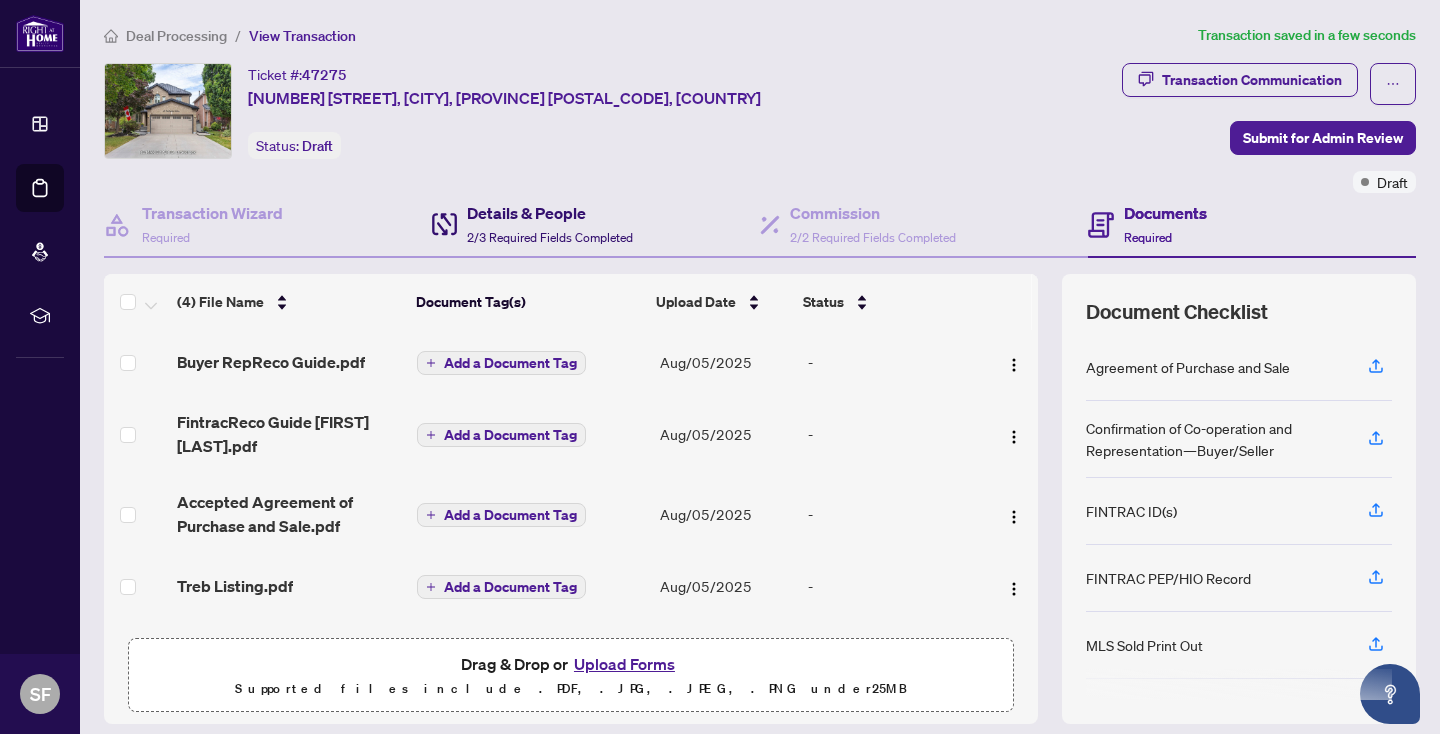 click on "Details & People" at bounding box center [550, 213] 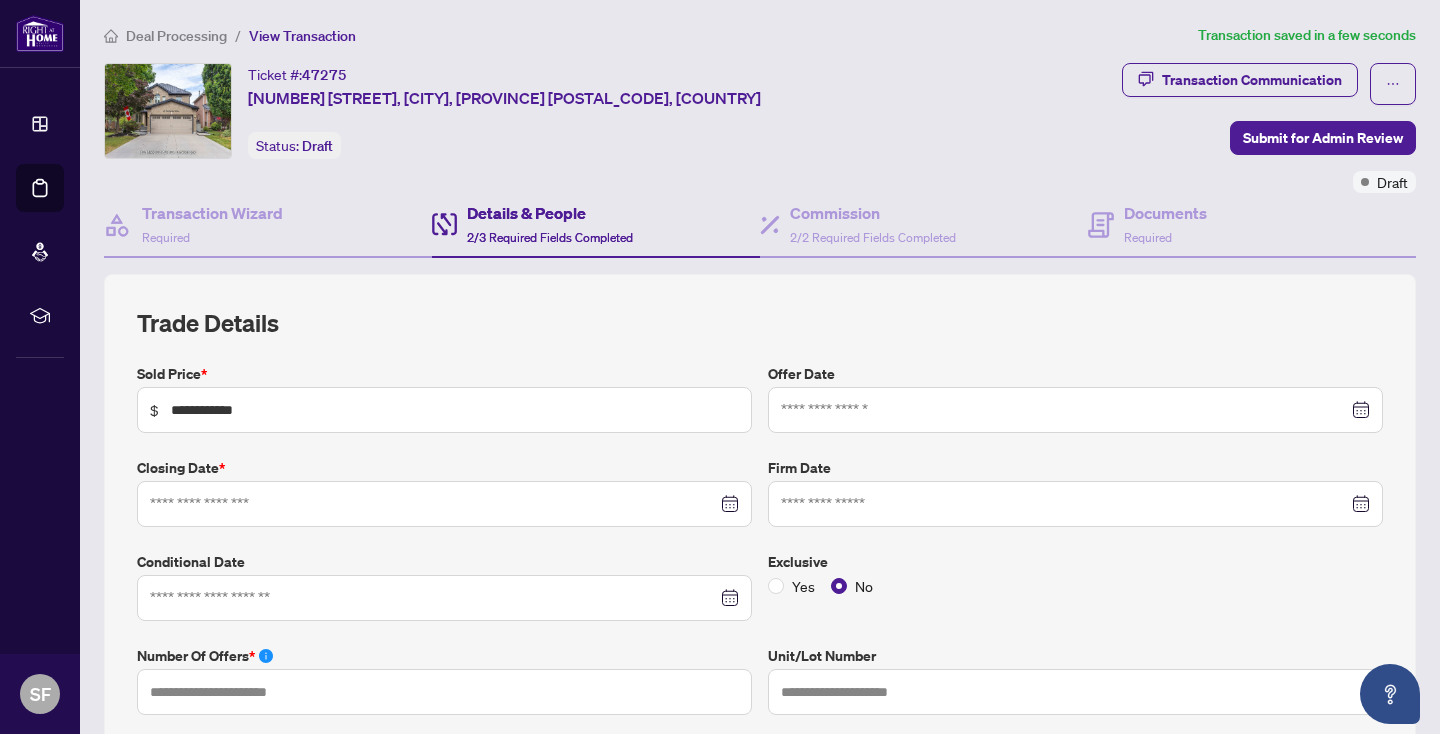 type on "**********" 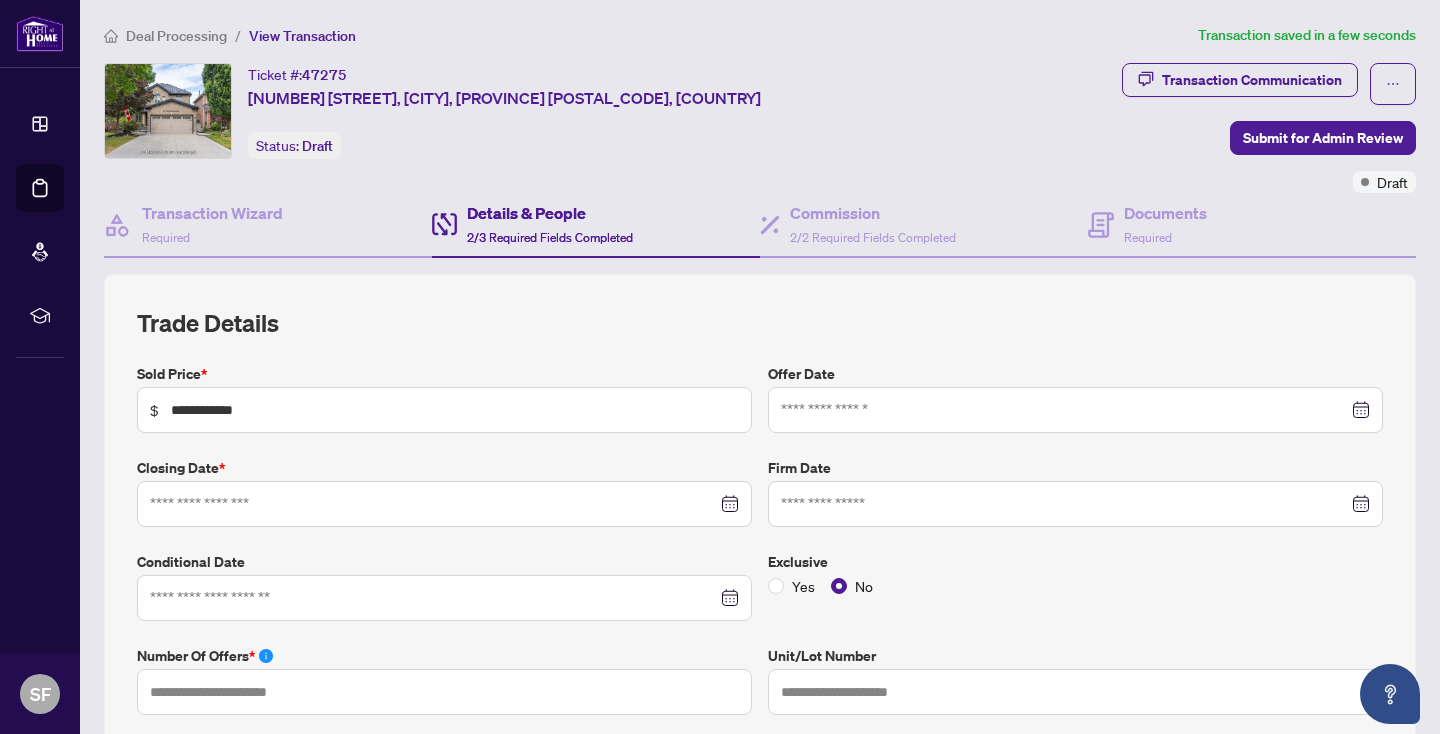 type on "**********" 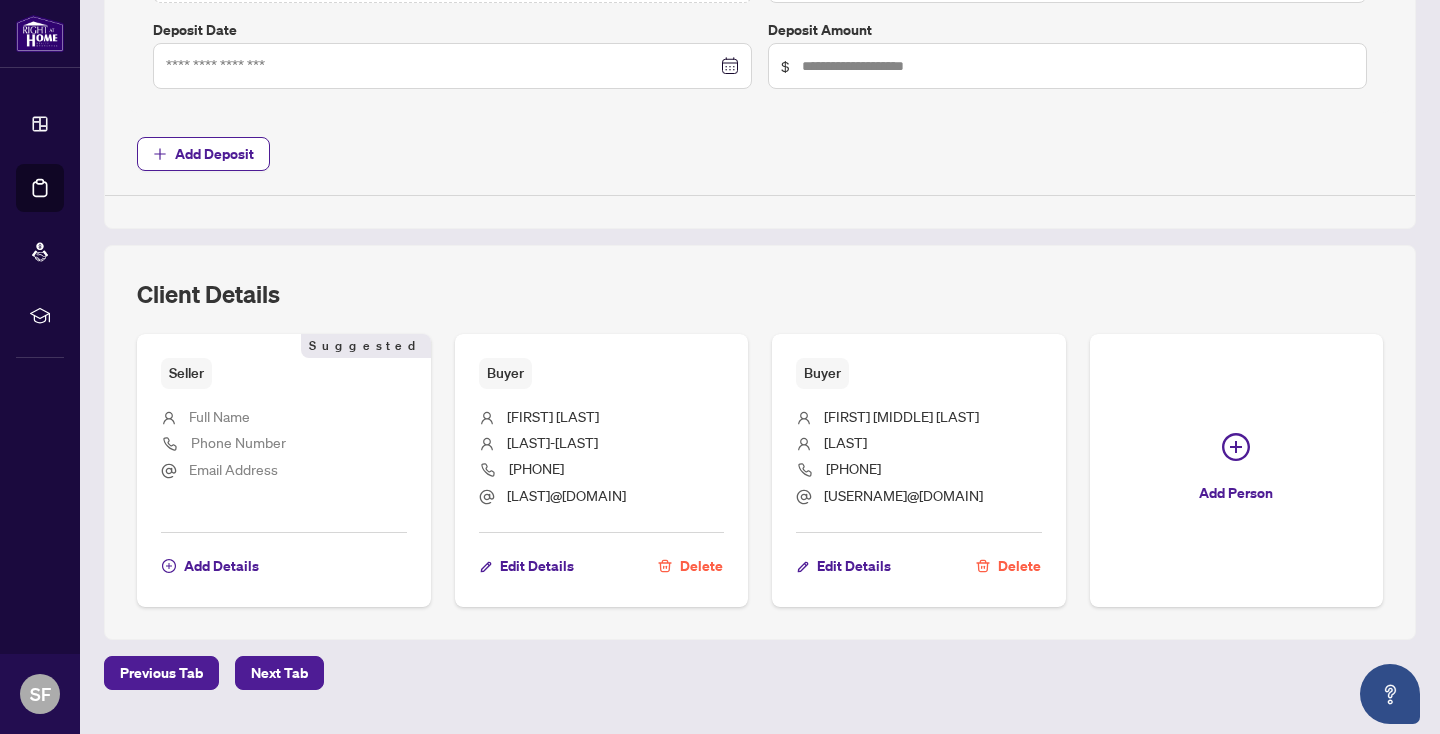 scroll, scrollTop: 1350, scrollLeft: 0, axis: vertical 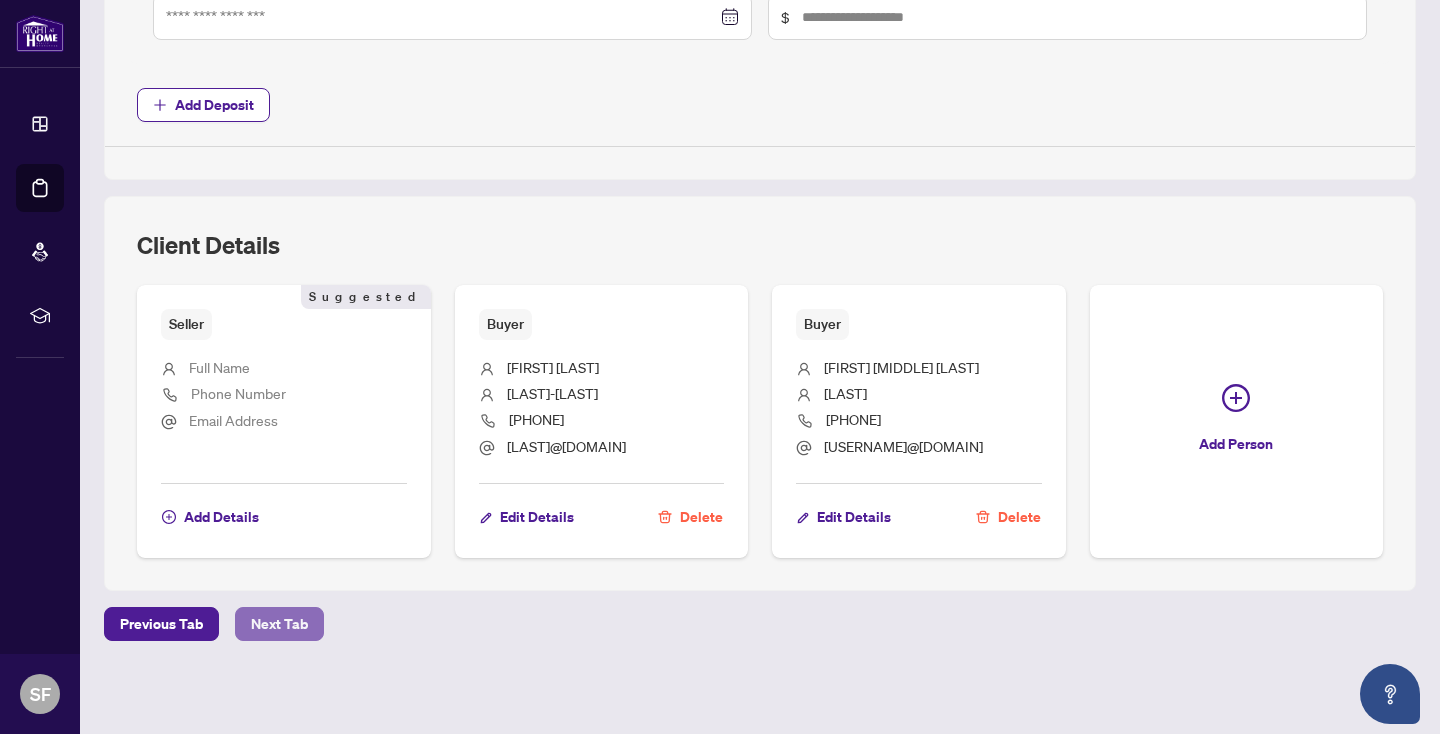 click on "Next Tab" at bounding box center (279, 624) 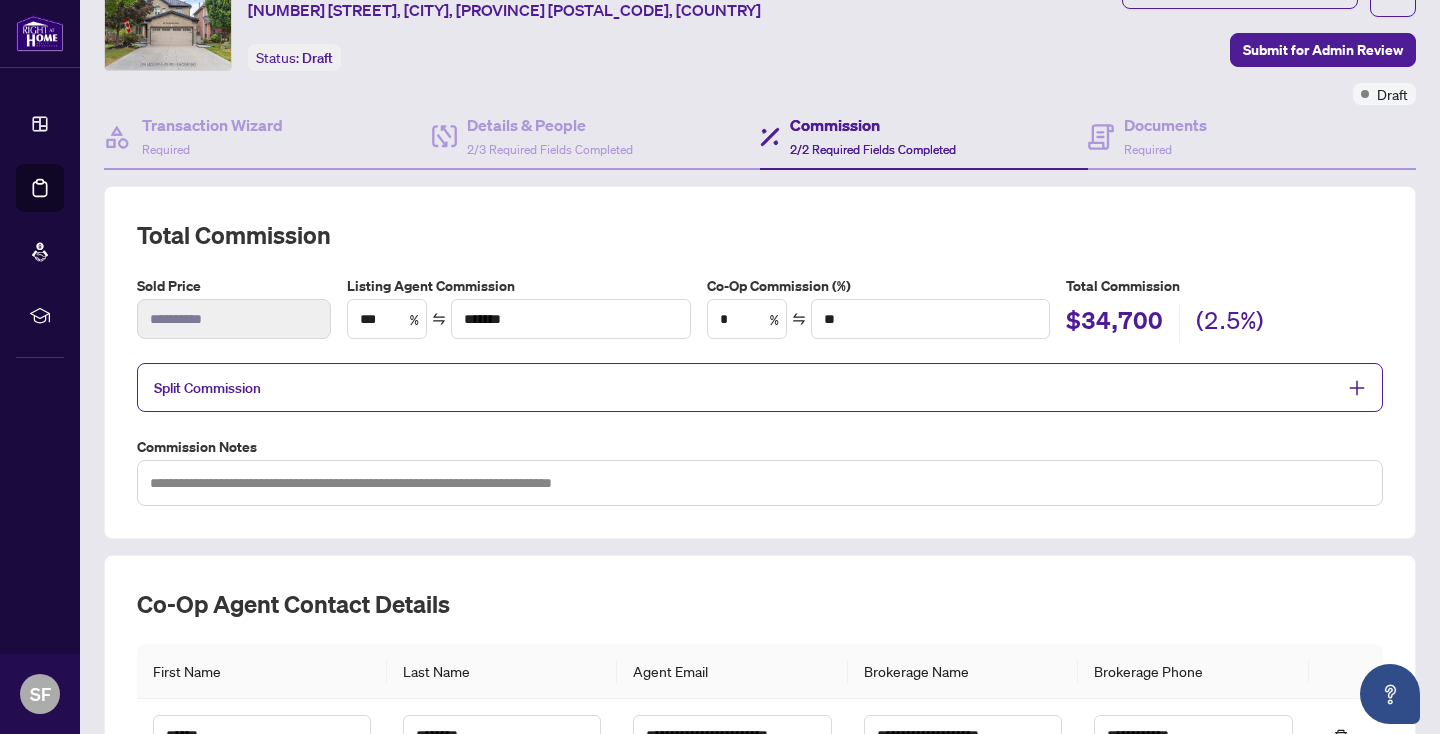 scroll, scrollTop: 92, scrollLeft: 0, axis: vertical 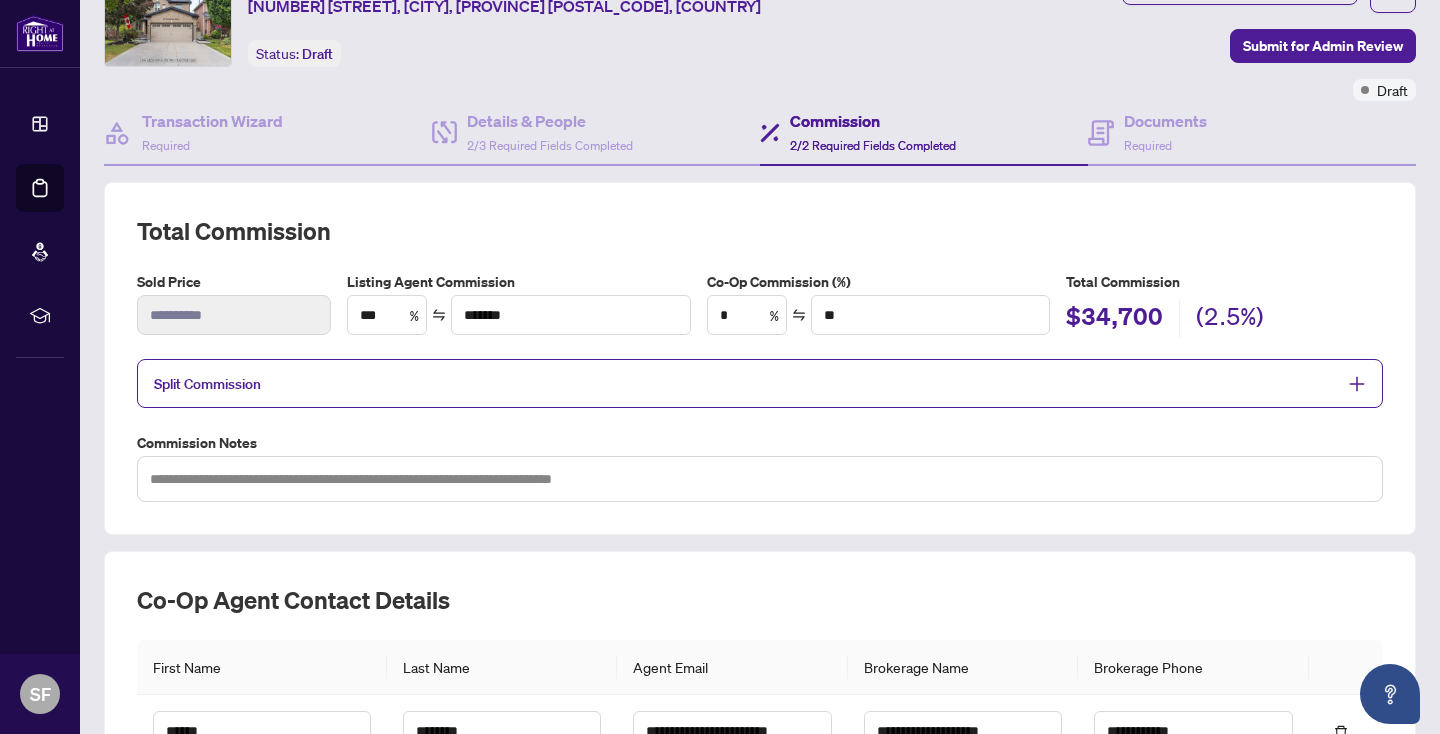 click on "Split Commission" at bounding box center (760, 383) 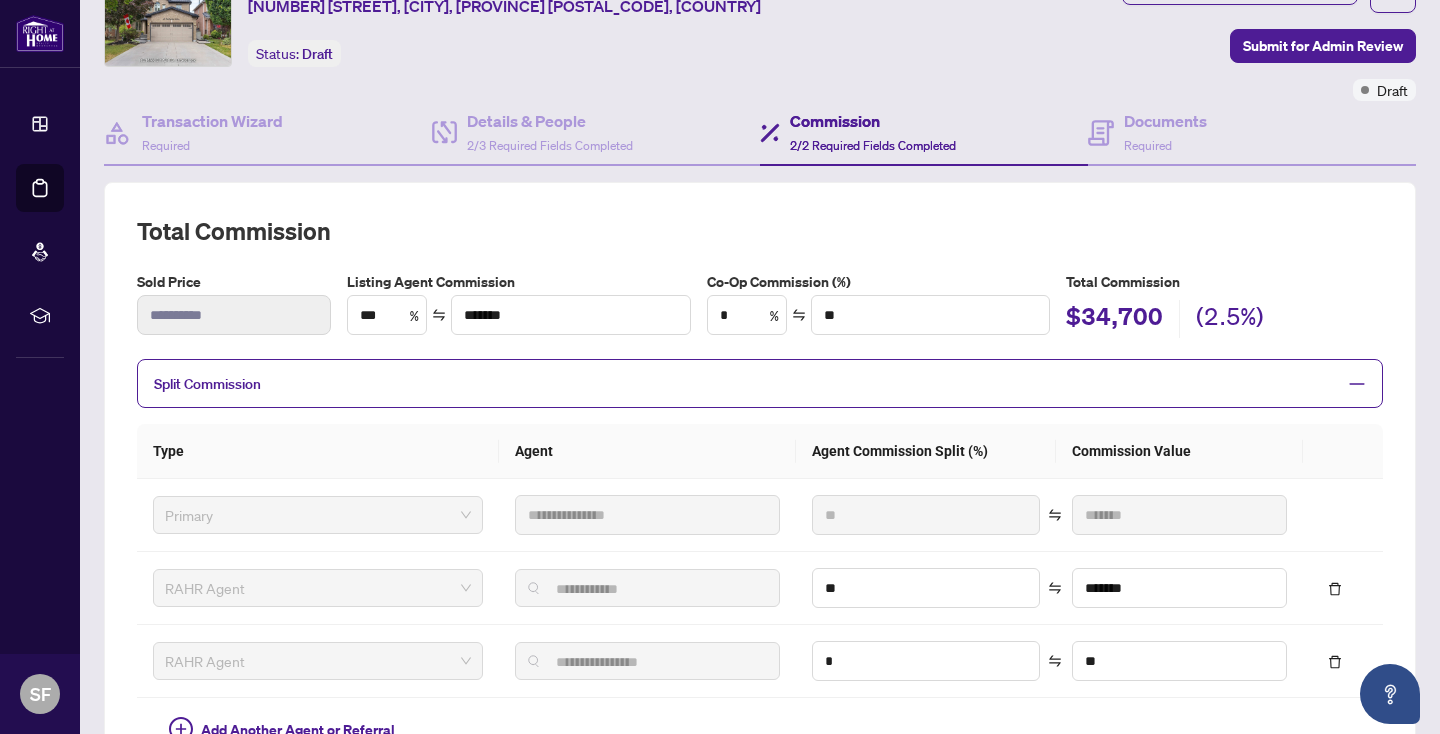 click on "Split Commission" at bounding box center [207, 384] 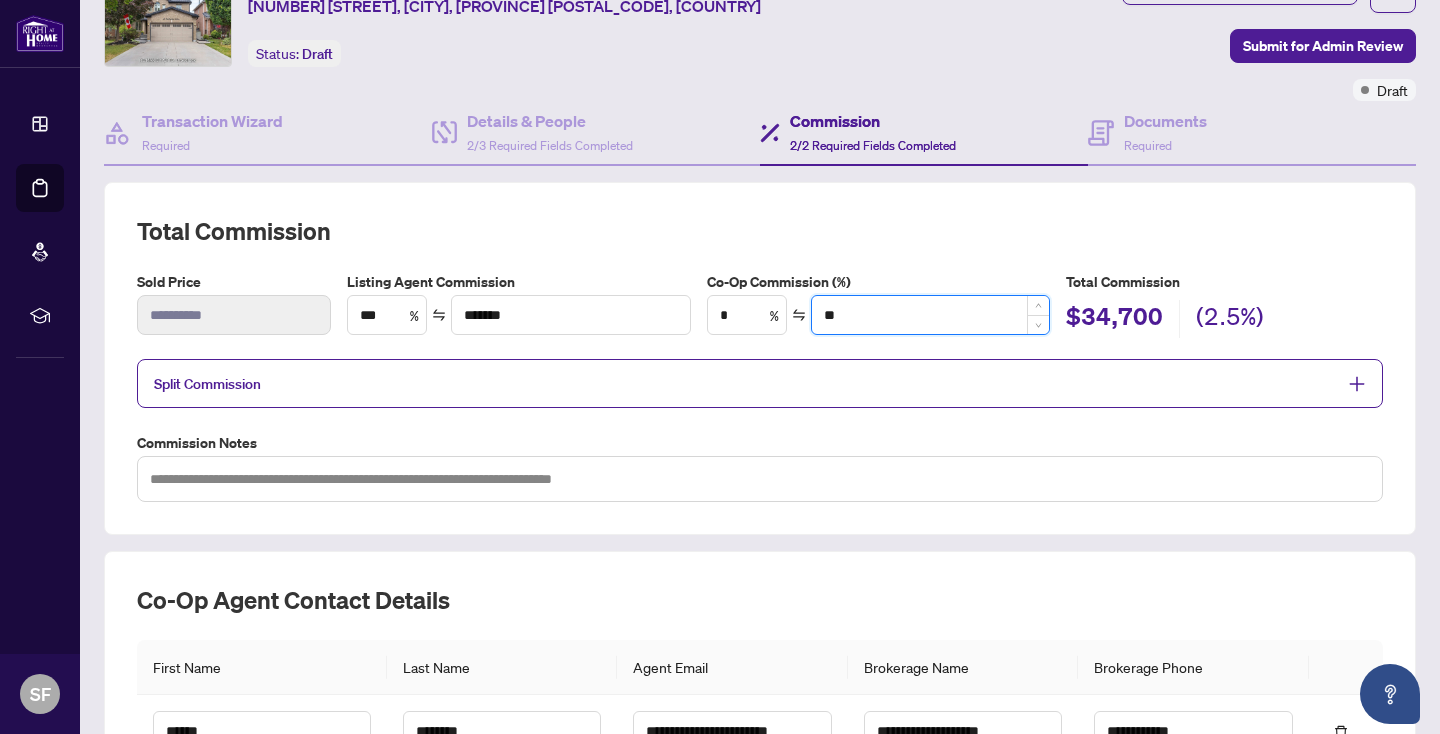 click on "**" at bounding box center (930, 315) 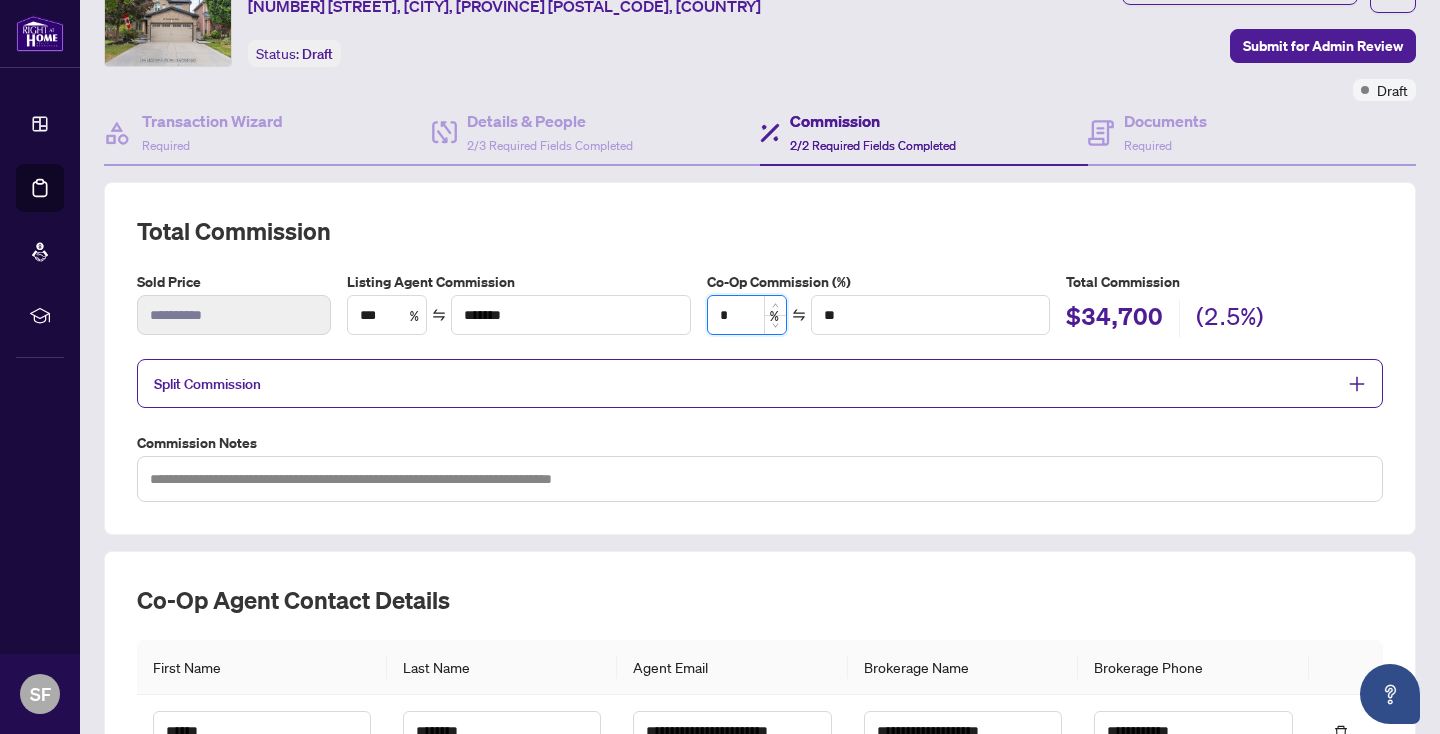 click on "*" at bounding box center [747, 315] 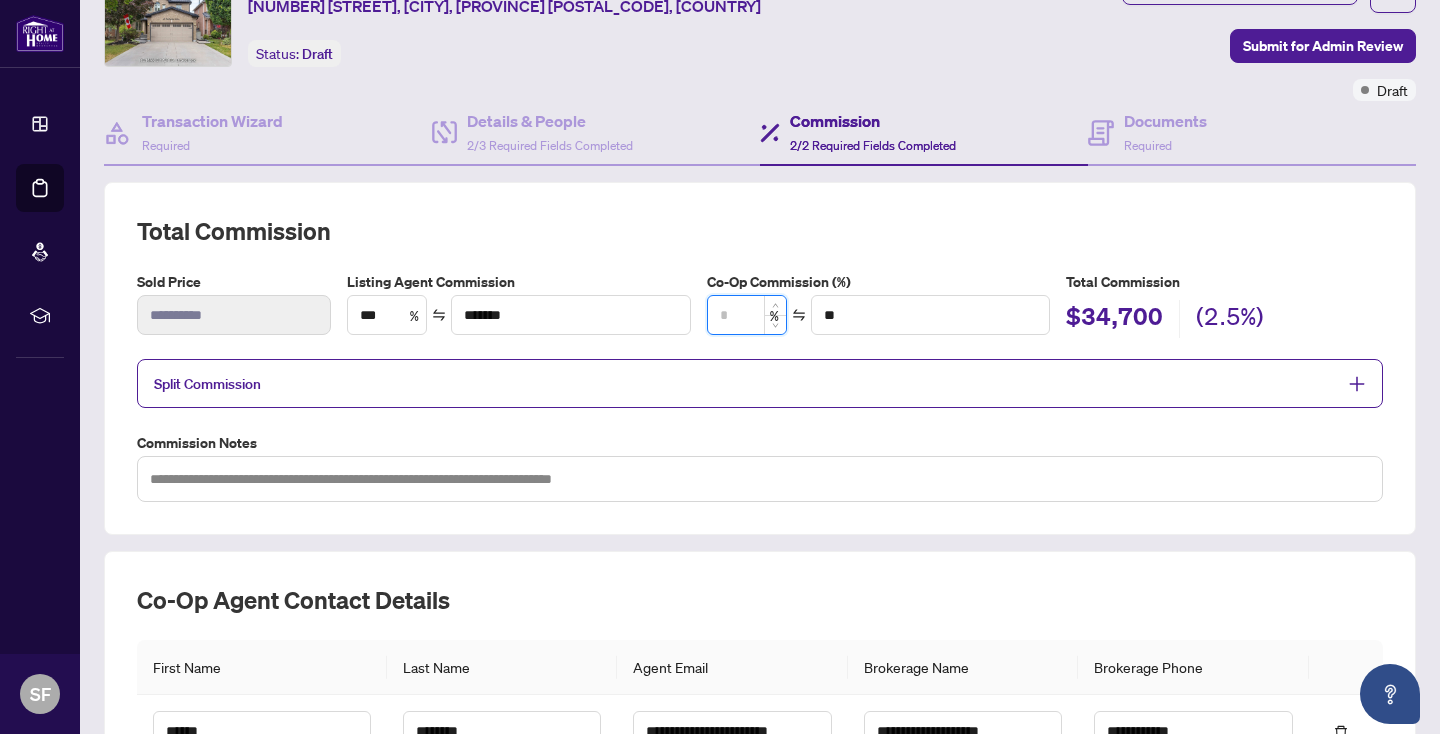 type on "*" 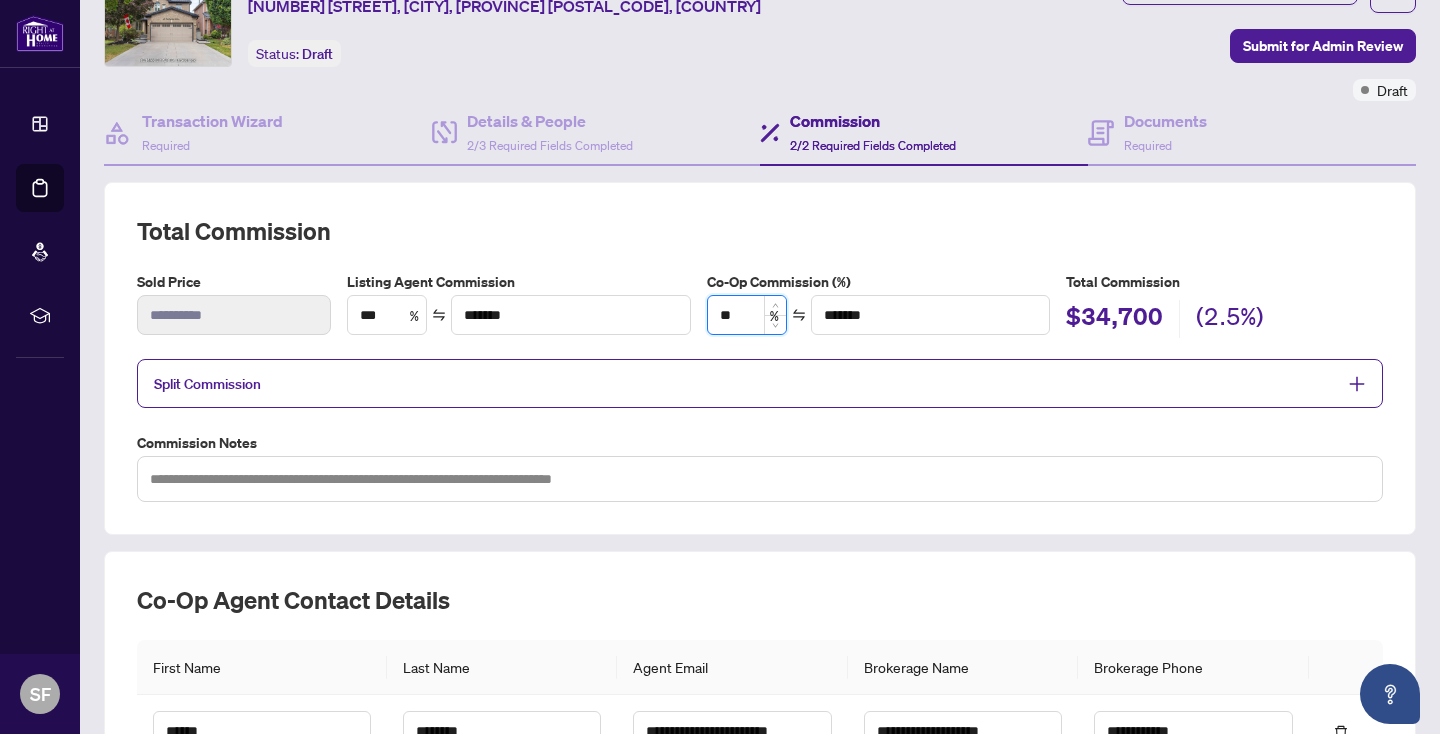 type on "***" 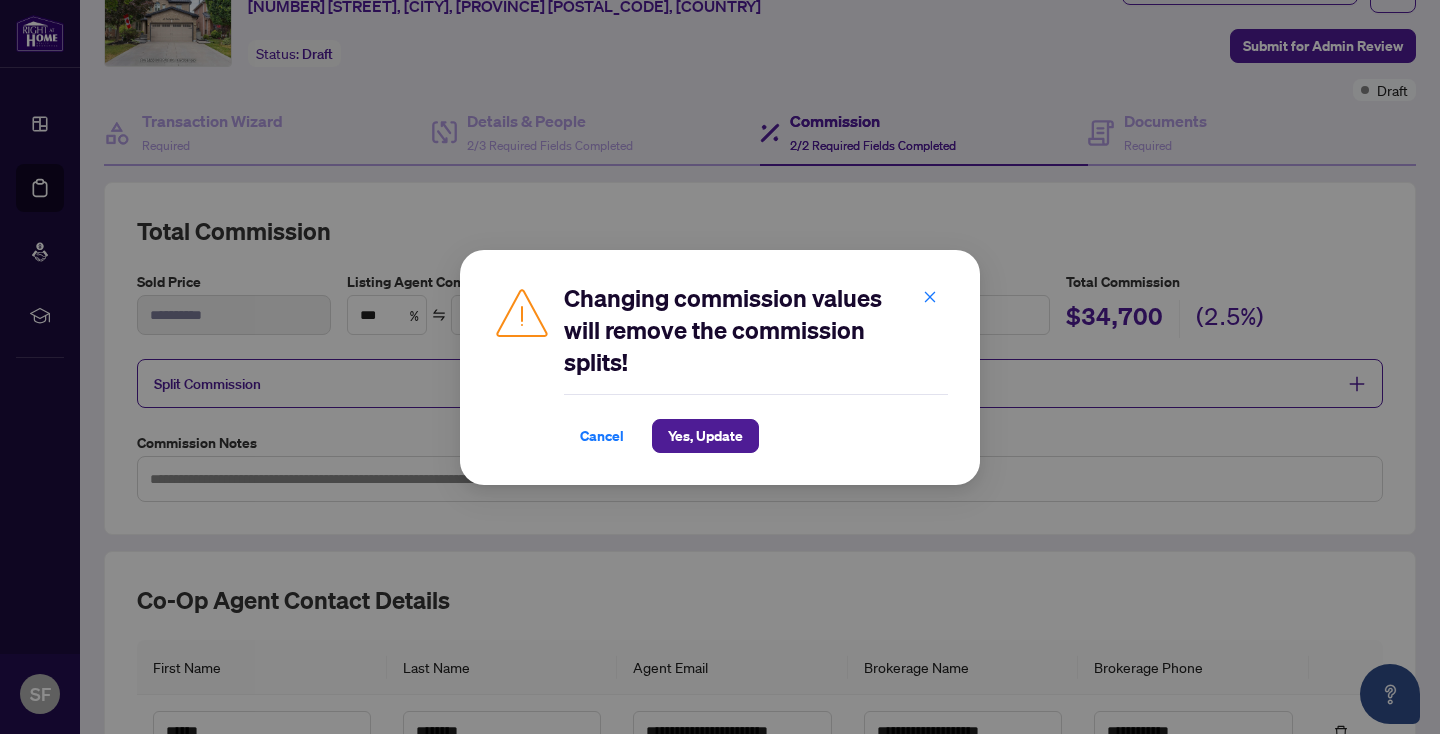 type on "***" 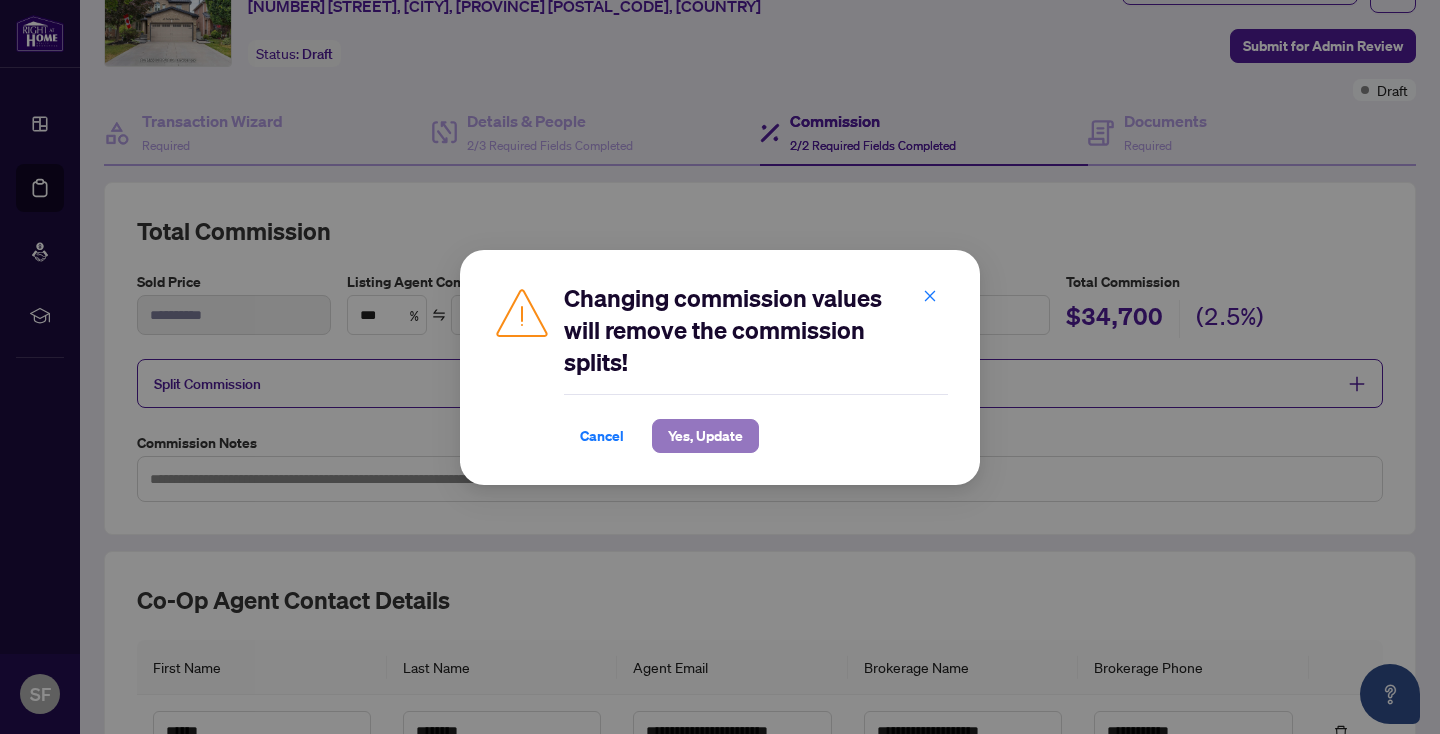 click on "Yes, Update" at bounding box center (705, 436) 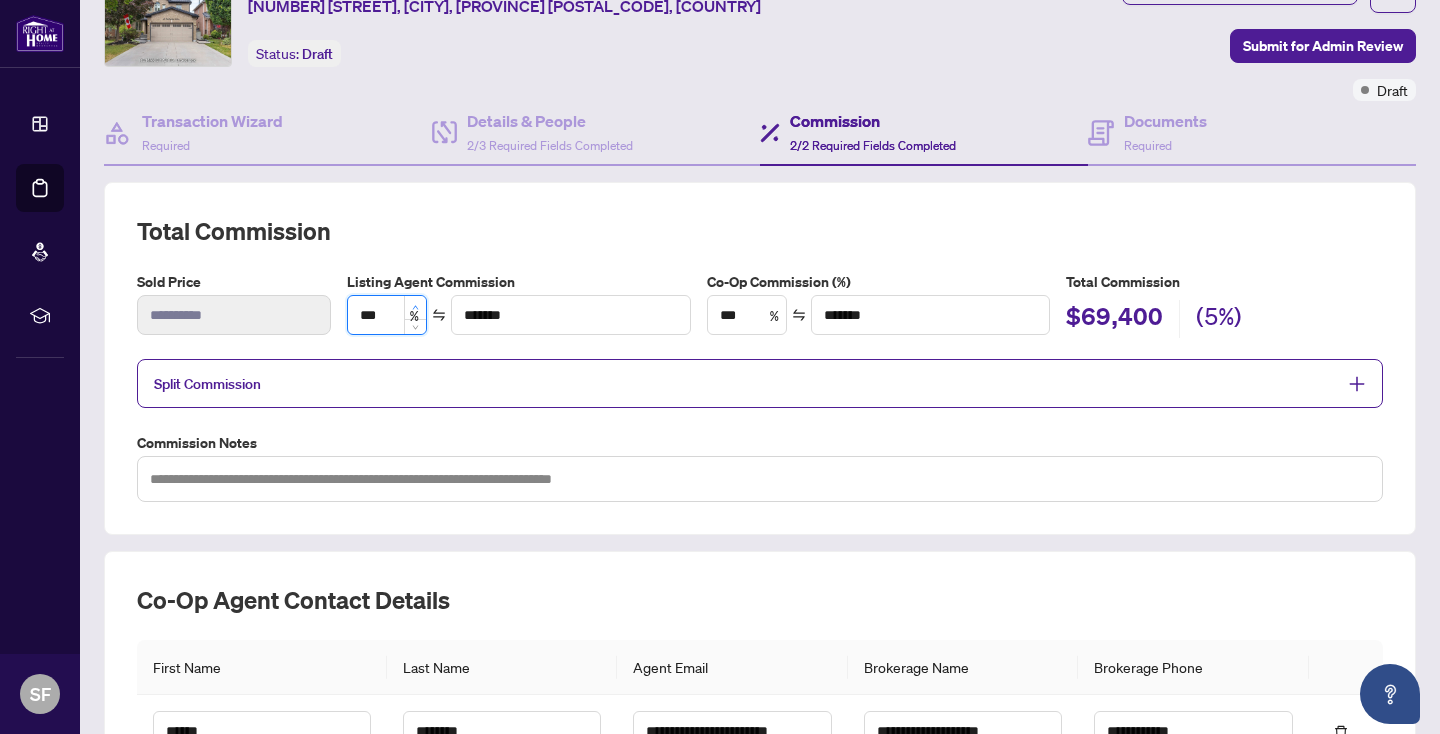 type on "***" 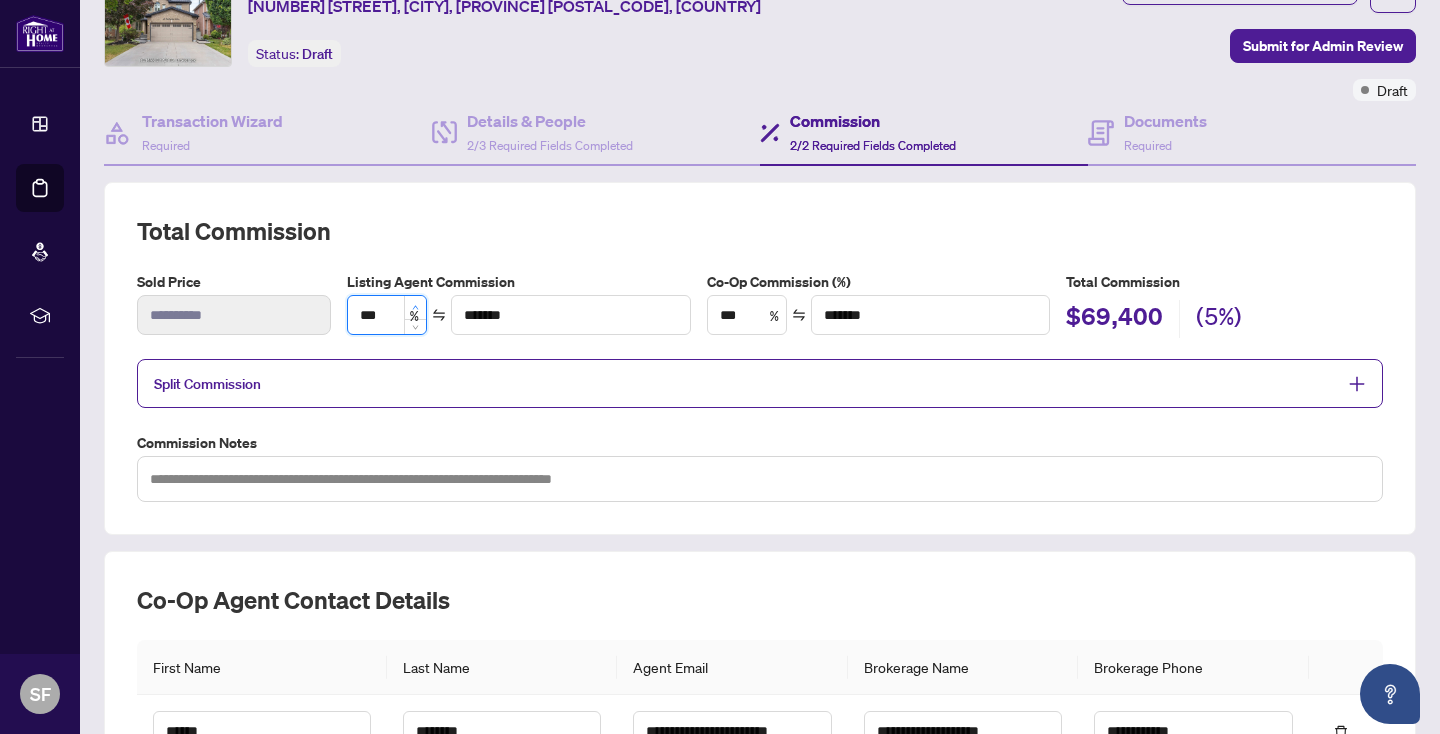type on "*******" 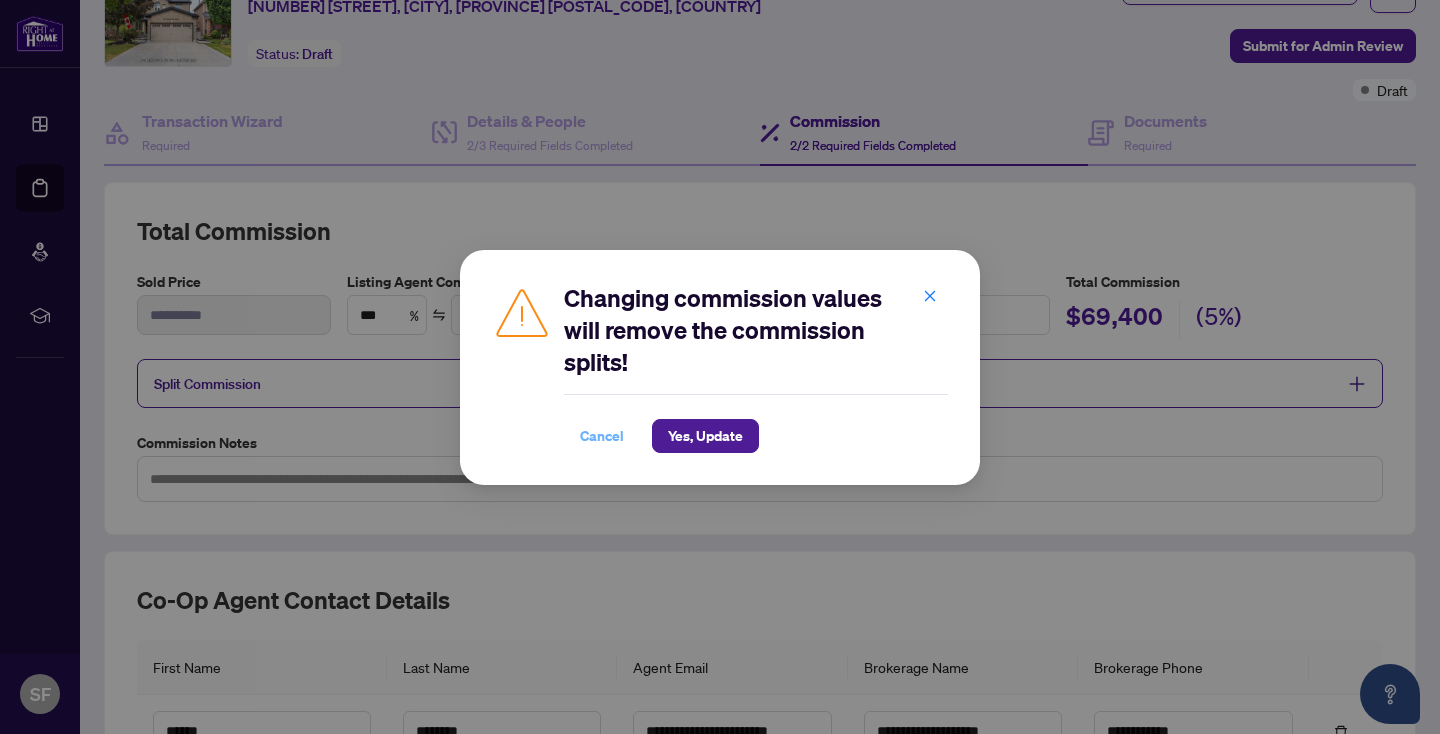 click on "Cancel" at bounding box center (602, 436) 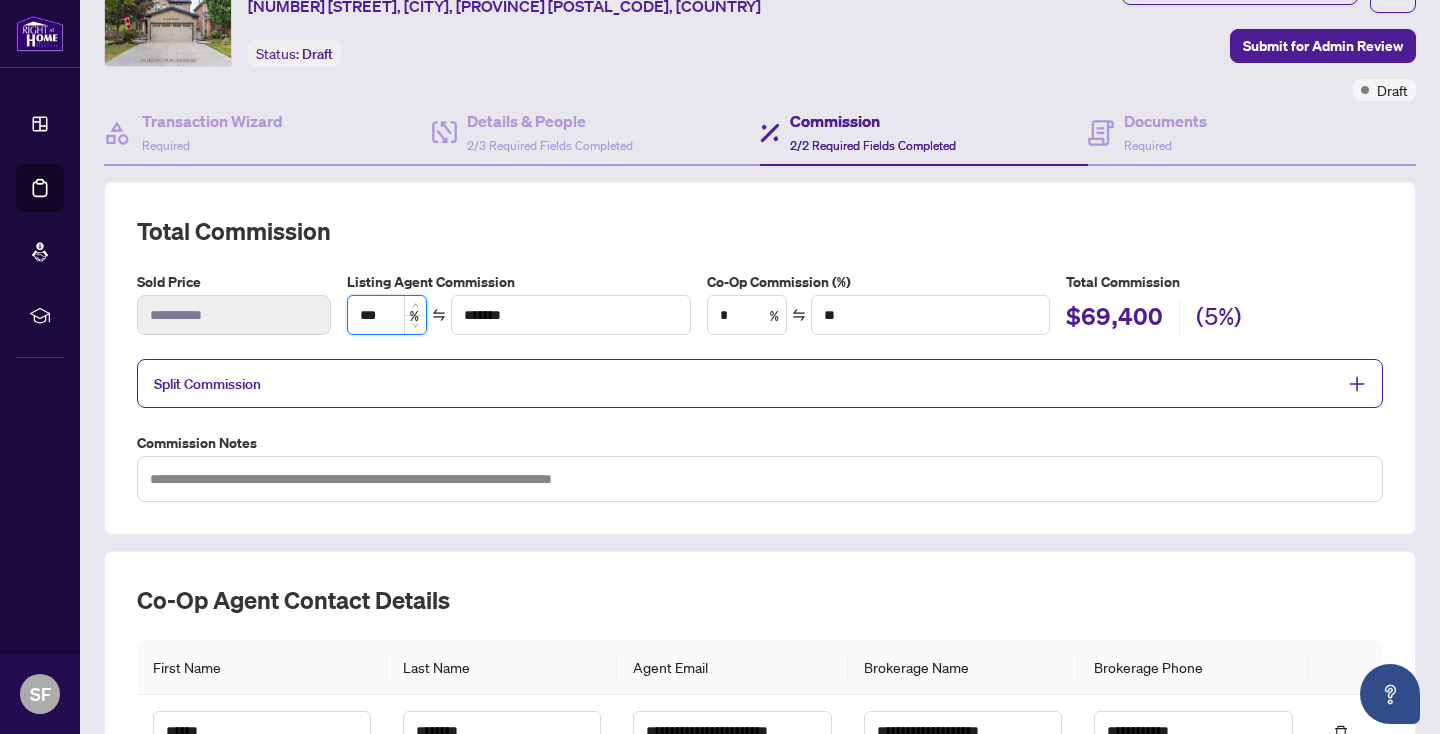 click on "***" at bounding box center [387, 315] 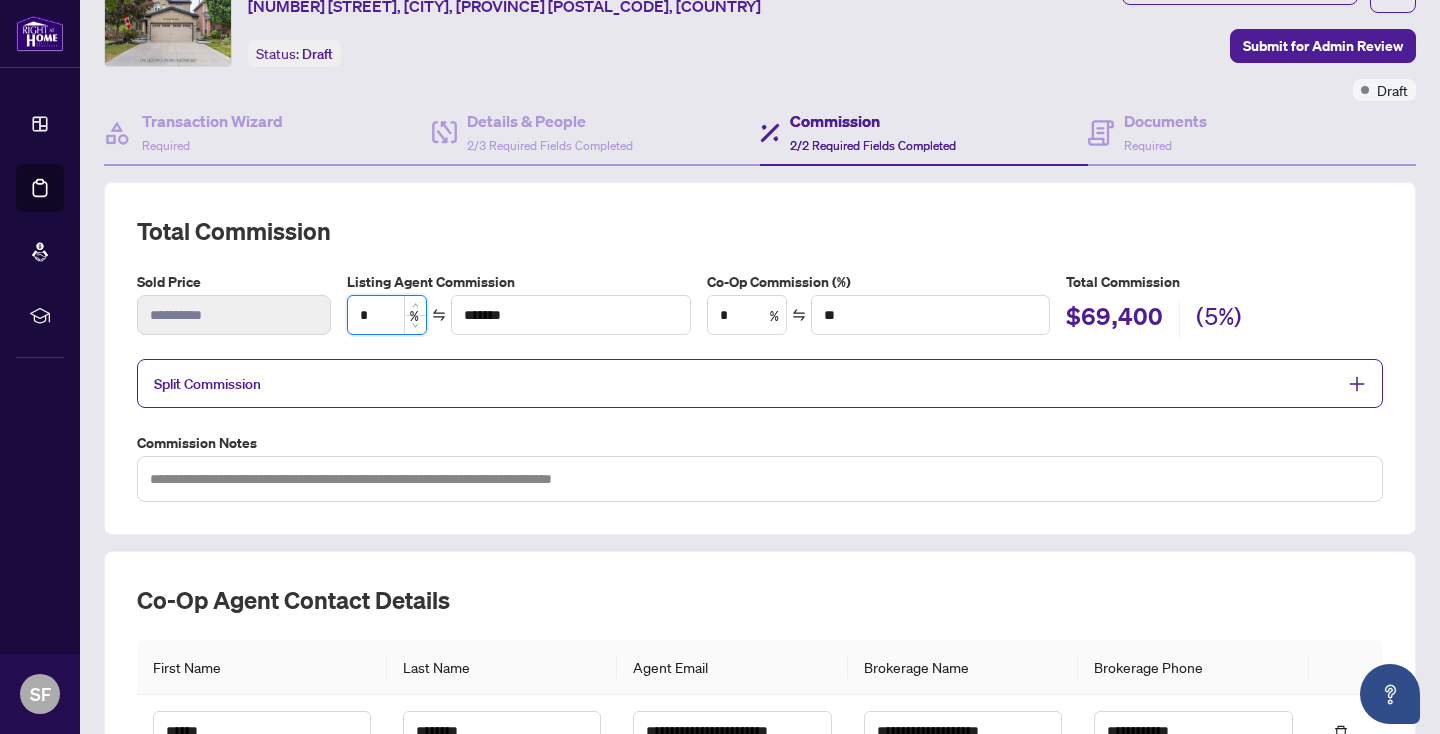 type on "*" 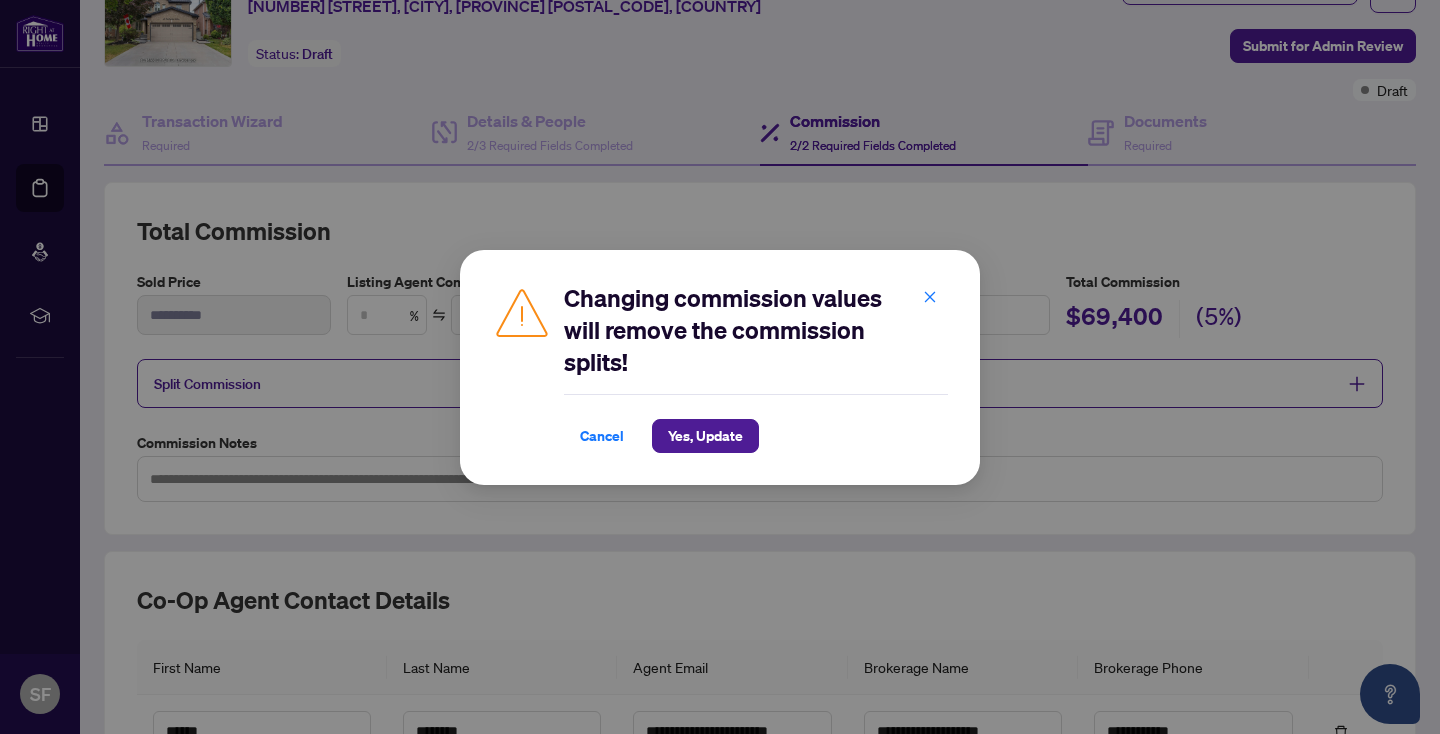 type on "*" 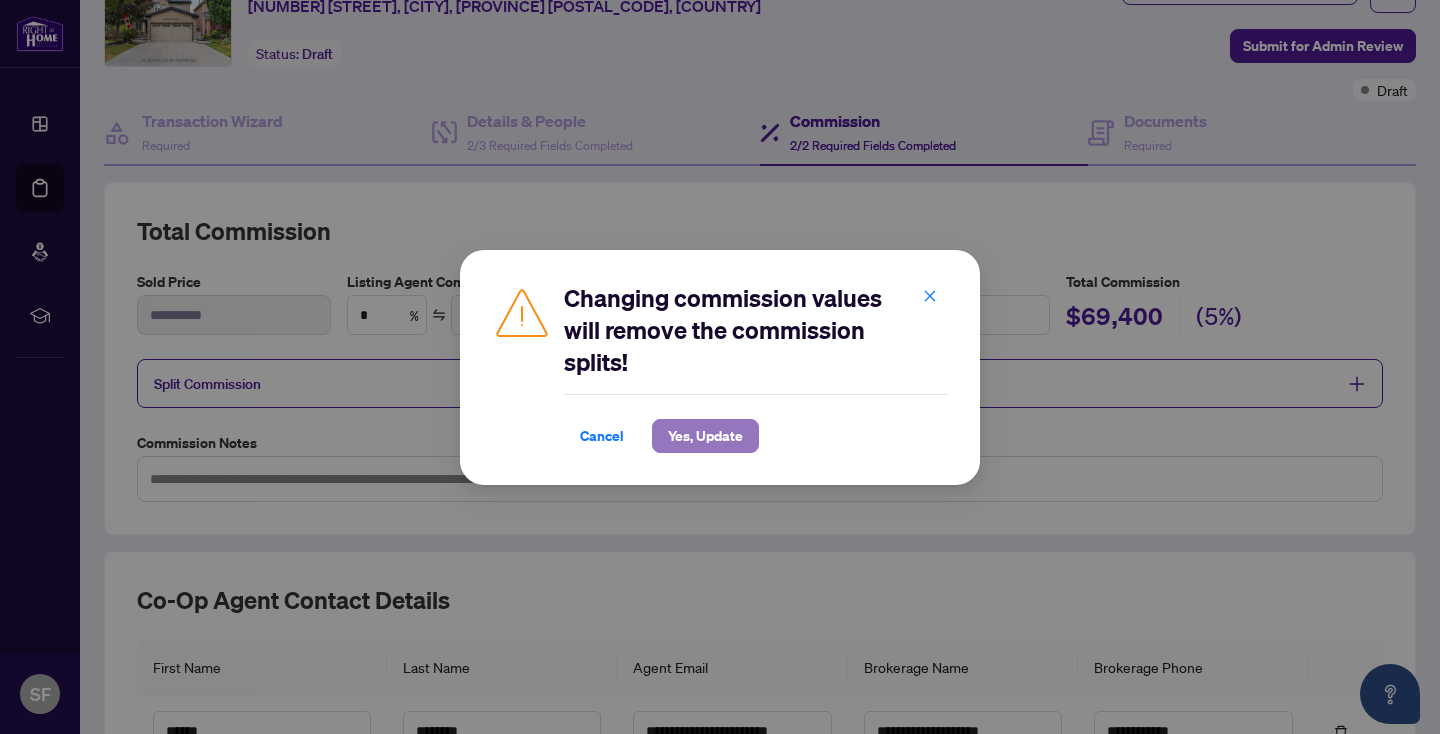 click on "Yes, Update" at bounding box center (705, 436) 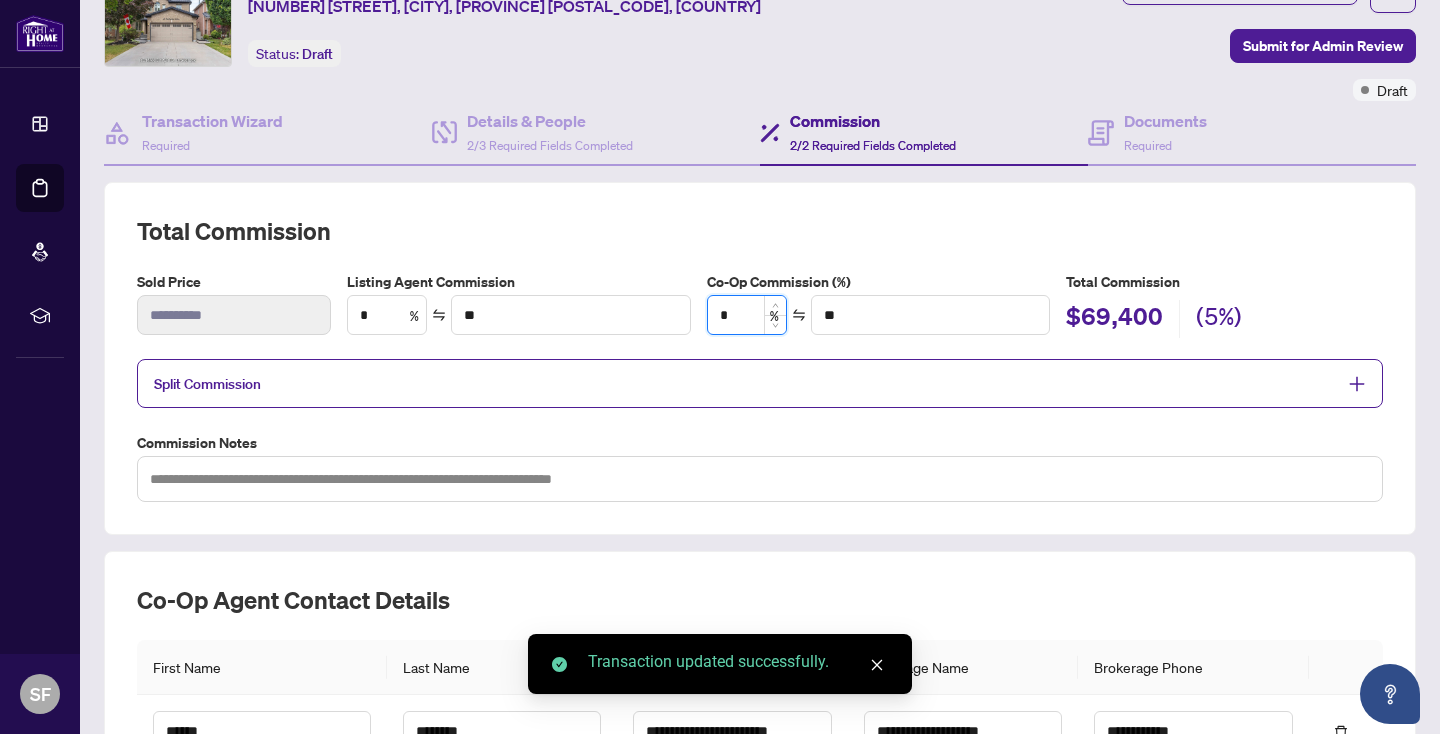 click on "*" at bounding box center (747, 315) 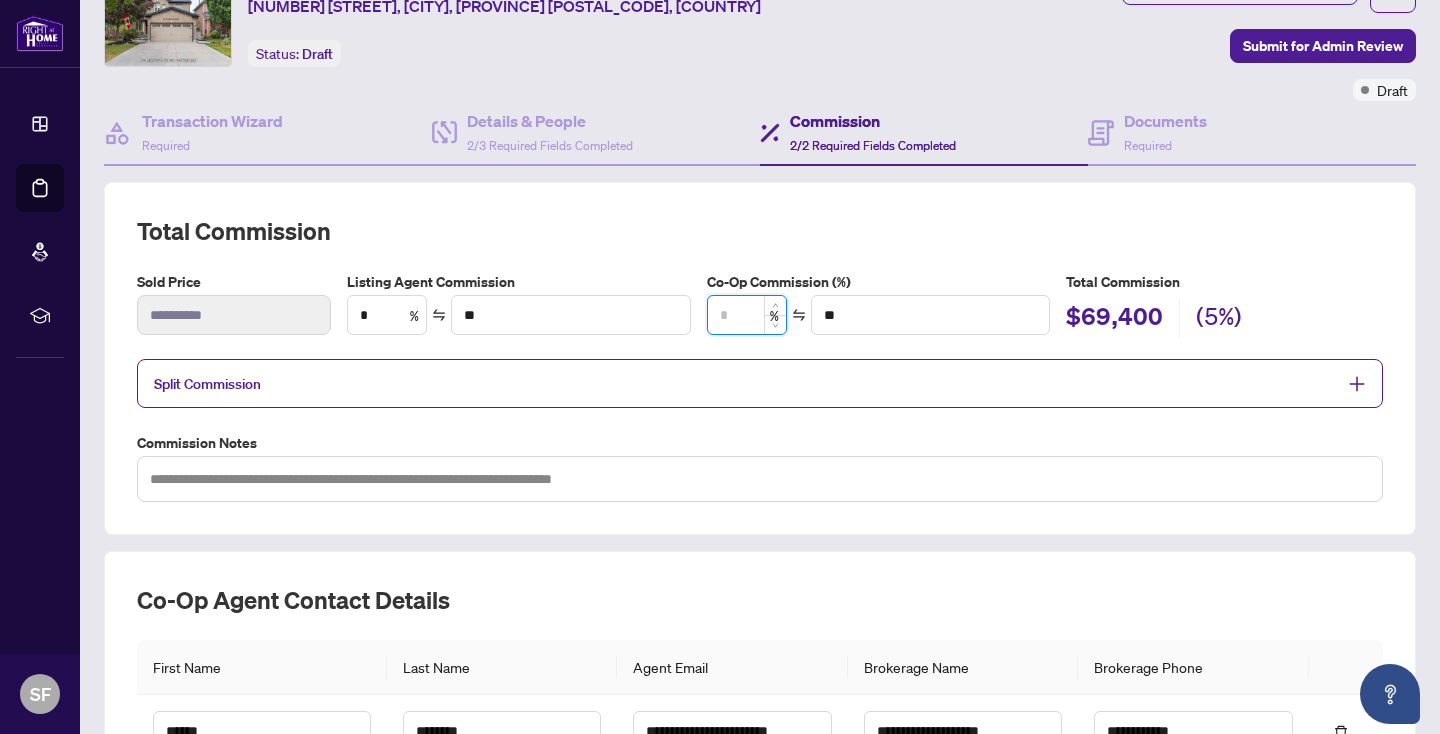 type on "*" 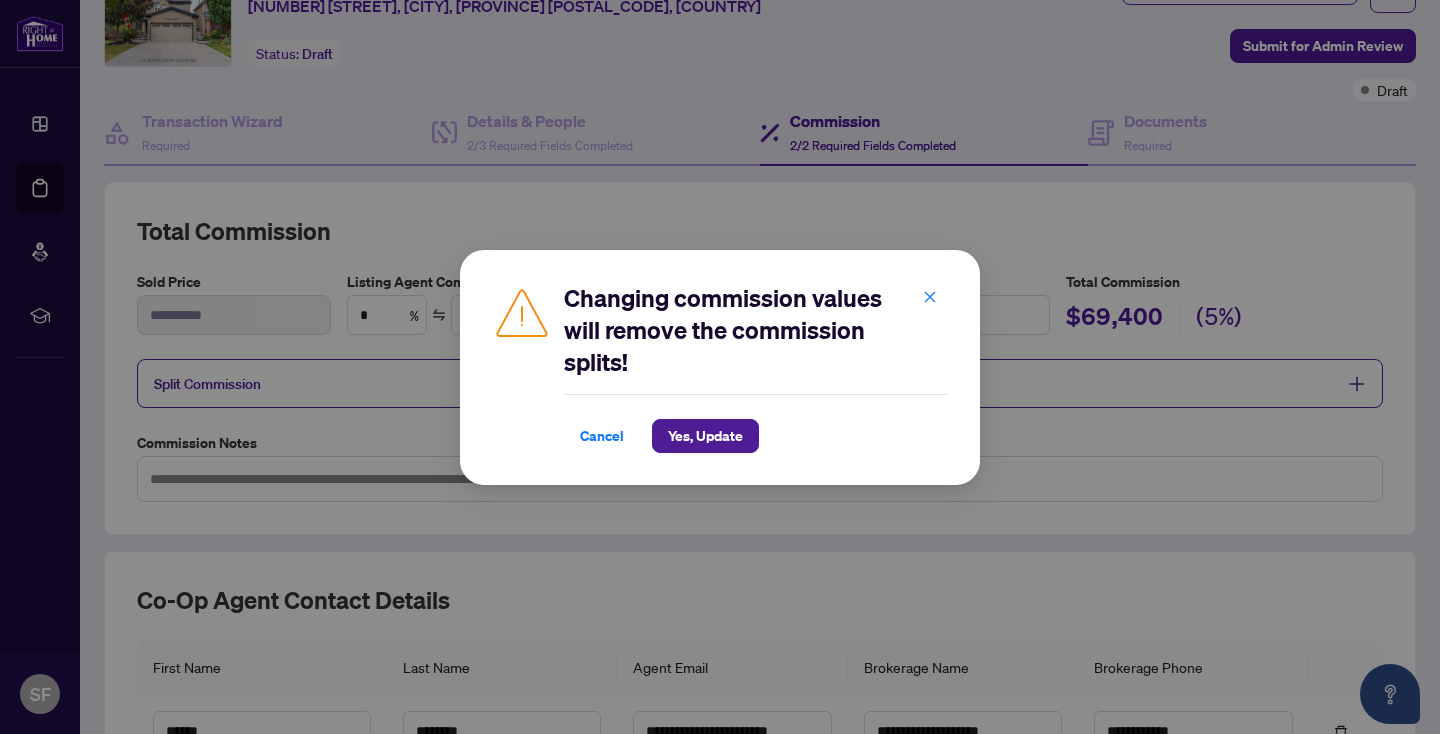type on "*" 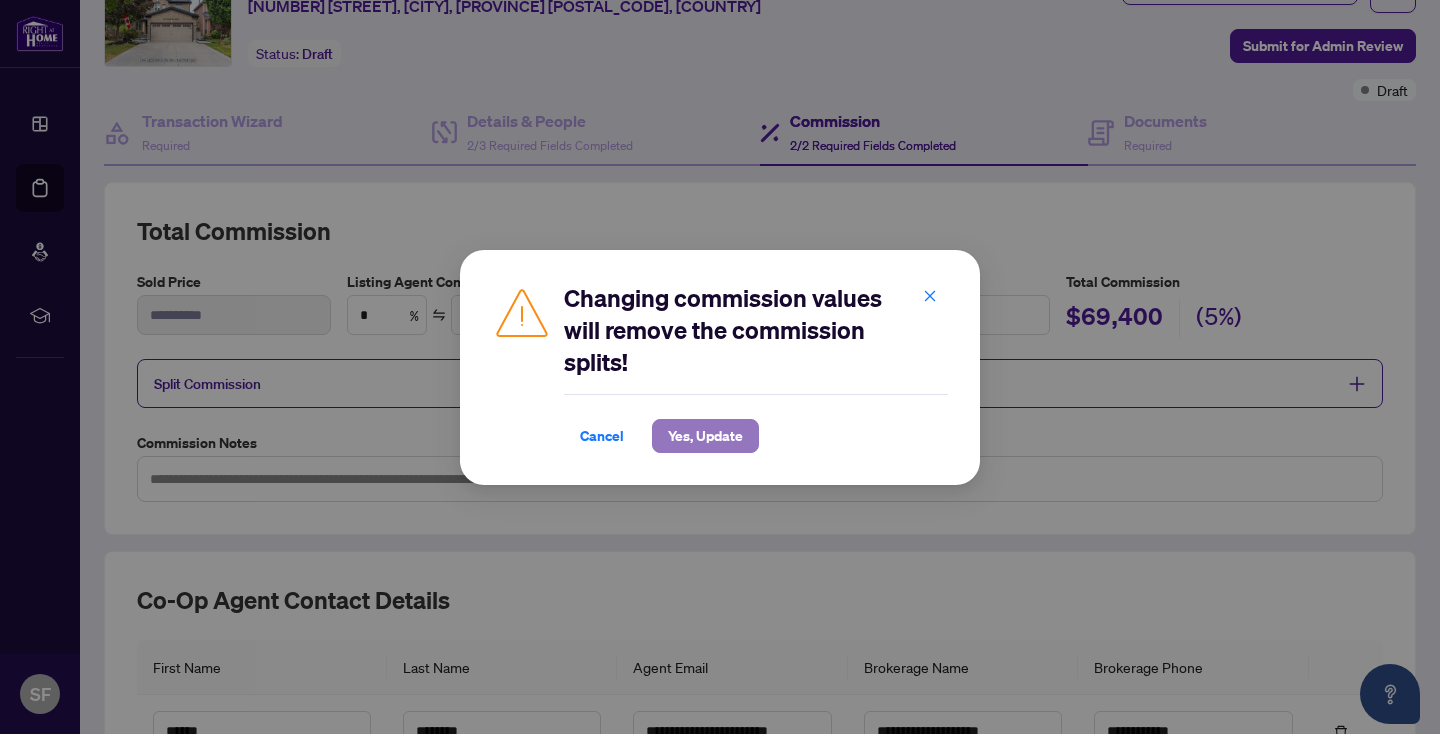 click on "Yes, Update" at bounding box center (705, 436) 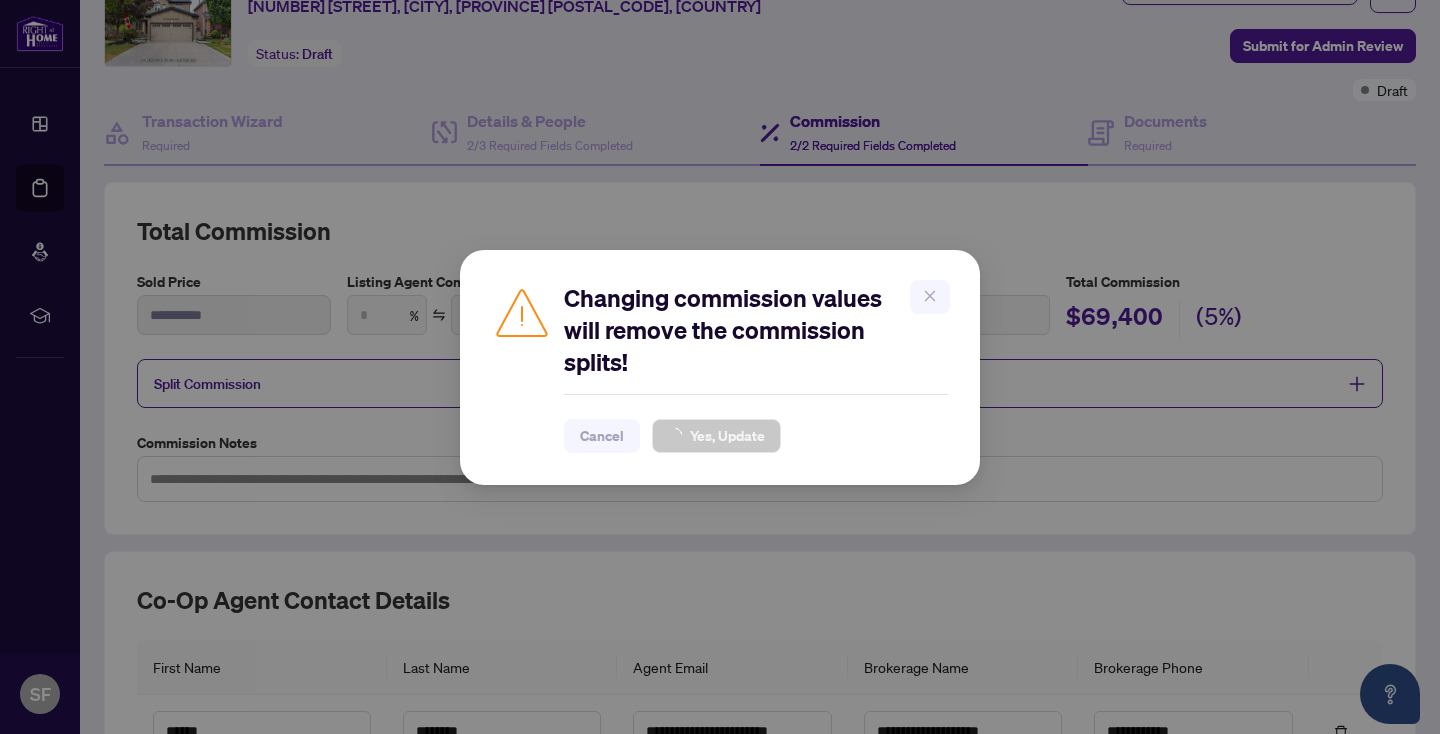 type on "***" 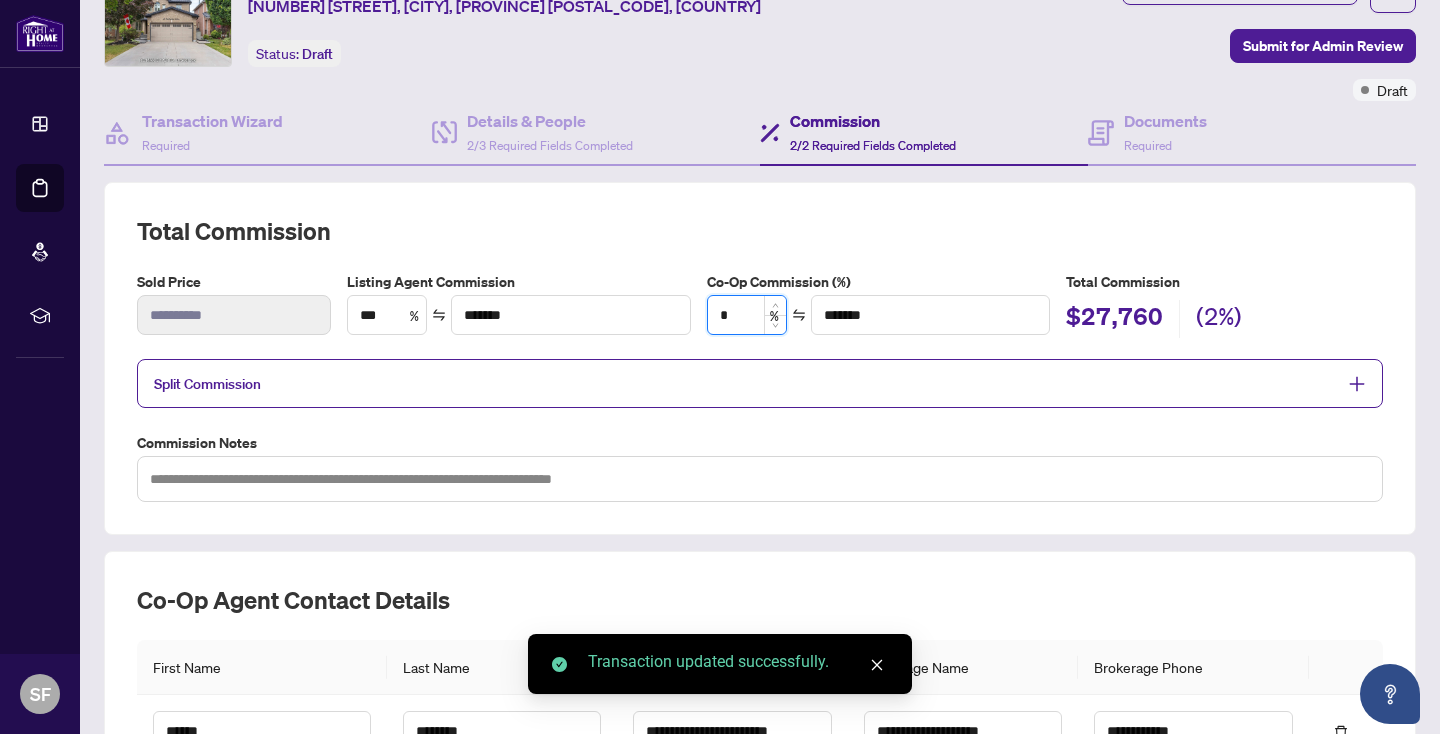 click on "*" at bounding box center [747, 315] 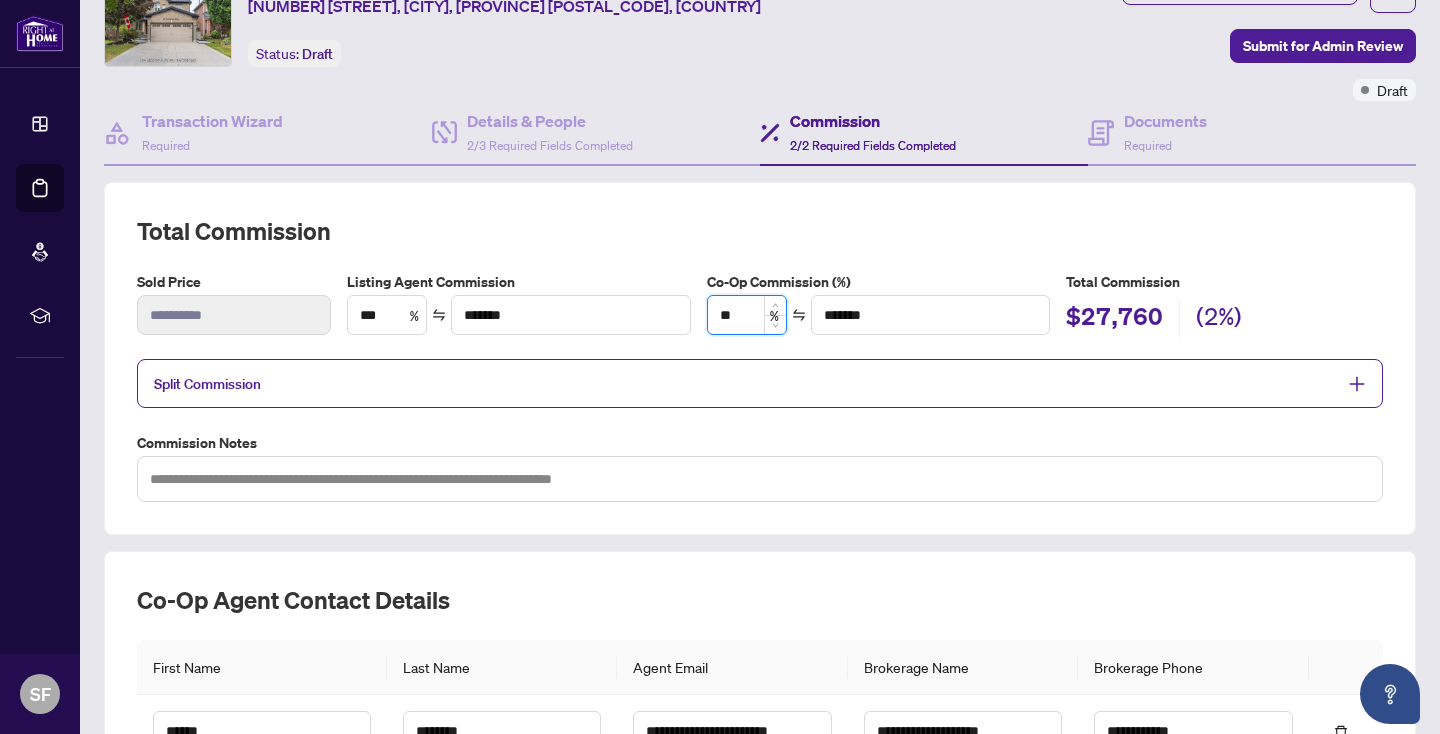 type on "***" 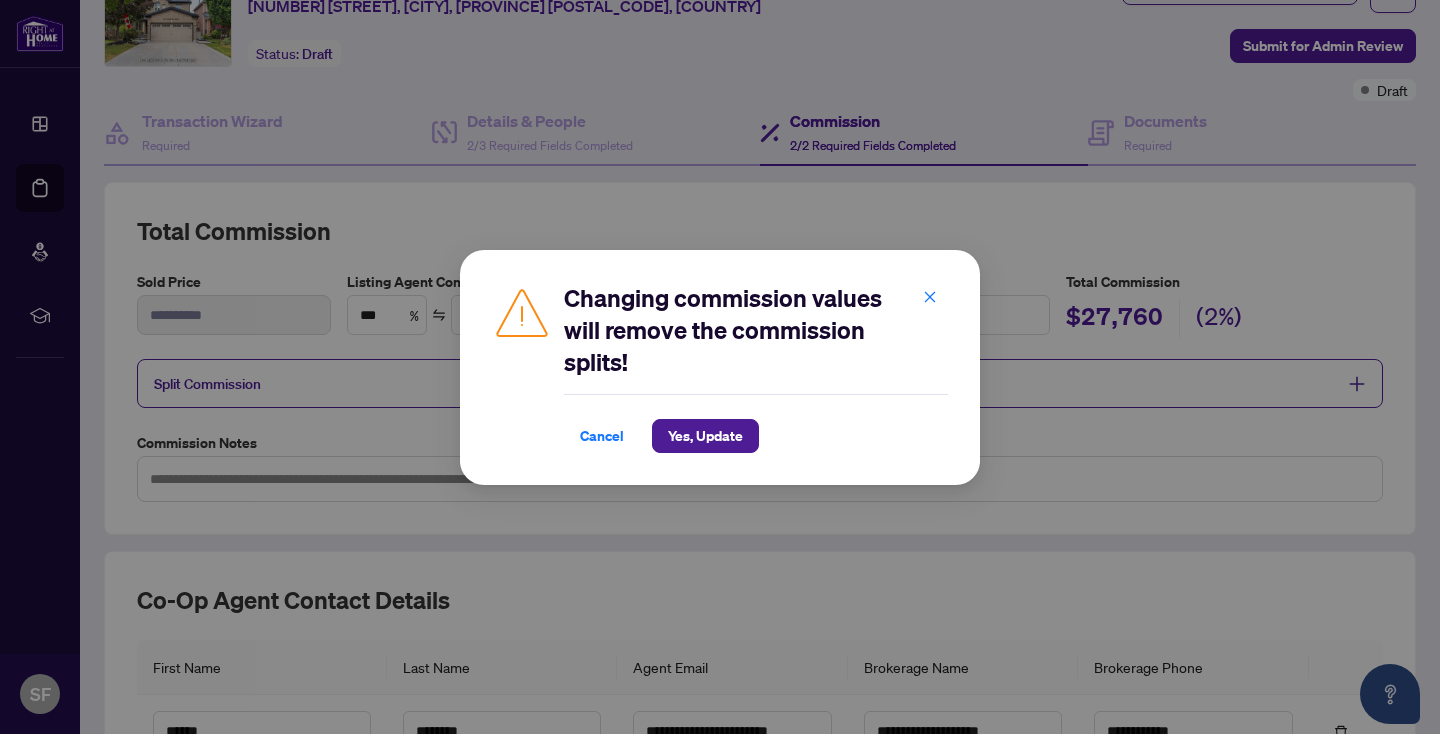 type on "***" 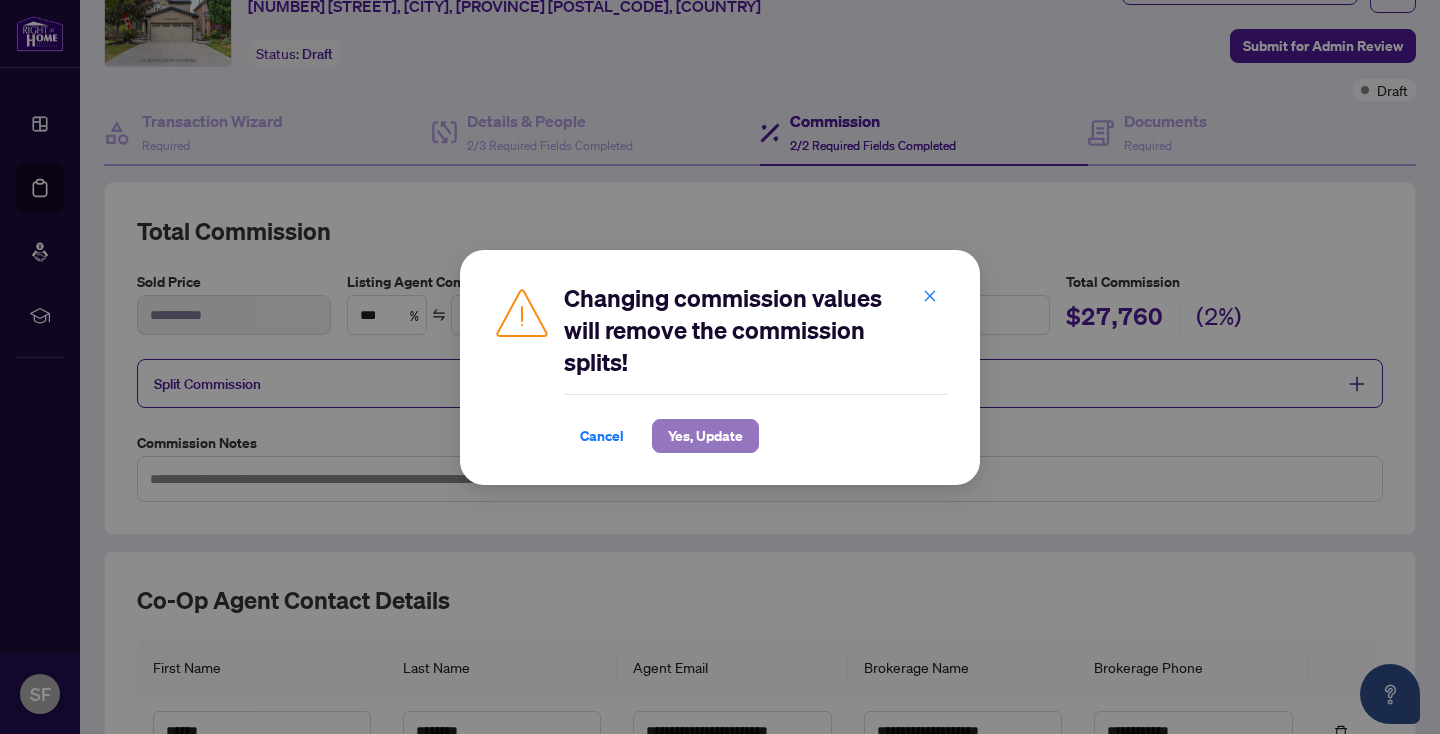 click on "Yes, Update" at bounding box center [705, 436] 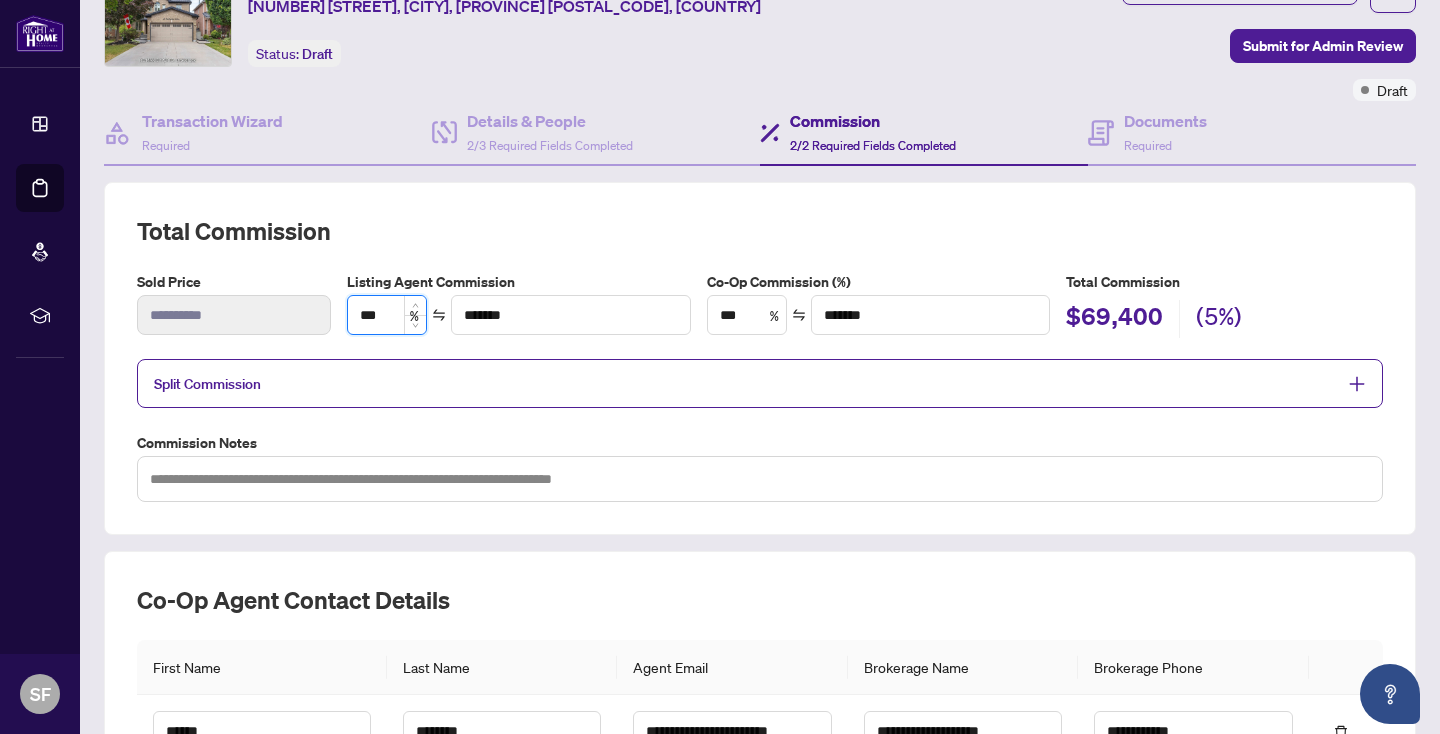 click on "***" at bounding box center [387, 315] 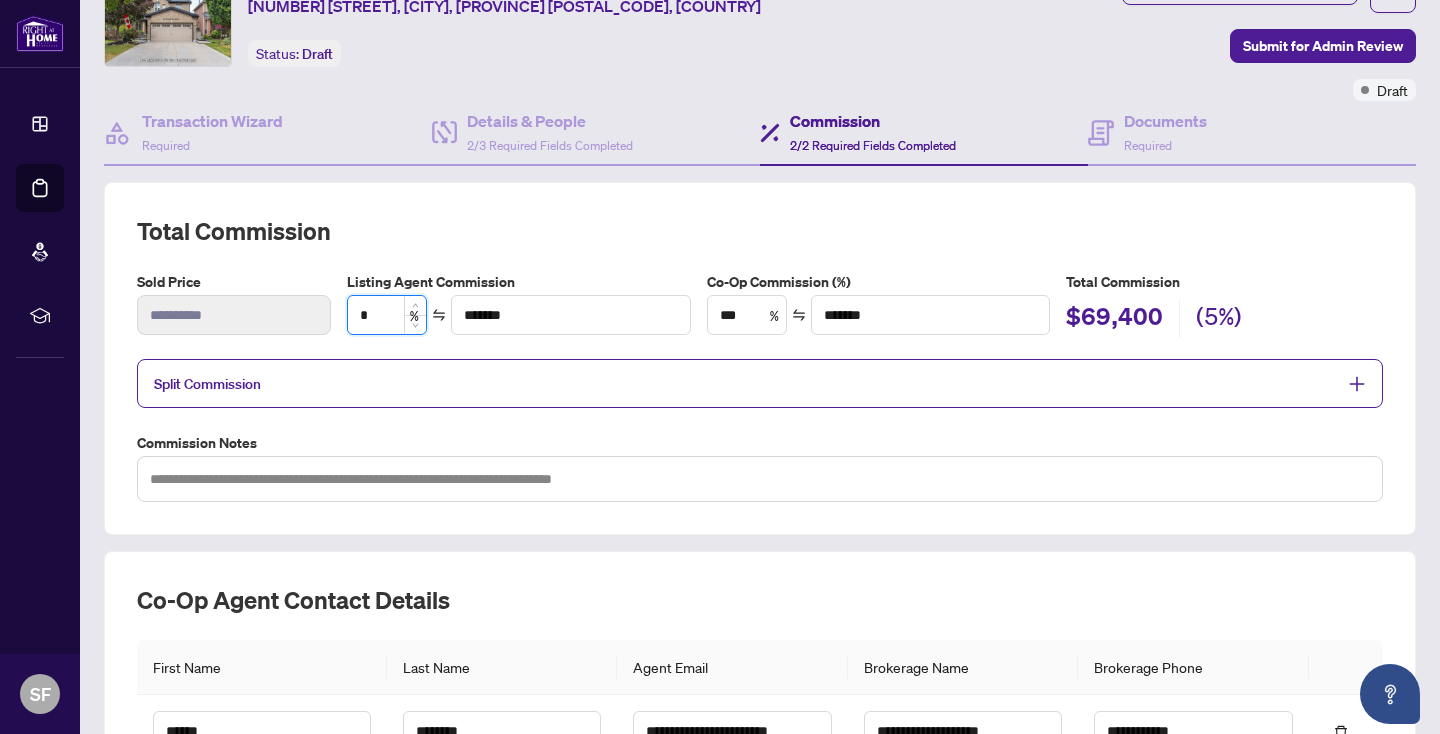type on "*" 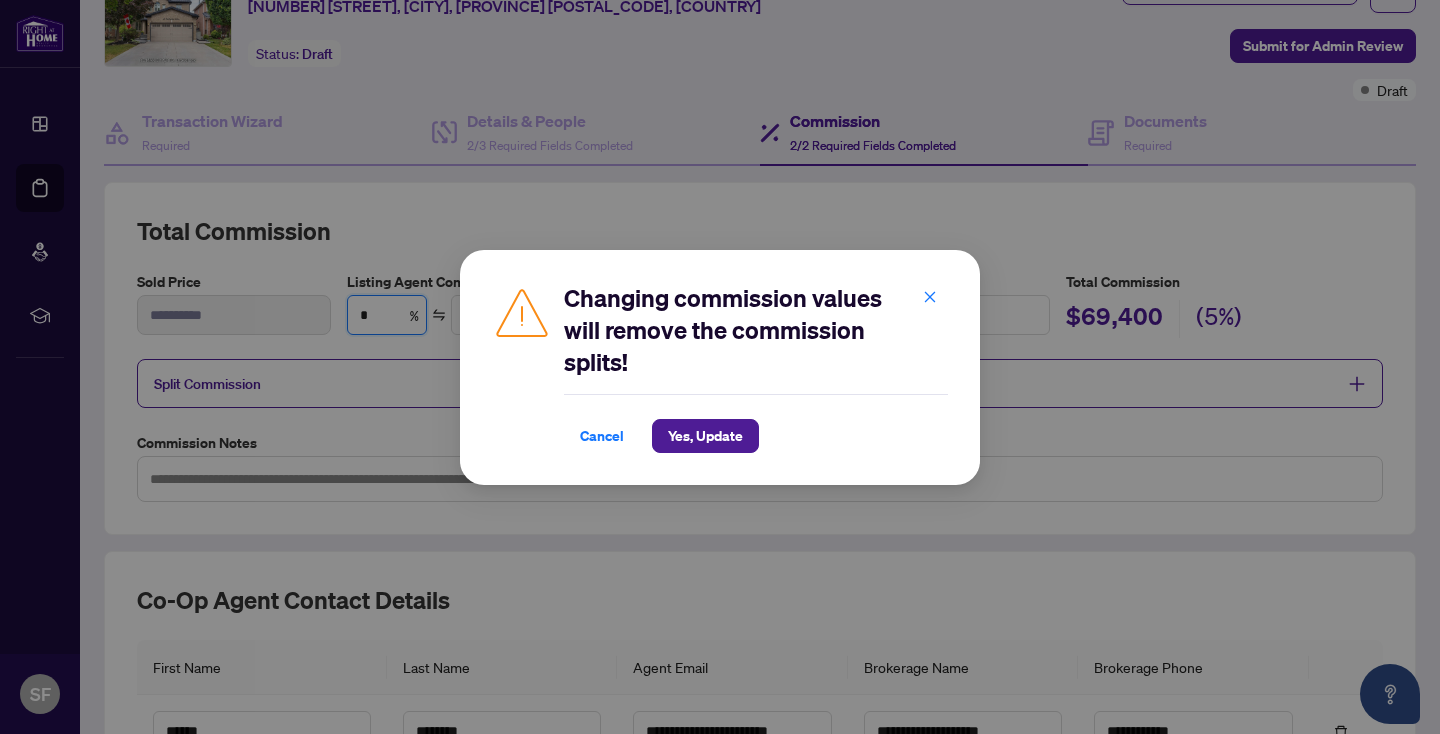 type on "*" 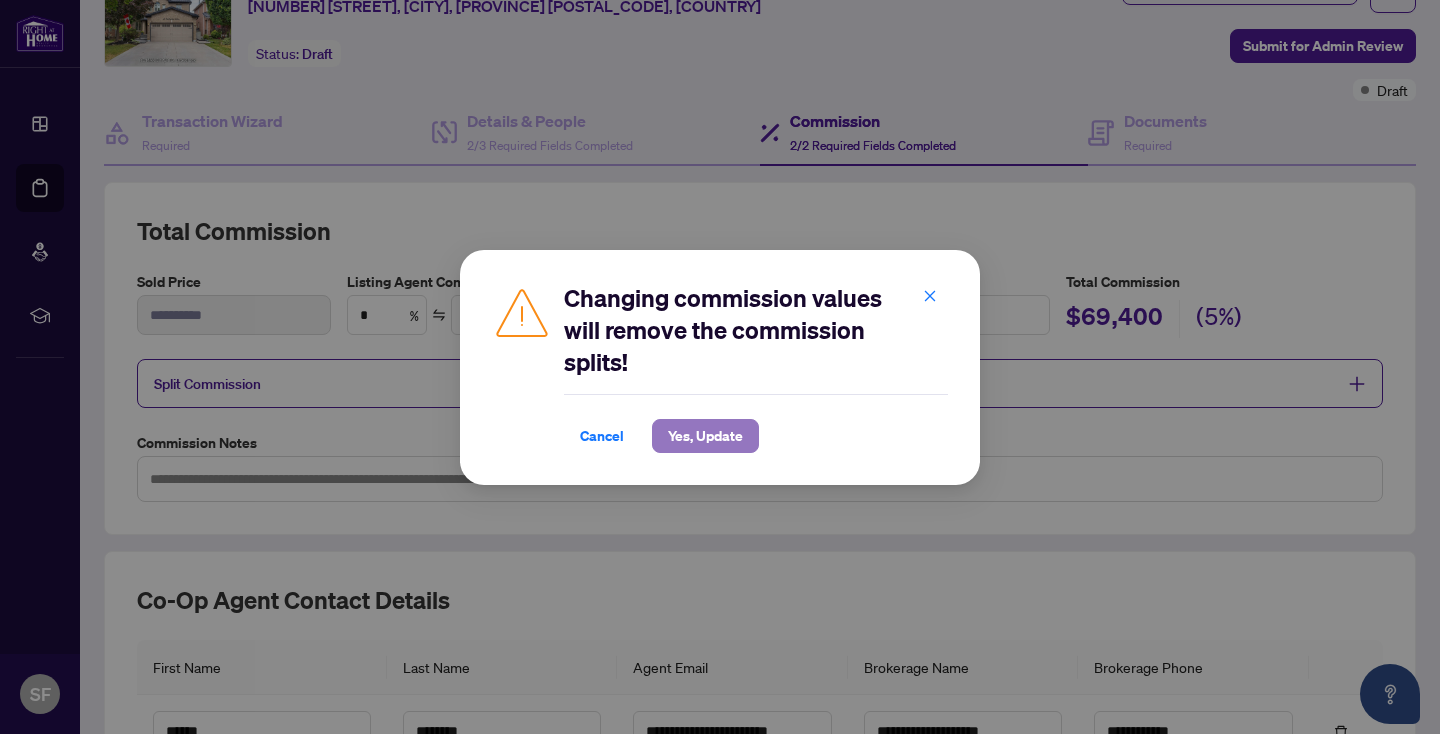 click on "Yes, Update" at bounding box center [705, 436] 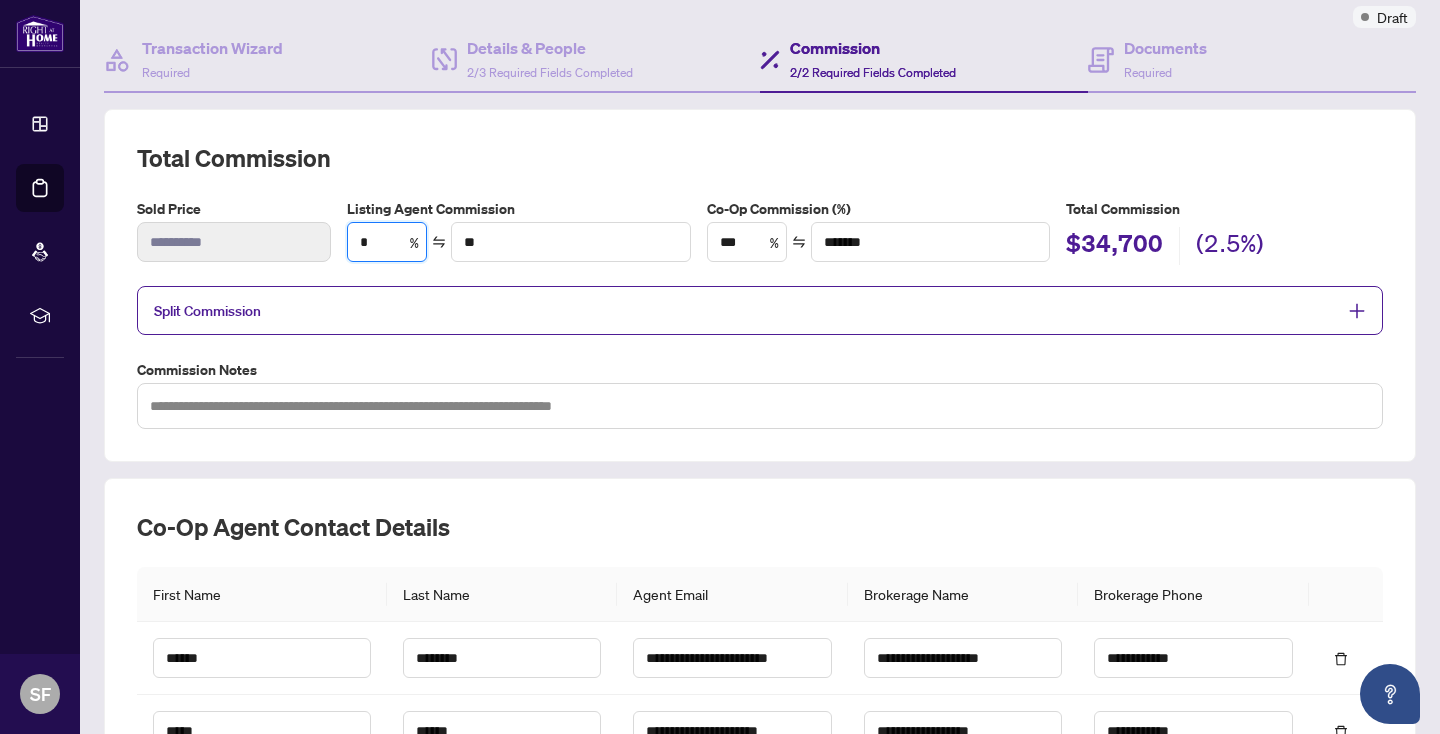 scroll, scrollTop: 166, scrollLeft: 0, axis: vertical 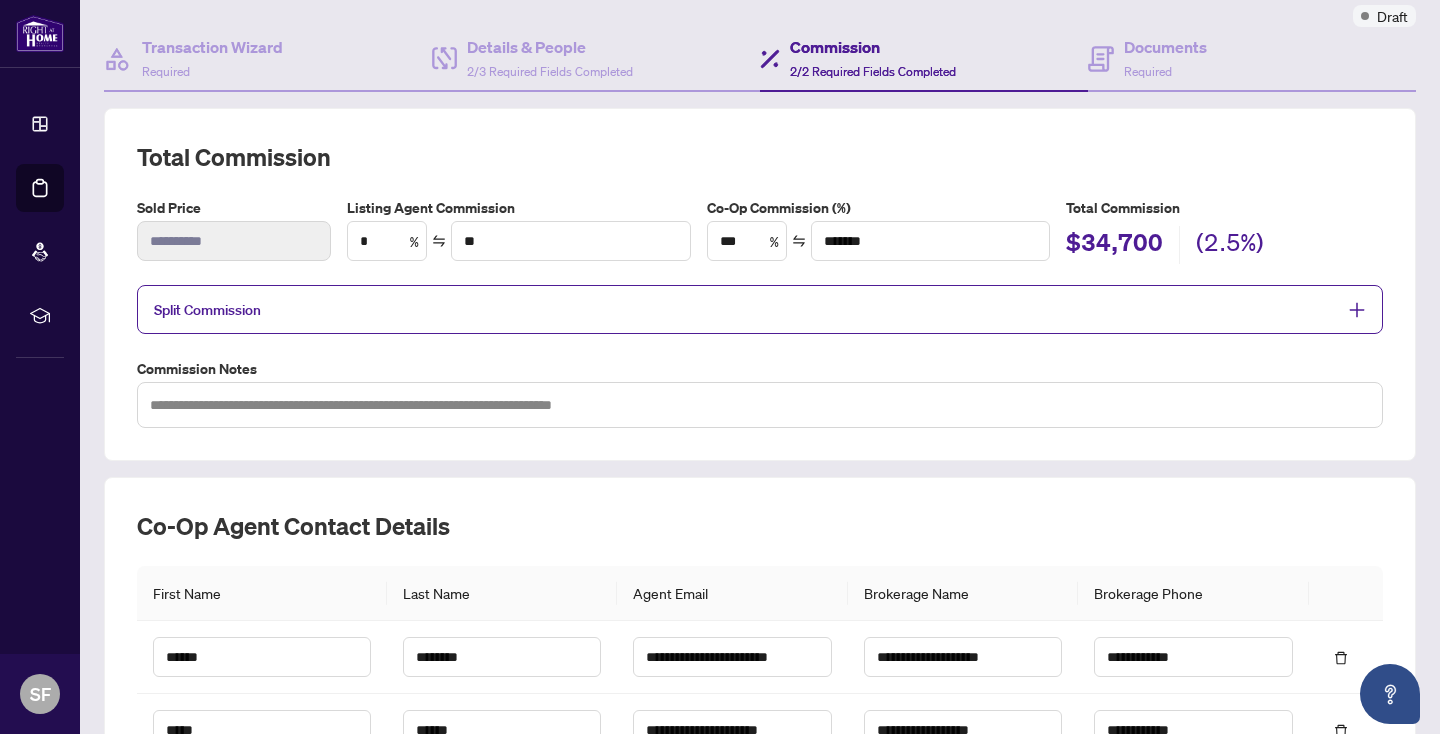 click on "Split Commission" at bounding box center [745, 309] 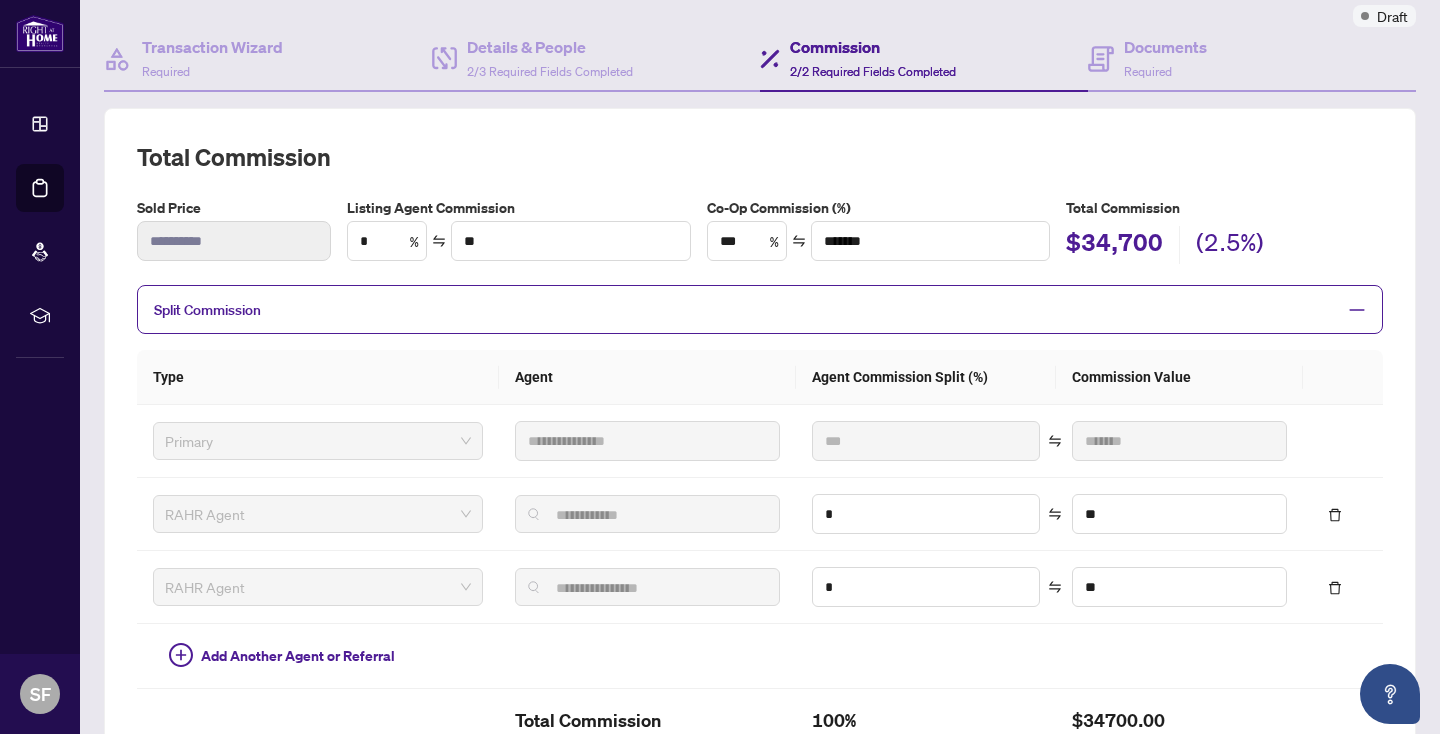 click on "Split Commission" at bounding box center [207, 310] 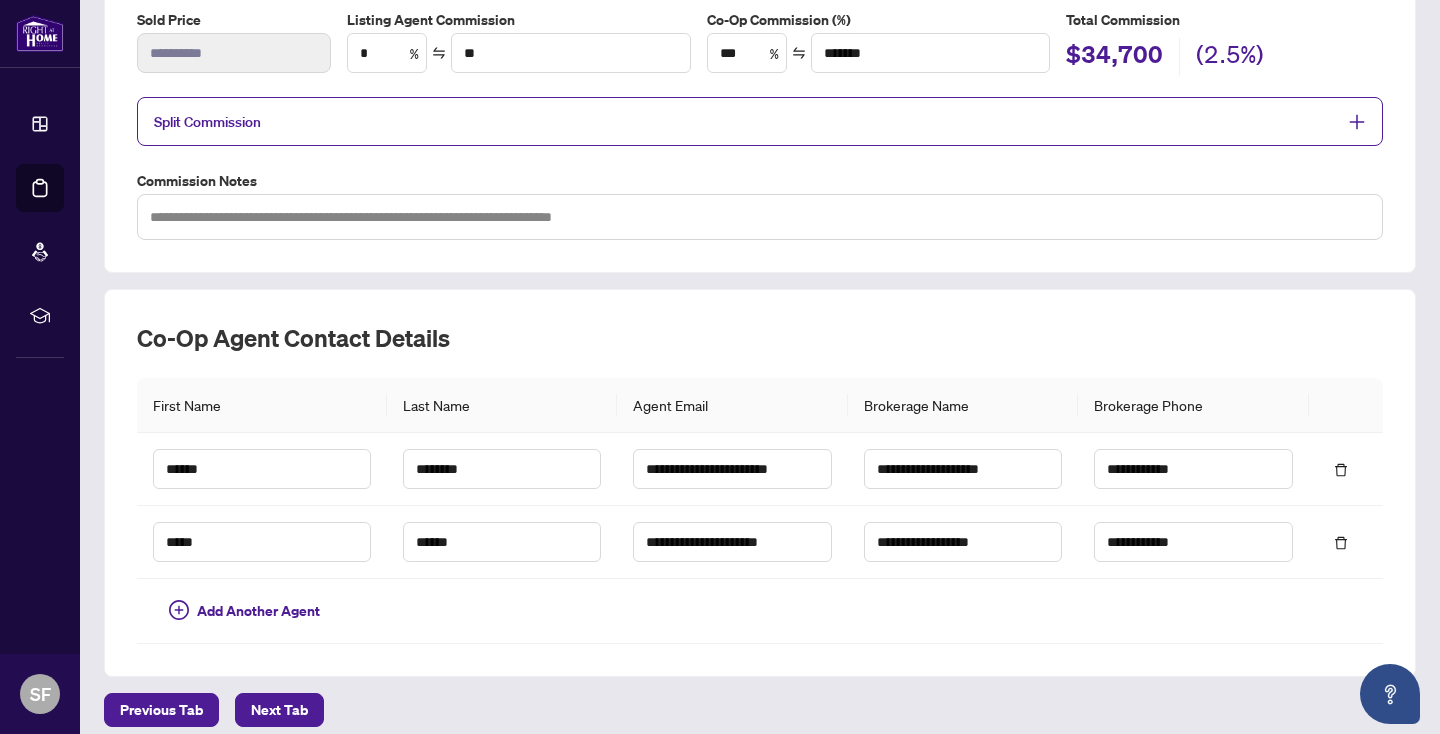scroll, scrollTop: 355, scrollLeft: 0, axis: vertical 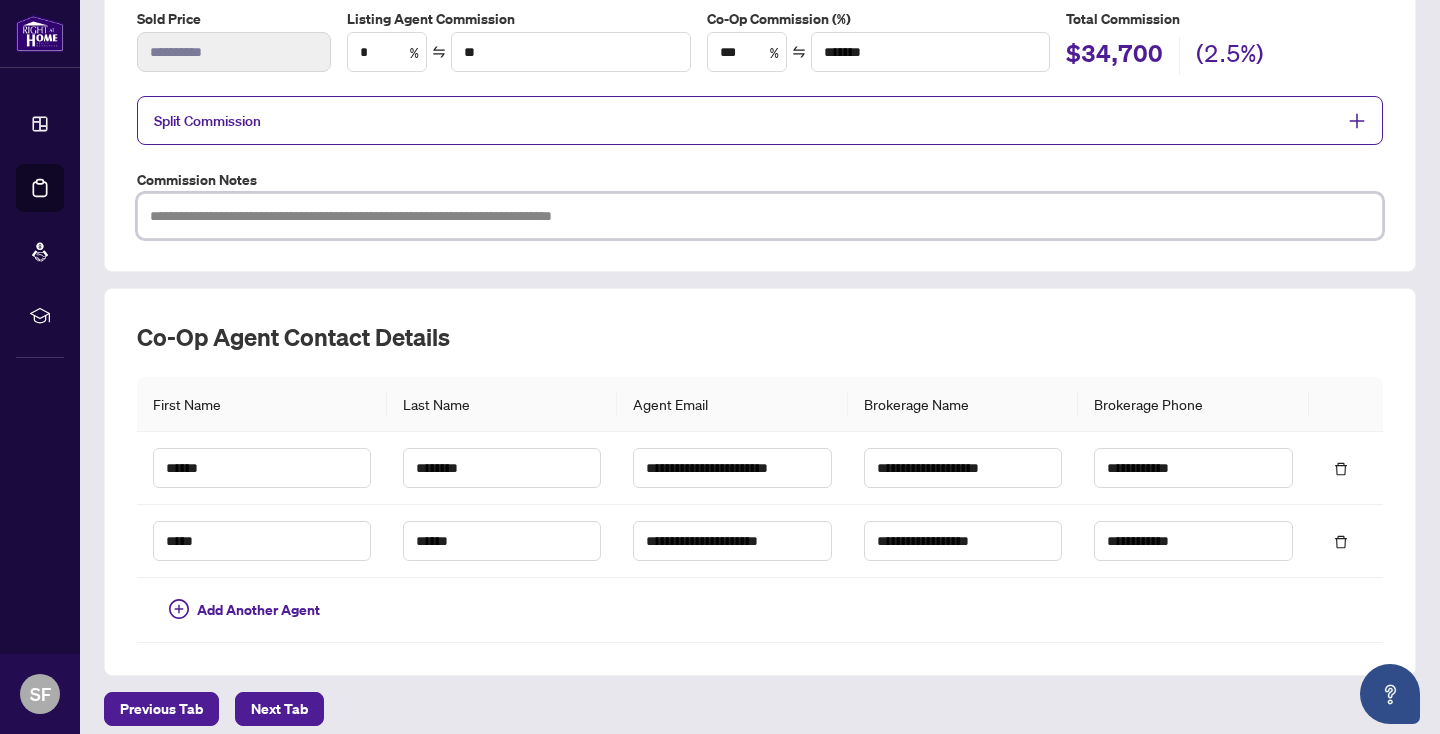 click at bounding box center (760, 216) 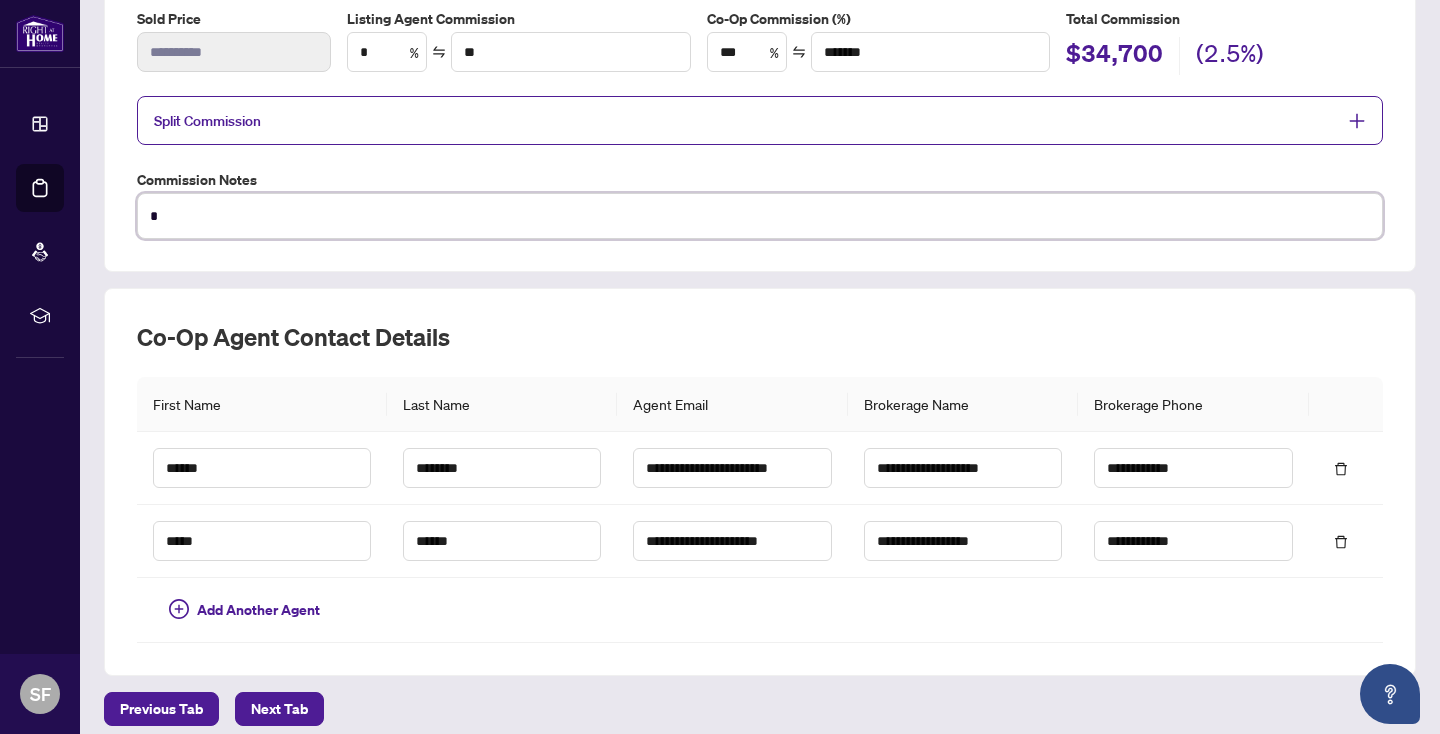 type on "**" 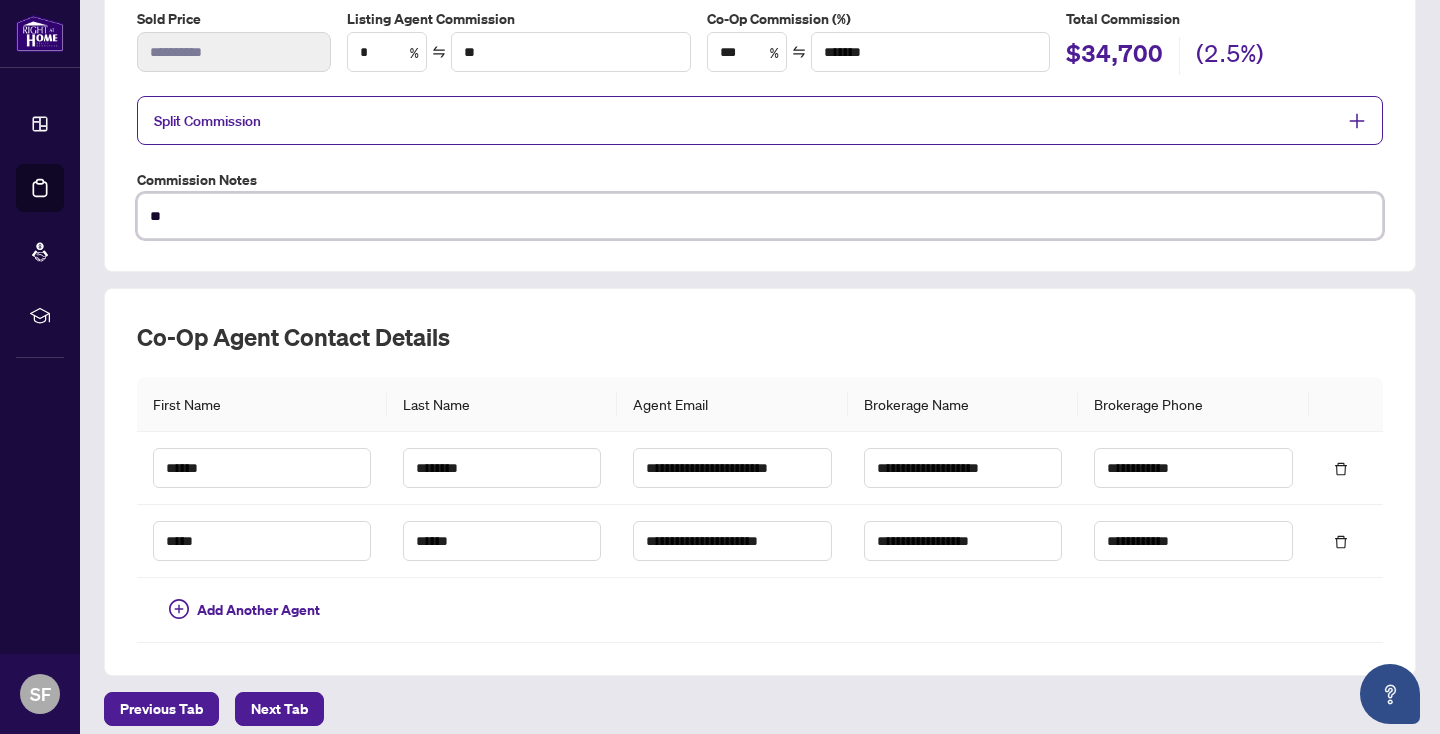 type on "***" 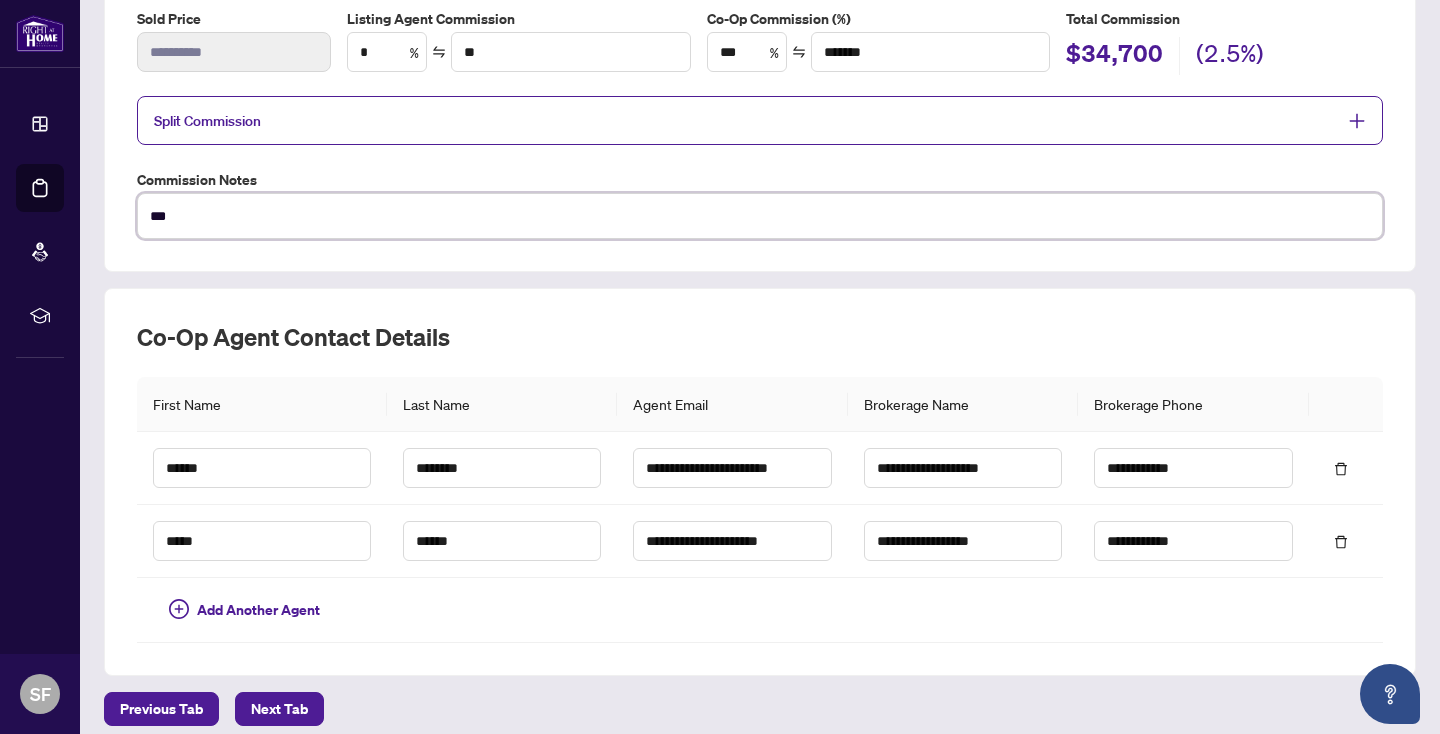 type on "****" 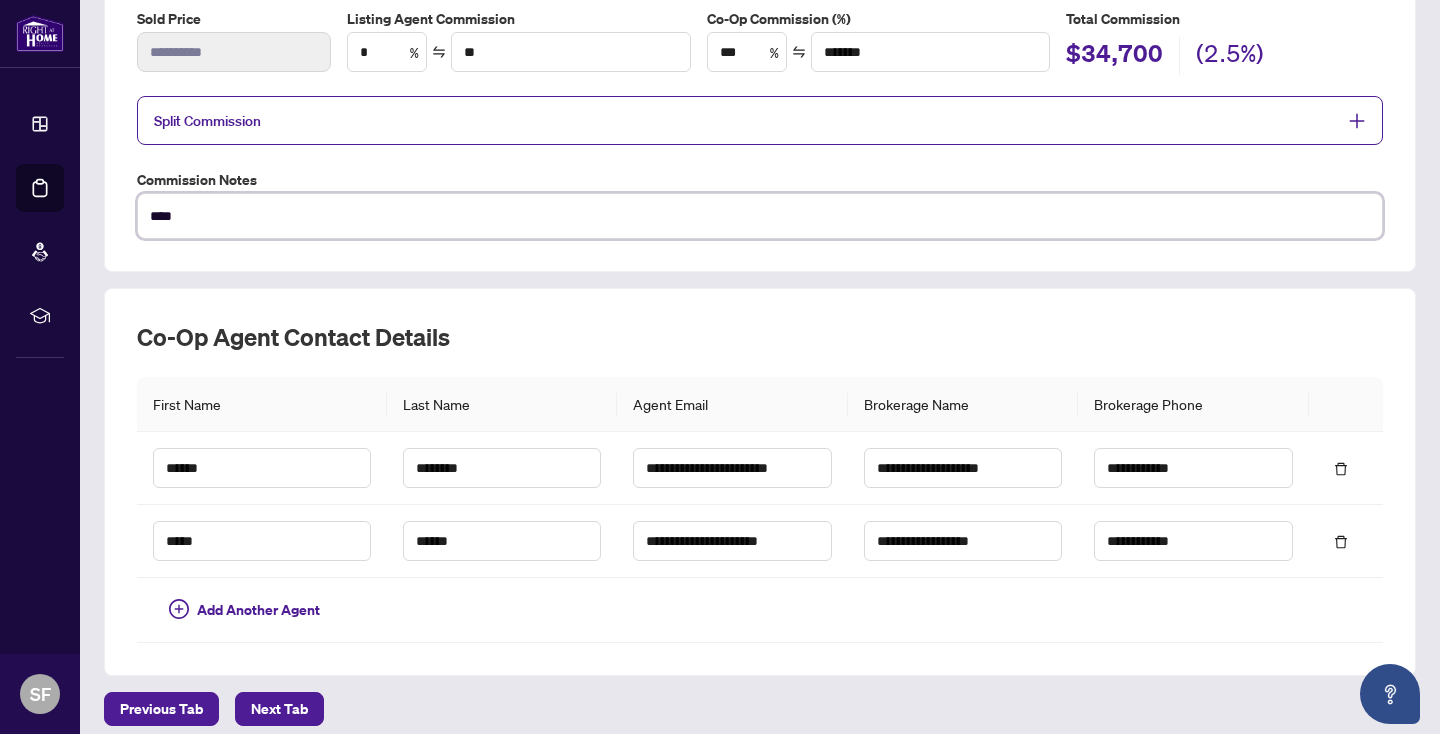 type on "*****" 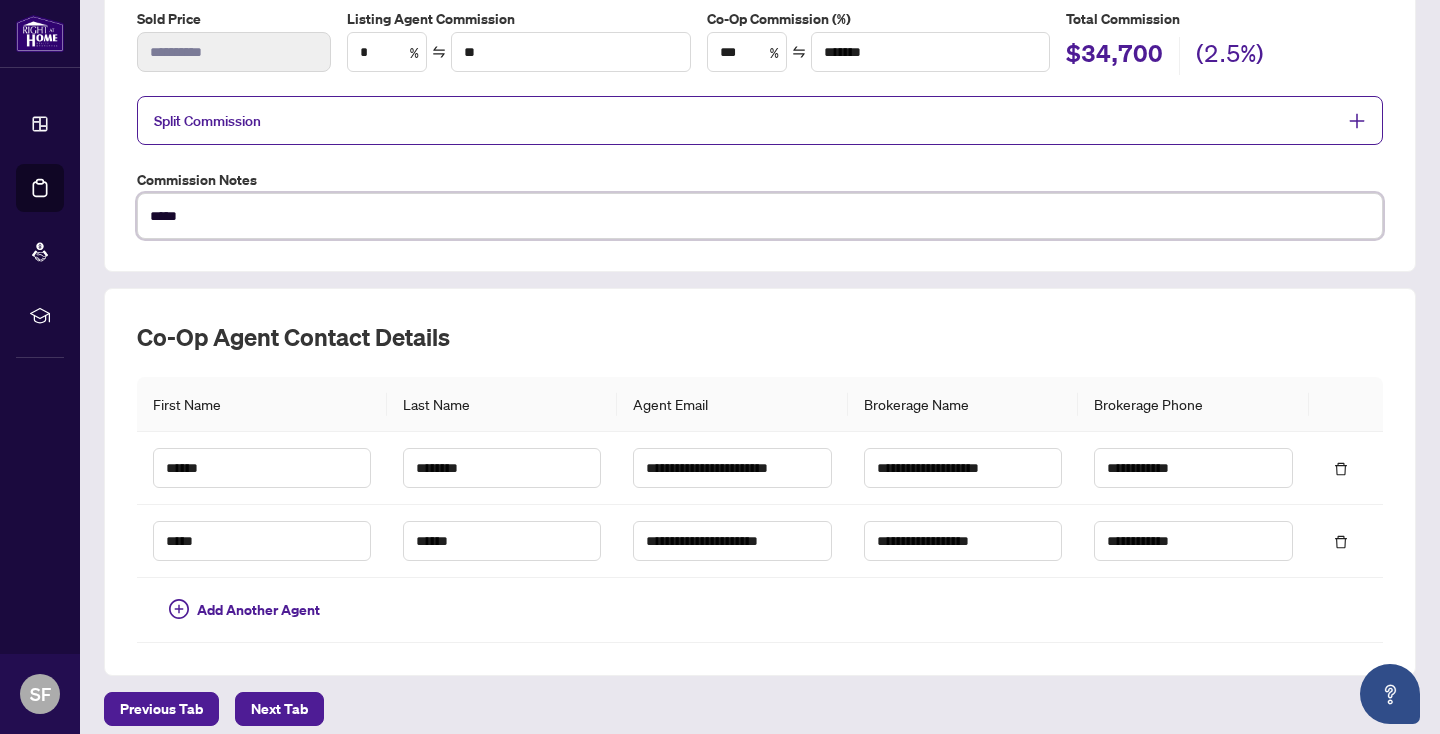 type on "*****" 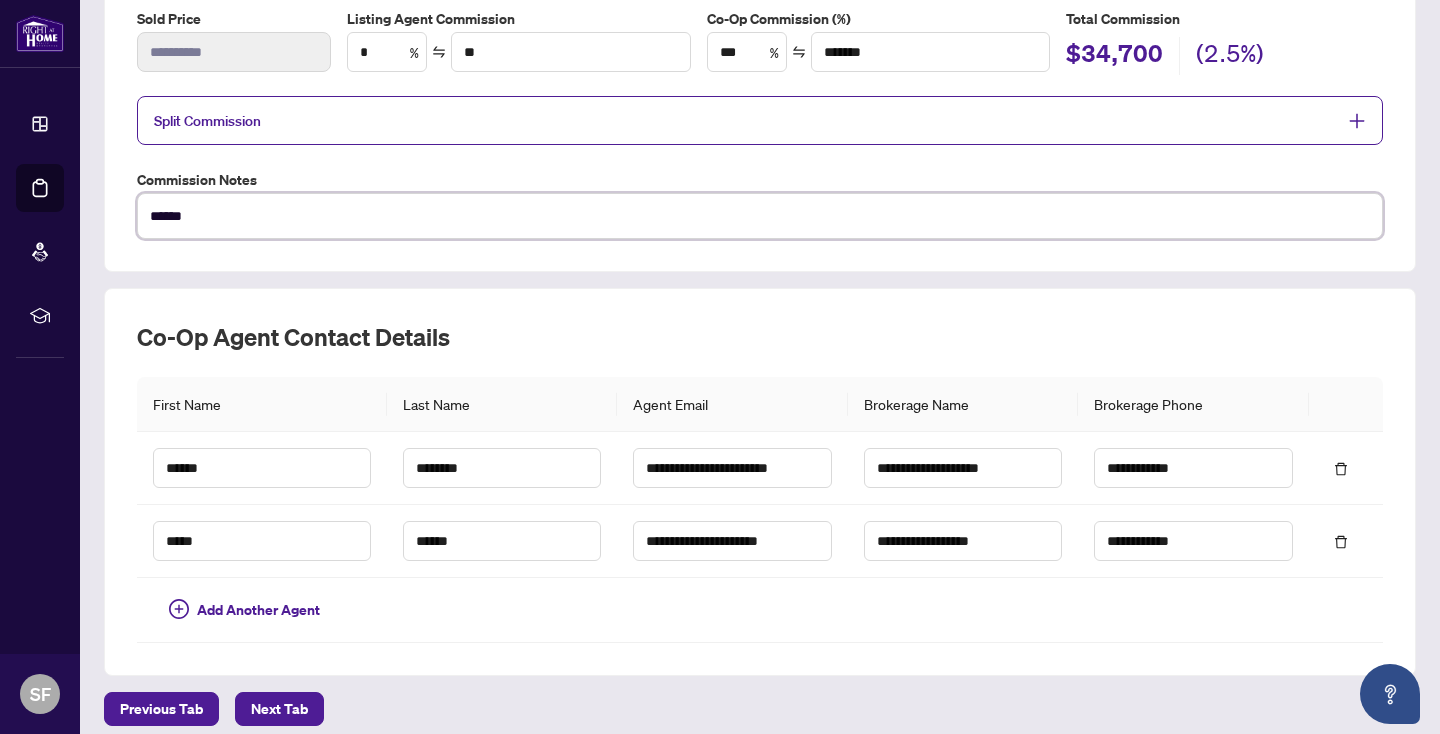 type on "*******" 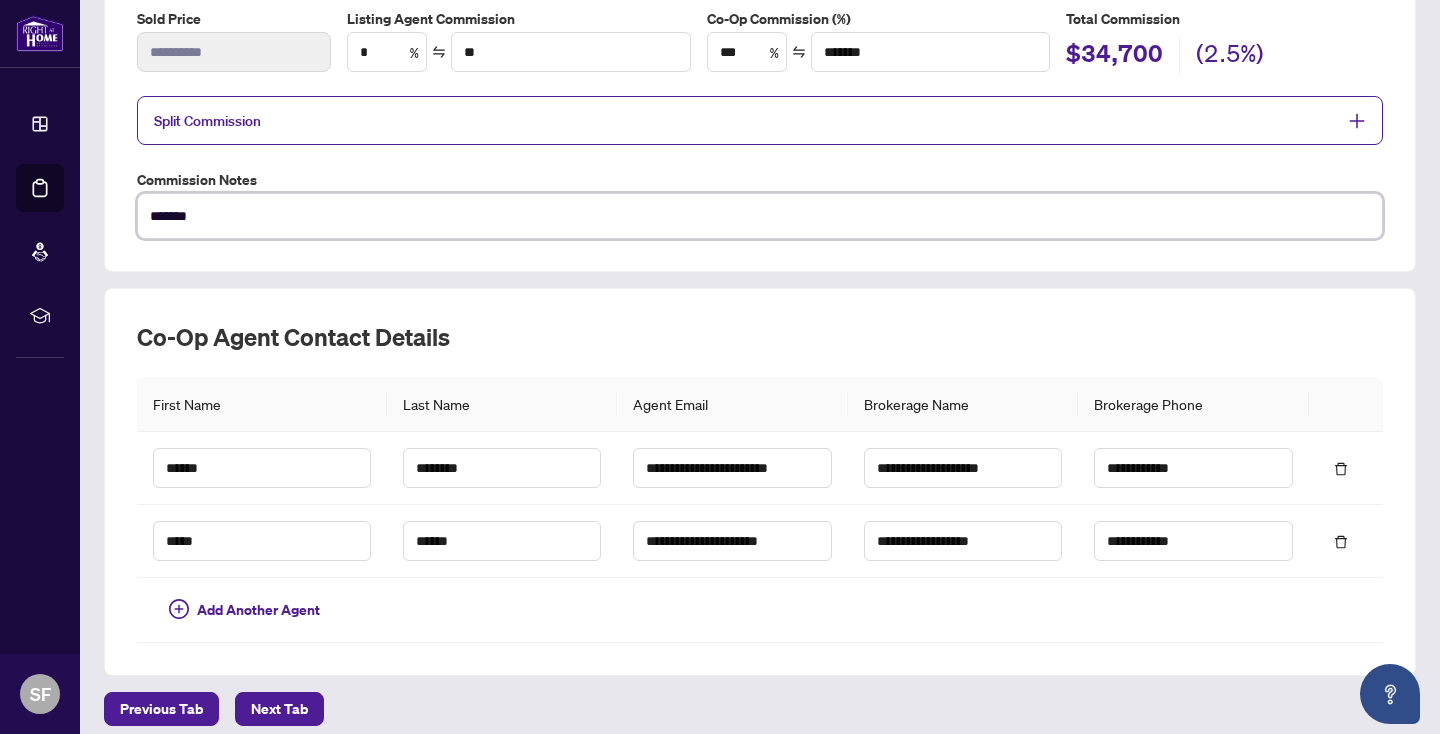type on "********" 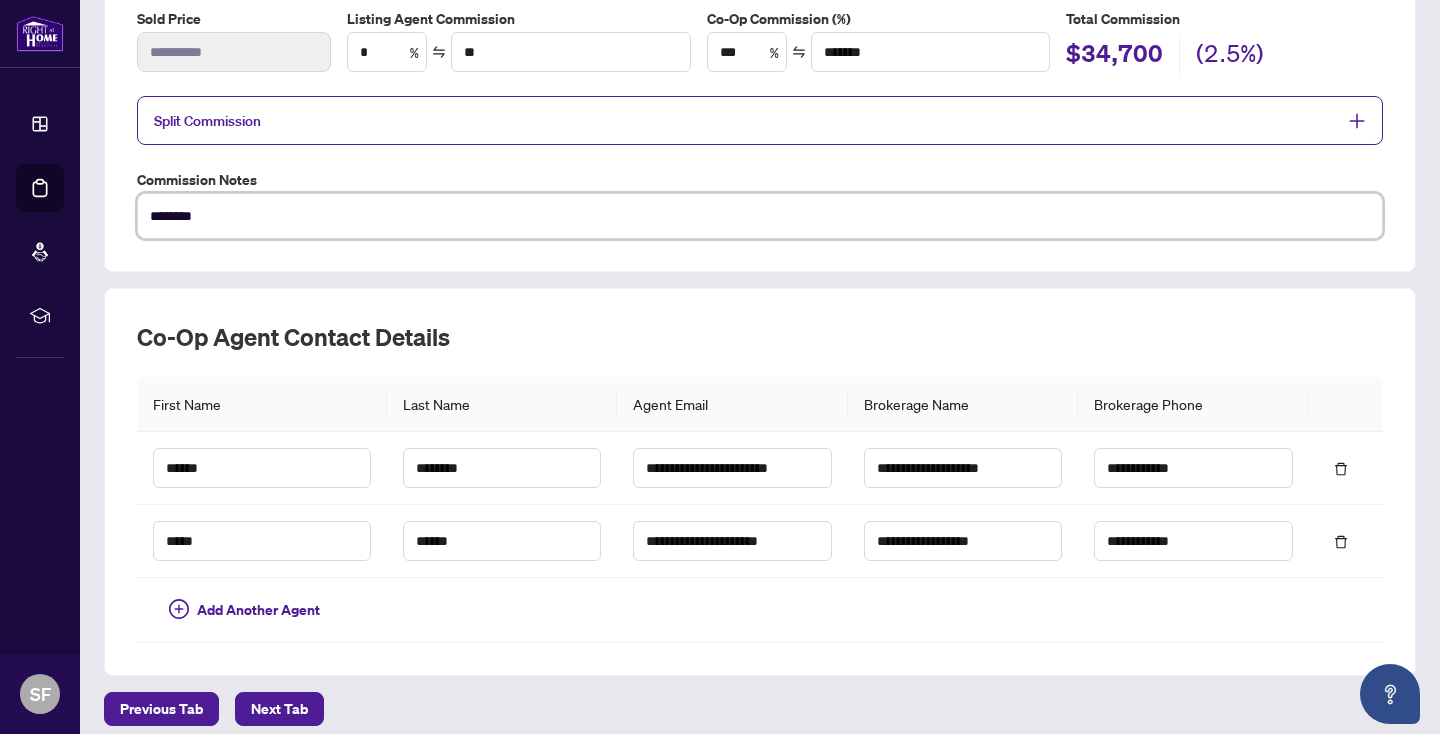 type on "*********" 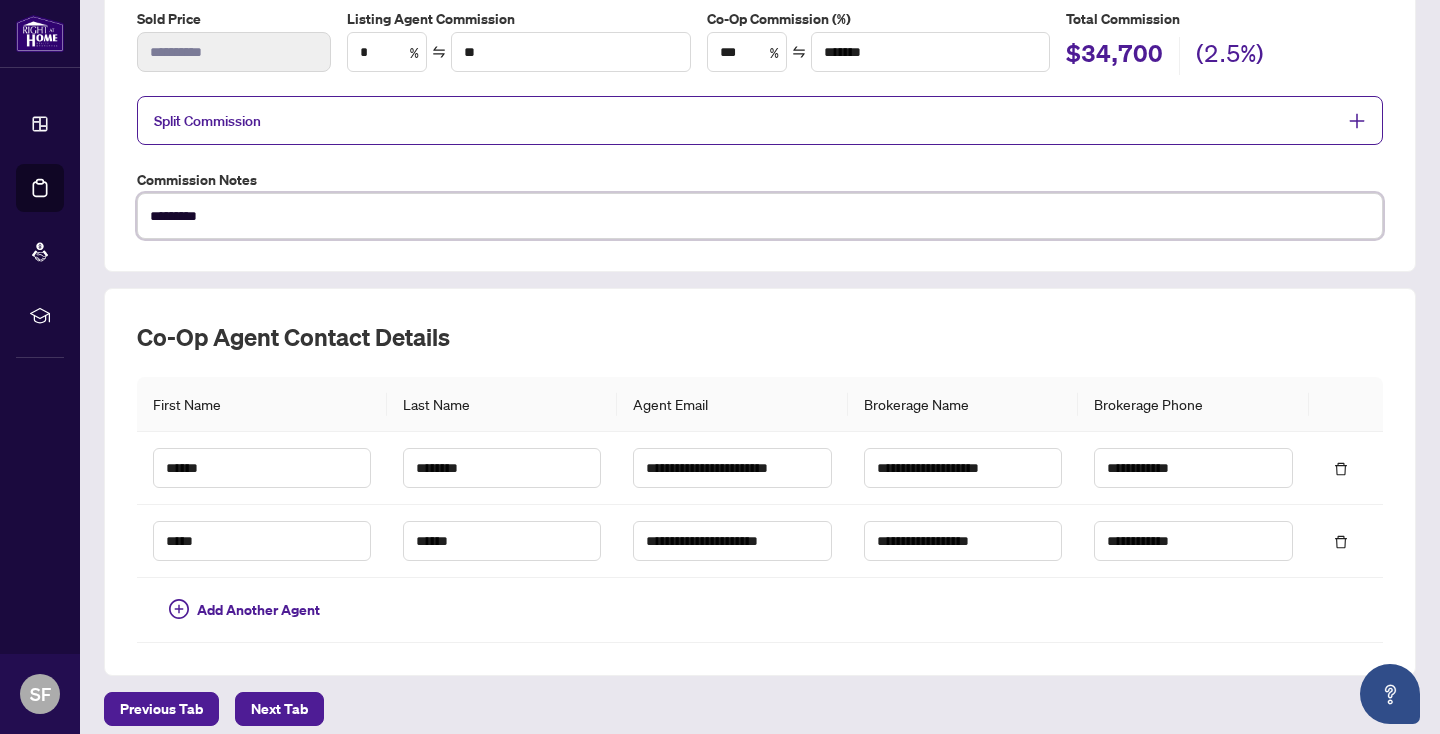type on "**********" 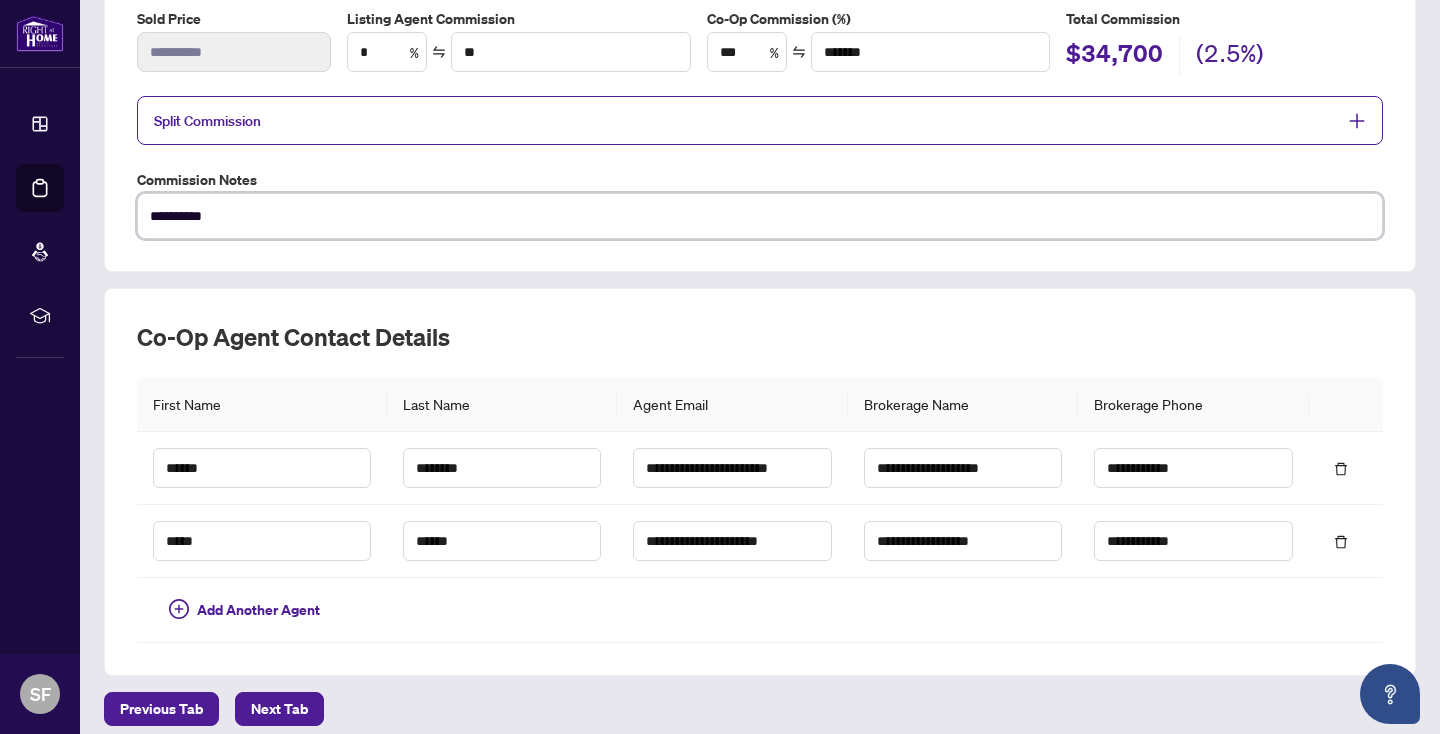 type on "**********" 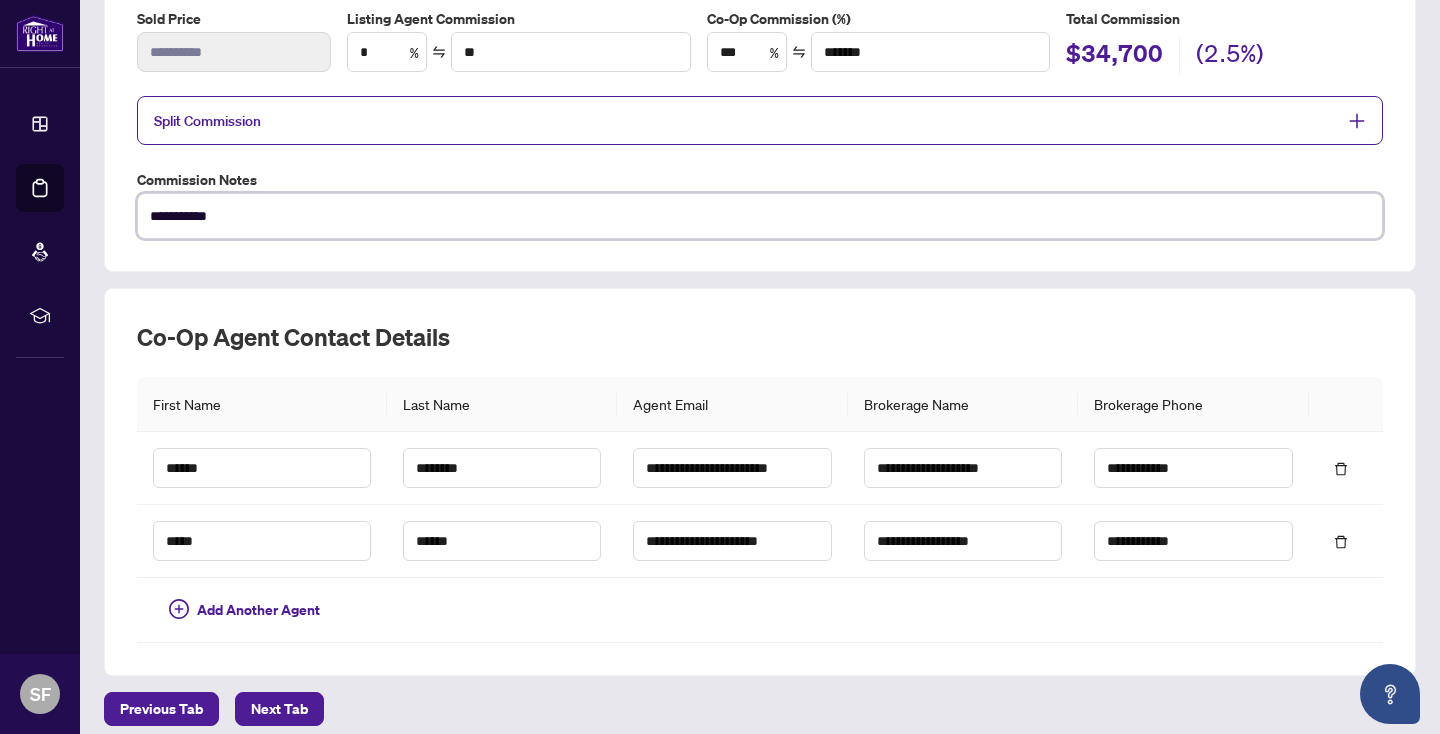 type on "**********" 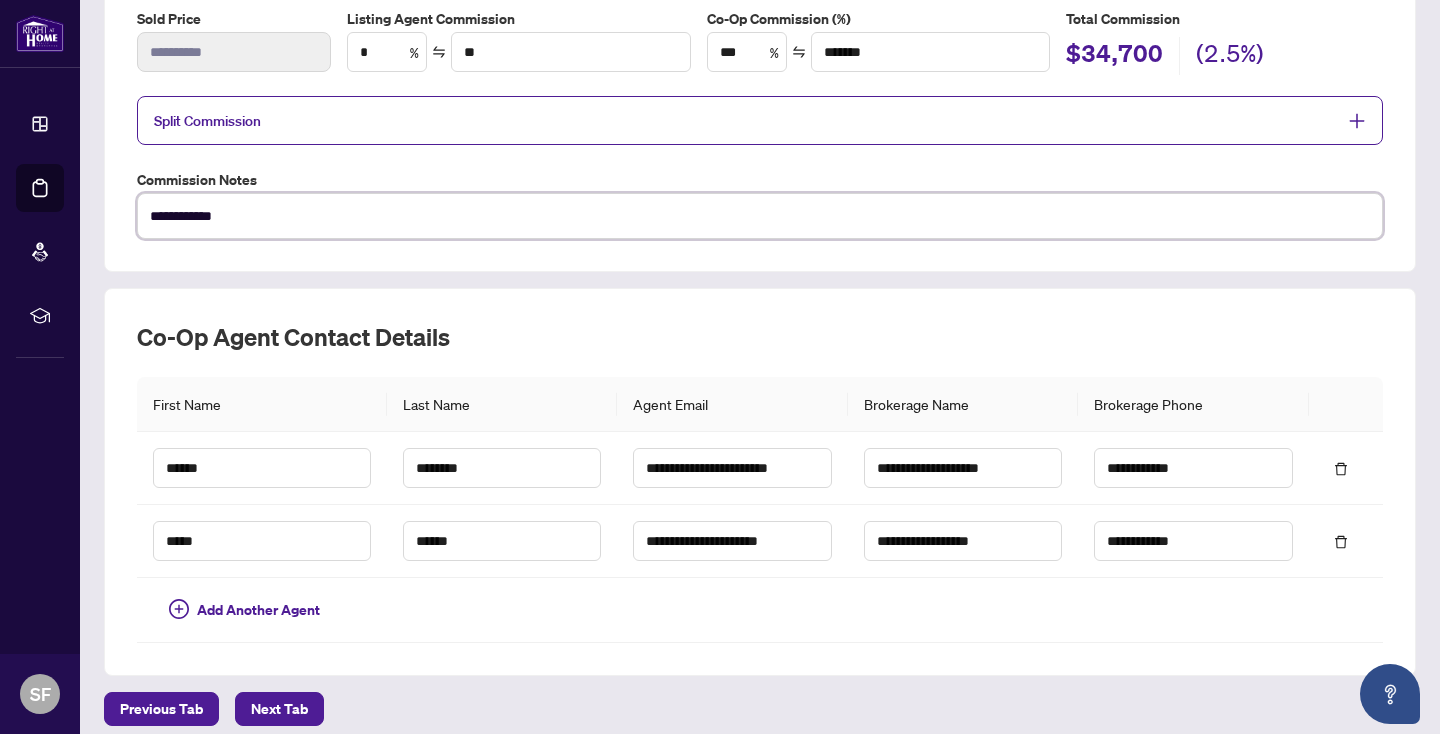 type on "**********" 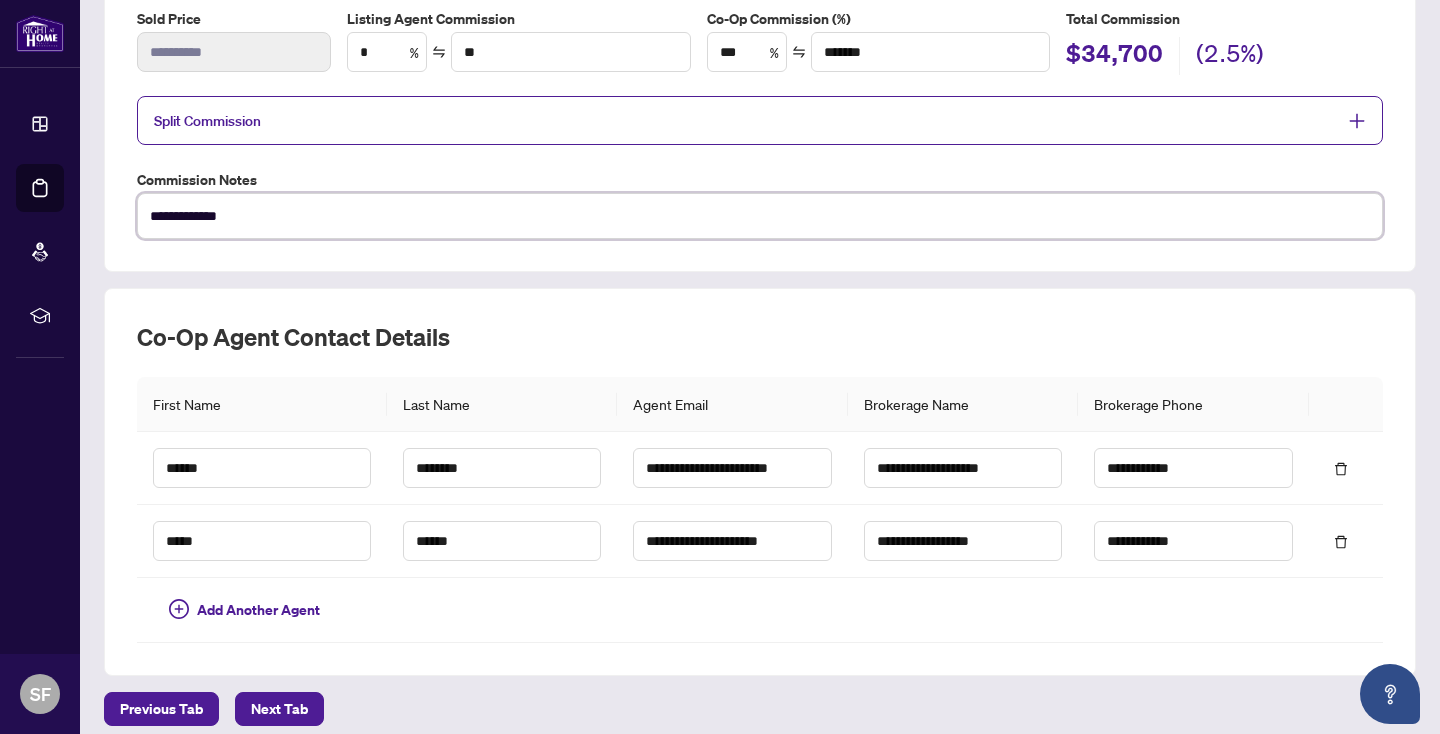 type on "**********" 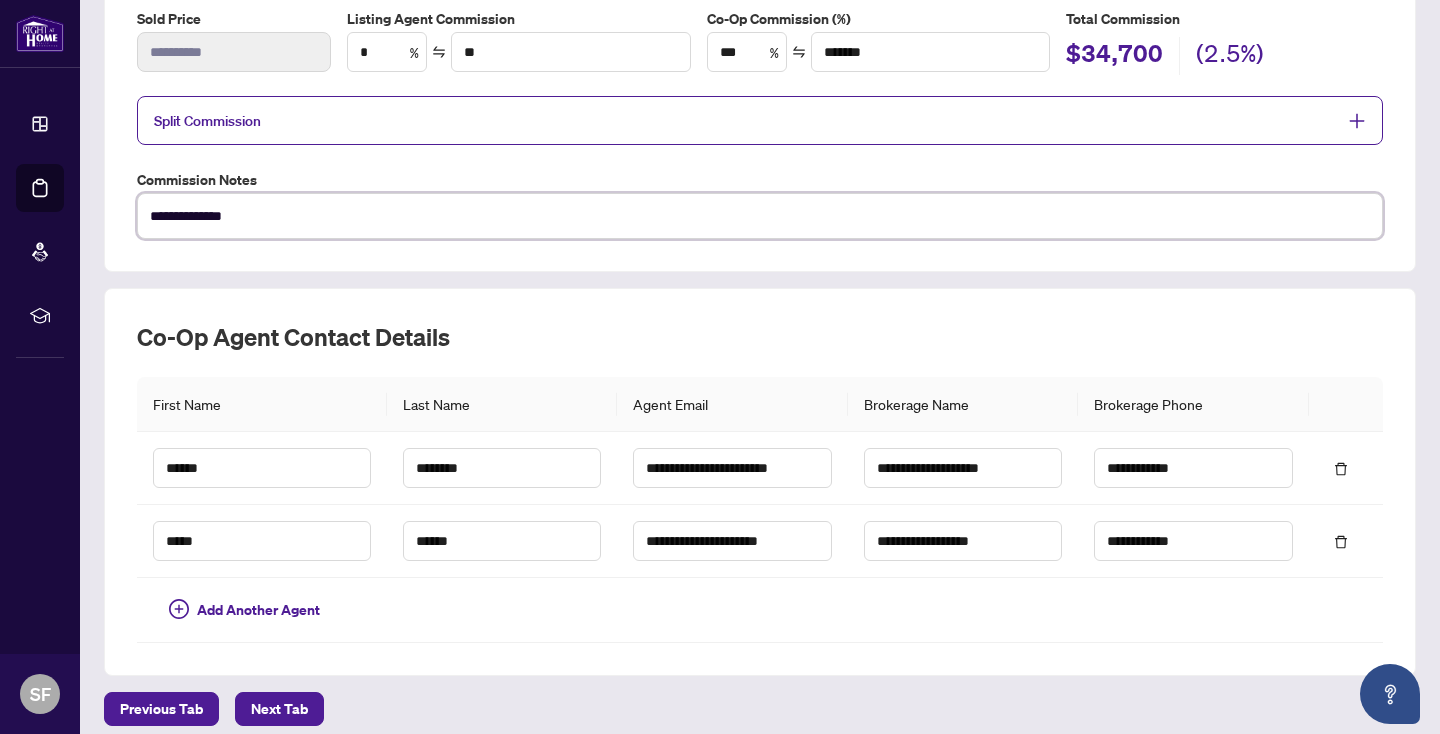 type on "**********" 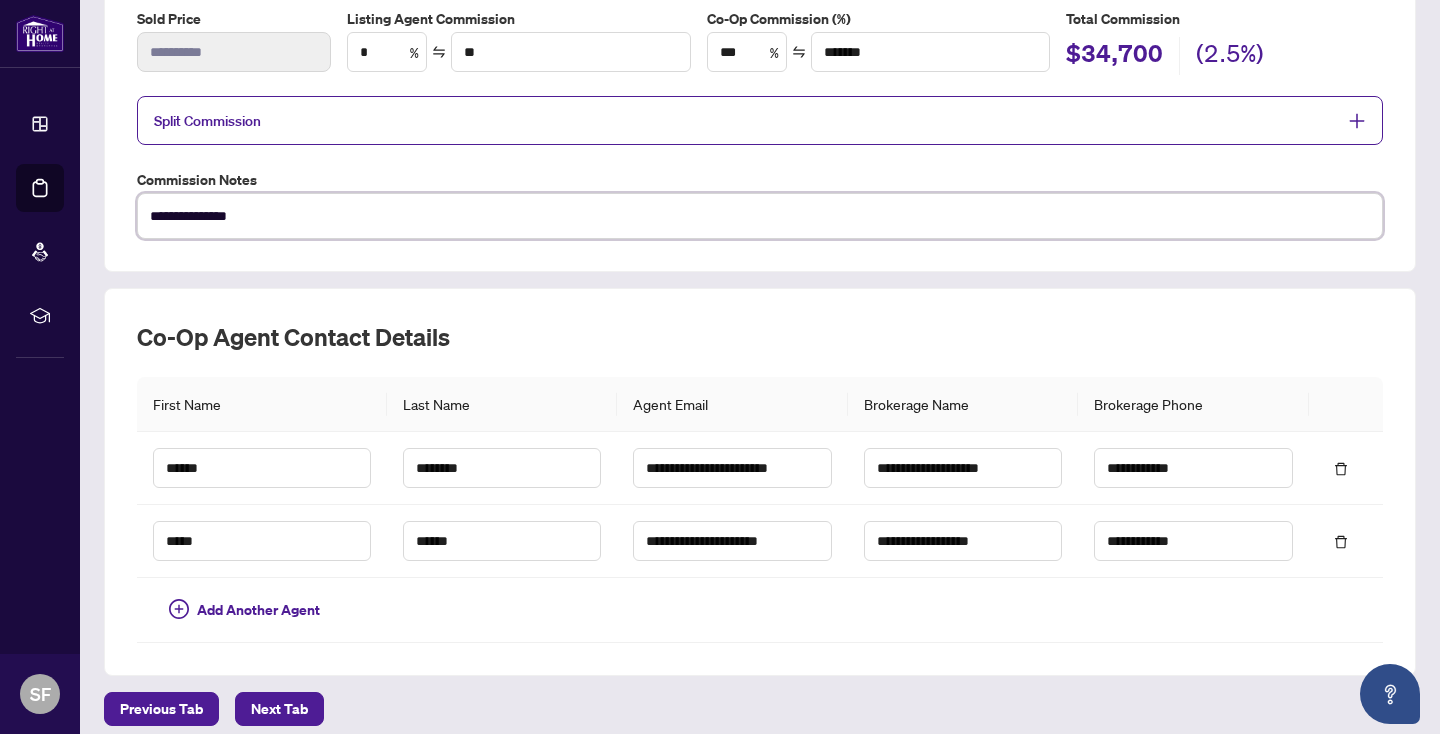 type on "**********" 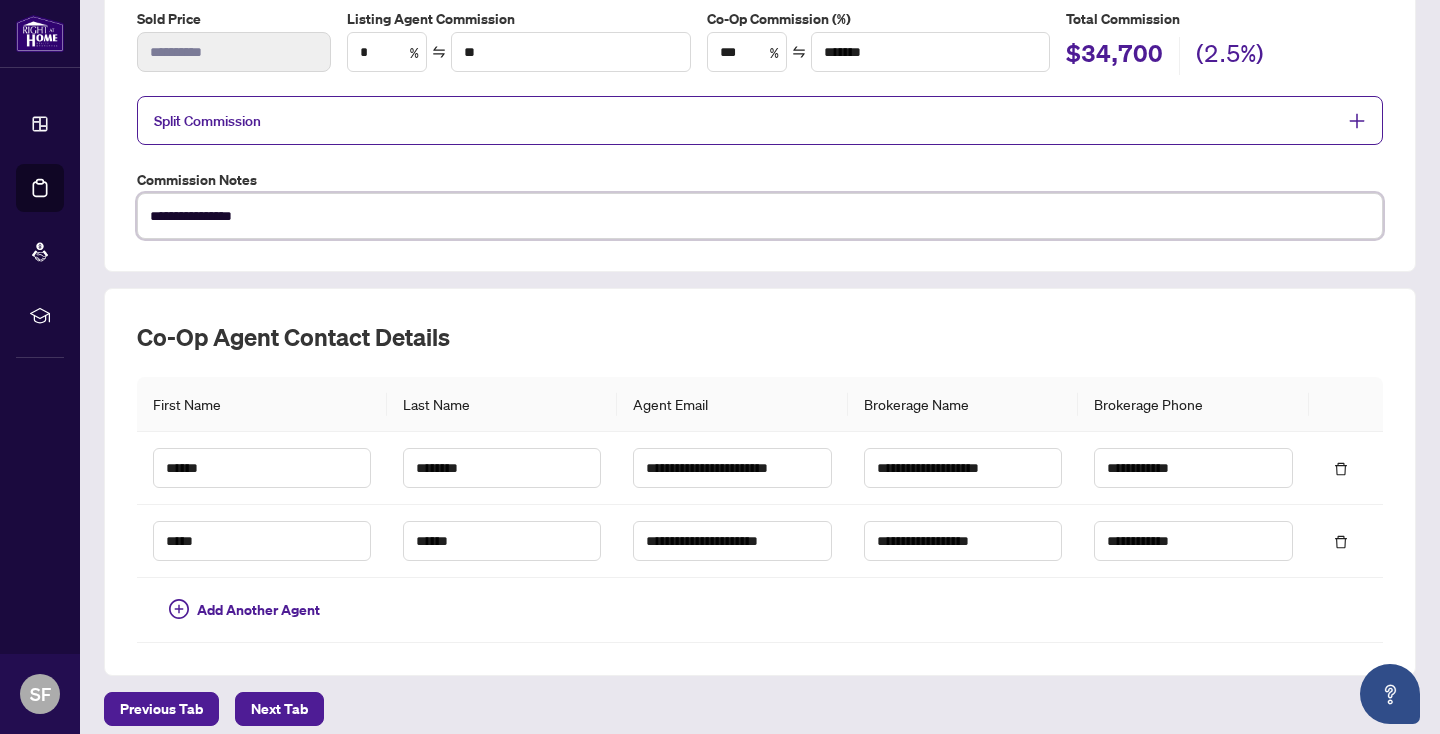 type on "**********" 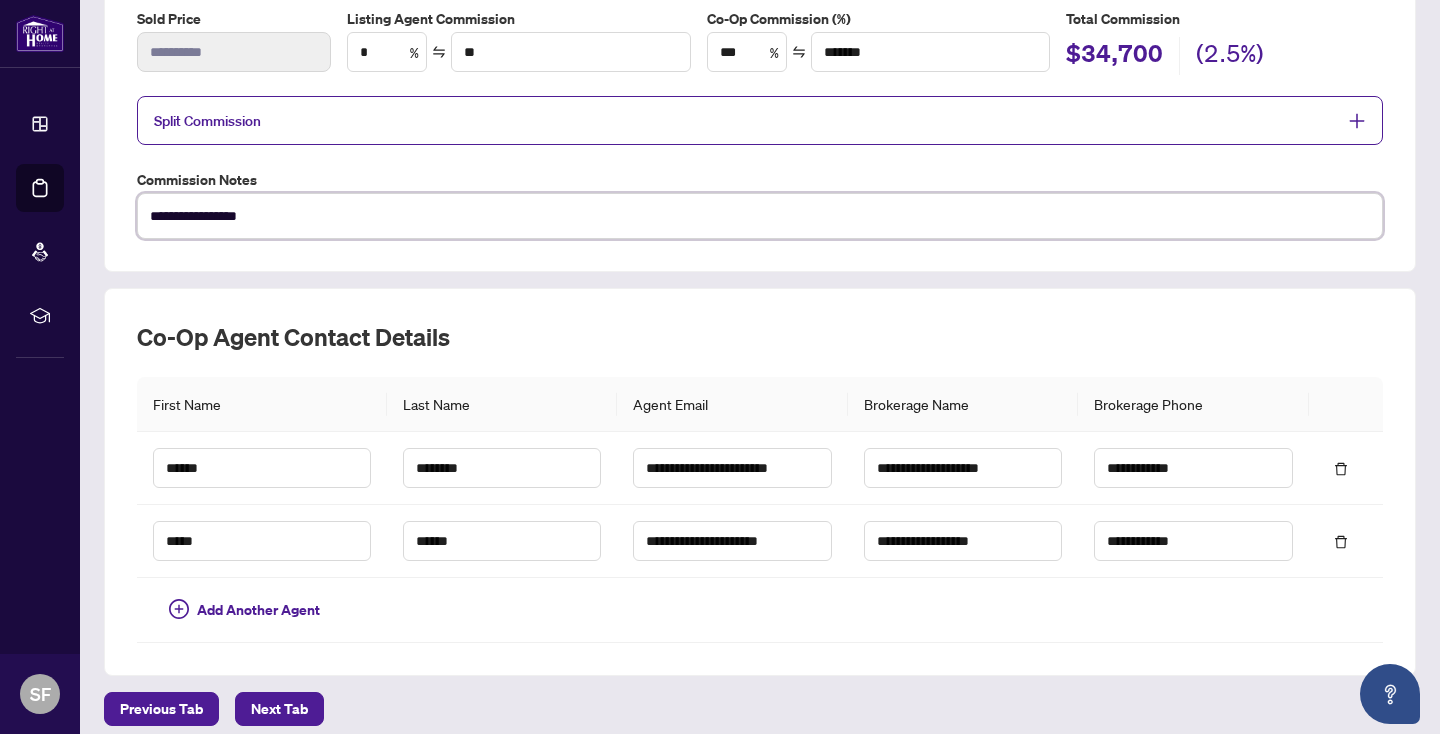 type on "**********" 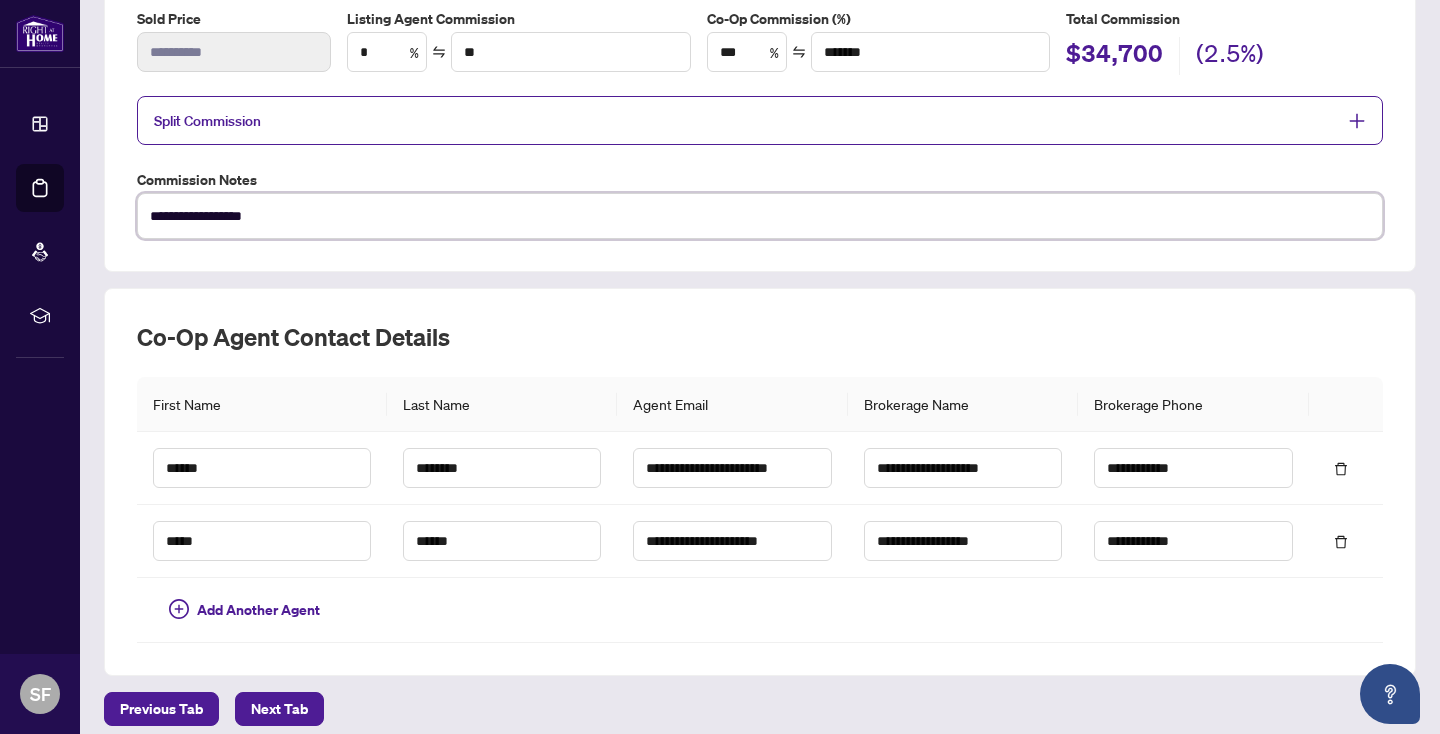 type on "**********" 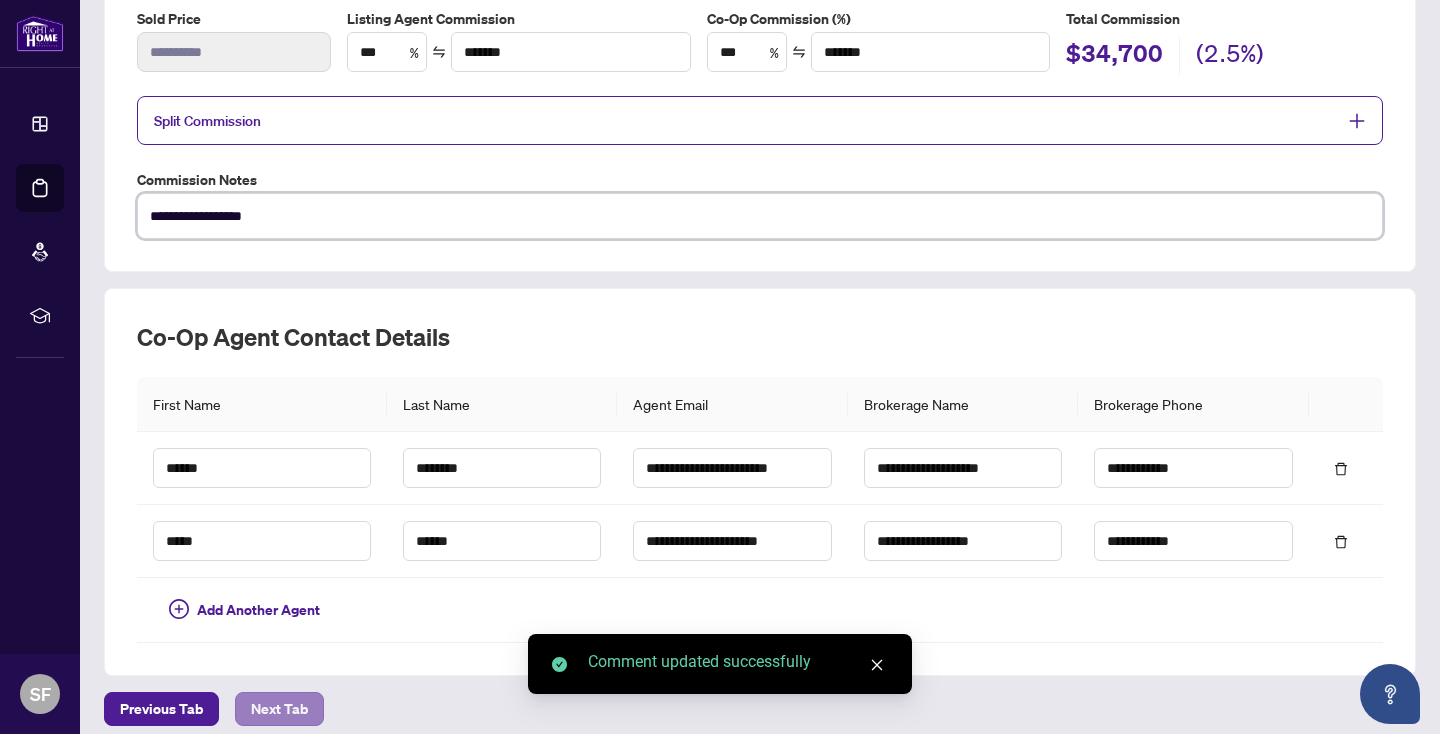 type on "**********" 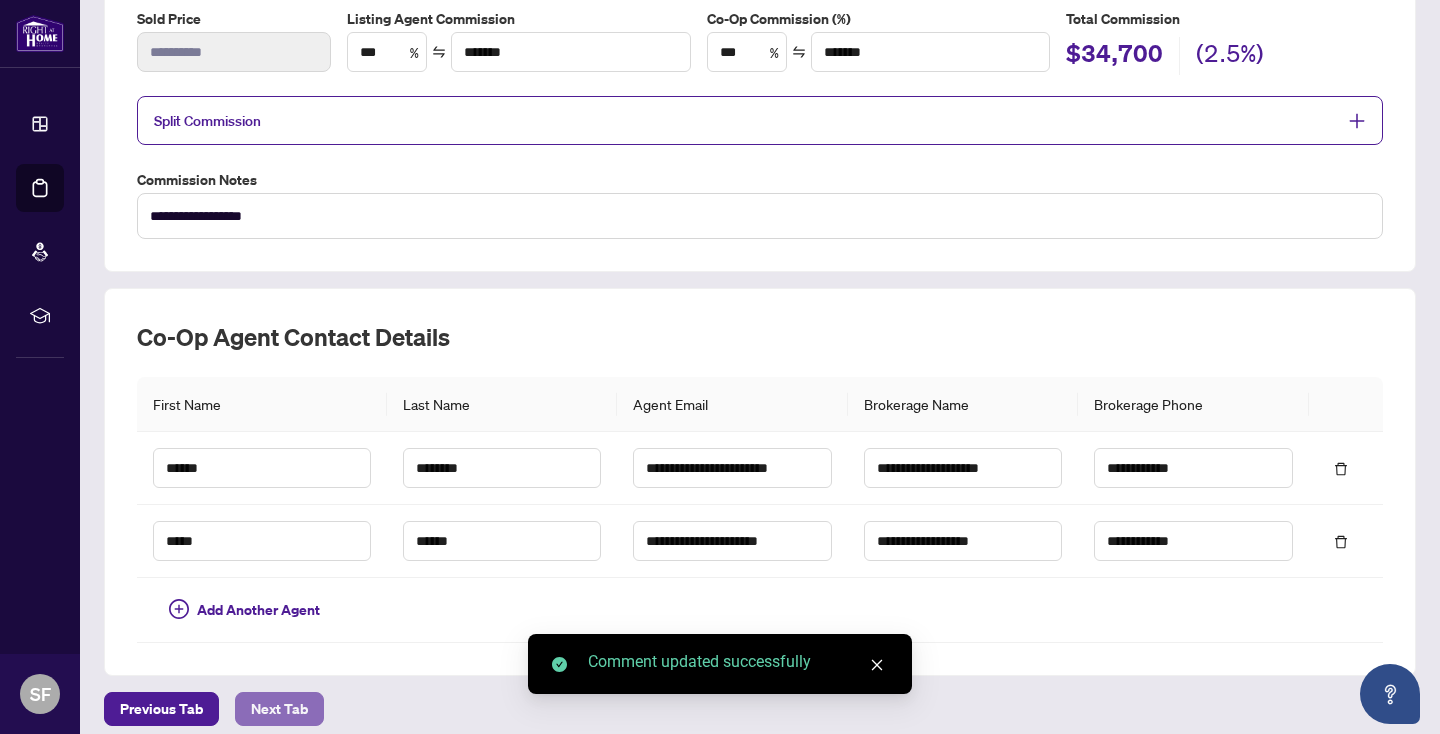 click on "Next Tab" at bounding box center [279, 709] 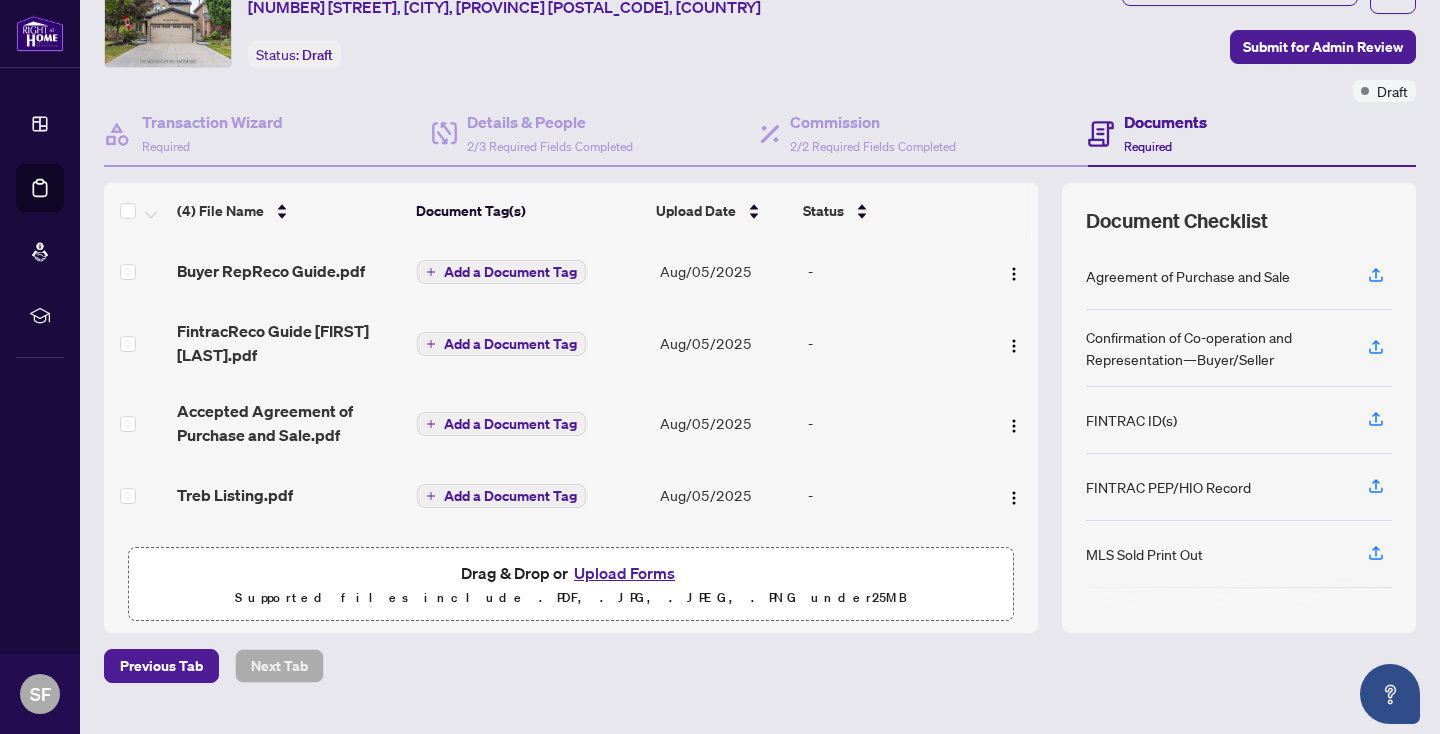 scroll, scrollTop: 133, scrollLeft: 0, axis: vertical 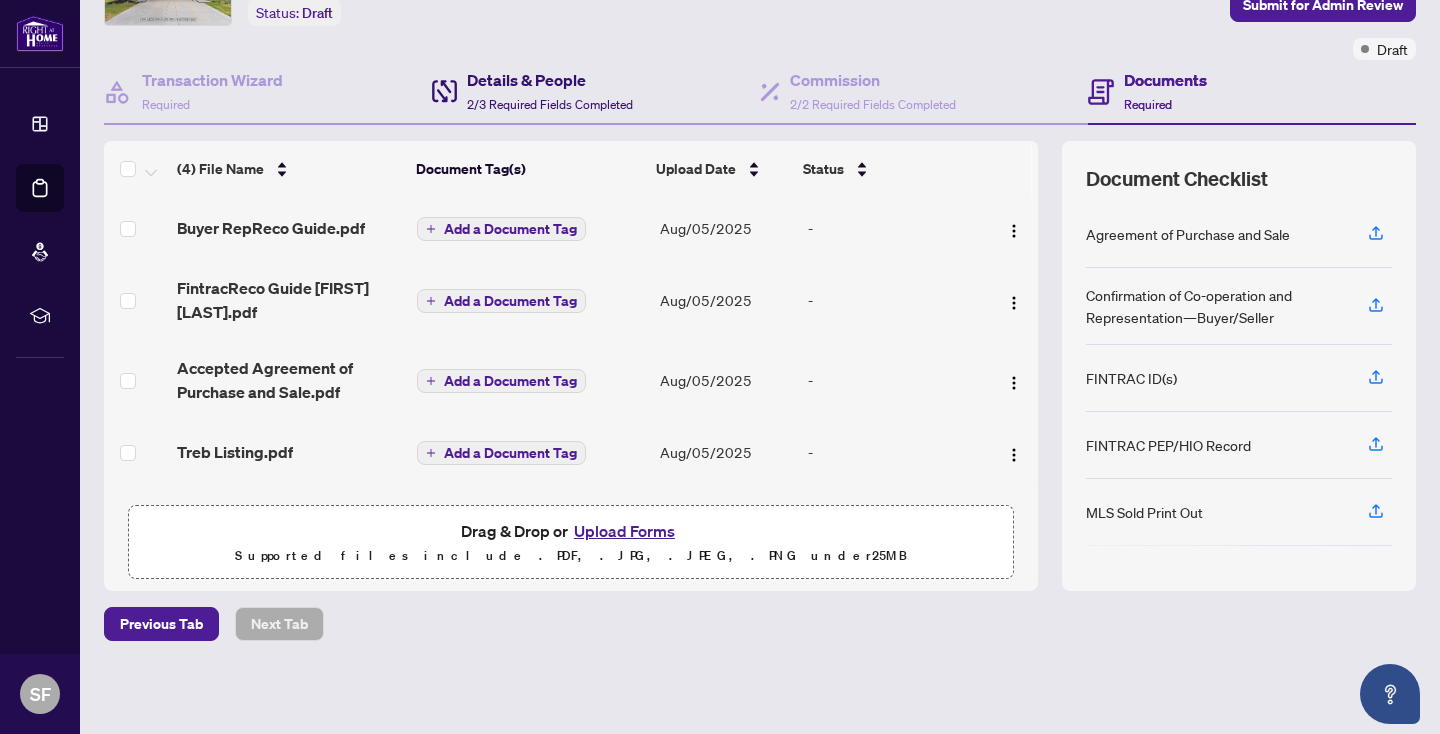 click on "Details & People 2/3 Required Fields Completed" at bounding box center (550, 91) 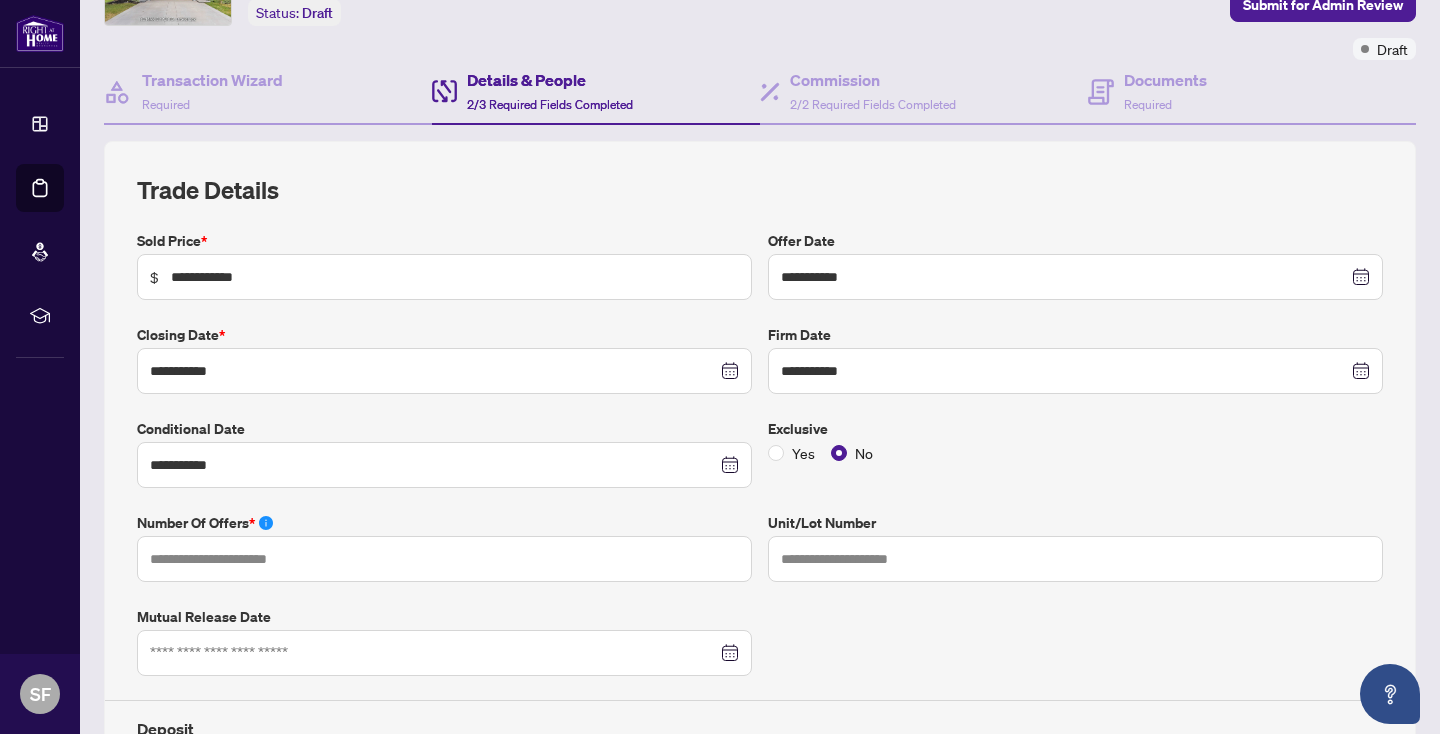 type on "**********" 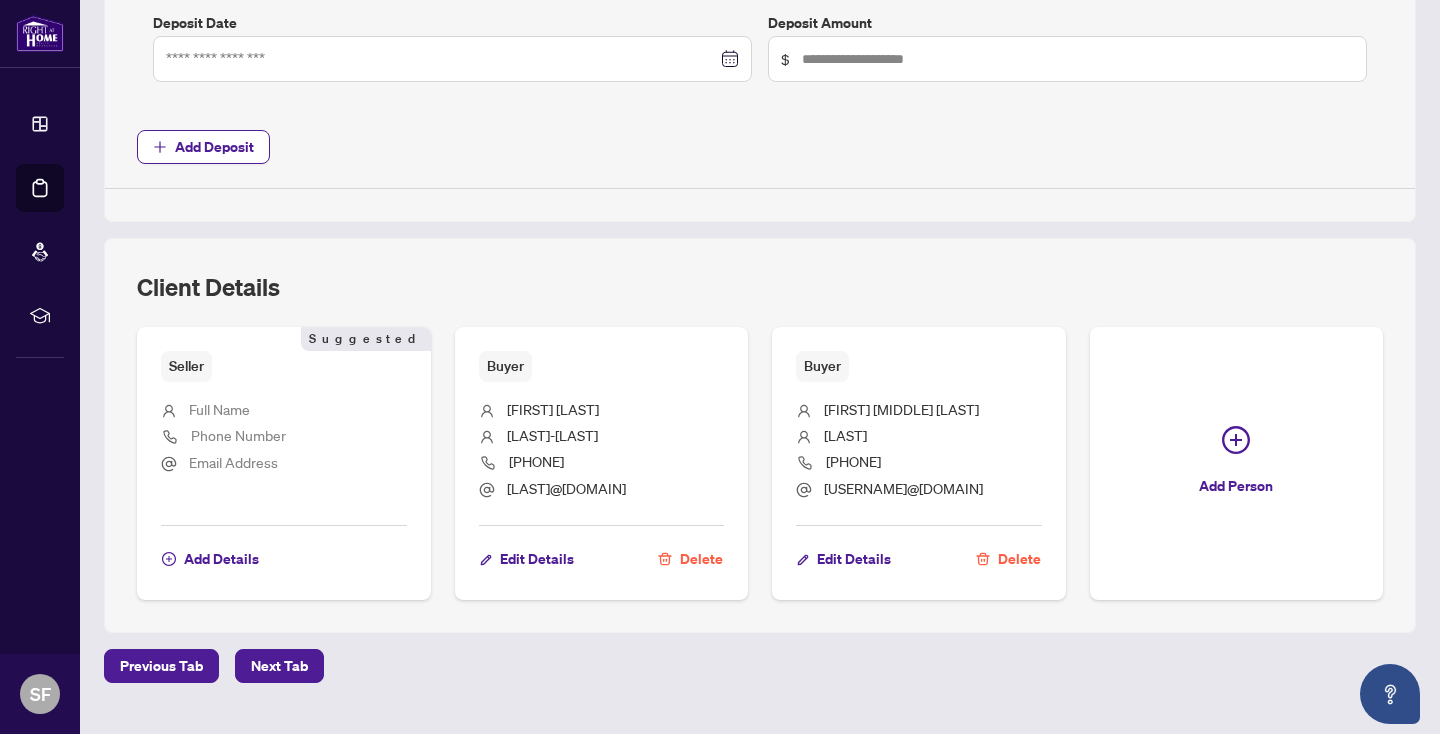 scroll, scrollTop: 1350, scrollLeft: 0, axis: vertical 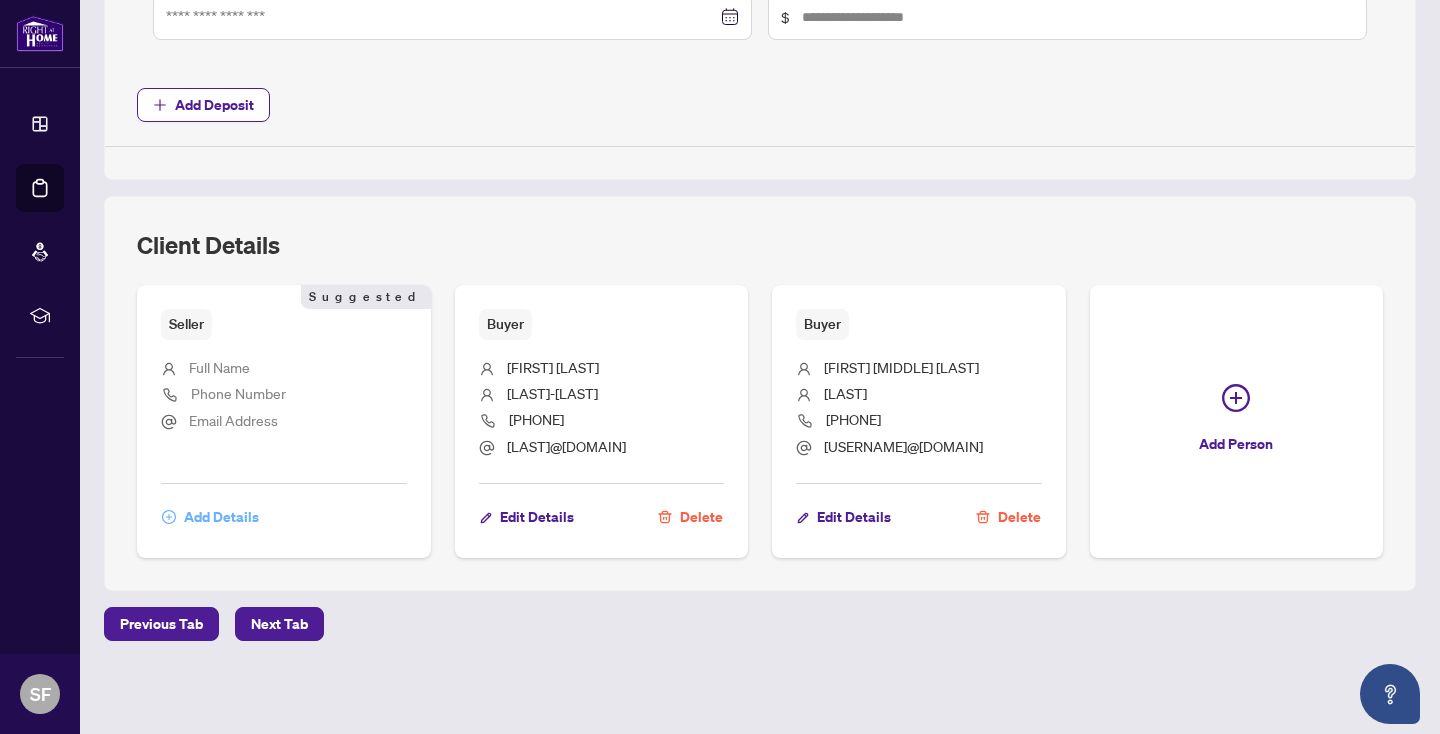 click on "Add Details" at bounding box center [221, 517] 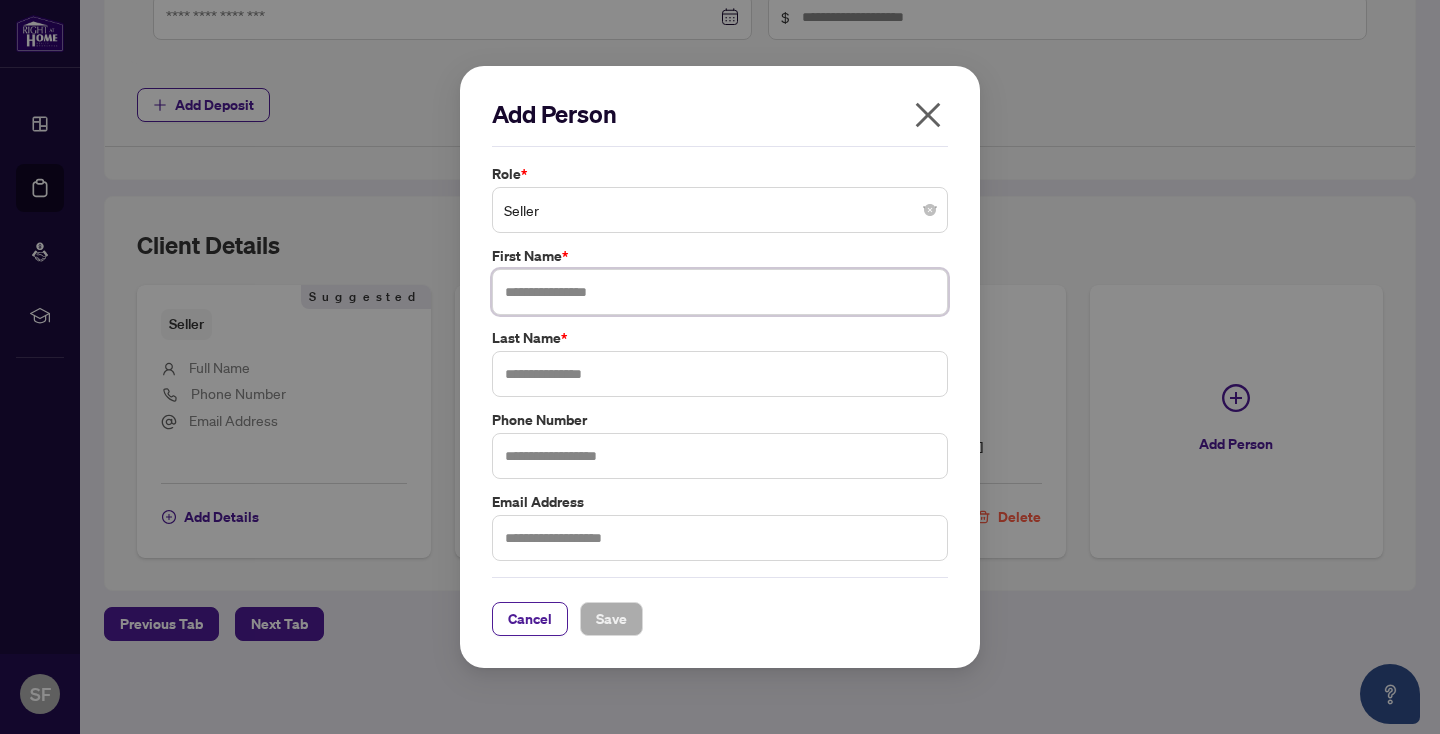 click at bounding box center [720, 292] 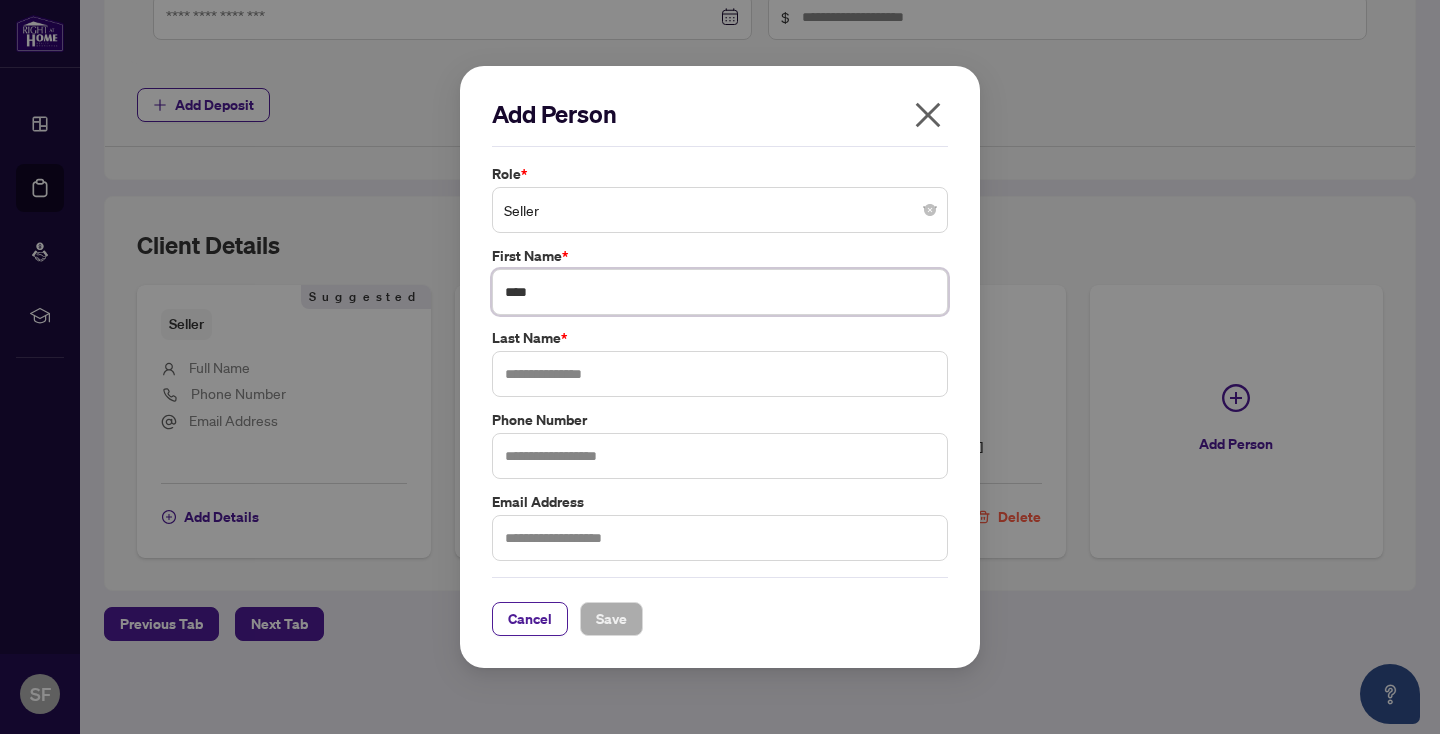 type on "****" 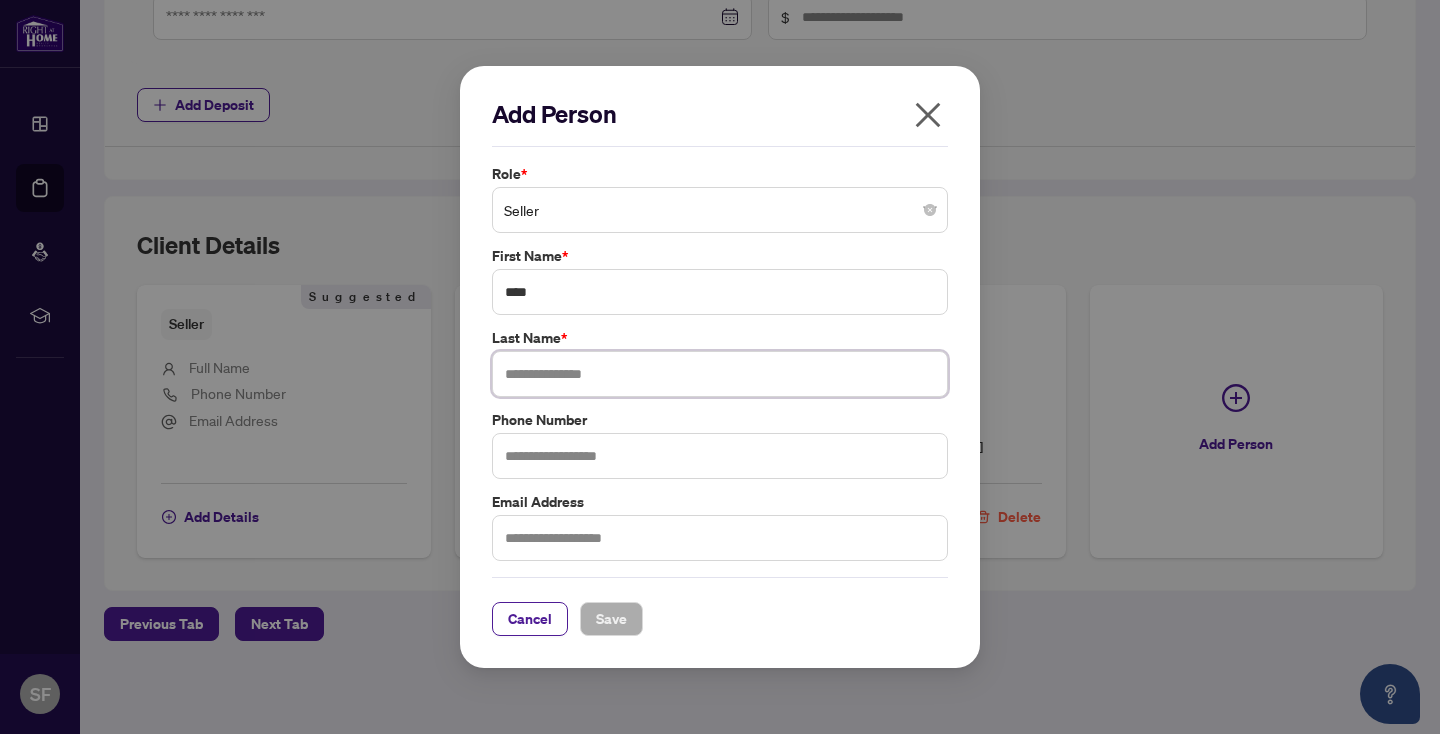 click at bounding box center (720, 374) 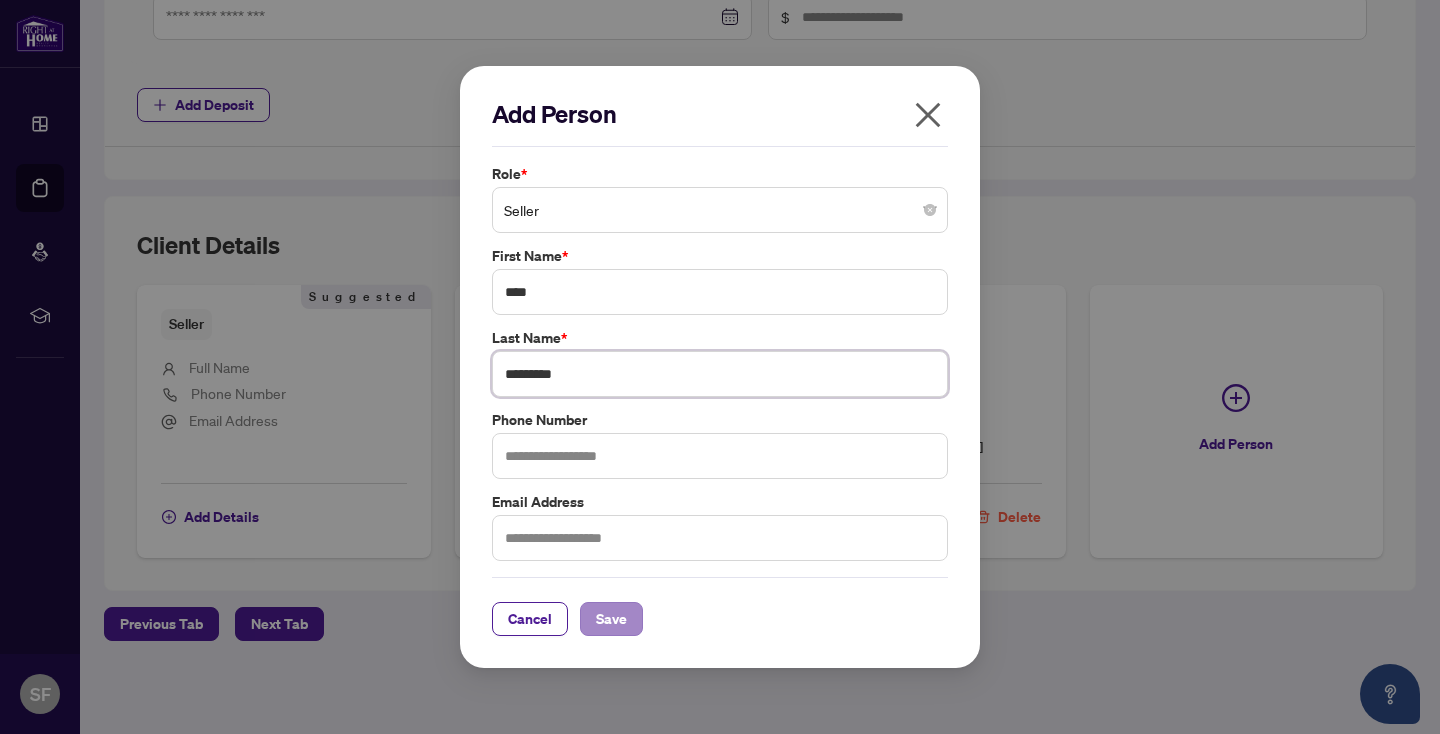 type on "*********" 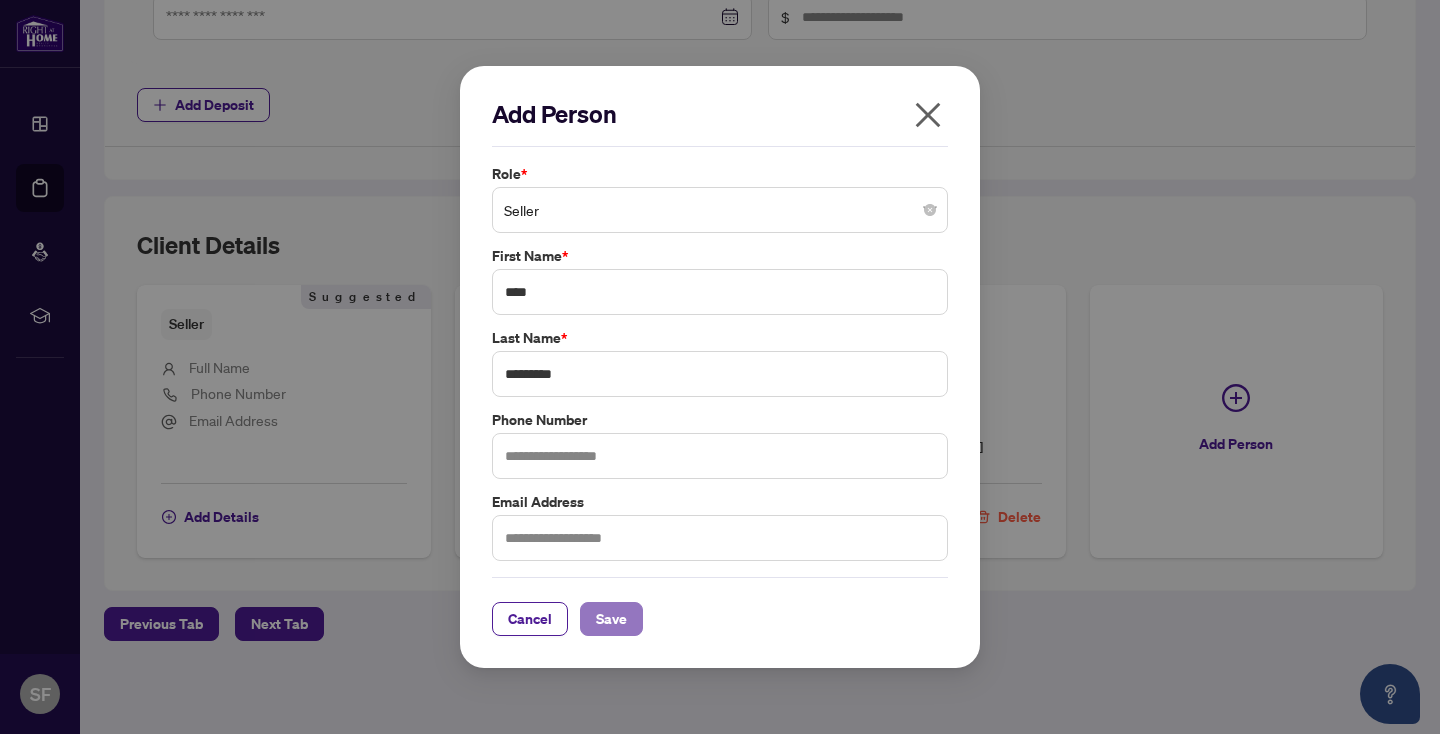 click on "Save" at bounding box center [611, 619] 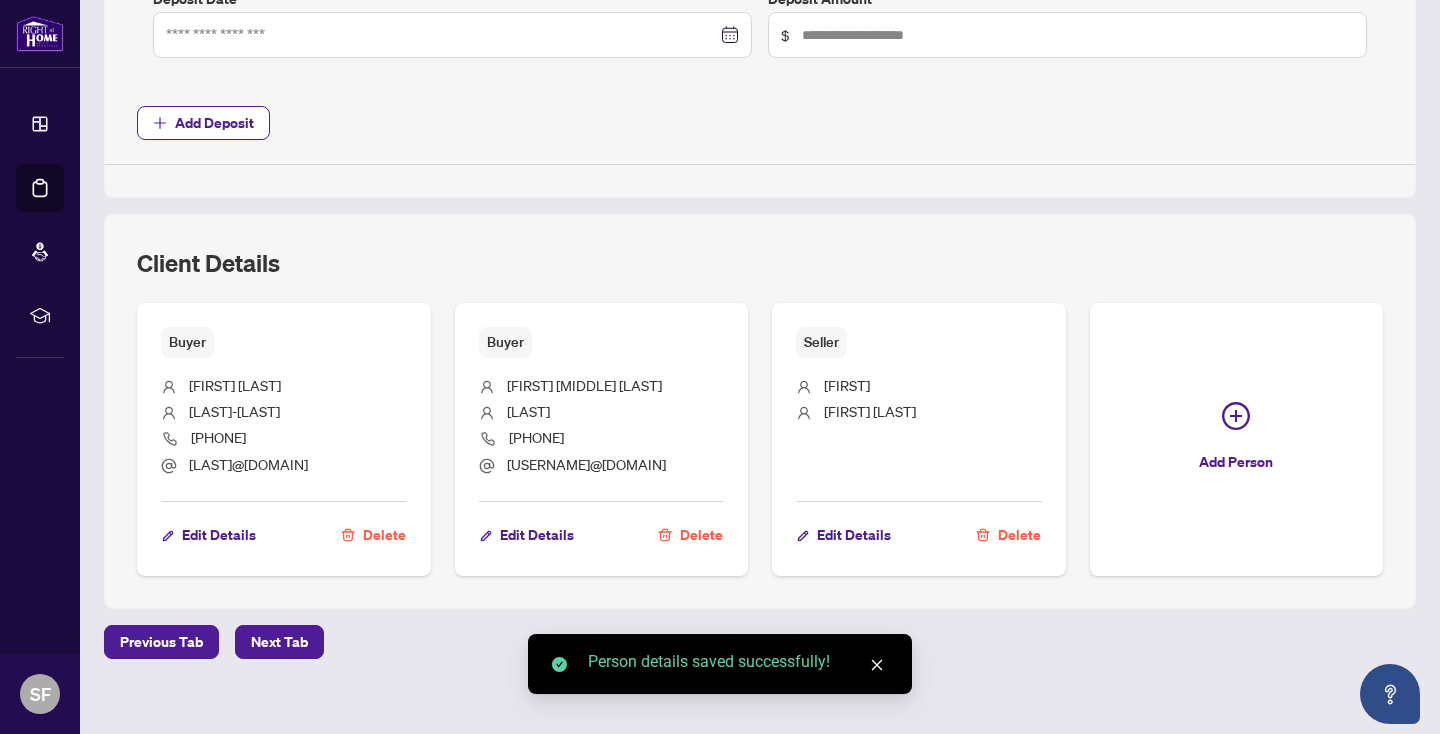 scroll, scrollTop: 1350, scrollLeft: 0, axis: vertical 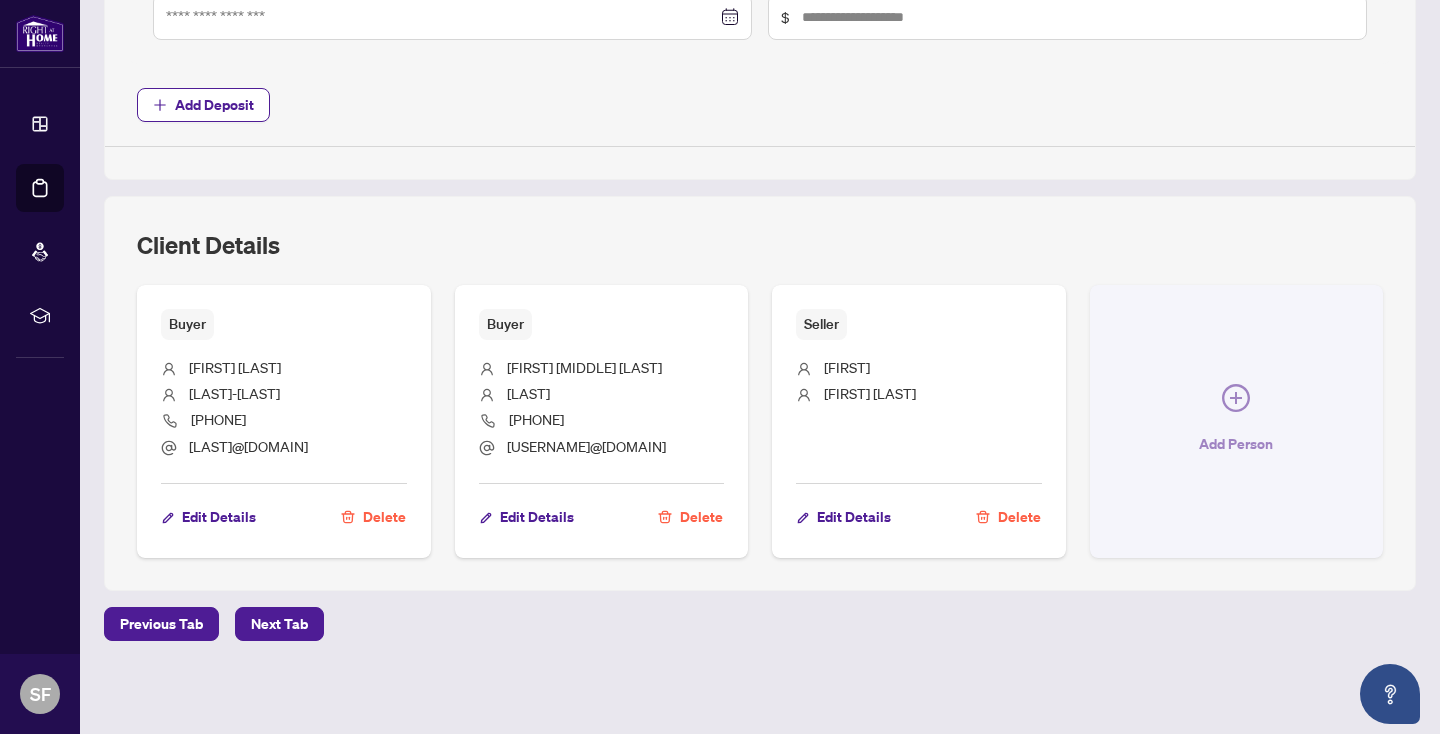 click 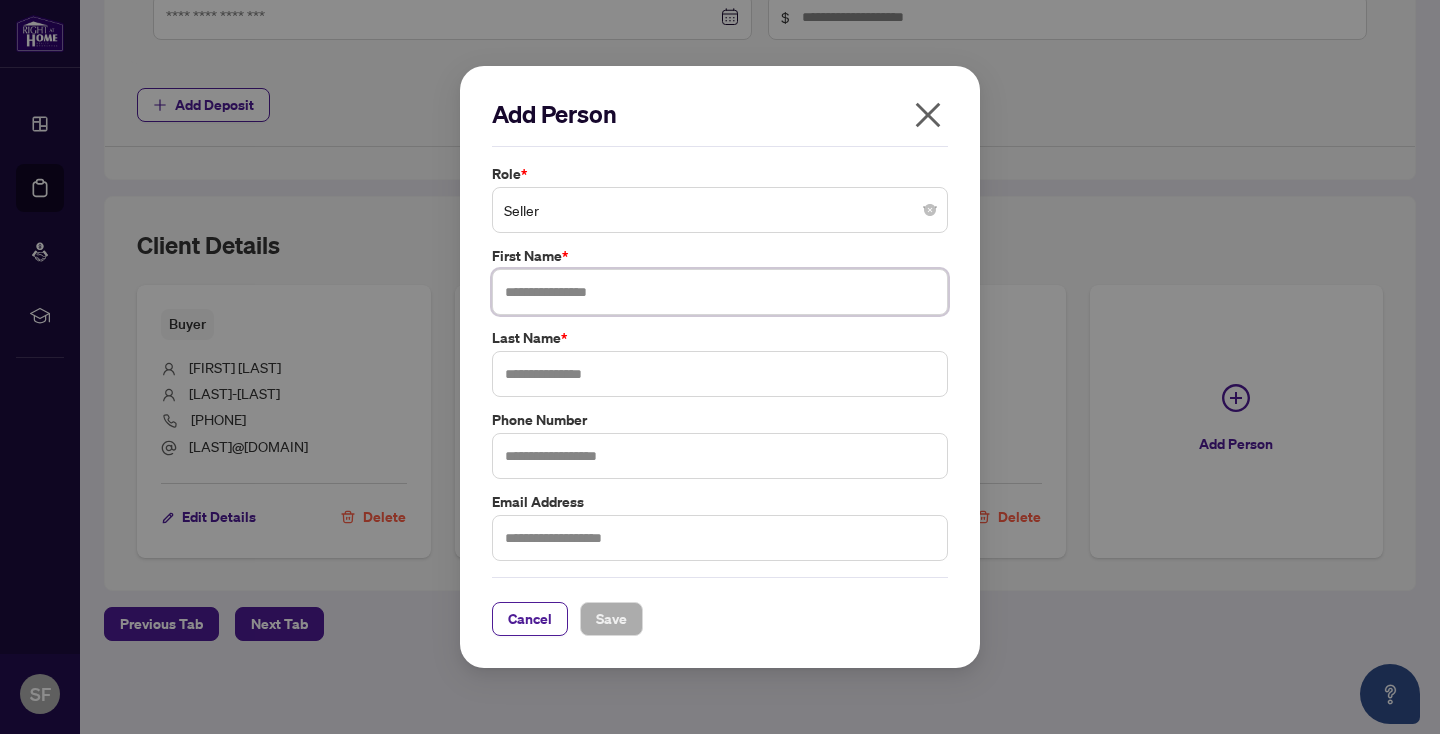 click at bounding box center (720, 292) 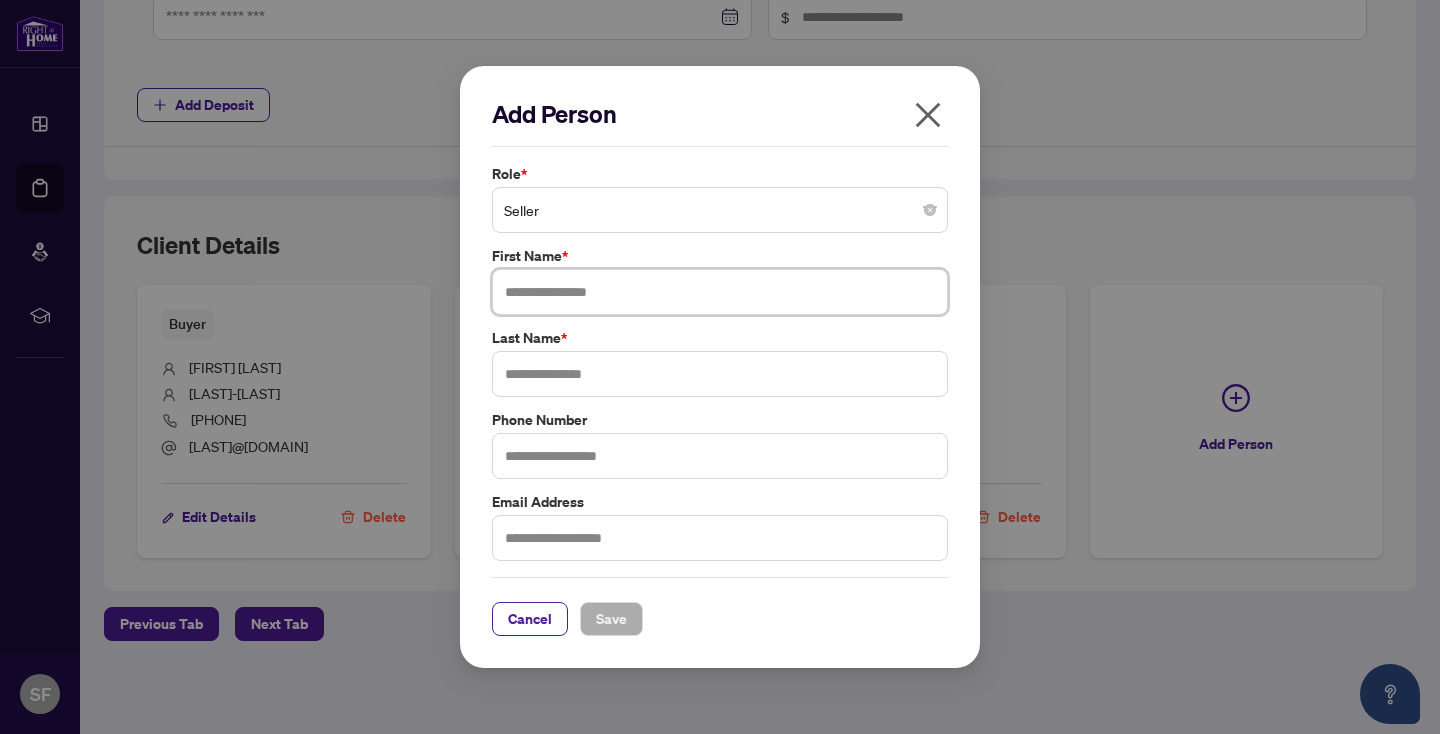 type on "*" 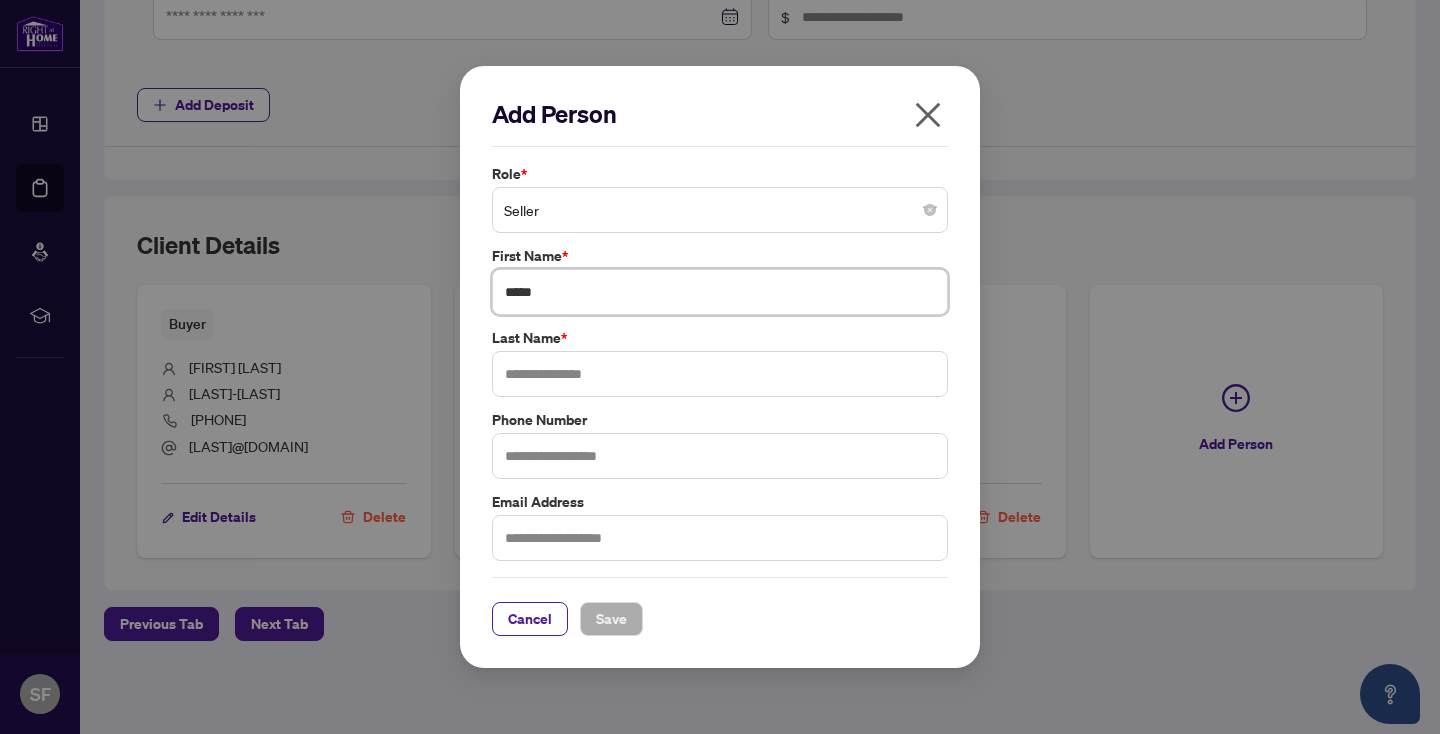 type on "*****" 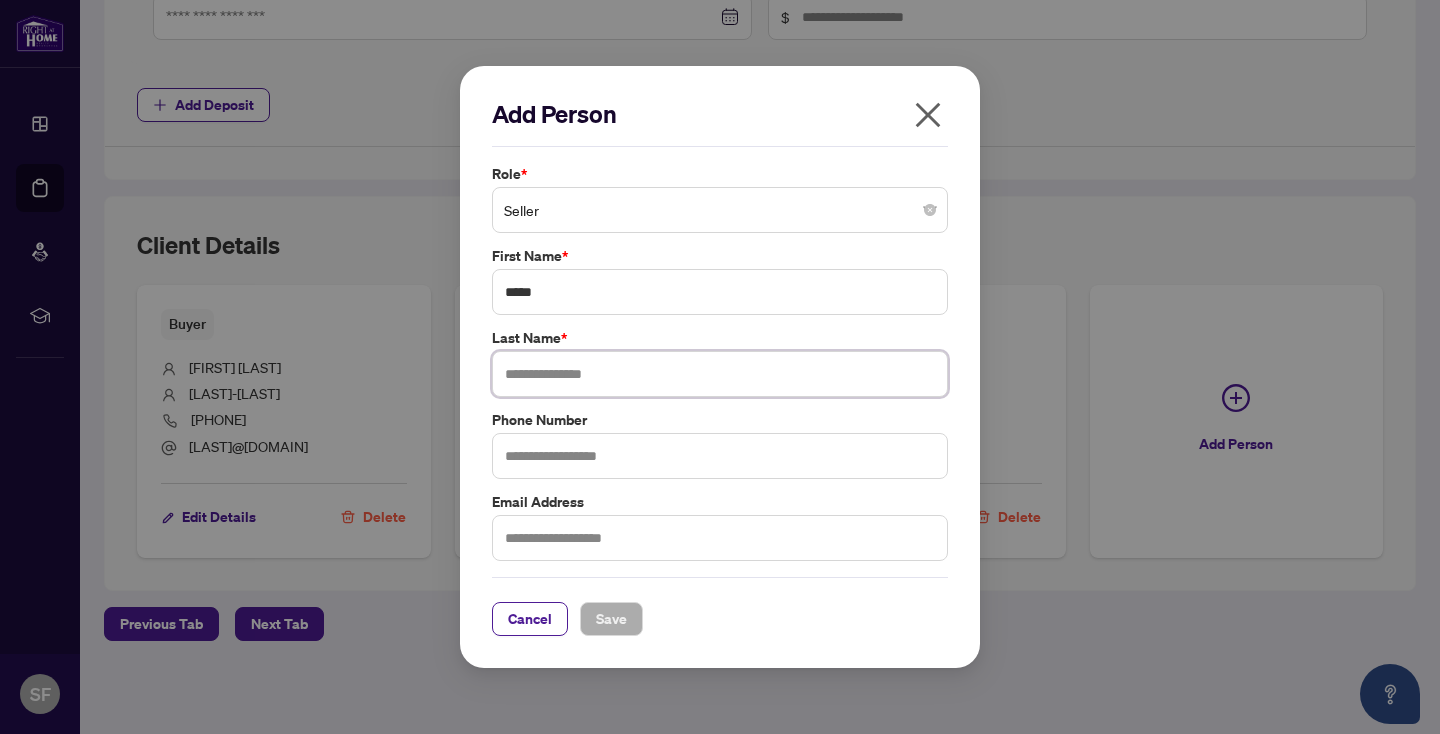 click at bounding box center (720, 374) 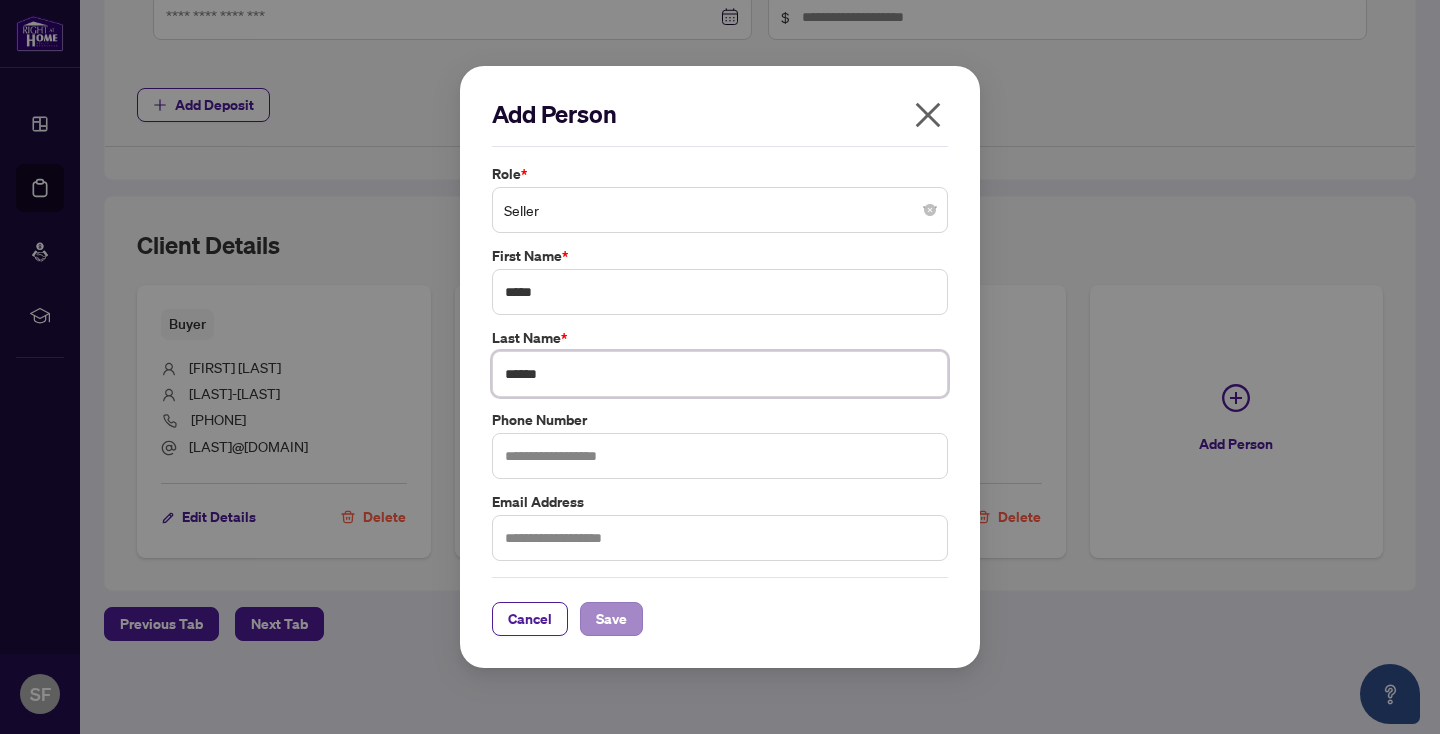 type on "******" 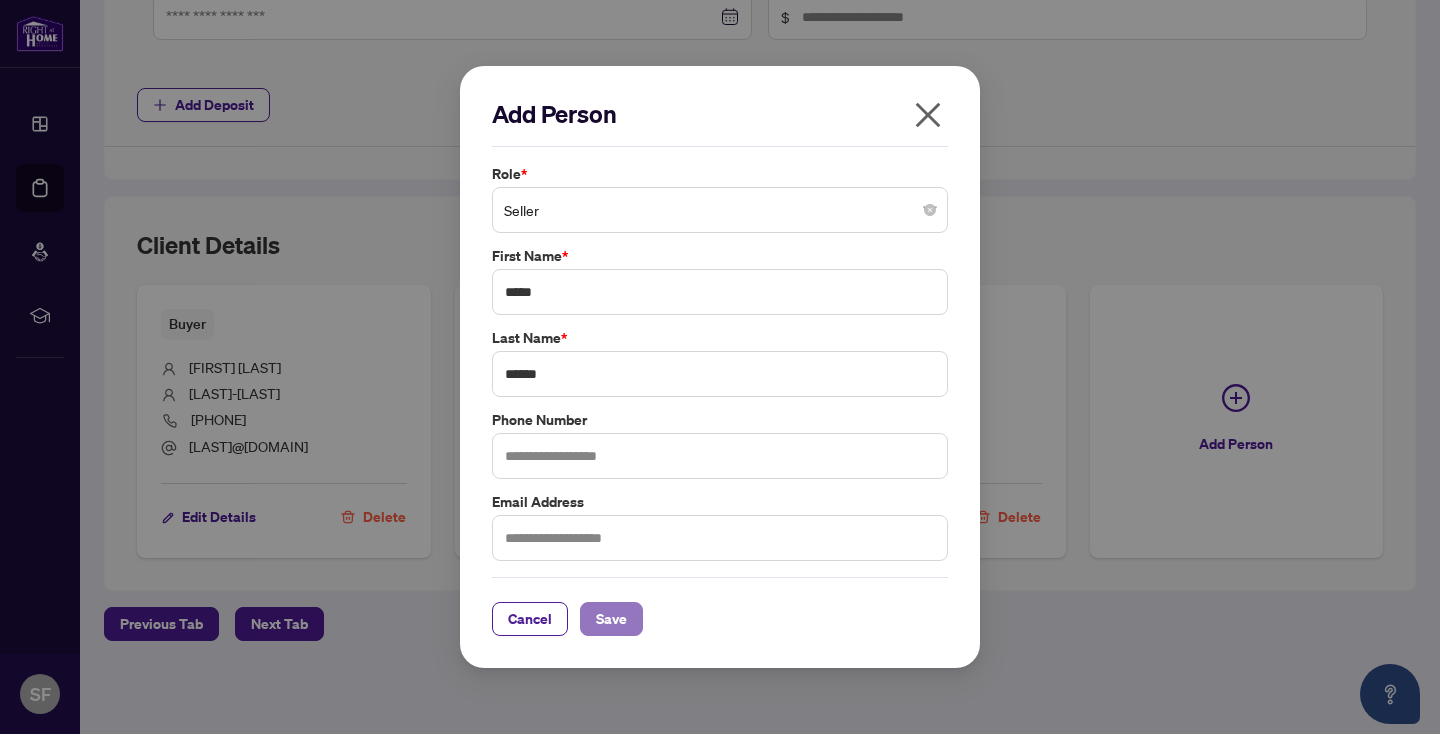 click on "Save" at bounding box center (611, 619) 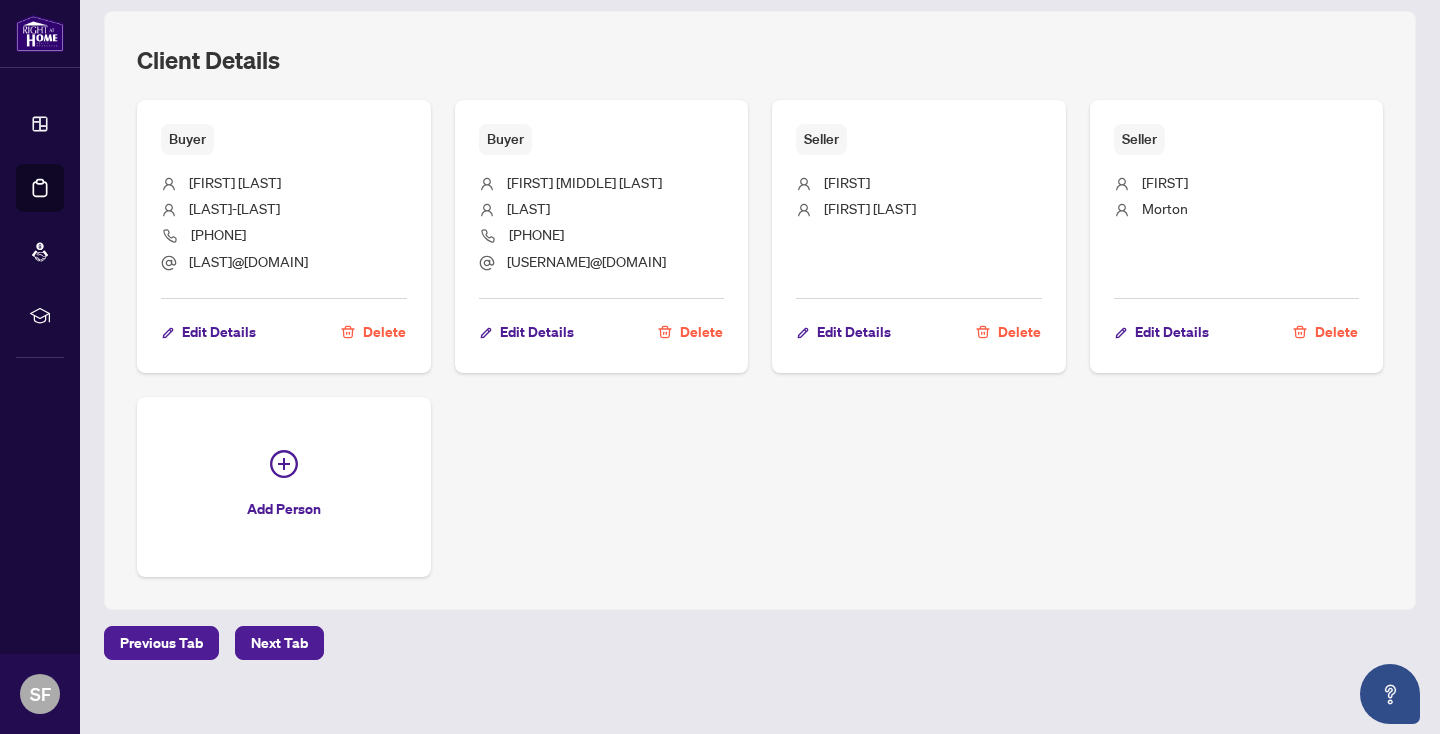 scroll, scrollTop: 1536, scrollLeft: 0, axis: vertical 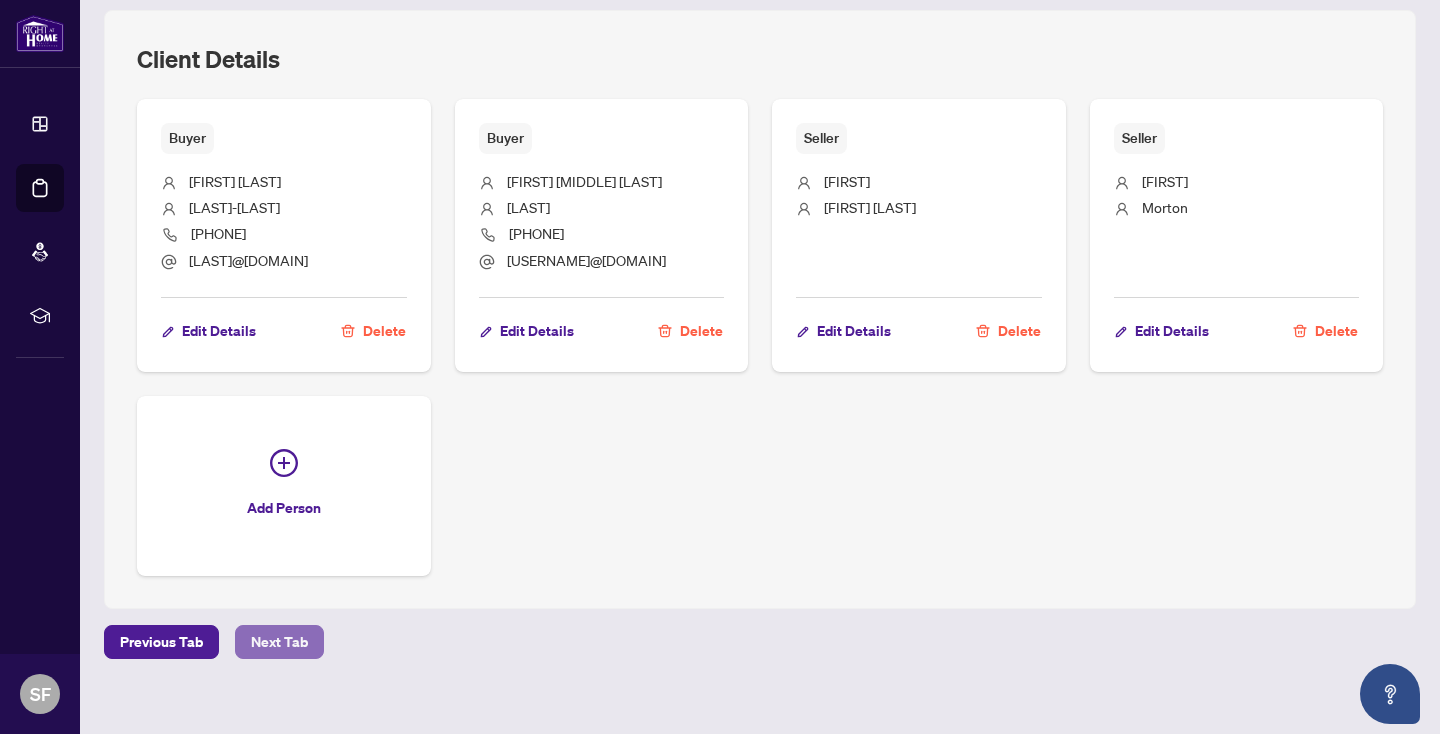click on "Next Tab" at bounding box center (279, 642) 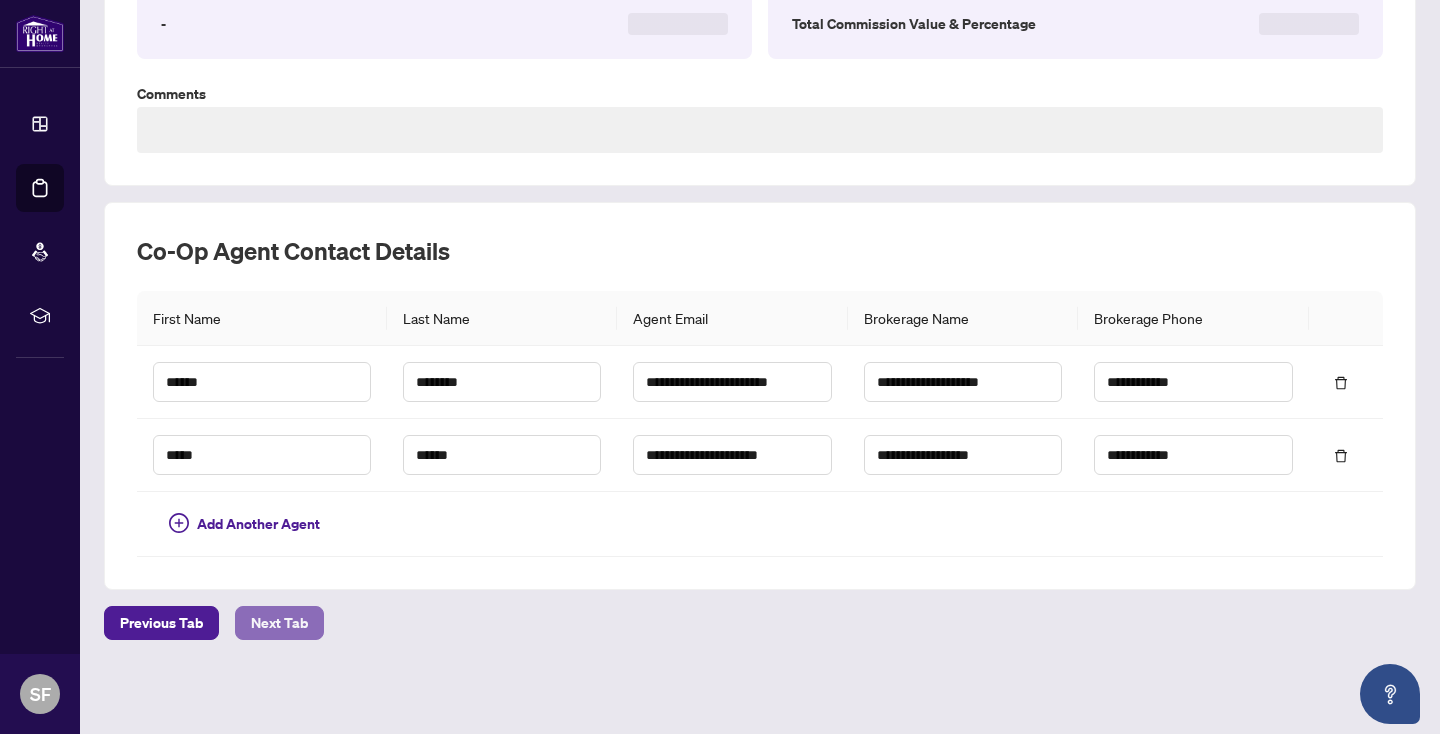 scroll, scrollTop: 0, scrollLeft: 0, axis: both 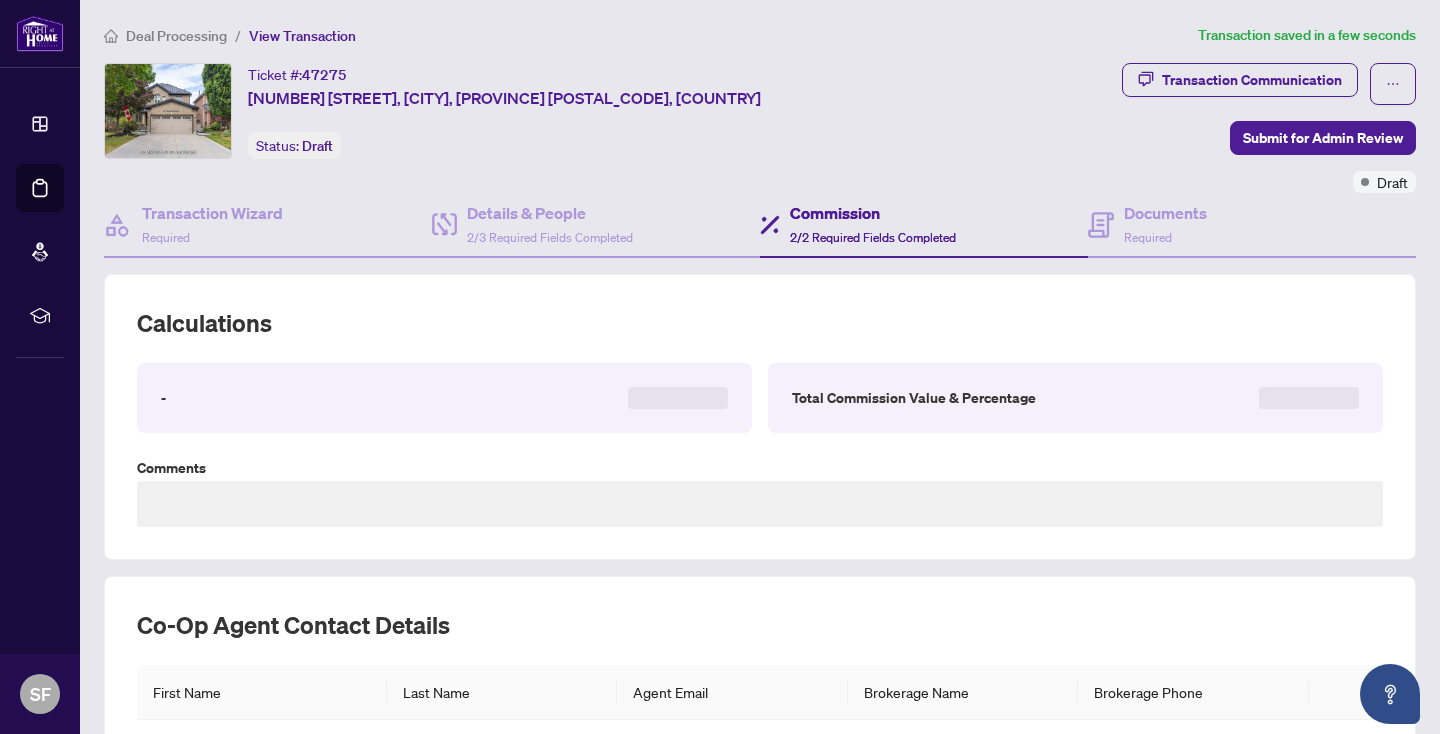 type on "**********" 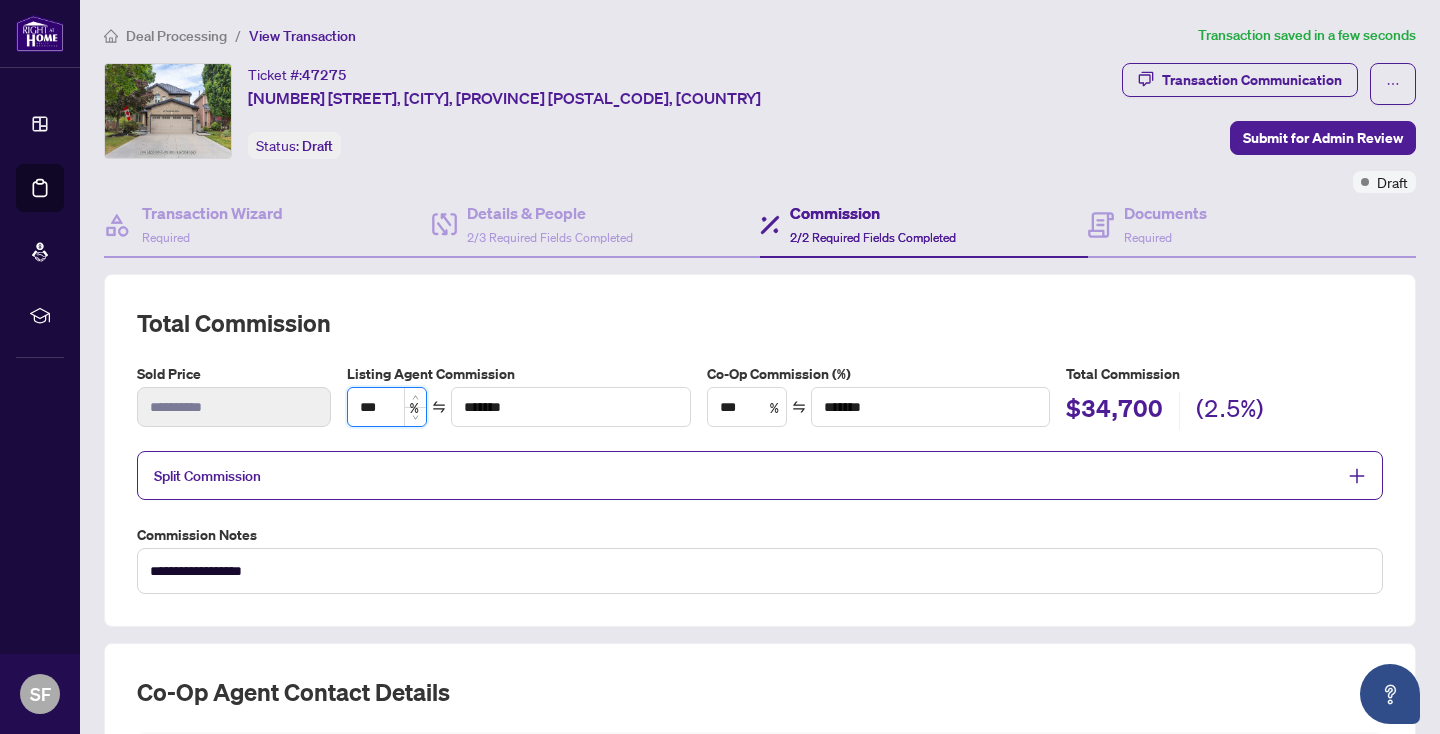 click on "***" at bounding box center (387, 407) 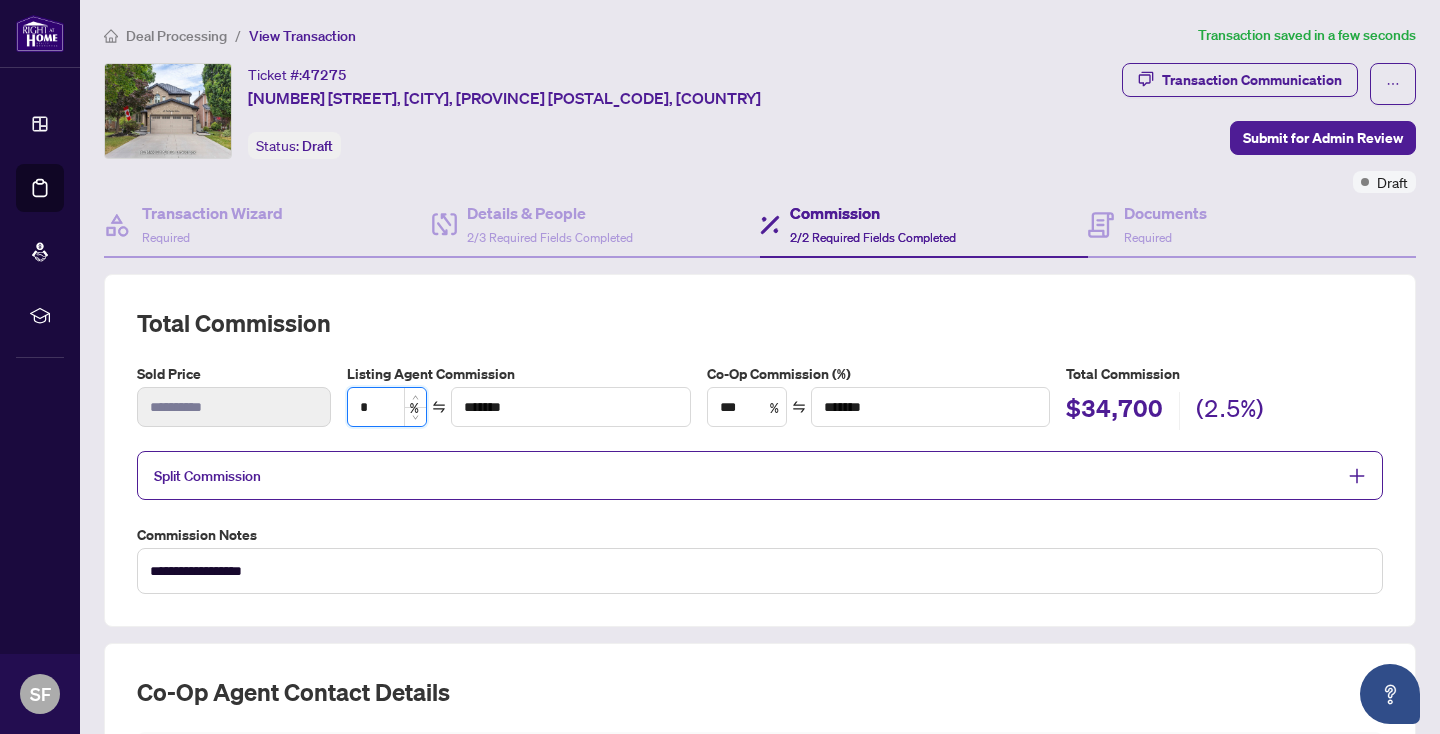 type on "*" 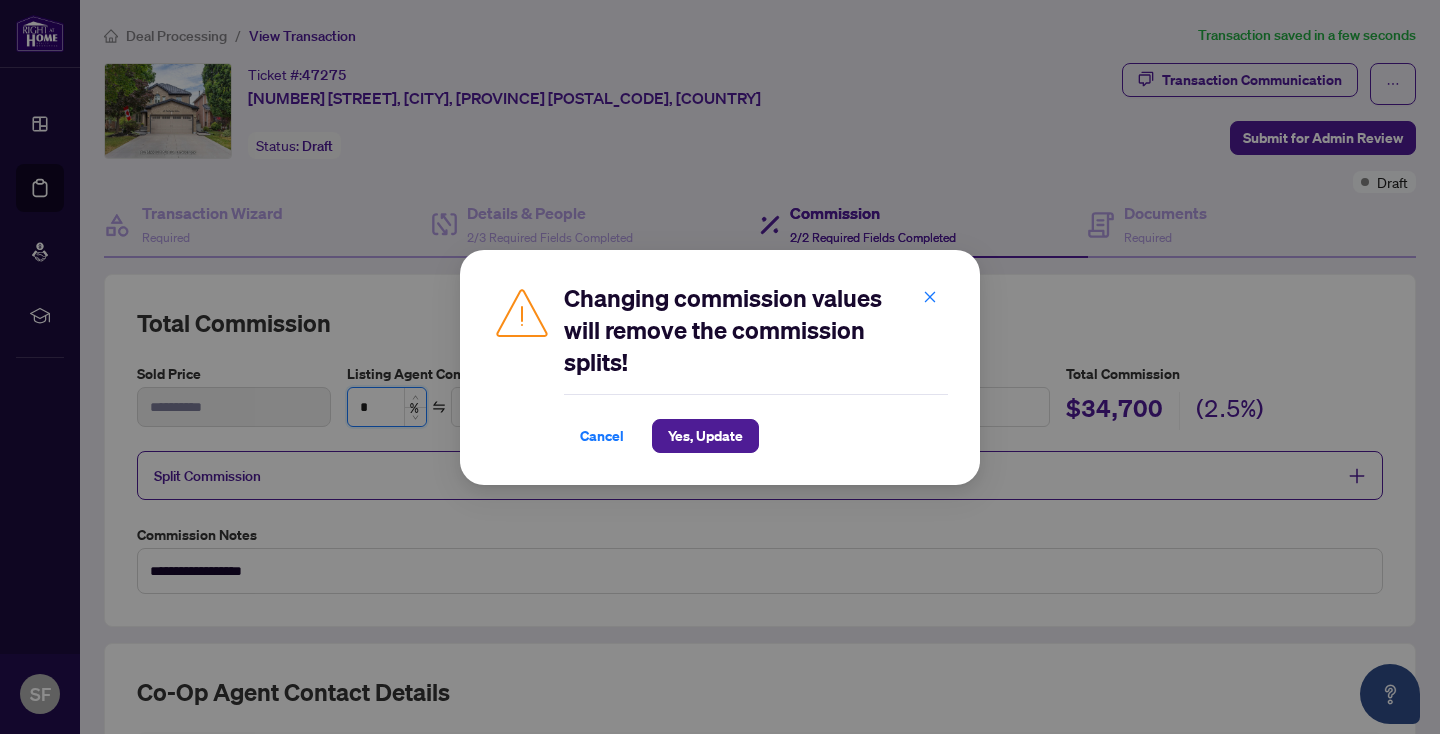 type on "*" 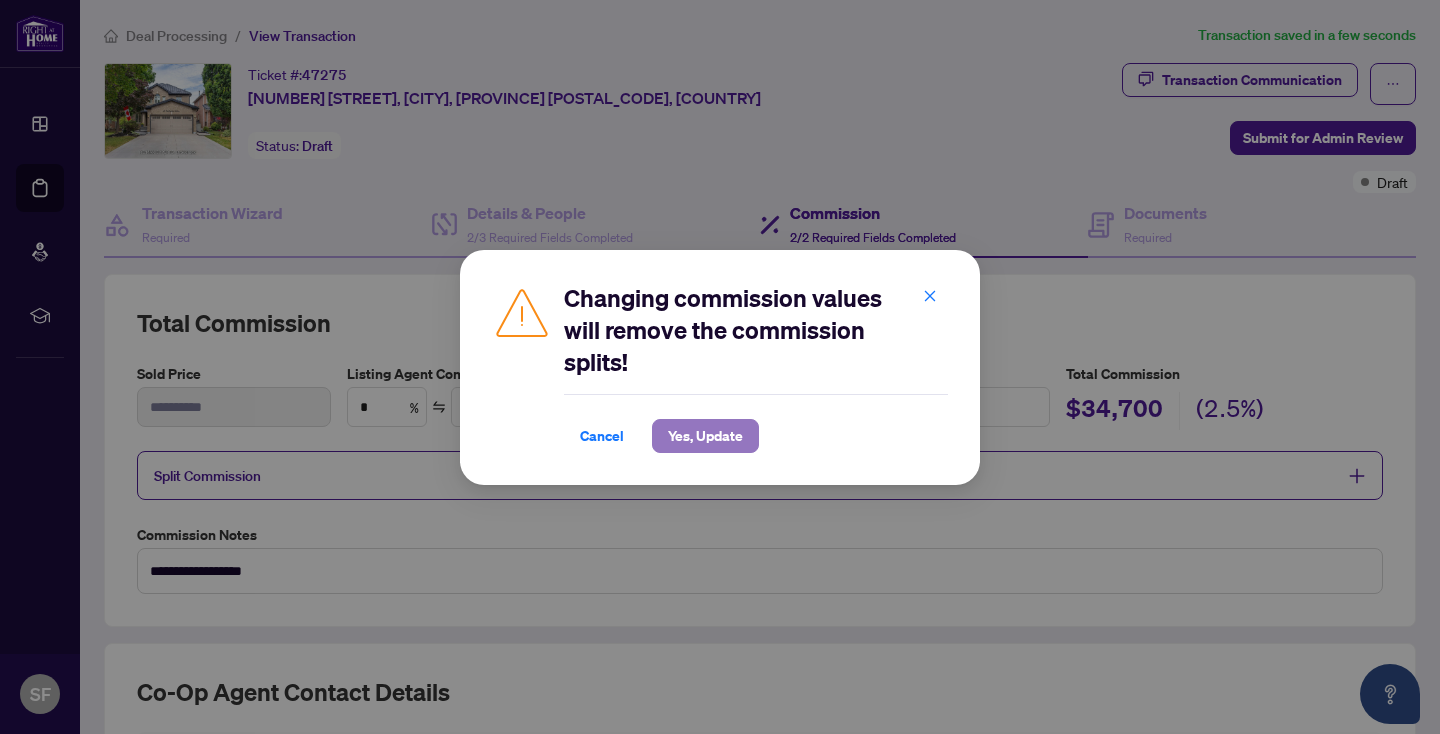 click on "Yes, Update" at bounding box center (705, 436) 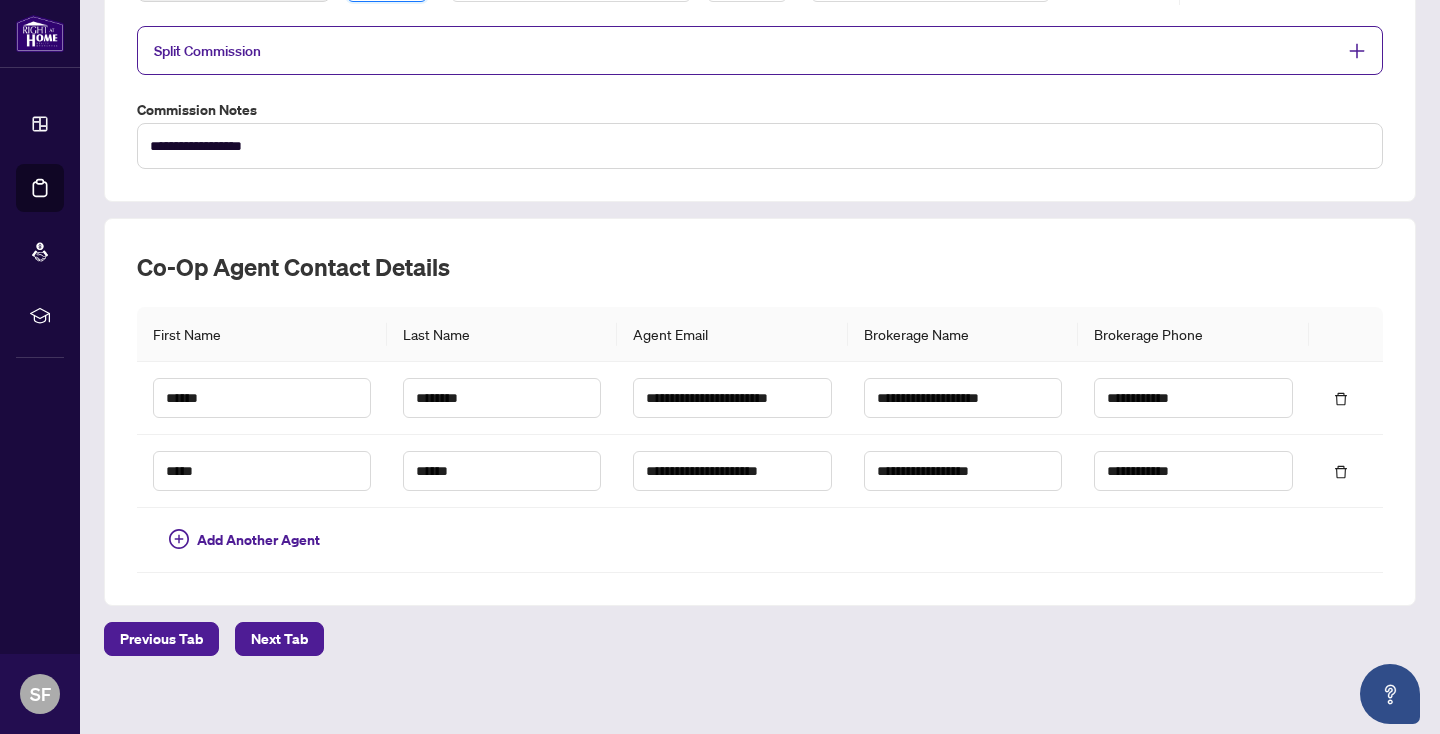 scroll, scrollTop: 439, scrollLeft: 0, axis: vertical 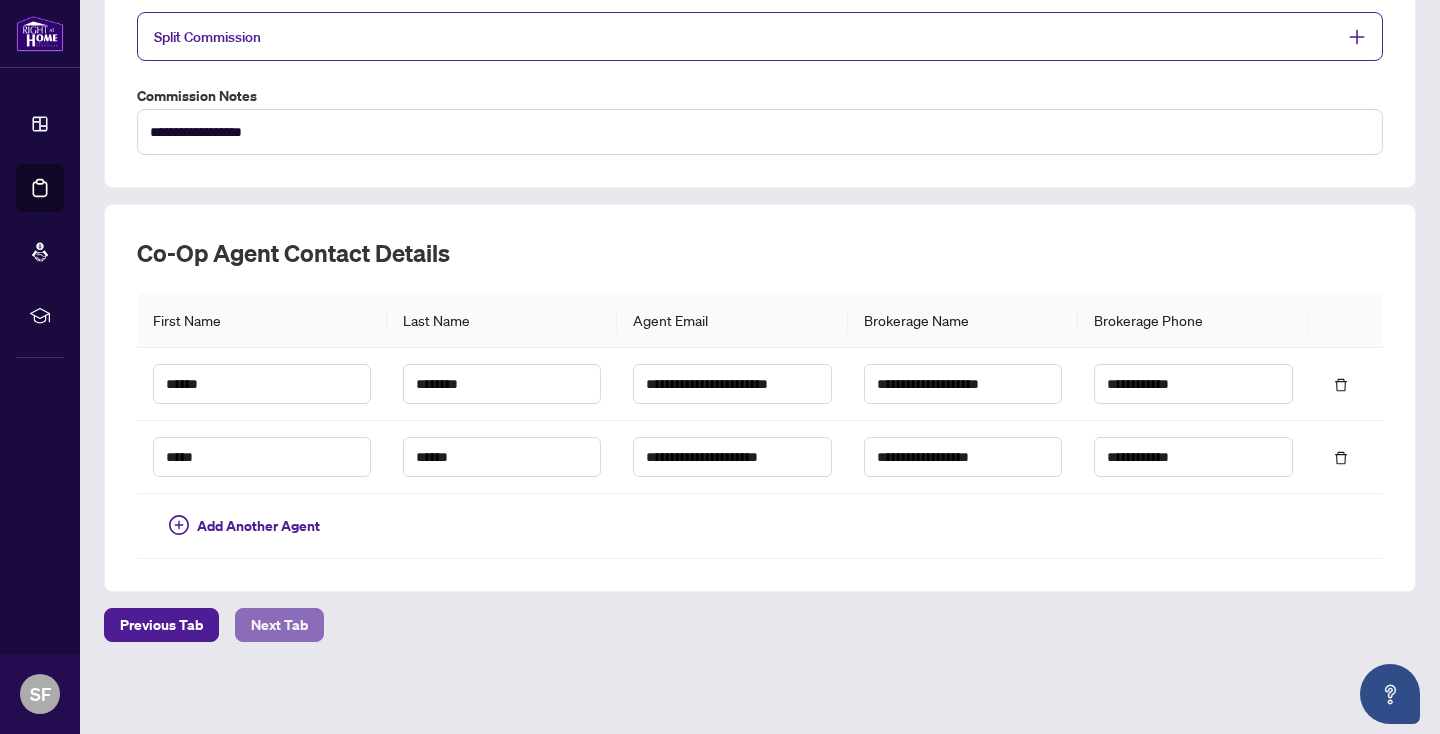 click on "Next Tab" at bounding box center (279, 625) 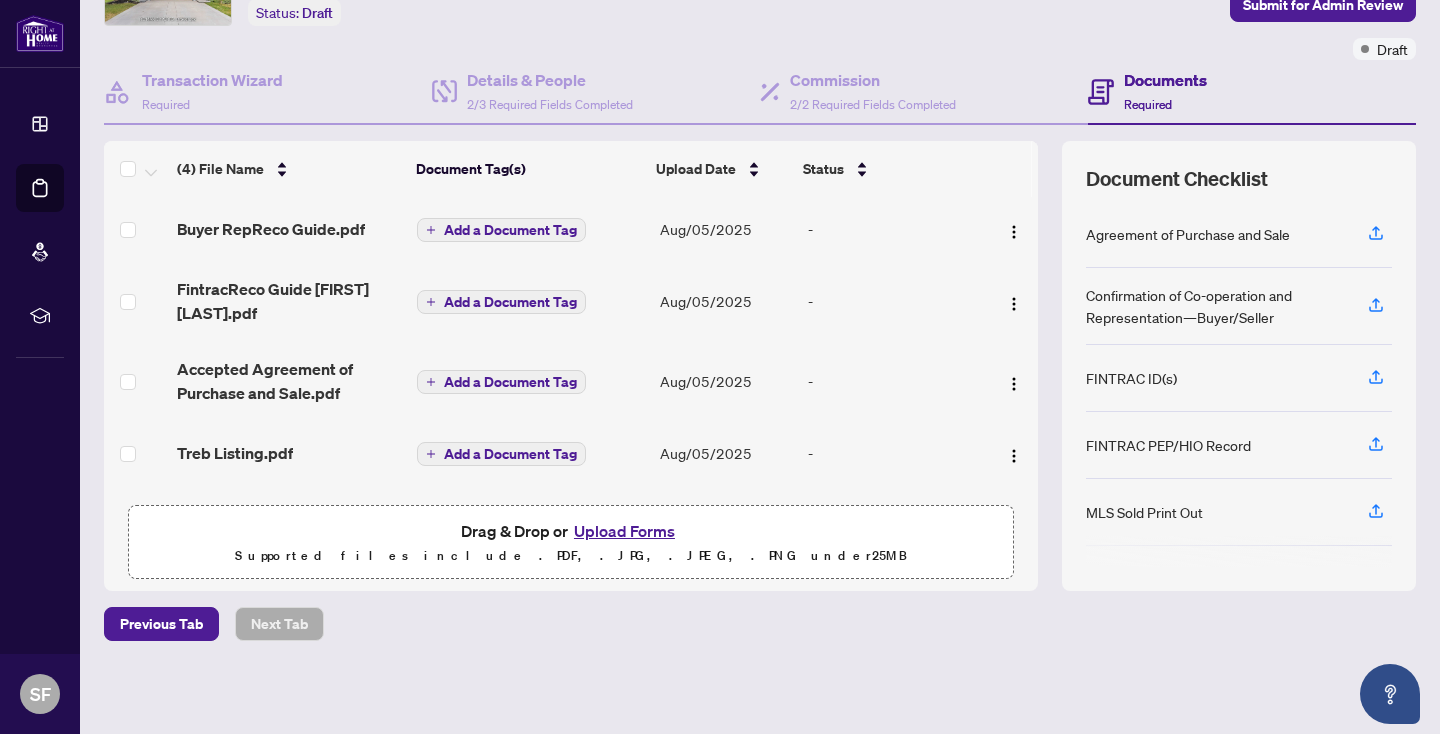 scroll, scrollTop: 0, scrollLeft: 0, axis: both 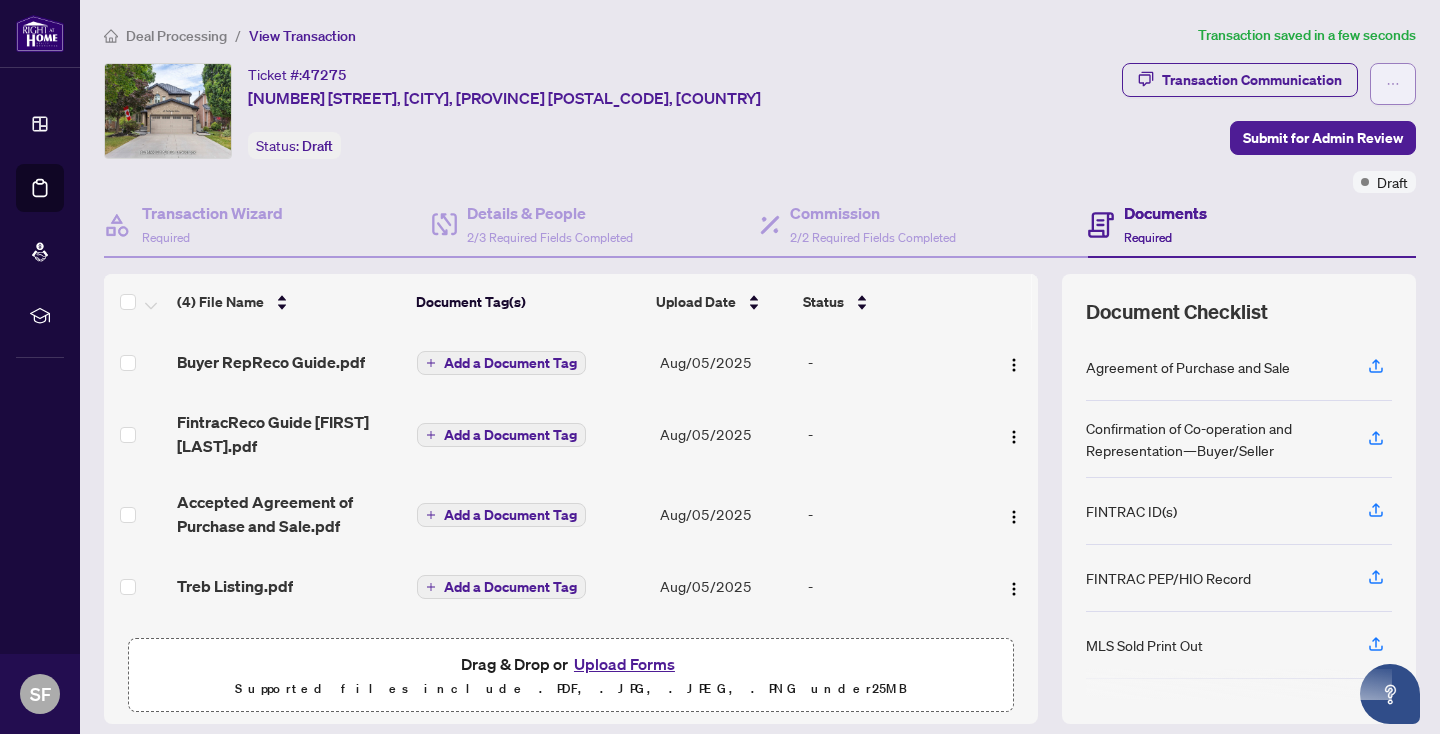 click 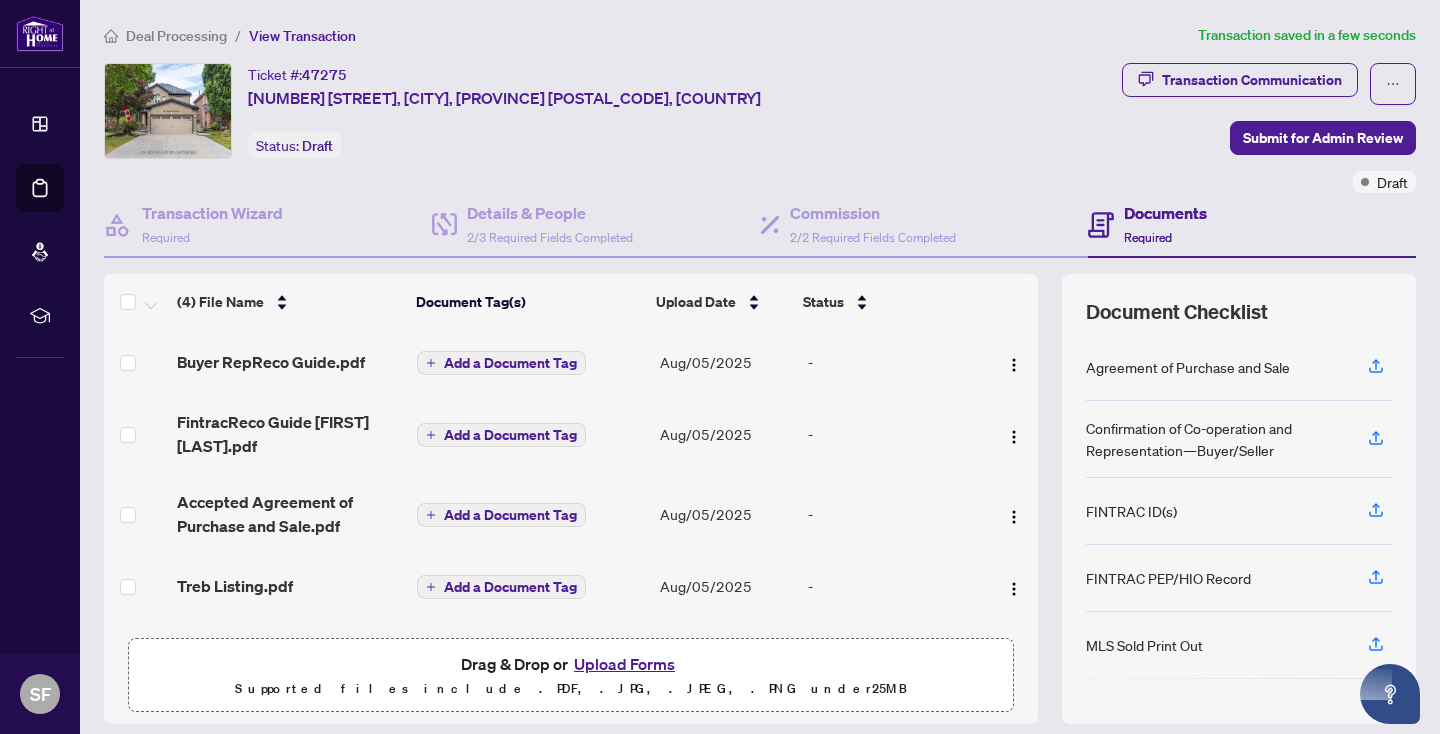 click on "Ticket #:  47275 18 Castlepoint Dr, Vaughan, Ontario L4H 1C1, Canada Status:   Draft" at bounding box center [609, 111] 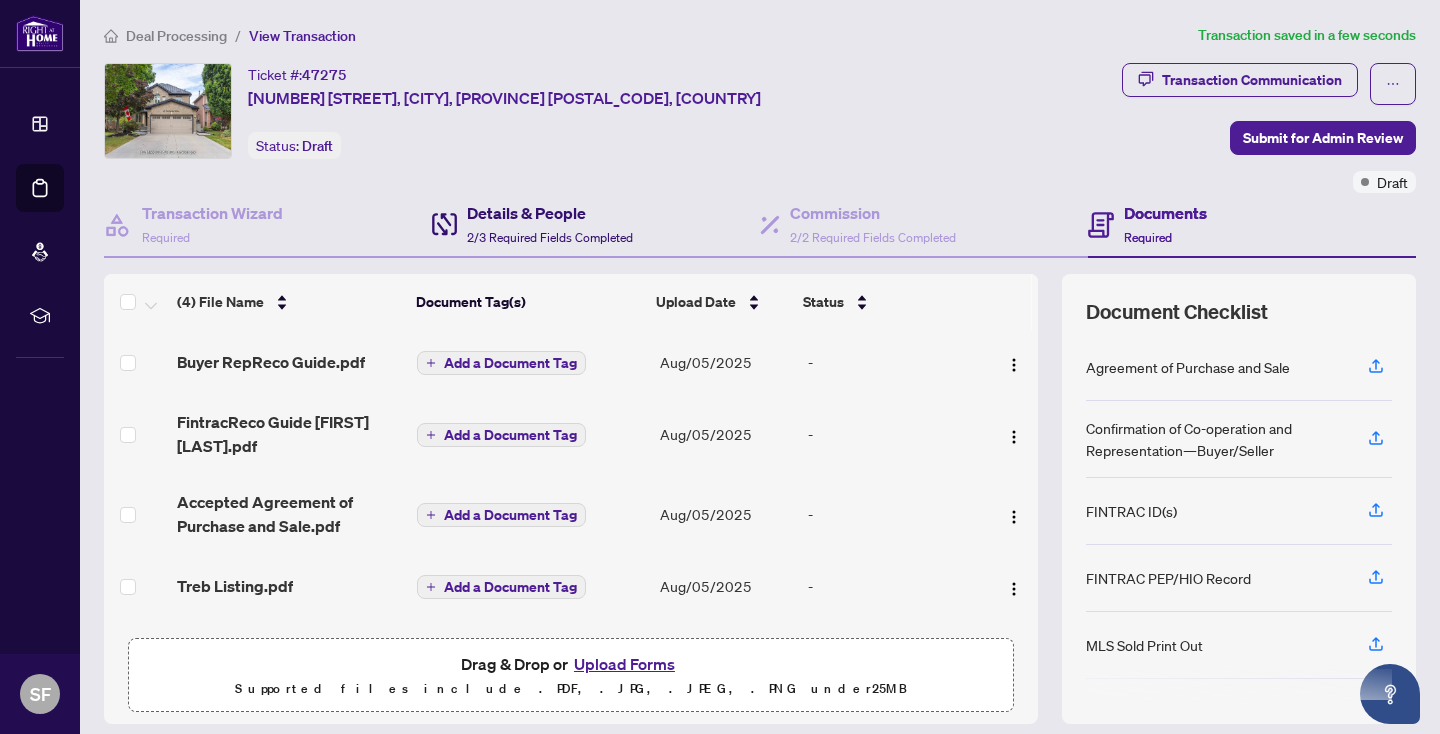 click on "Details & People" at bounding box center [550, 213] 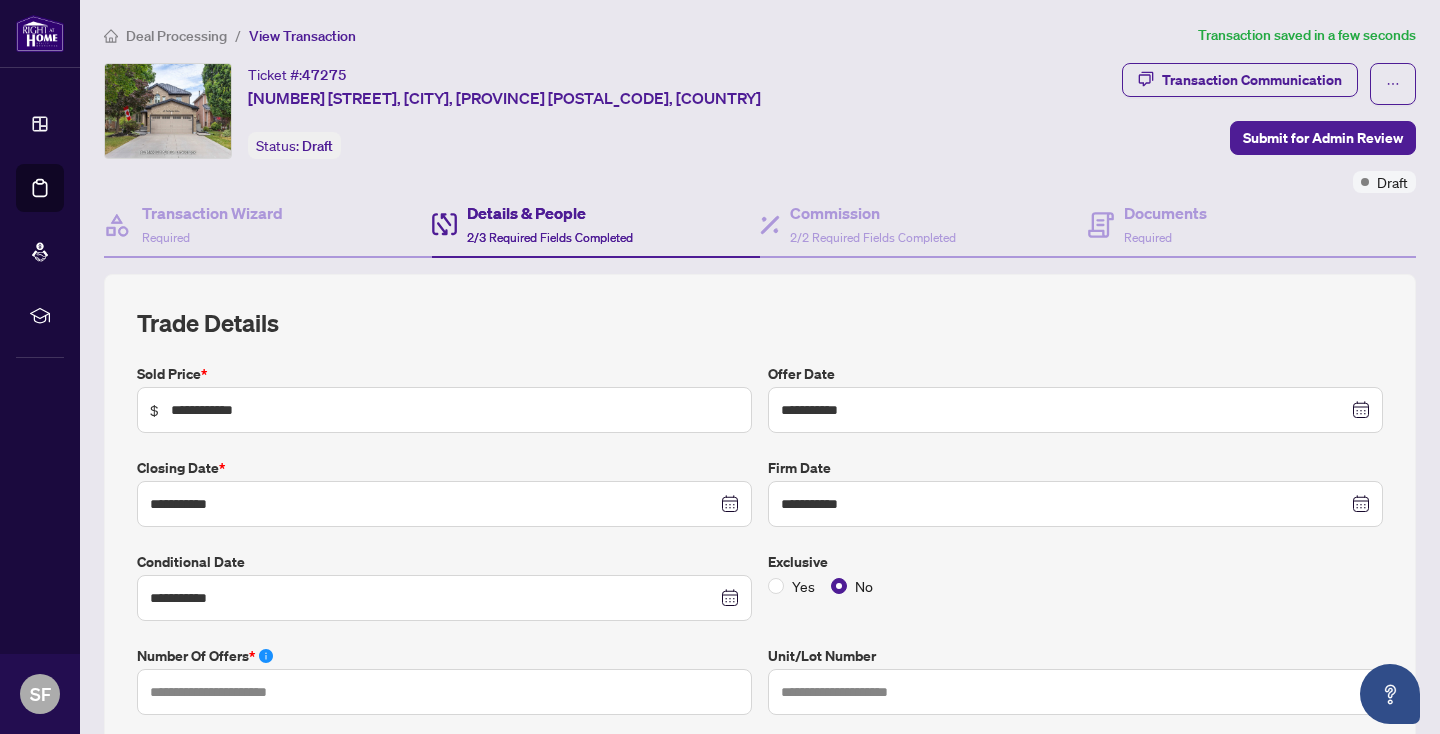 type on "**********" 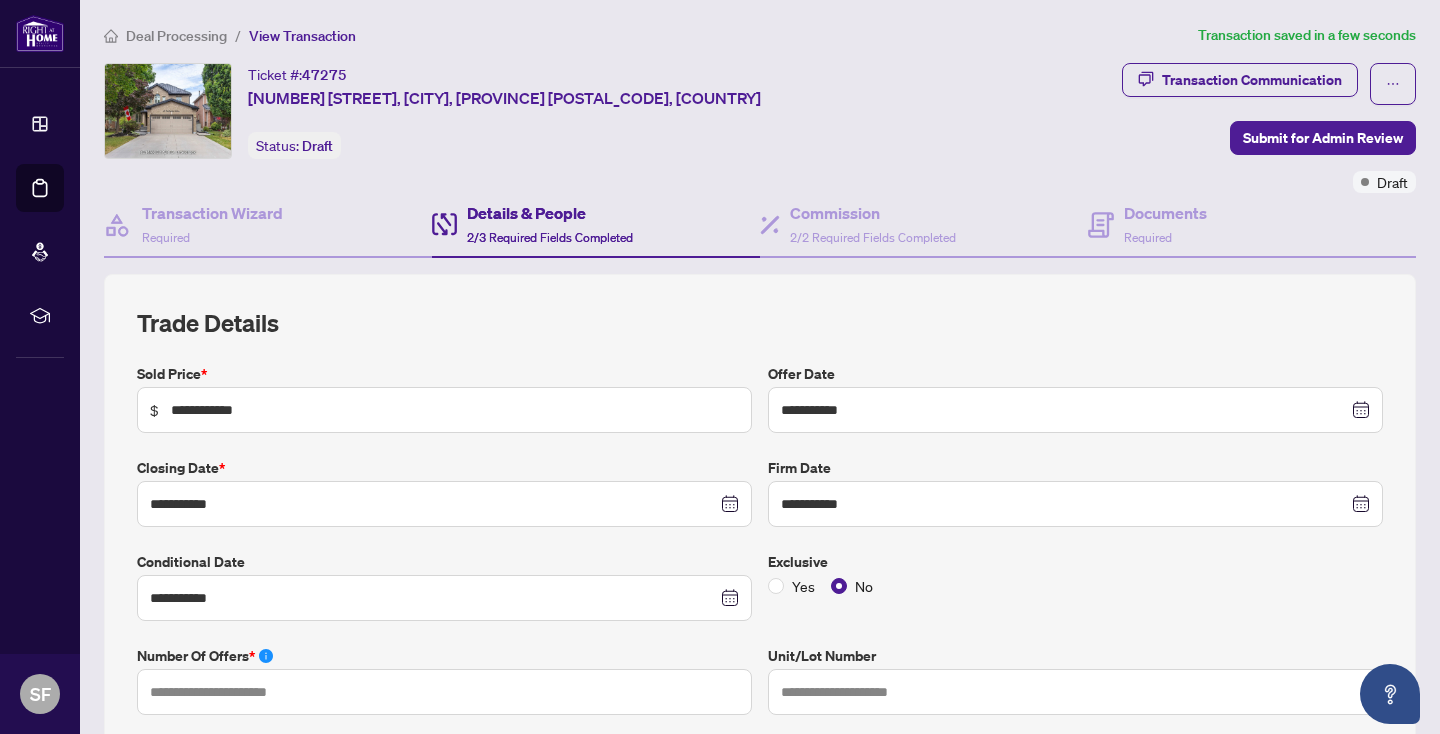 type on "**********" 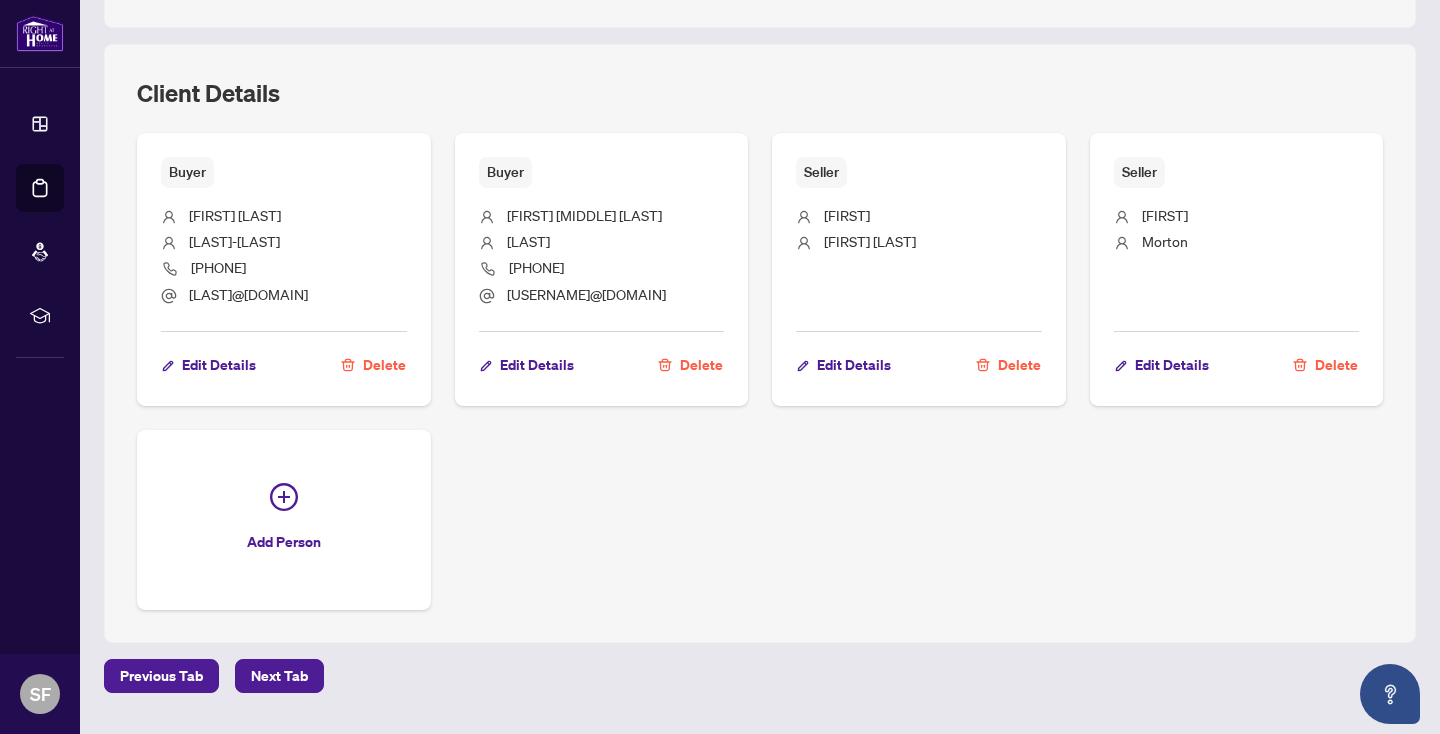 scroll, scrollTop: 1538, scrollLeft: 0, axis: vertical 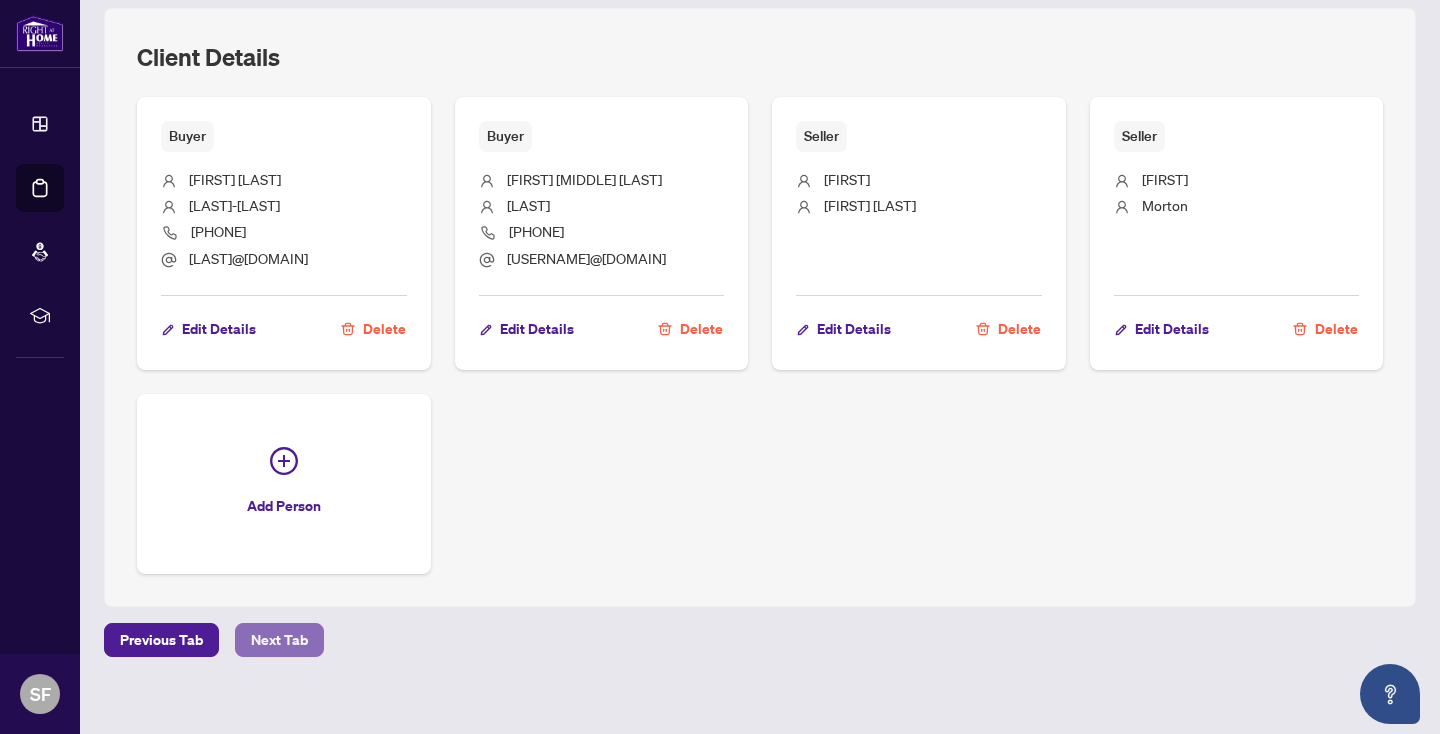 click on "Next Tab" at bounding box center (279, 640) 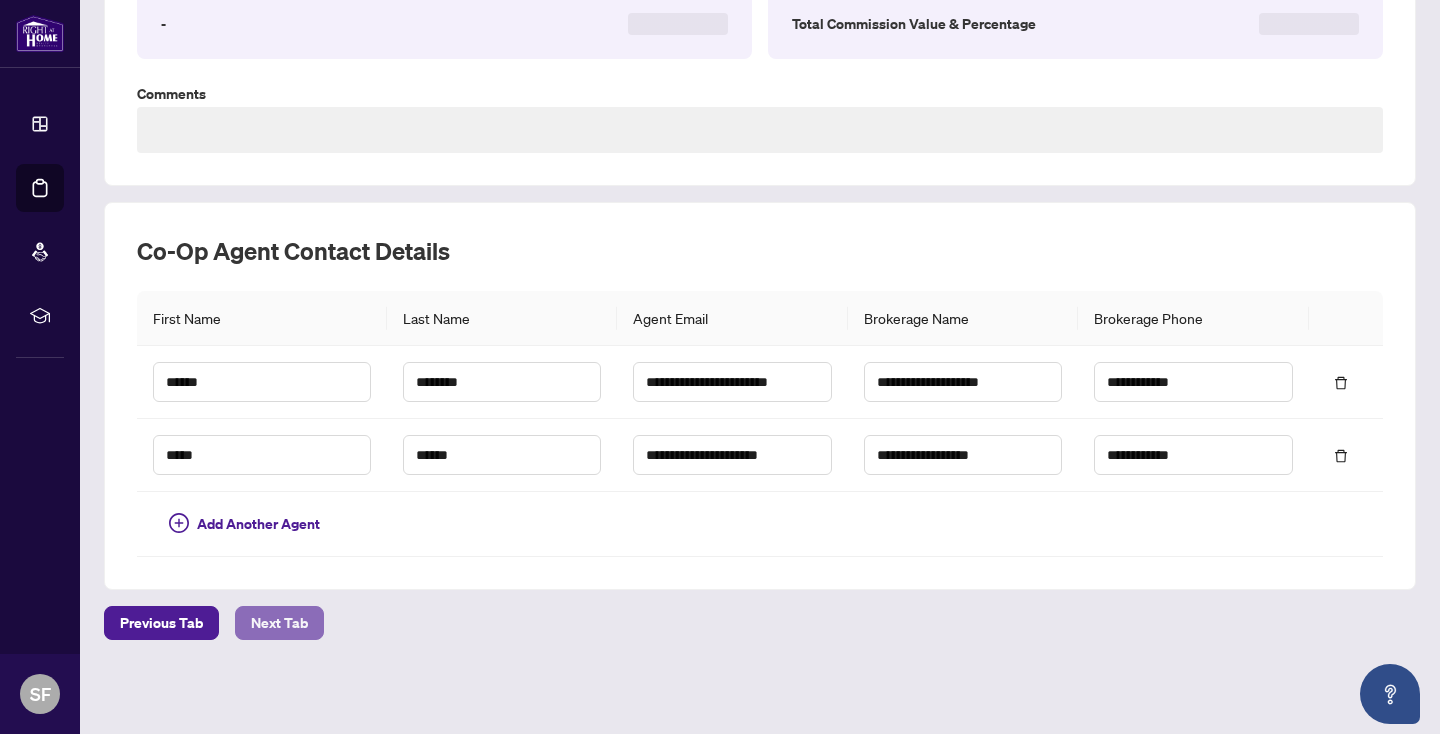 scroll, scrollTop: 0, scrollLeft: 0, axis: both 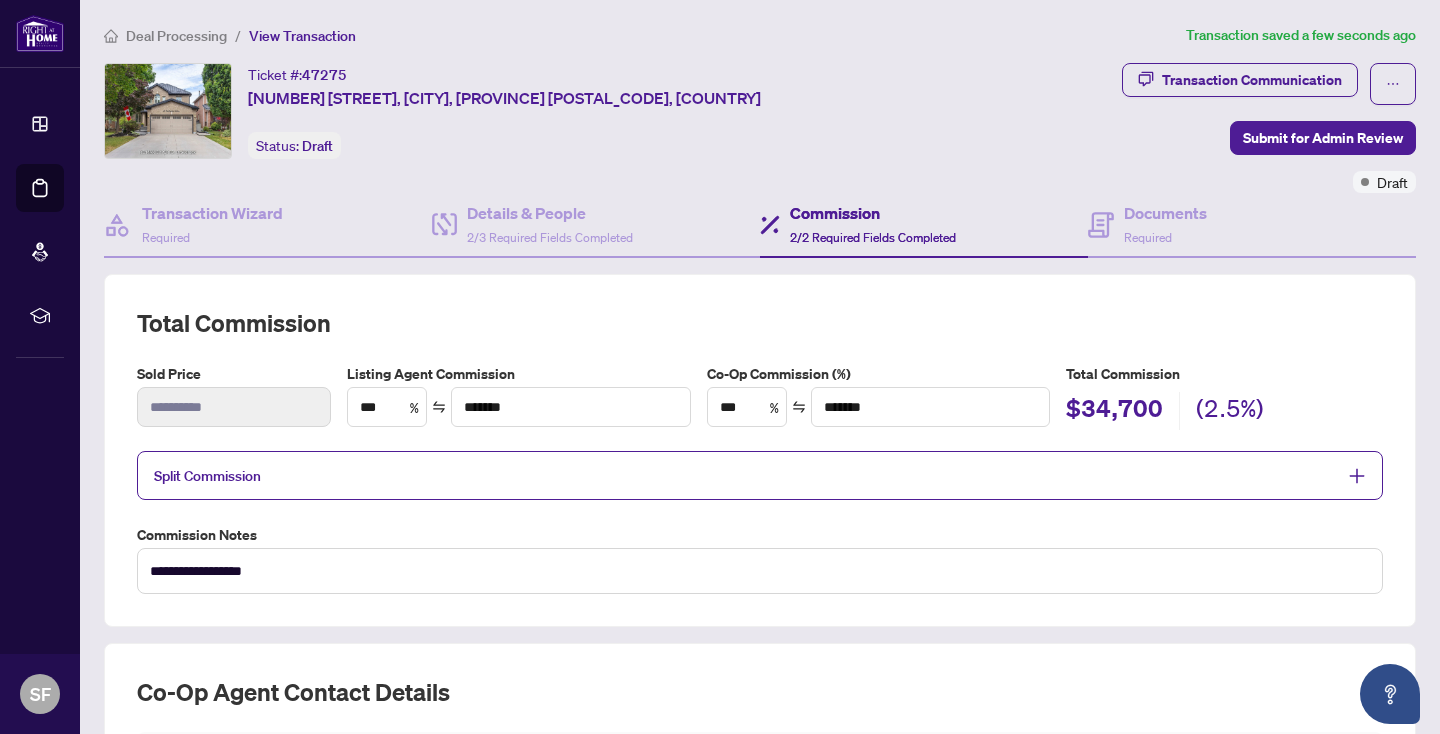 type on "**********" 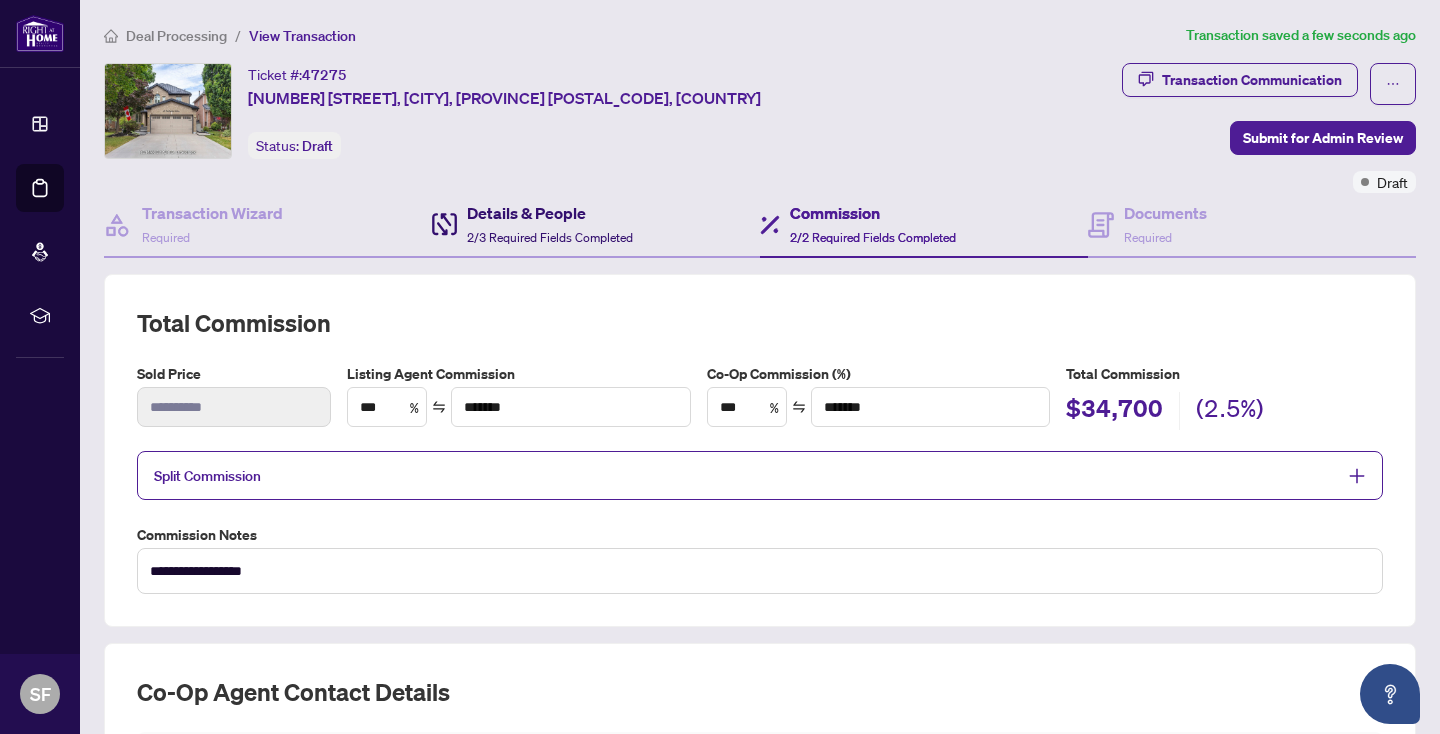 click on "Details & People 2/3 Required Fields Completed" at bounding box center [550, 224] 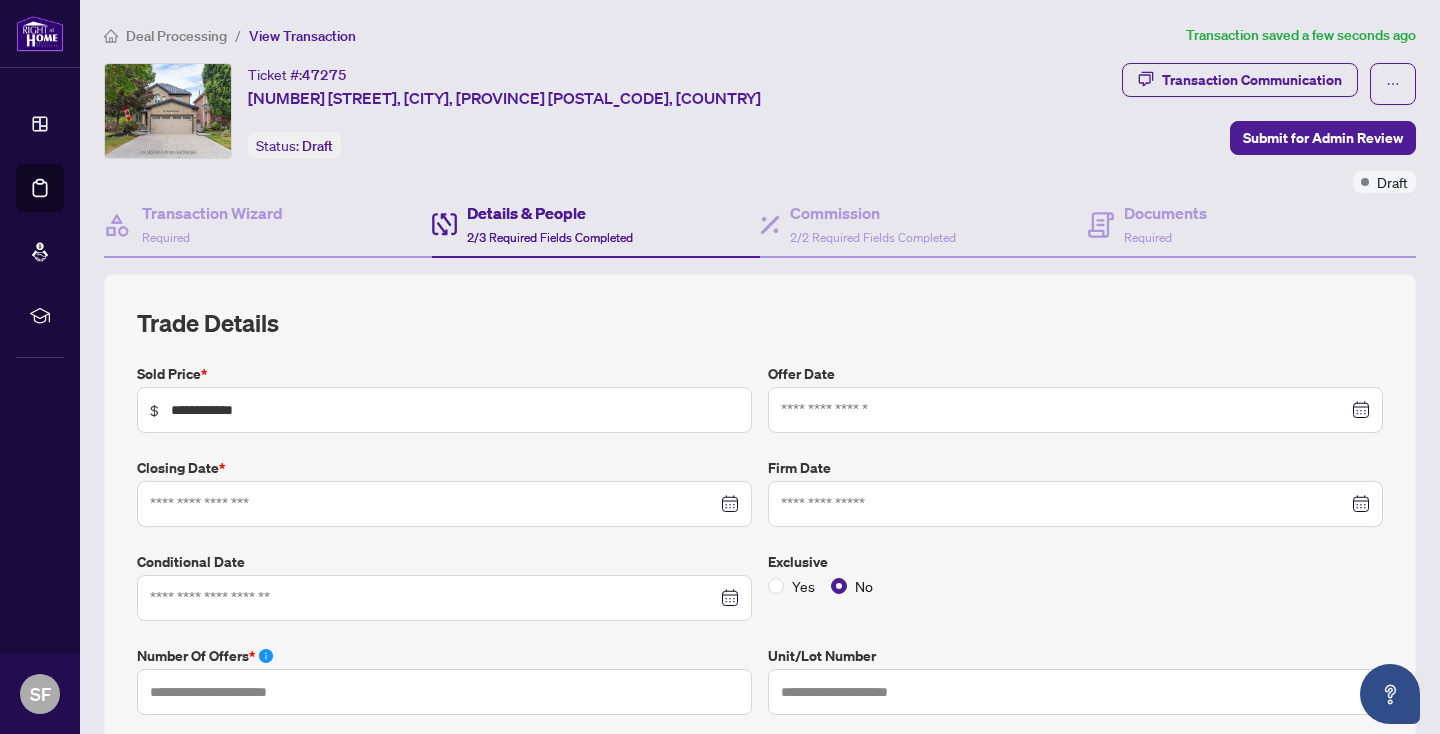 type on "**********" 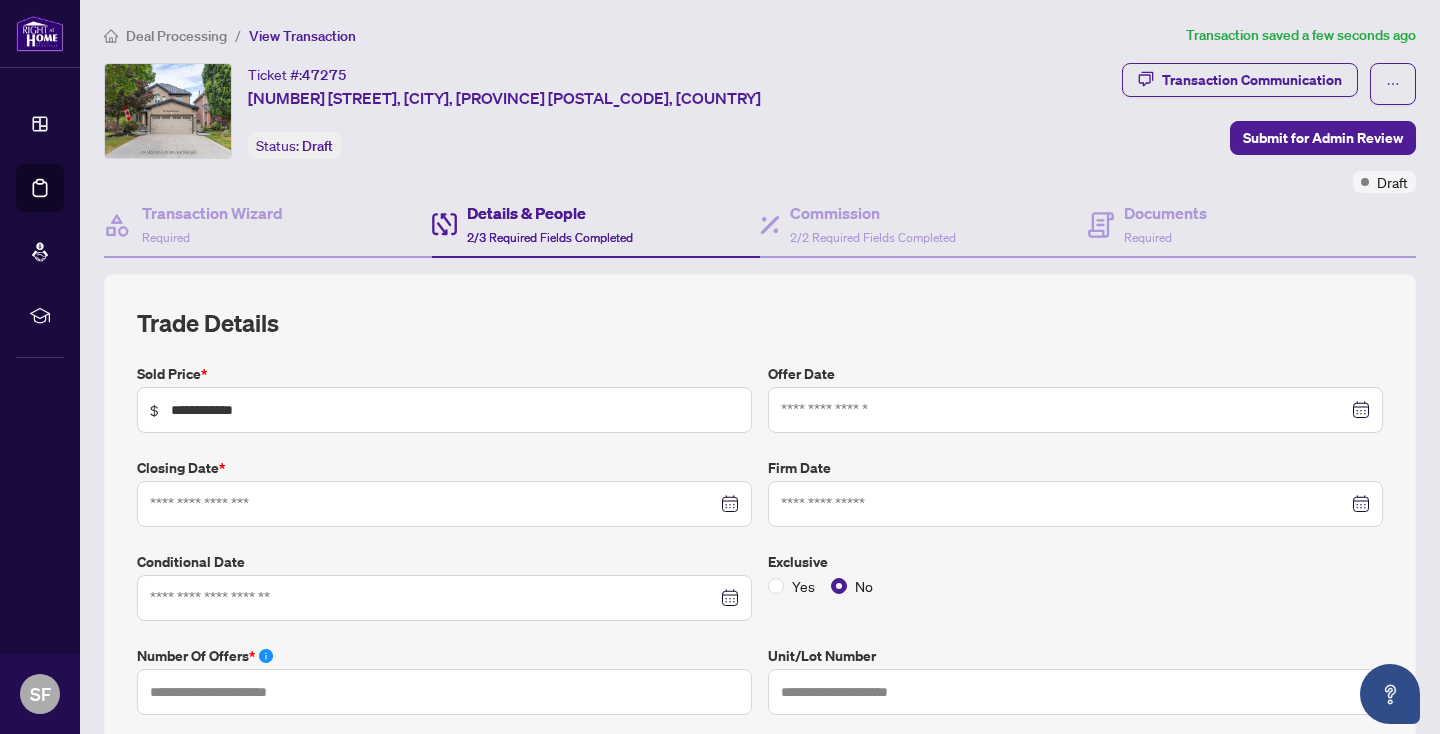 type on "**********" 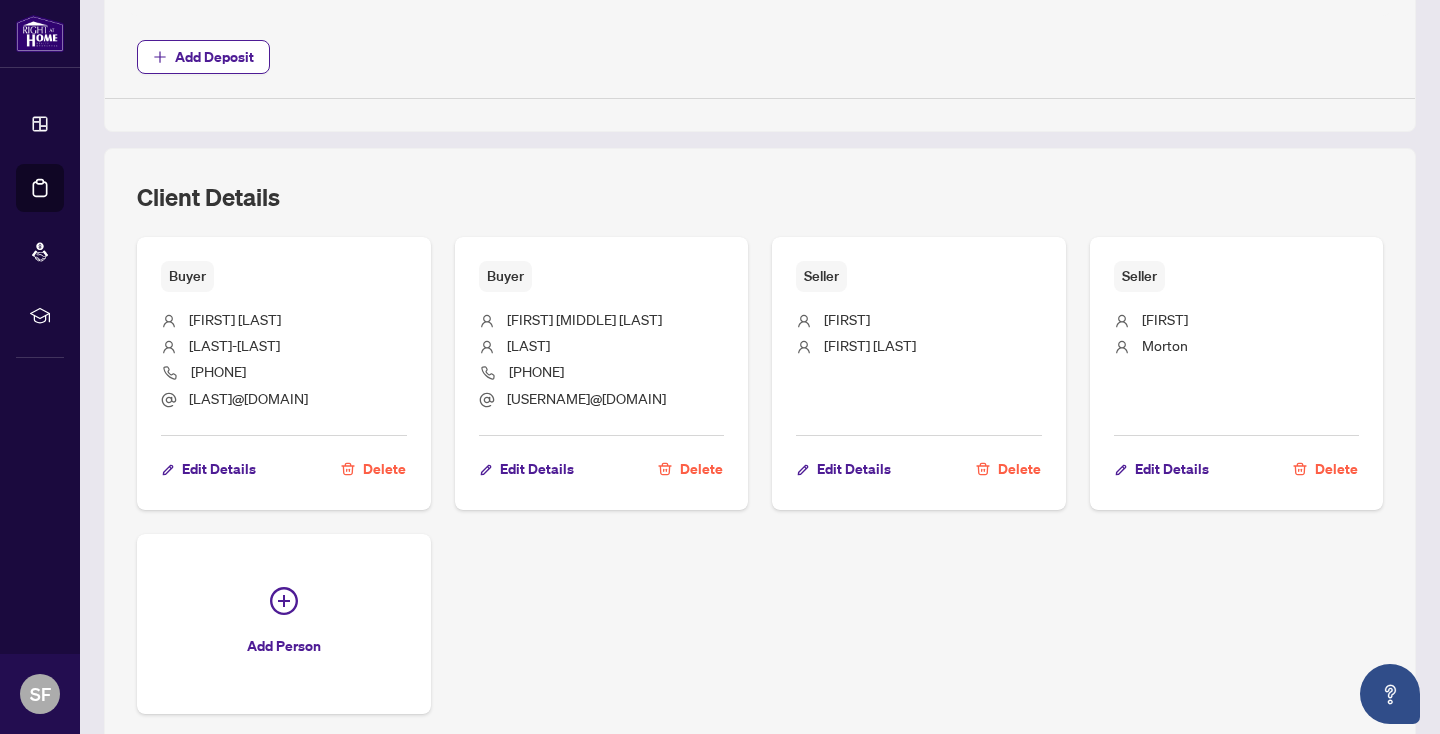 scroll, scrollTop: 1399, scrollLeft: 0, axis: vertical 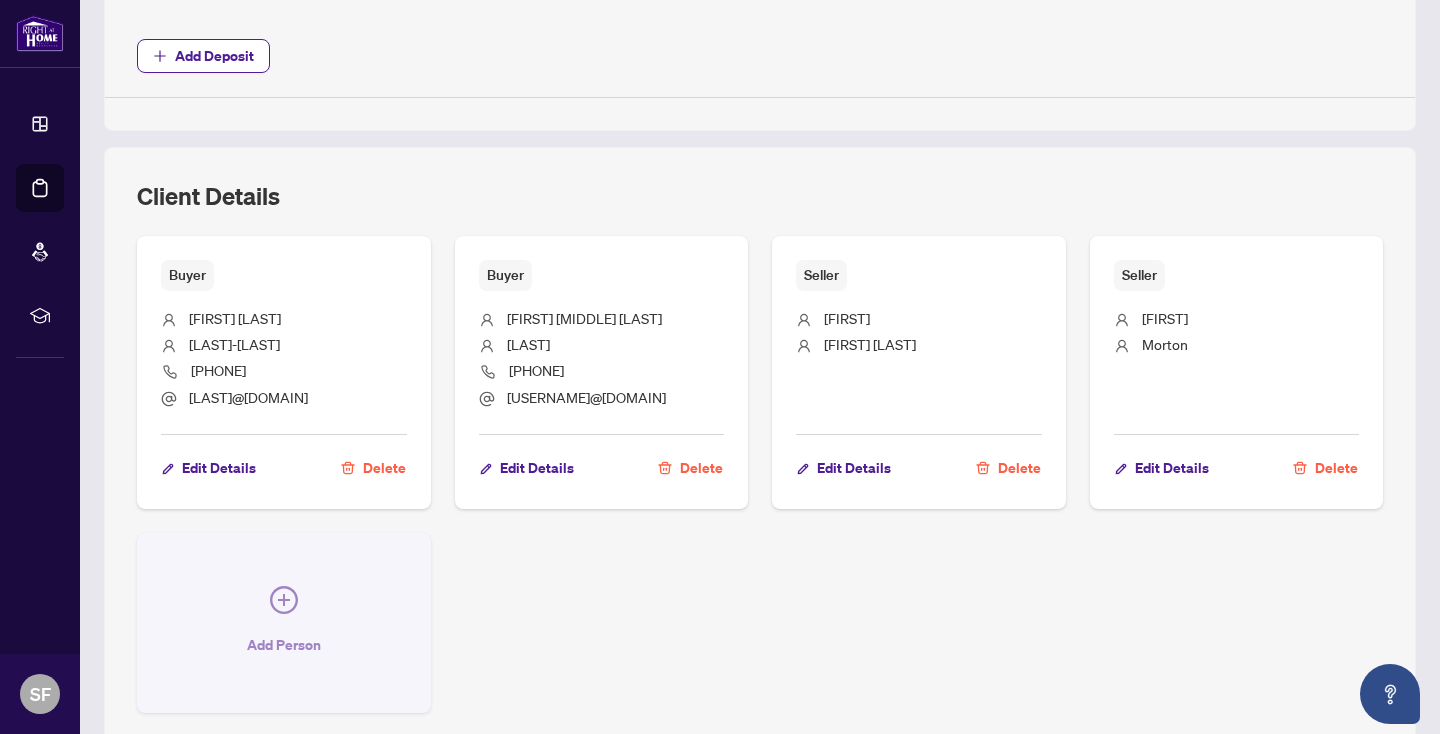 click 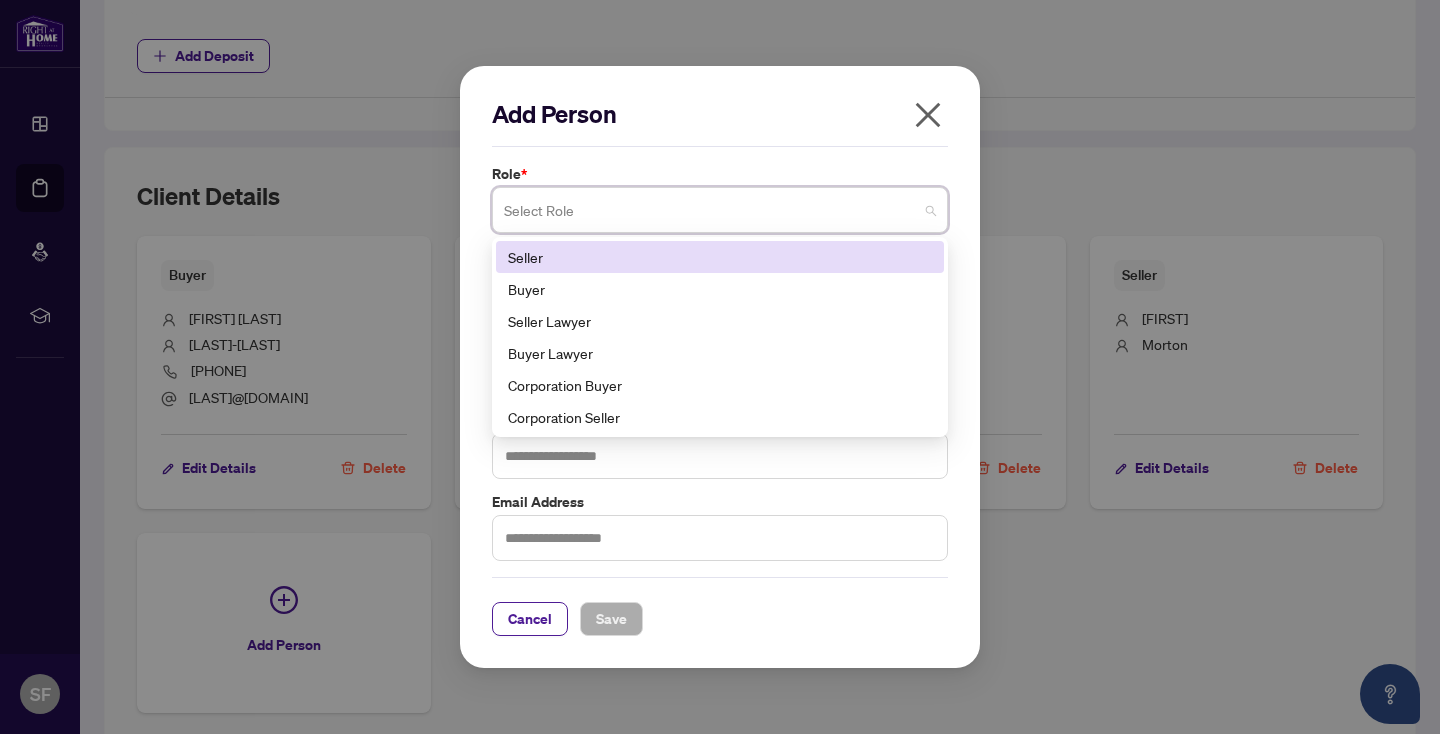 click at bounding box center [720, 210] 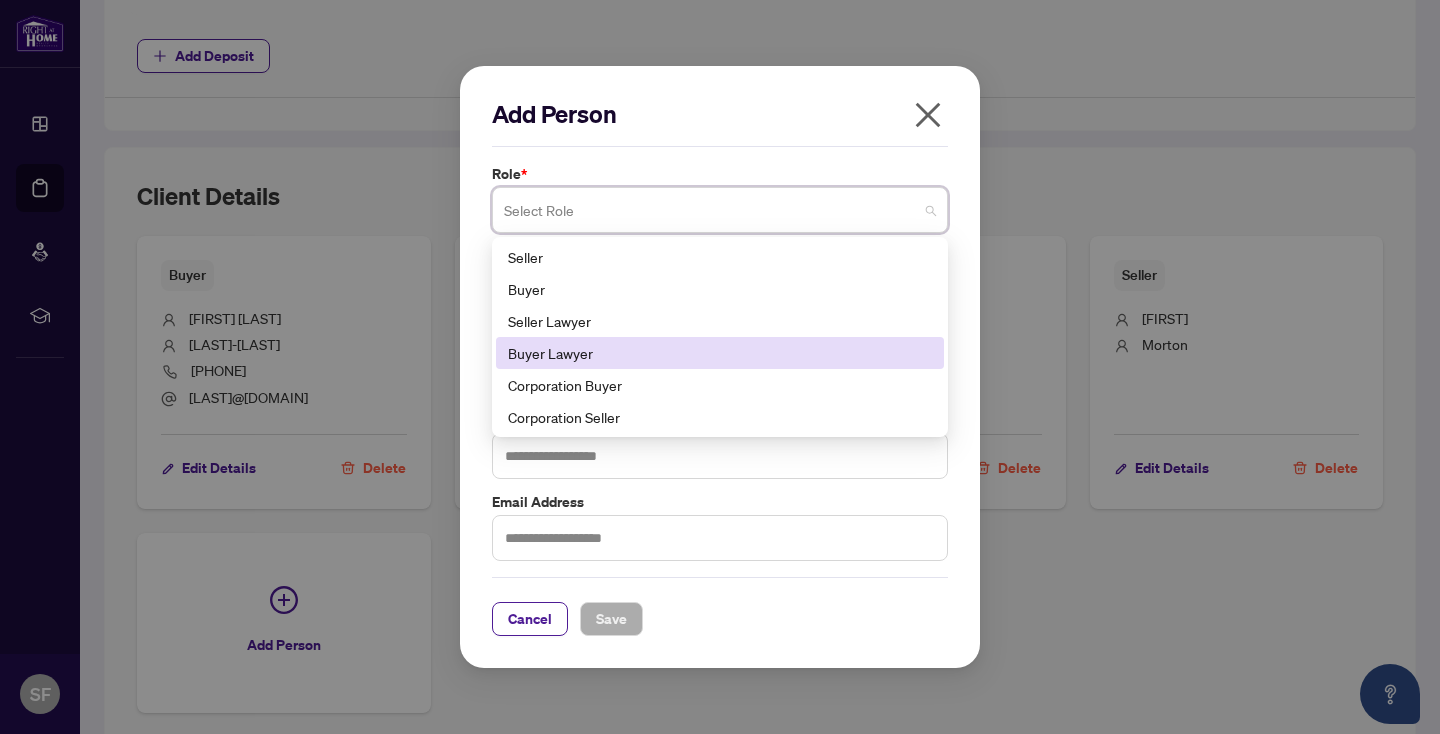 click on "Buyer Lawyer" at bounding box center [720, 353] 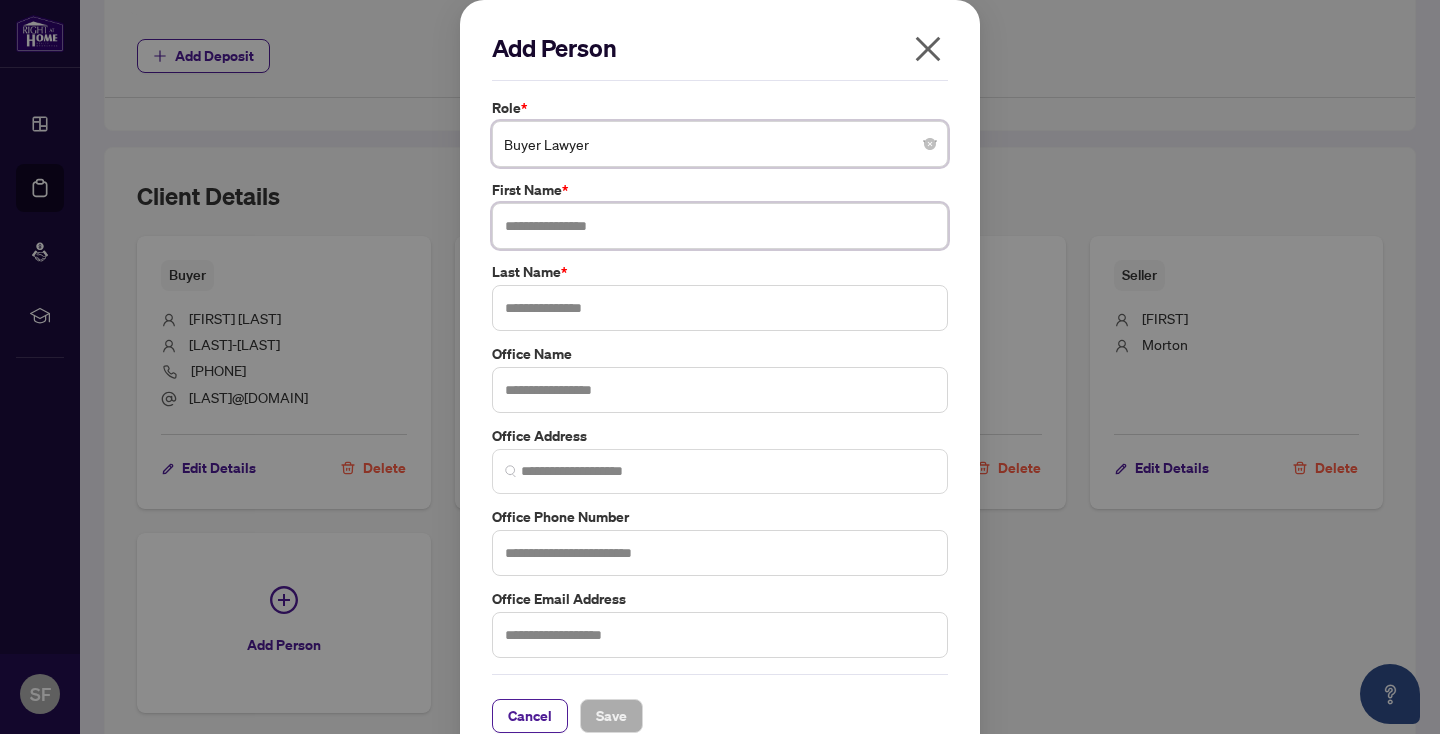 click at bounding box center (720, 226) 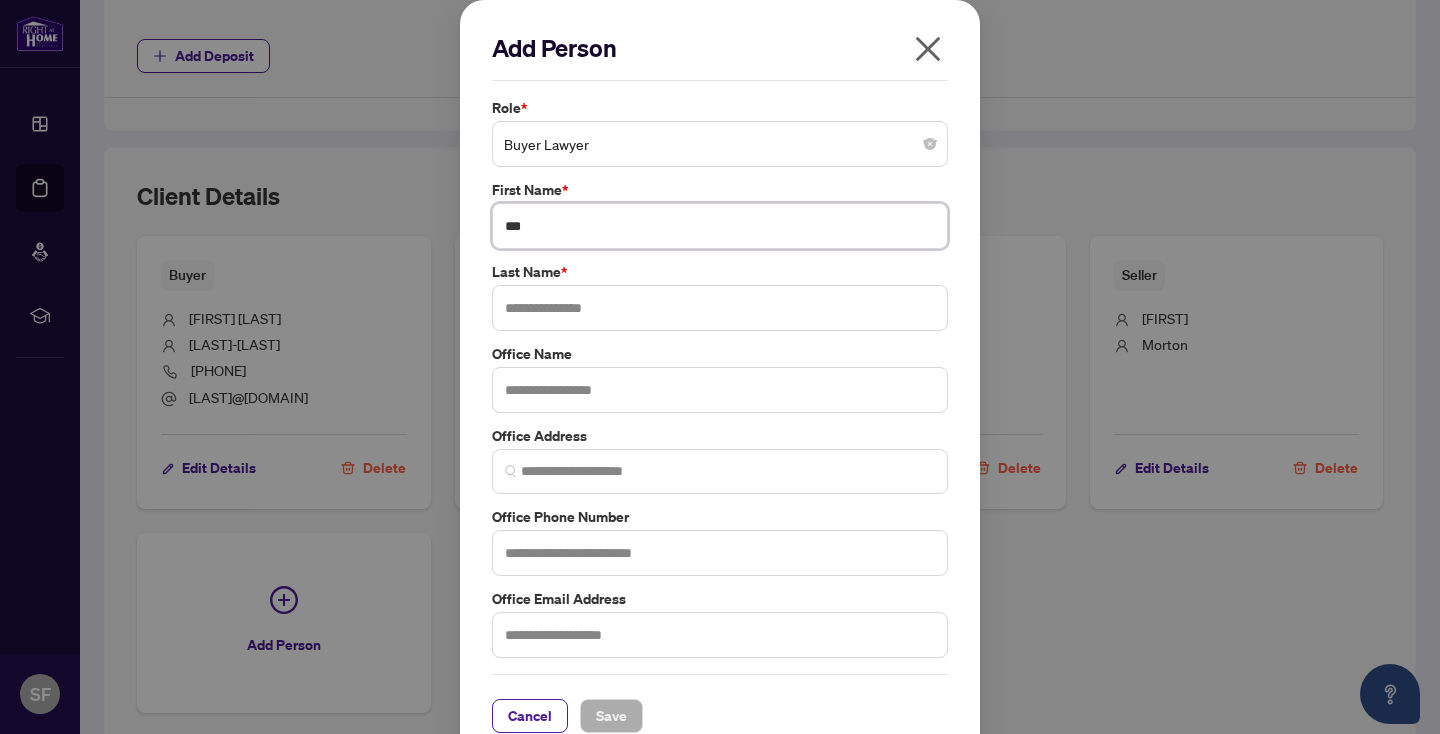 type on "***" 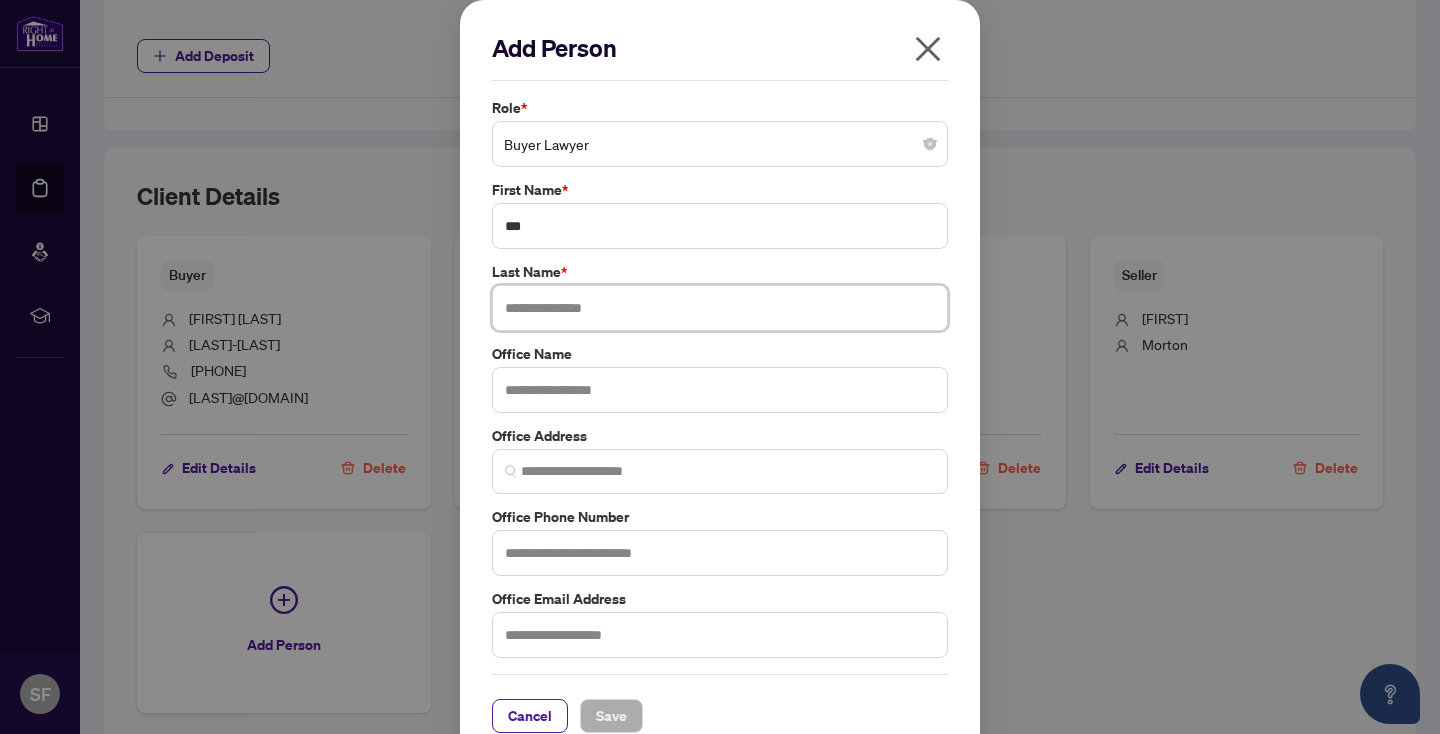 click at bounding box center [720, 308] 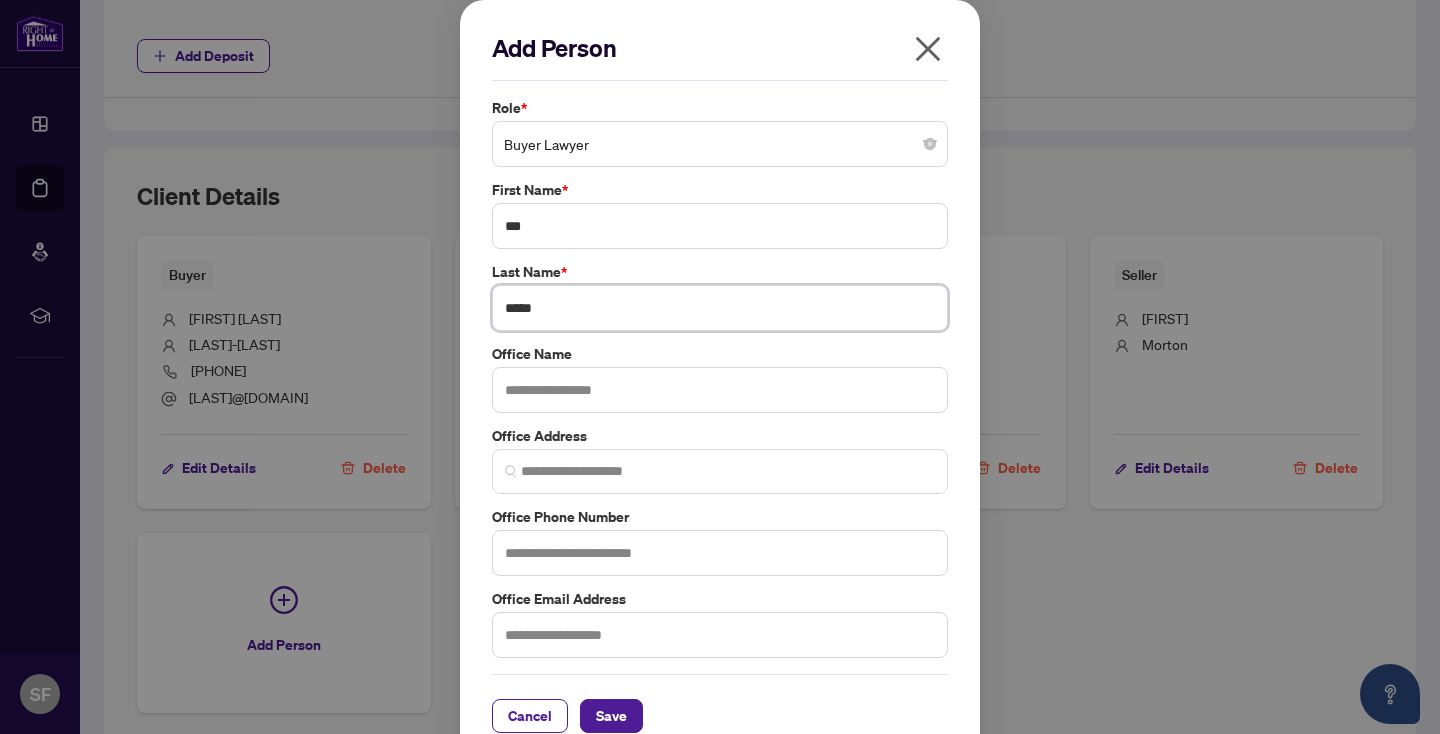 type on "*****" 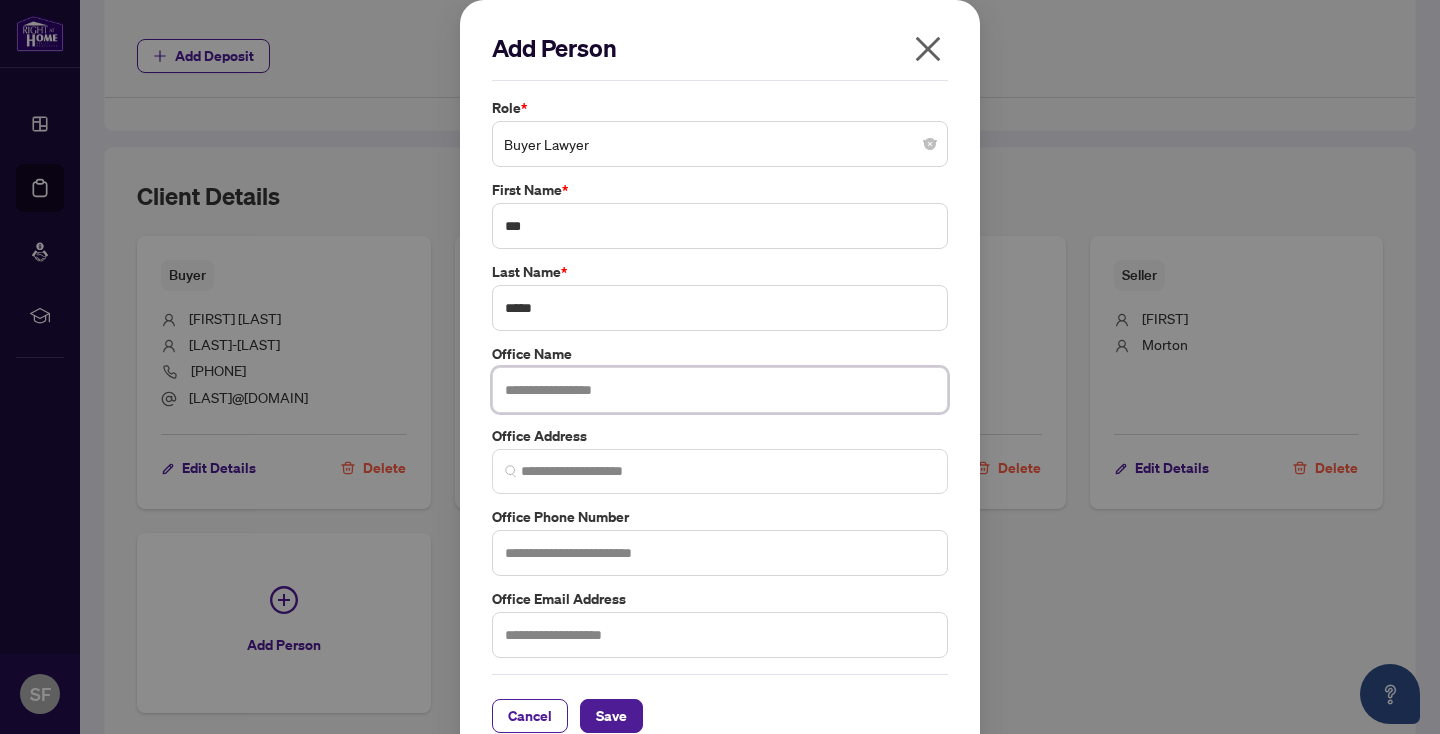 click at bounding box center [720, 390] 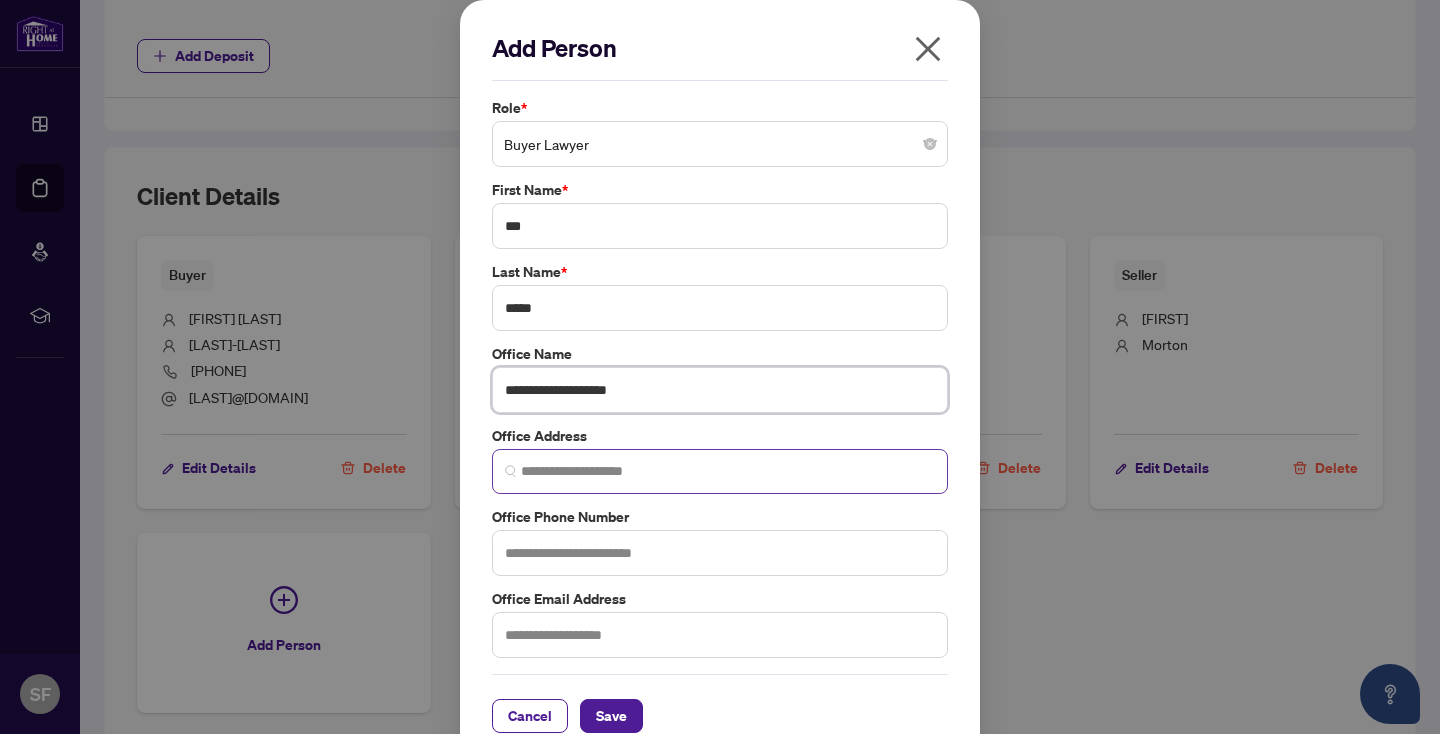 type on "**********" 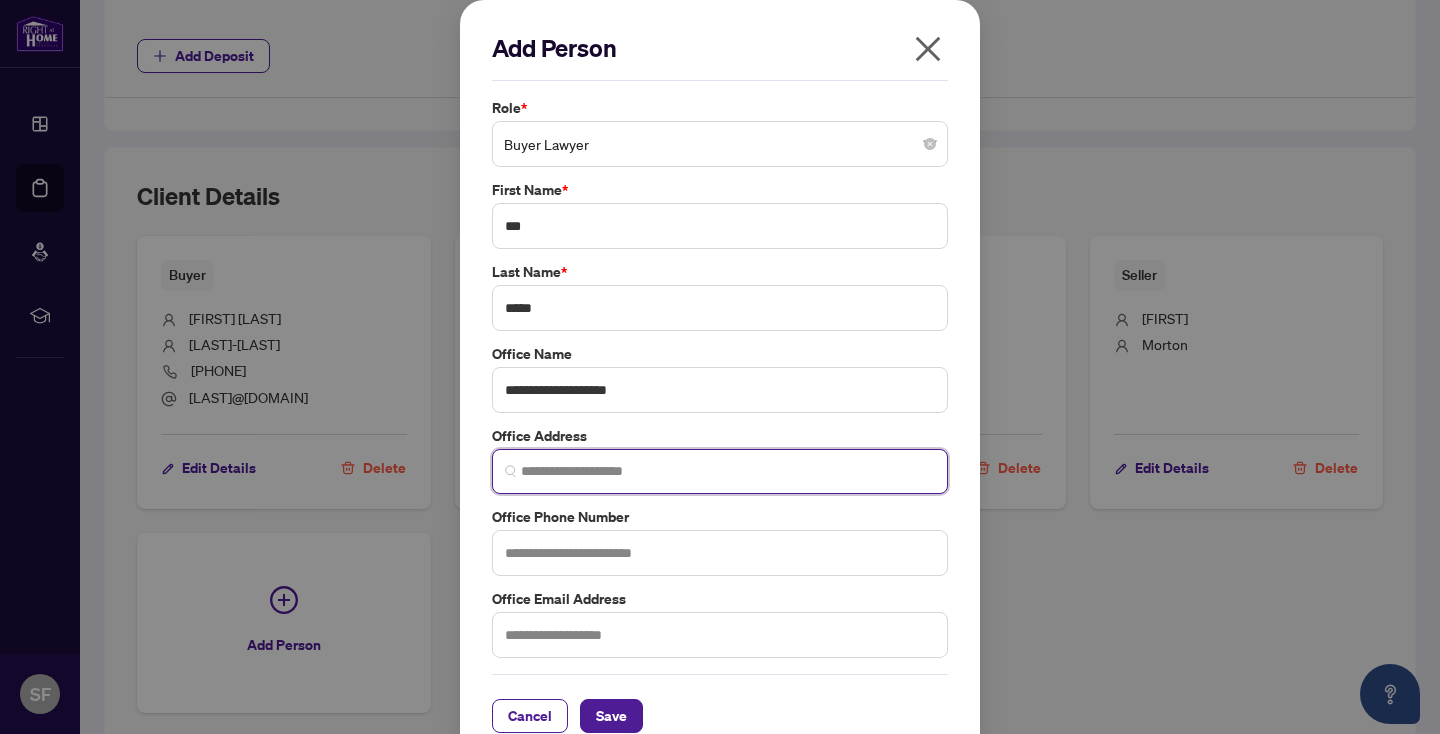 click at bounding box center [728, 471] 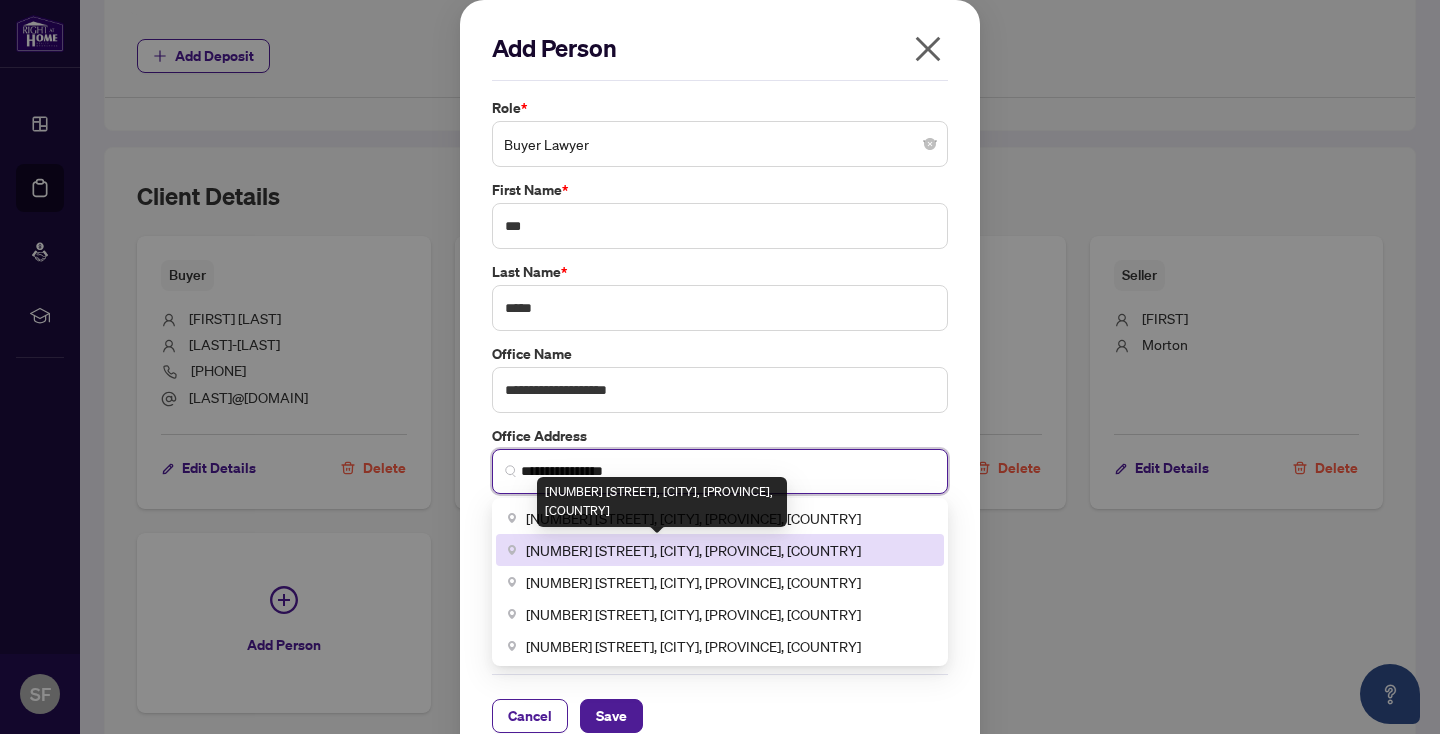 click on "225 Eagle Street, Newmarket, ON, Canada" at bounding box center (693, 550) 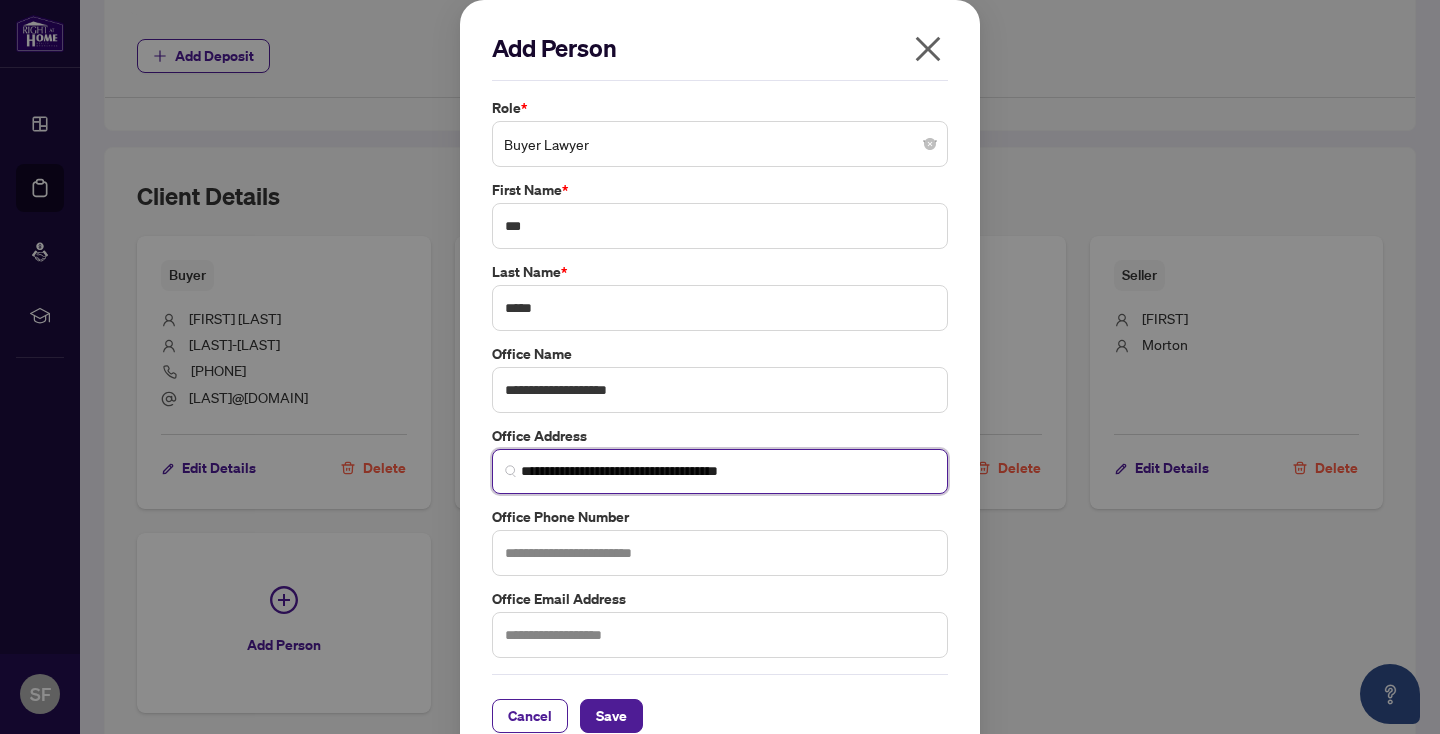 type on "**********" 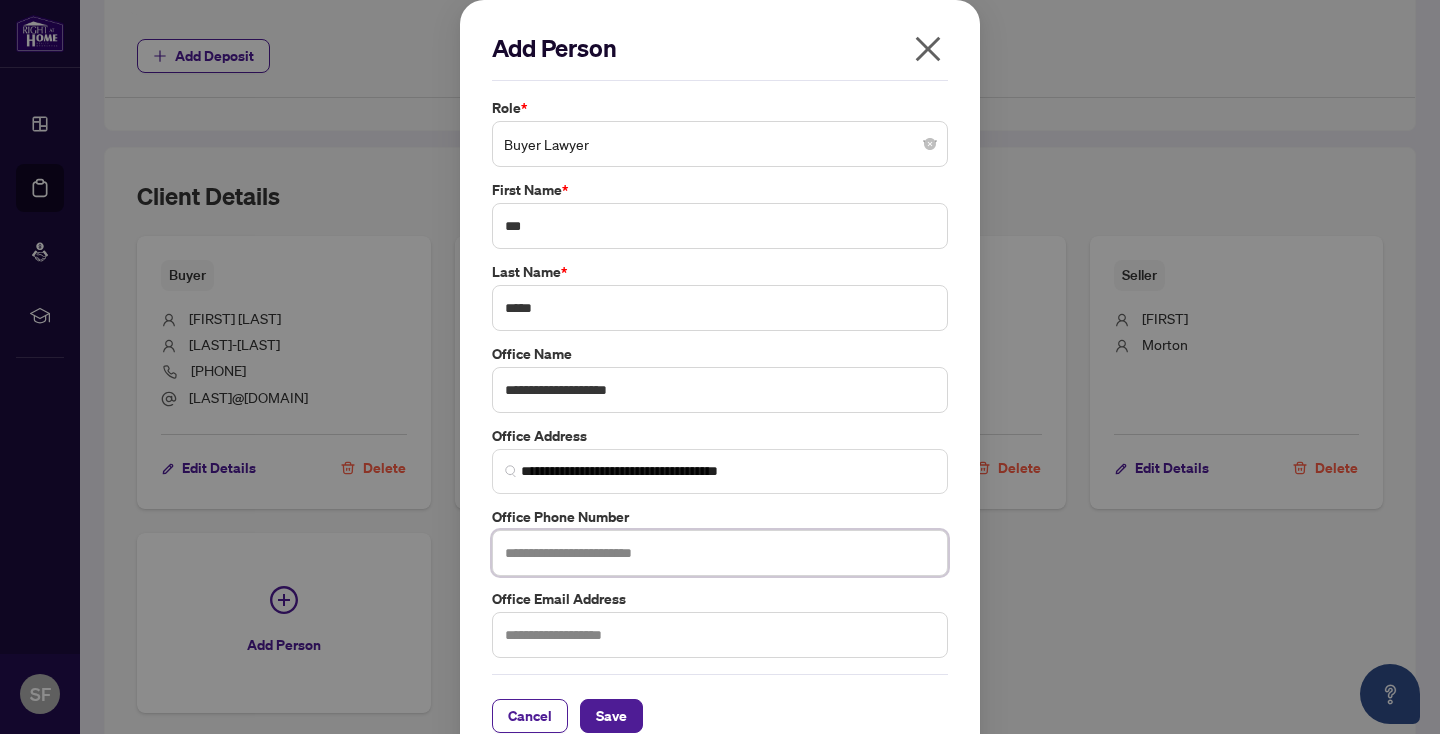 click at bounding box center [720, 553] 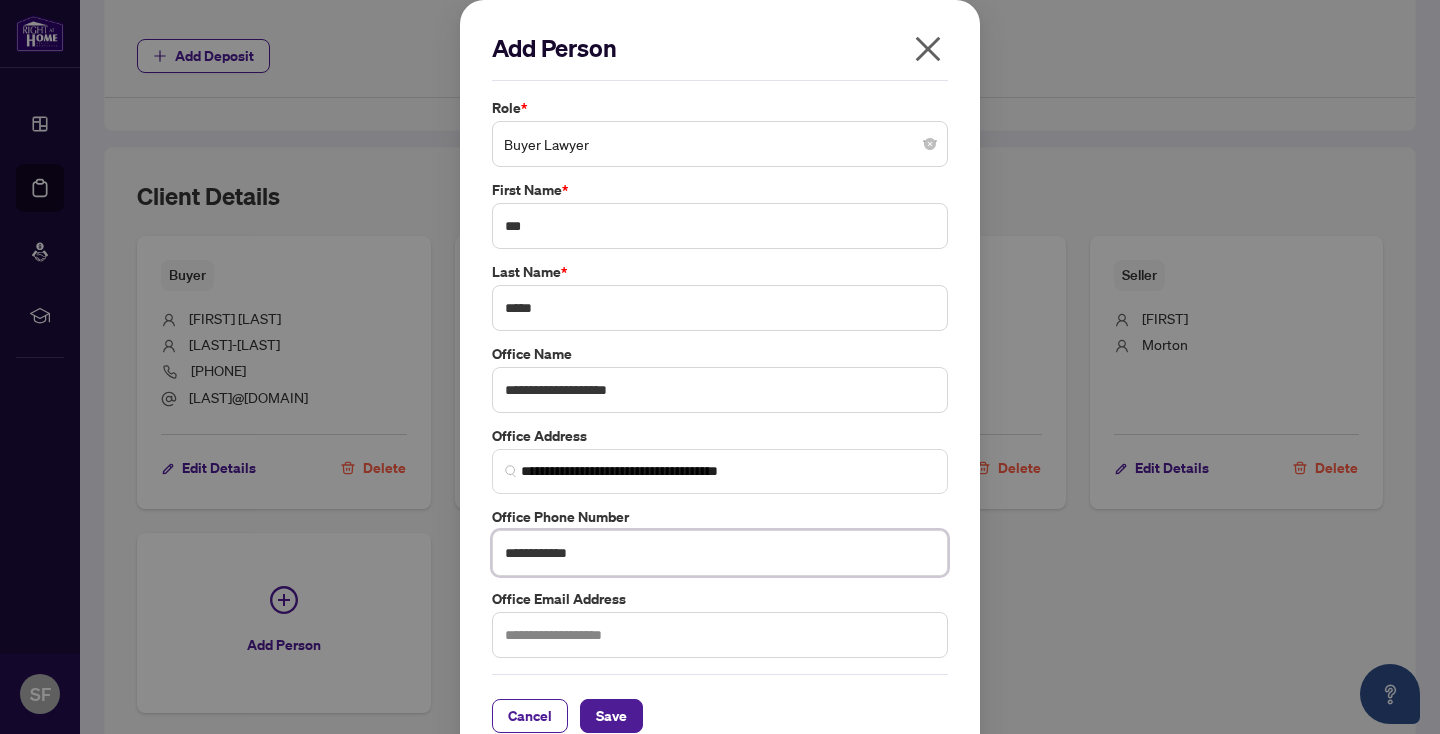 type on "**********" 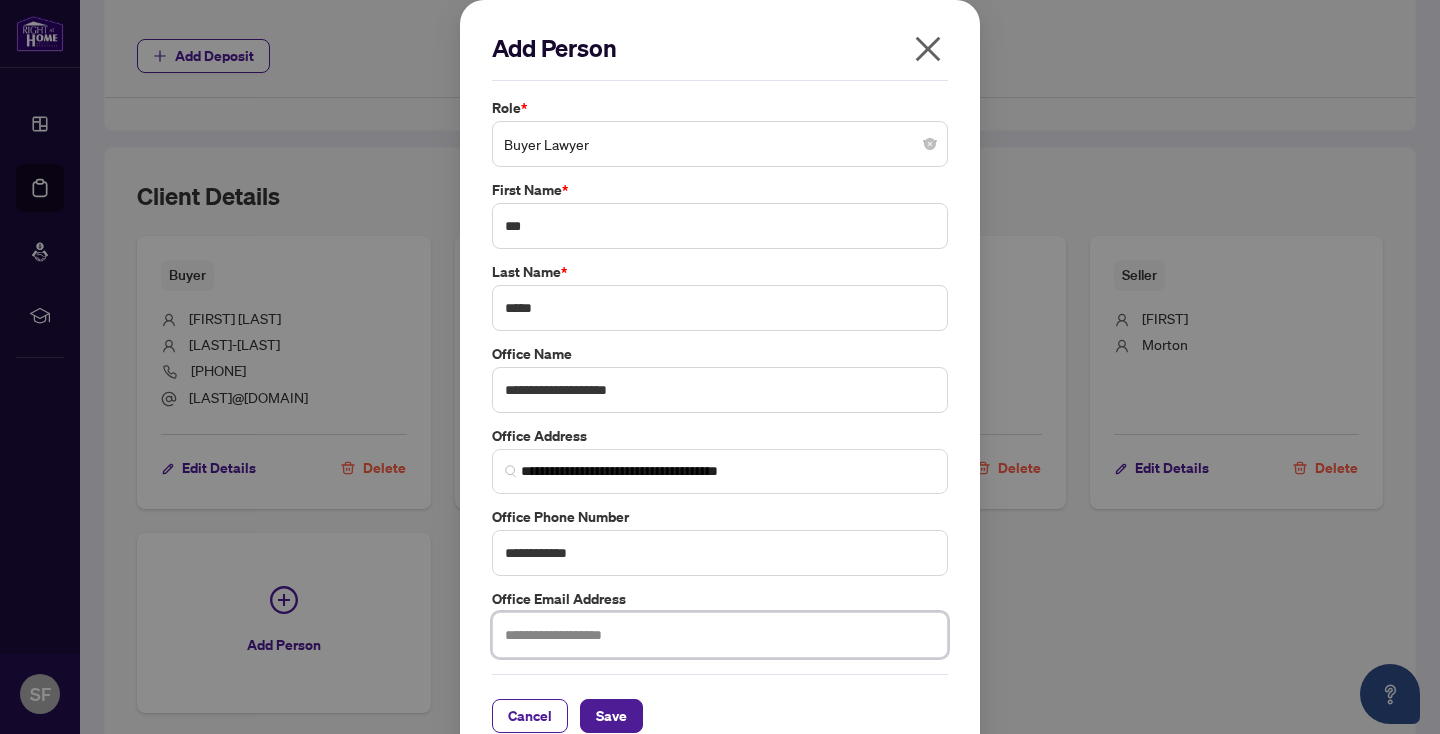 click at bounding box center (720, 635) 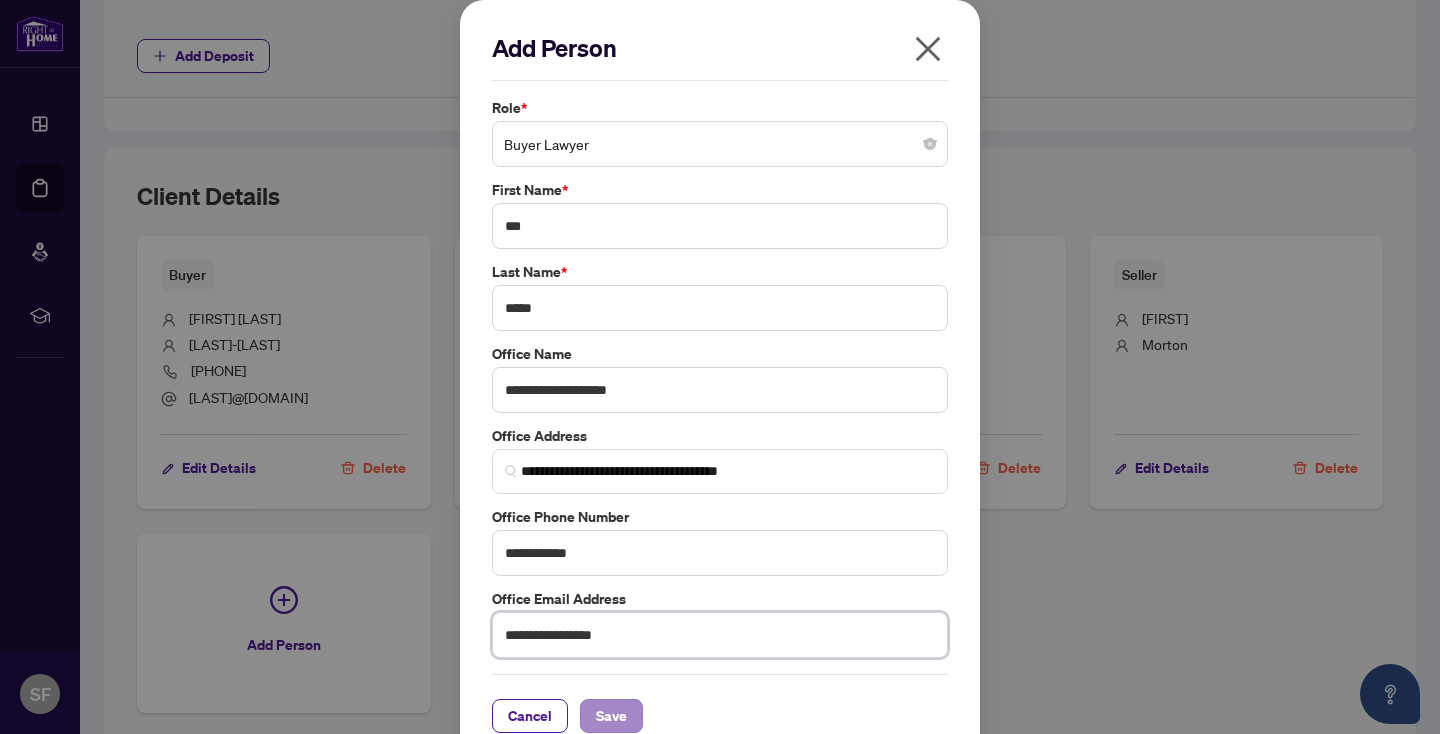 type on "**********" 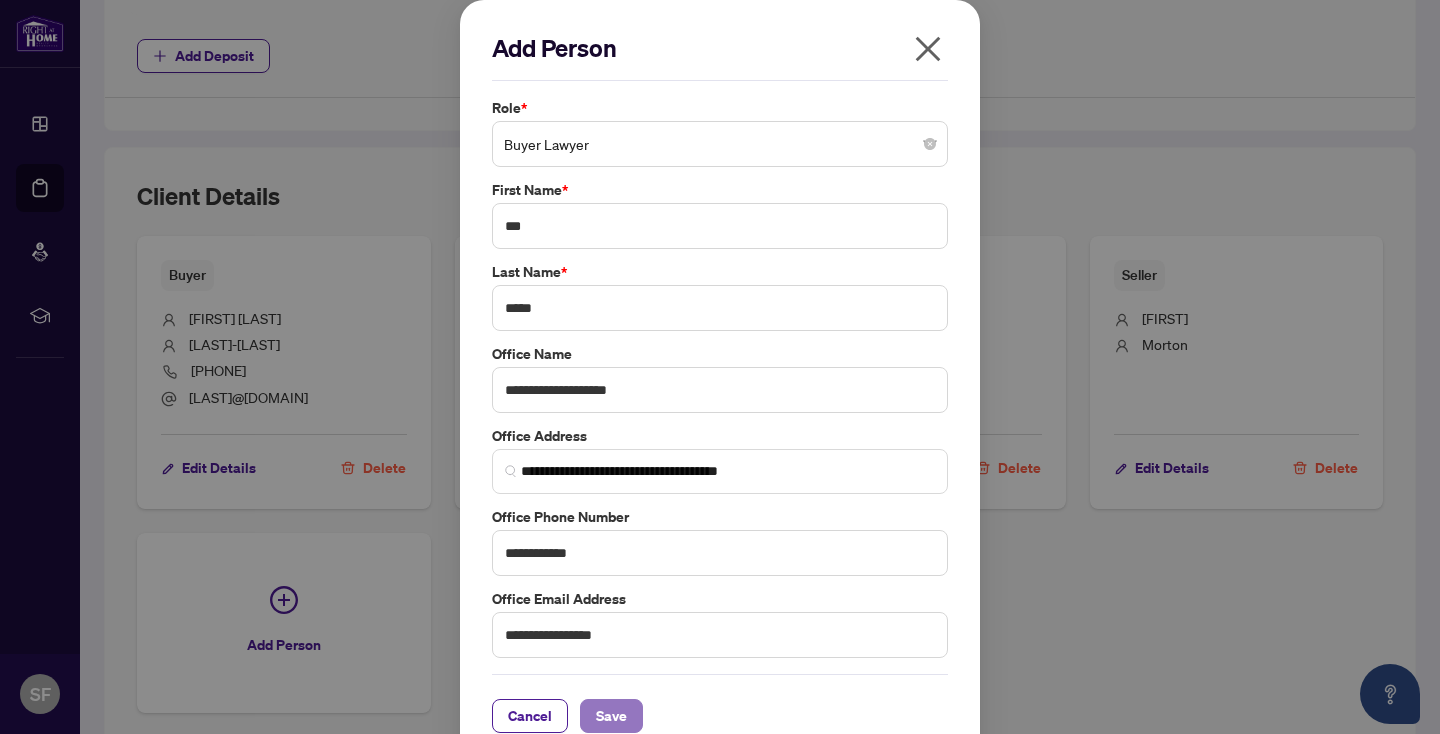 click on "Save" at bounding box center (611, 716) 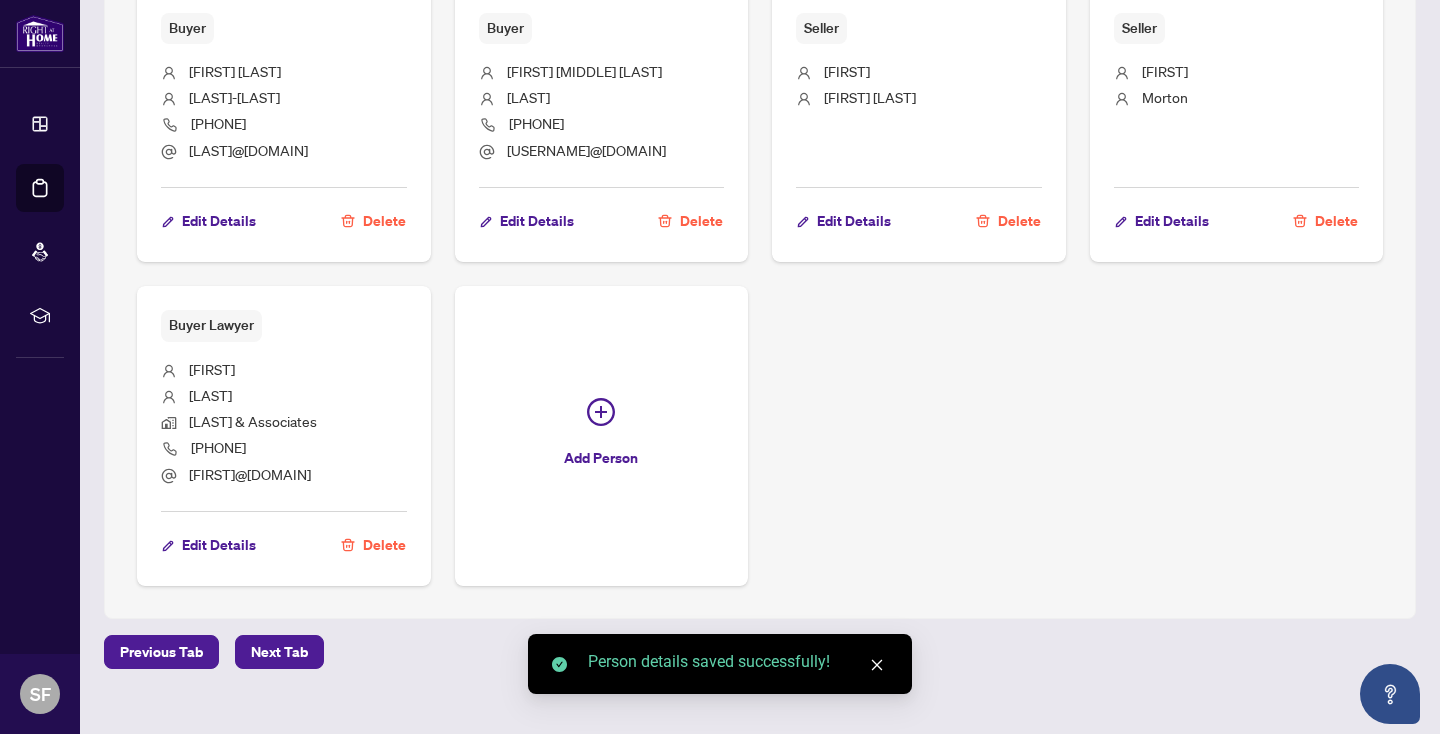 scroll, scrollTop: 1670, scrollLeft: 0, axis: vertical 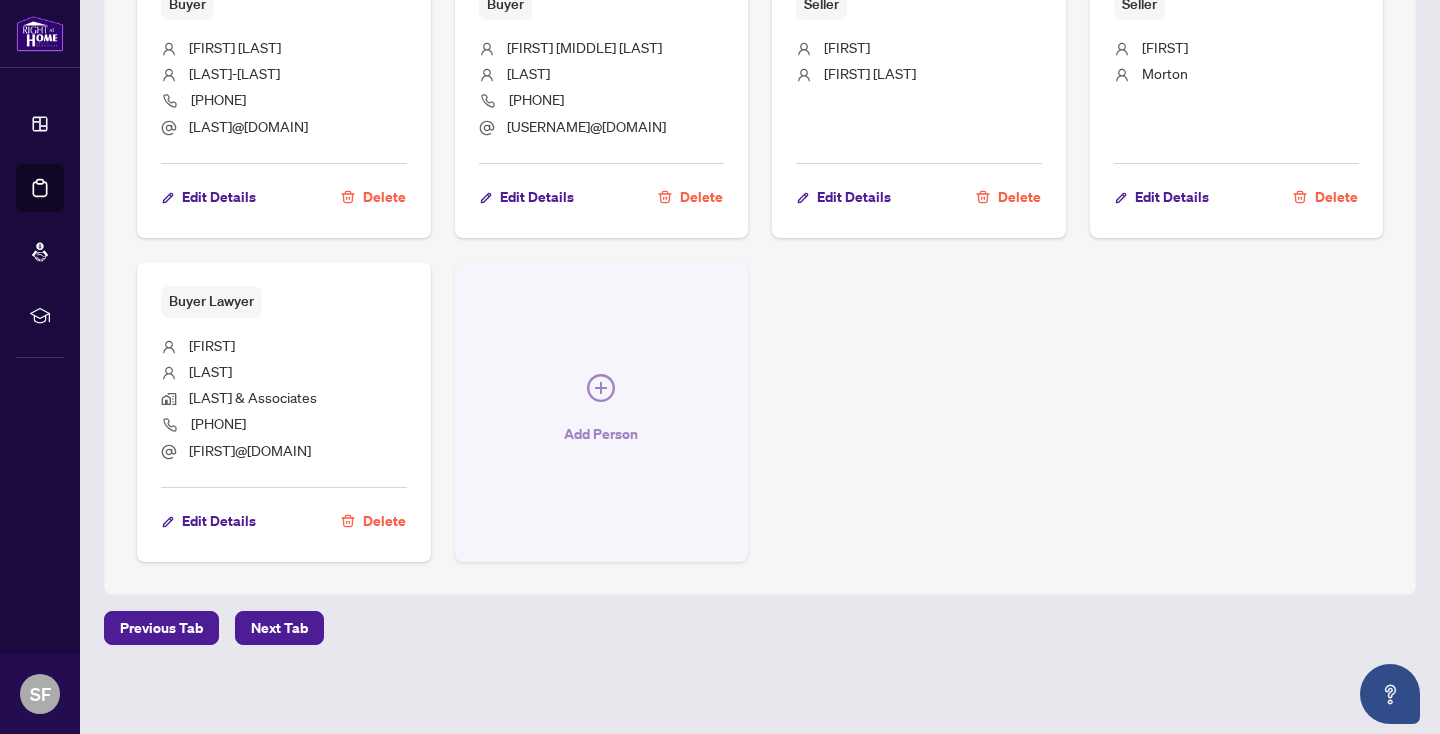 click 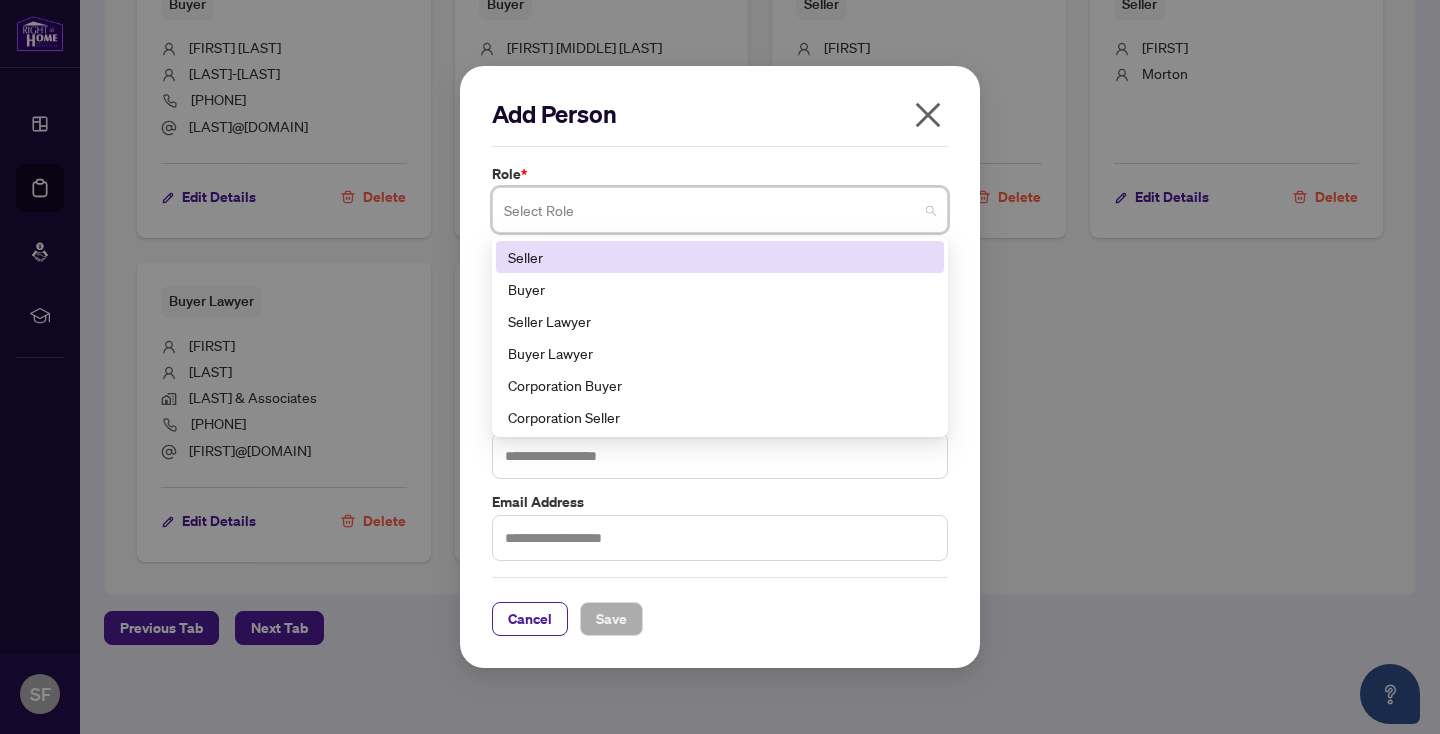 click at bounding box center [720, 210] 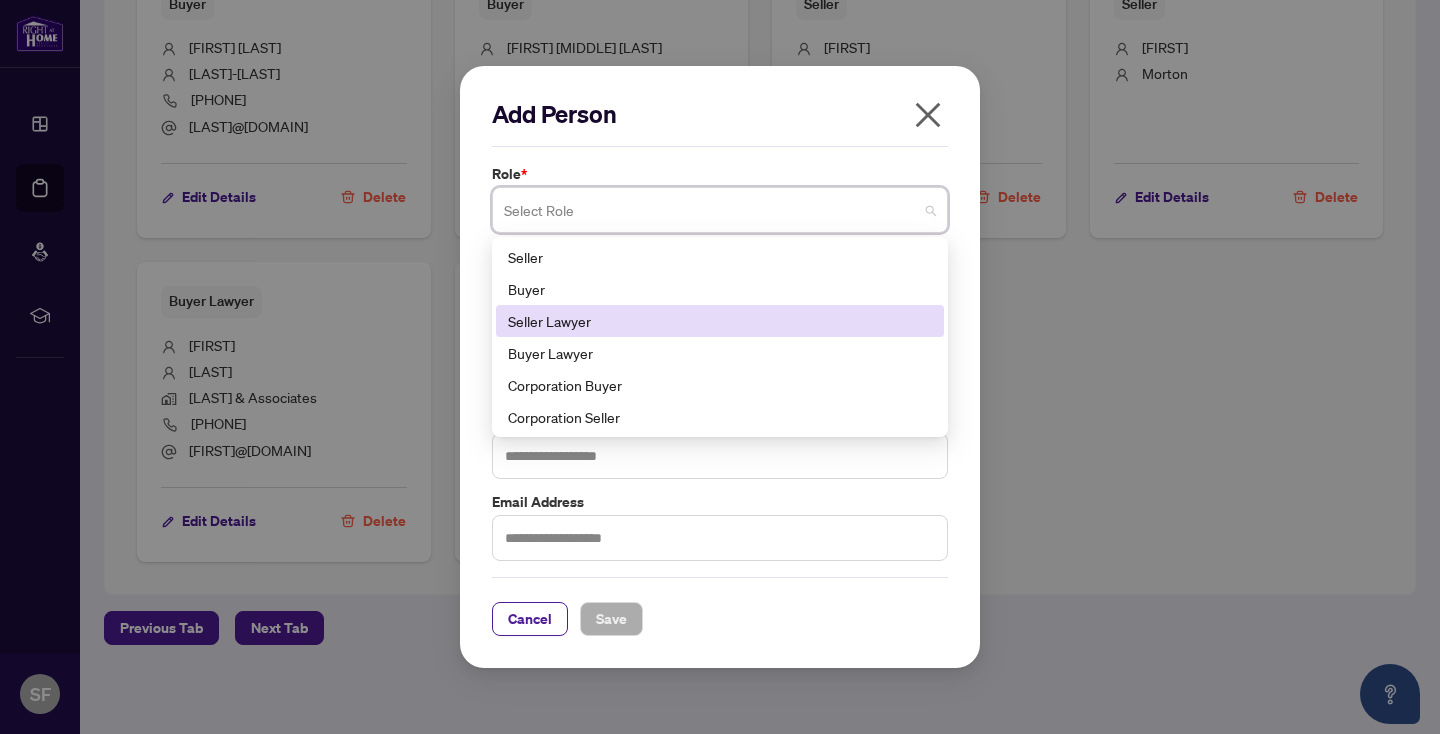 click on "Seller Lawyer" at bounding box center [720, 321] 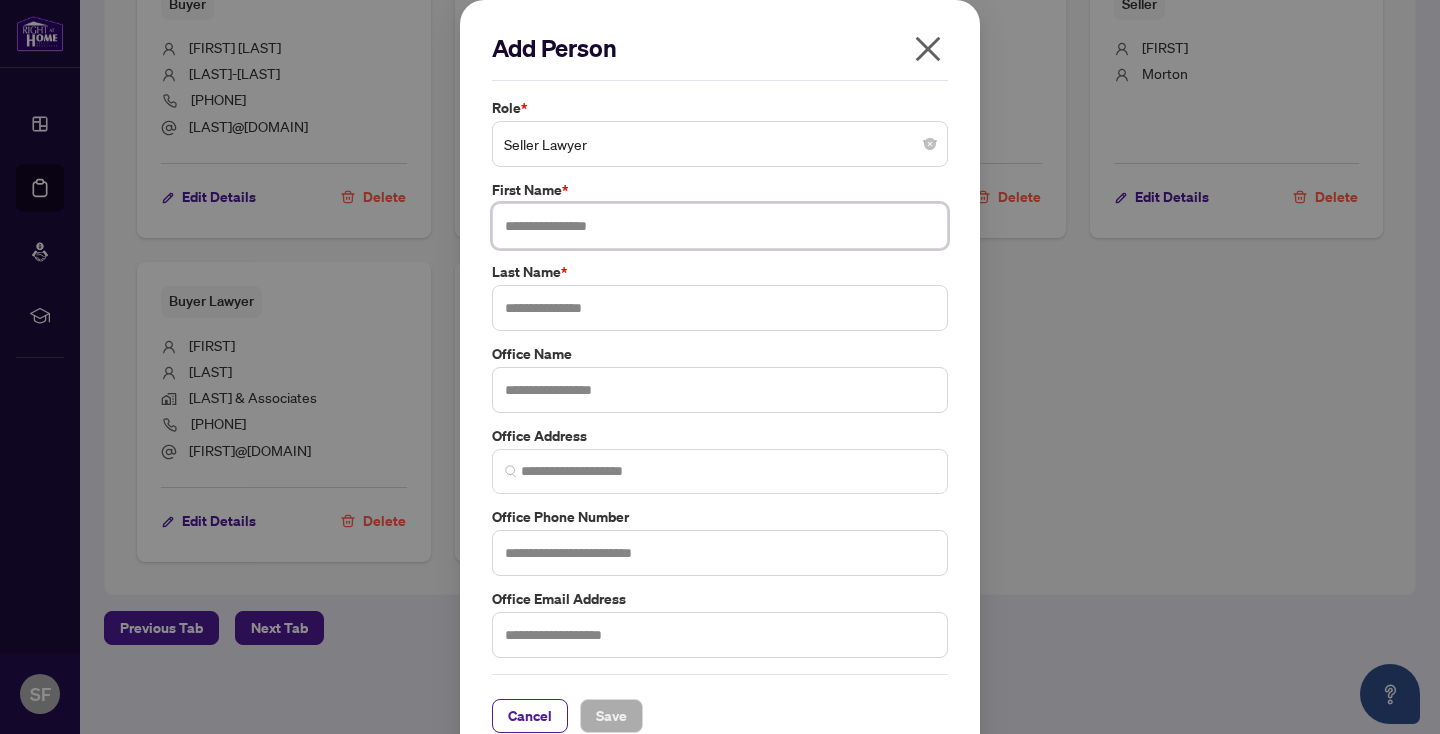 click at bounding box center [720, 226] 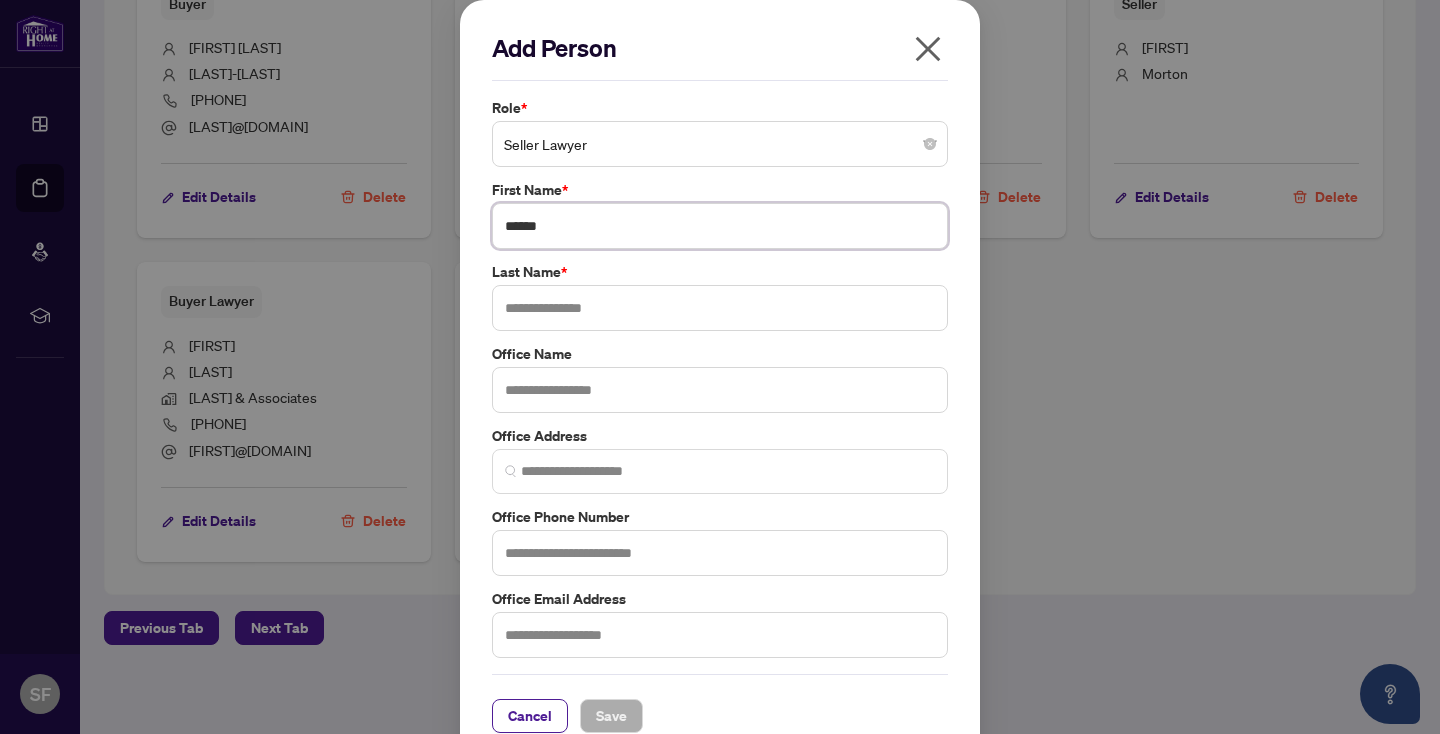 type on "******" 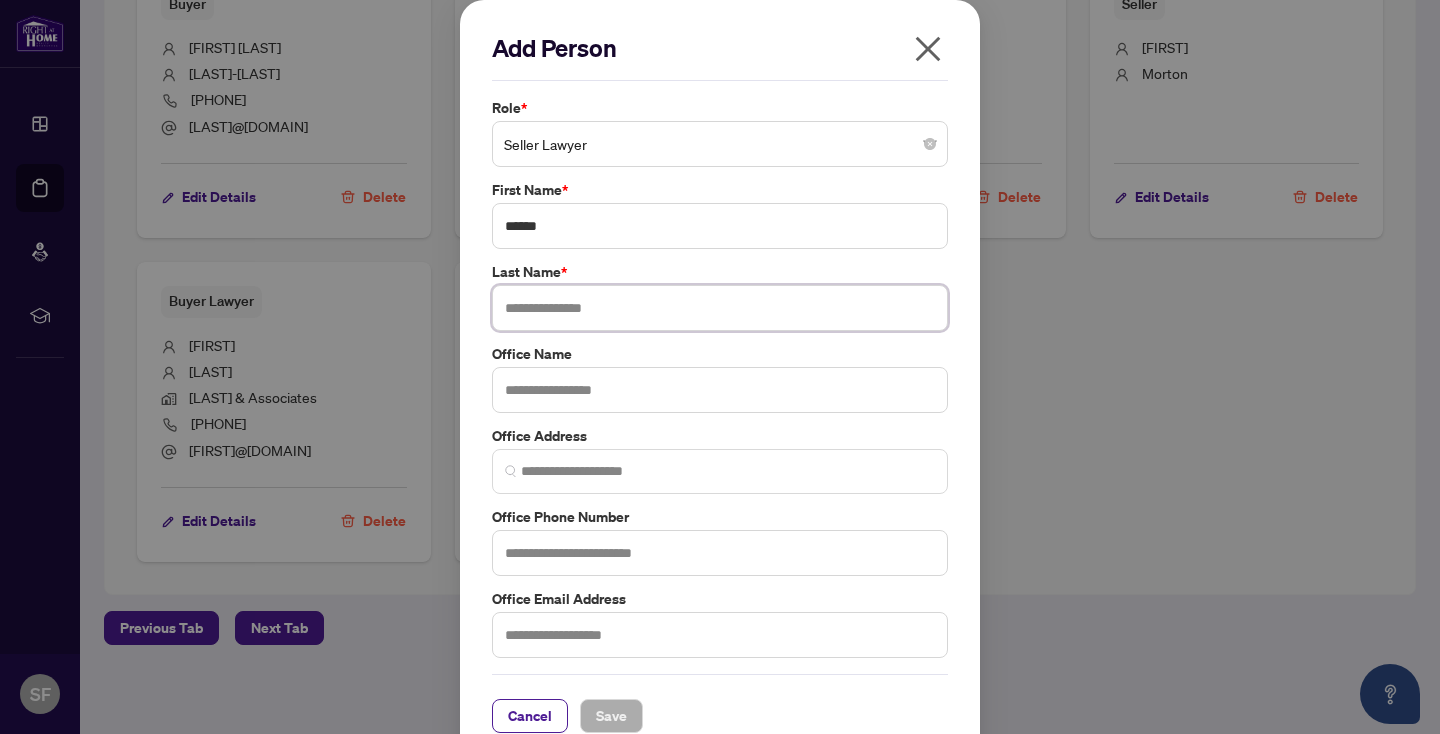 click at bounding box center (720, 308) 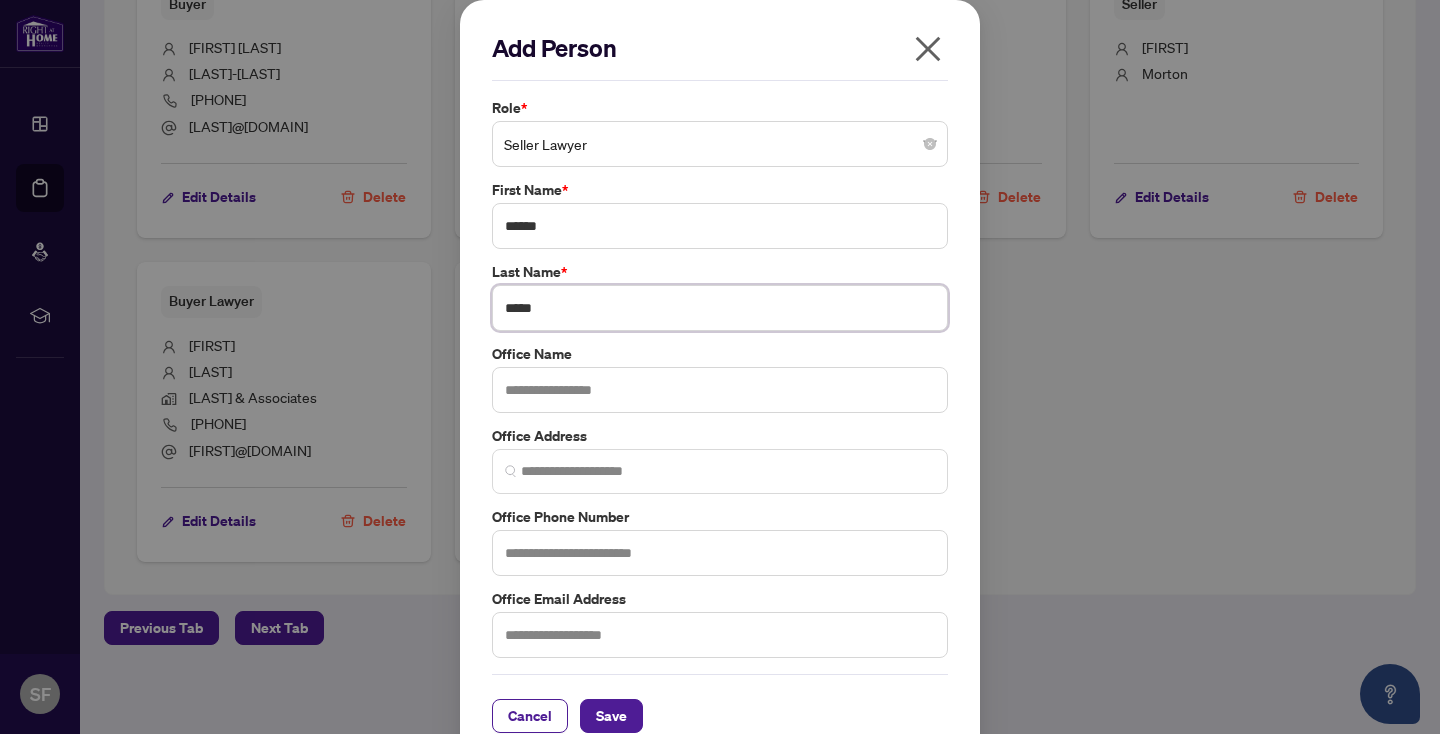 type on "*****" 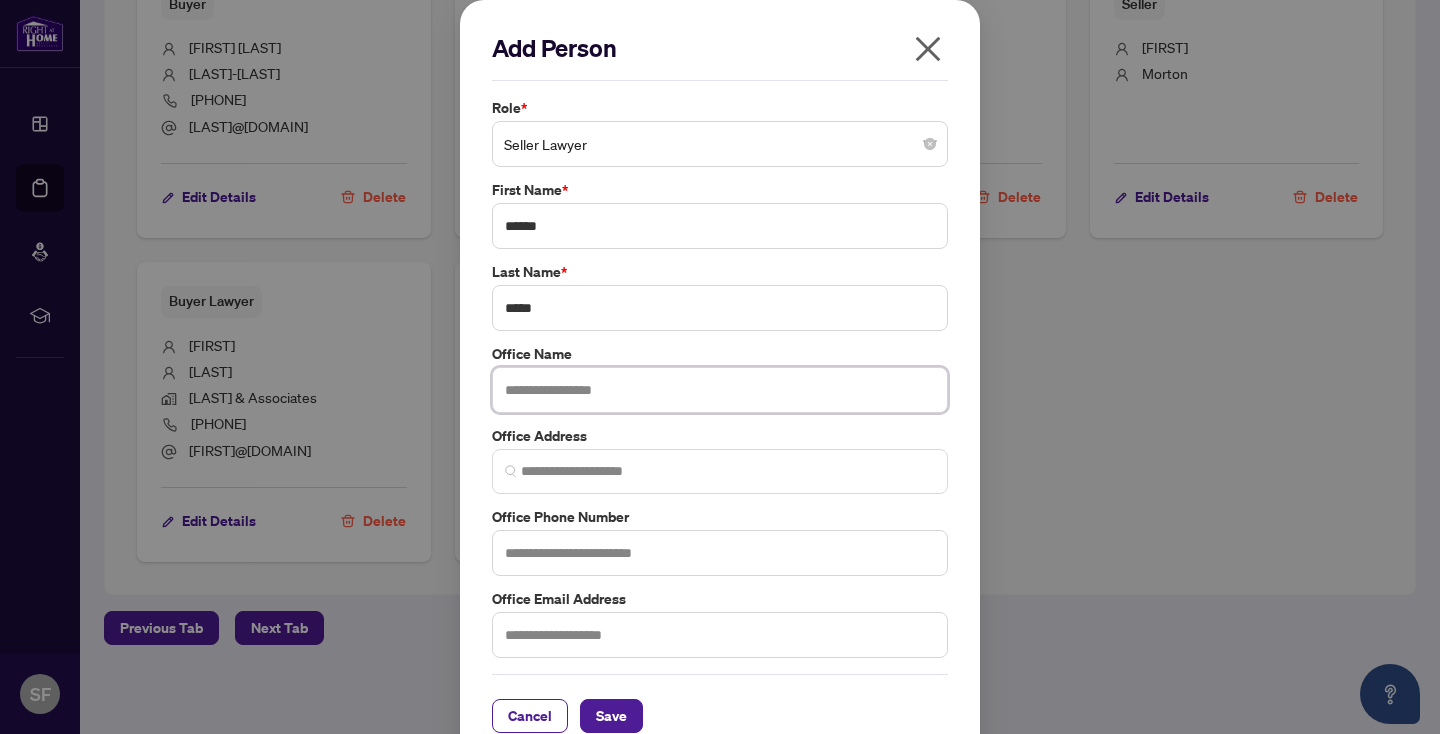 click at bounding box center [720, 390] 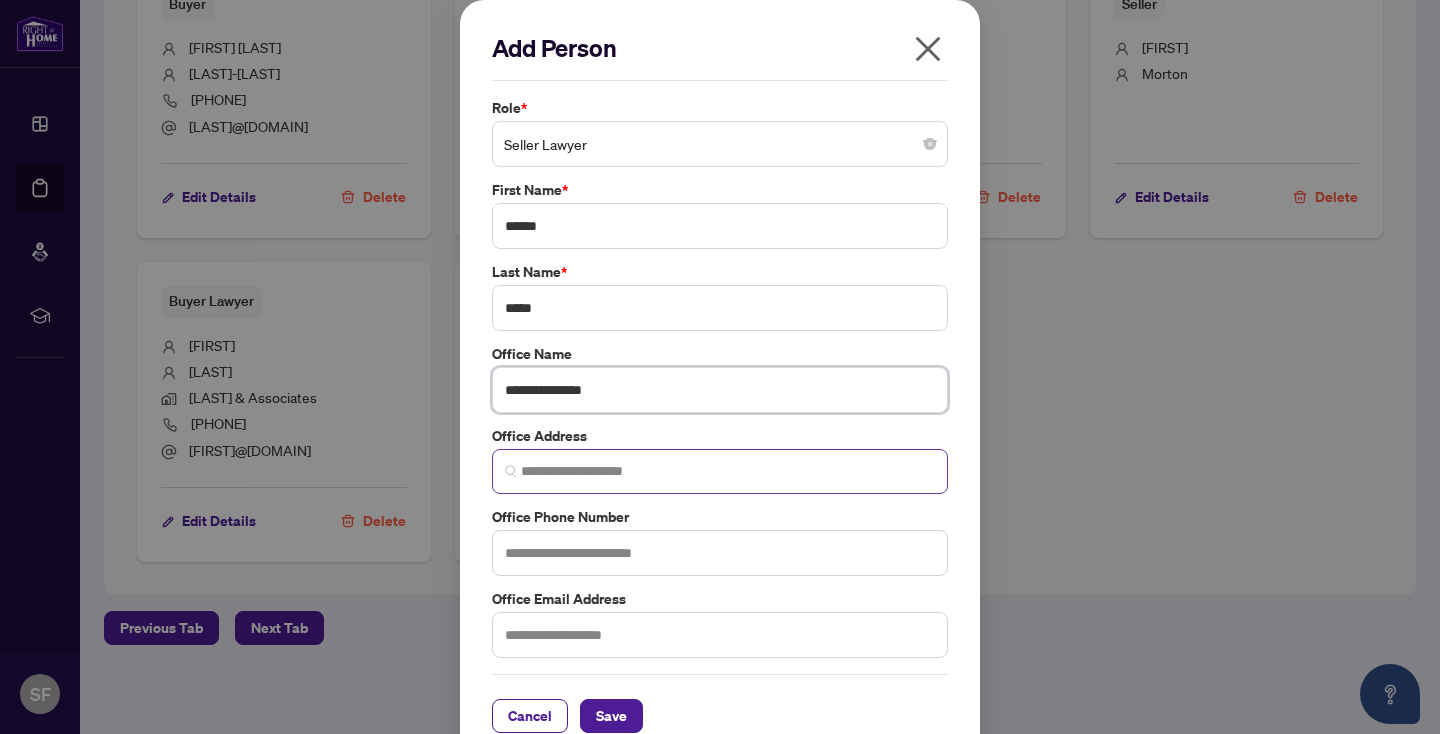 click at bounding box center [511, 471] 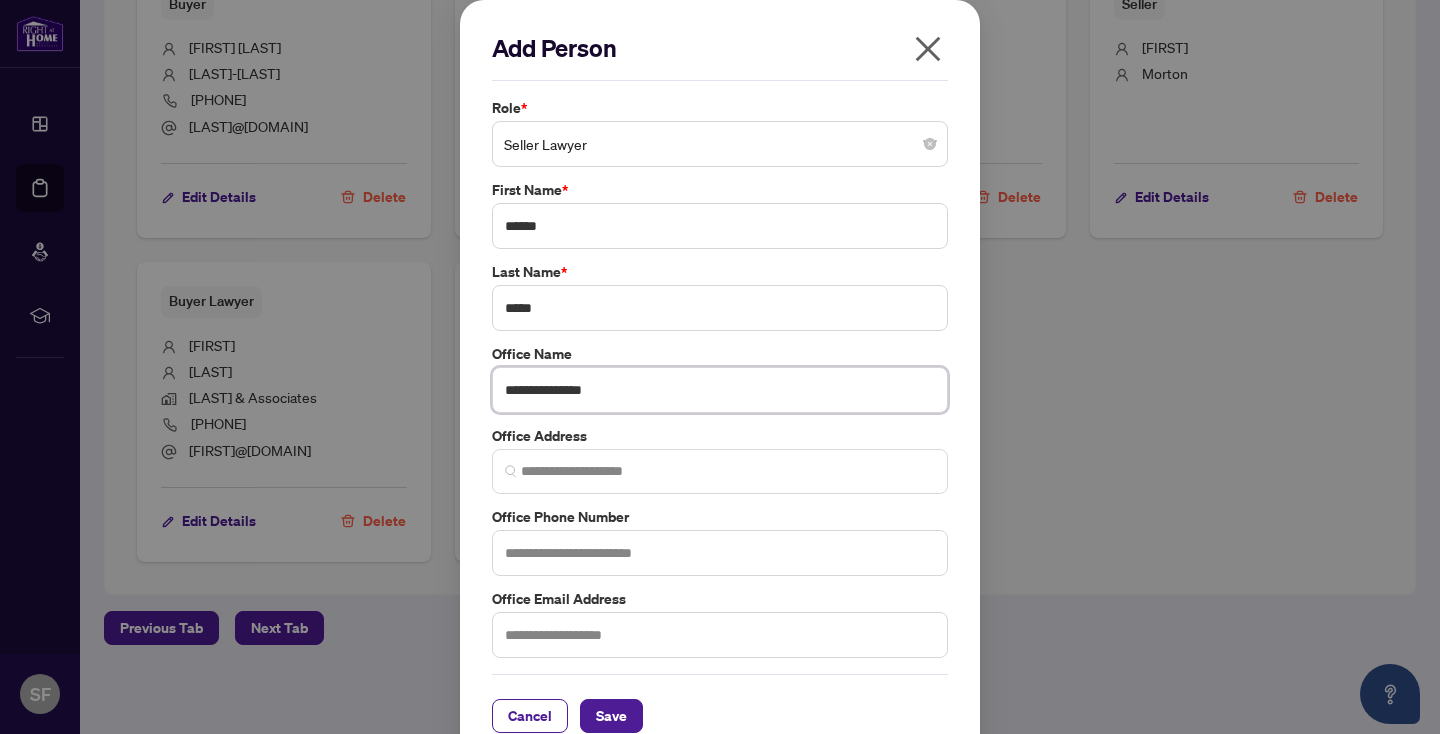click on "**********" at bounding box center (720, 390) 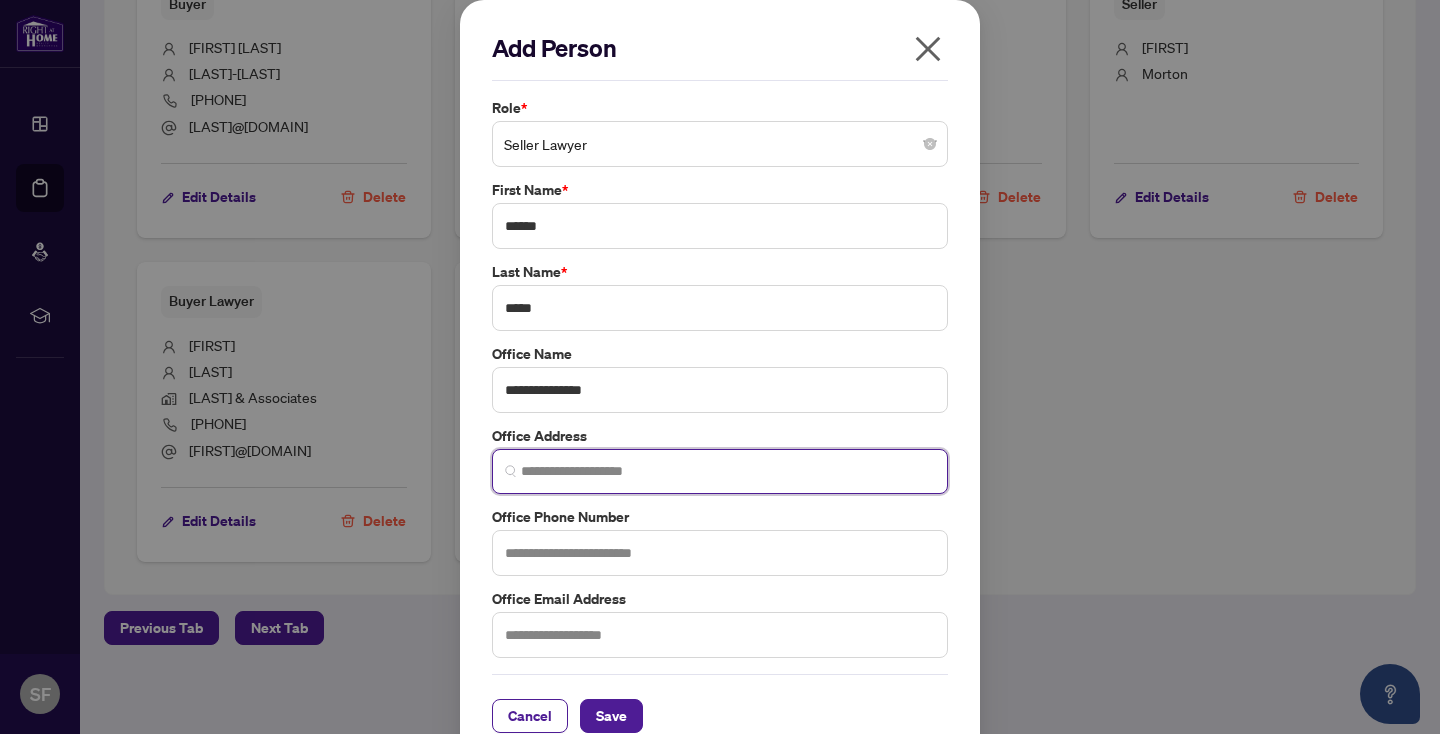 click at bounding box center [728, 471] 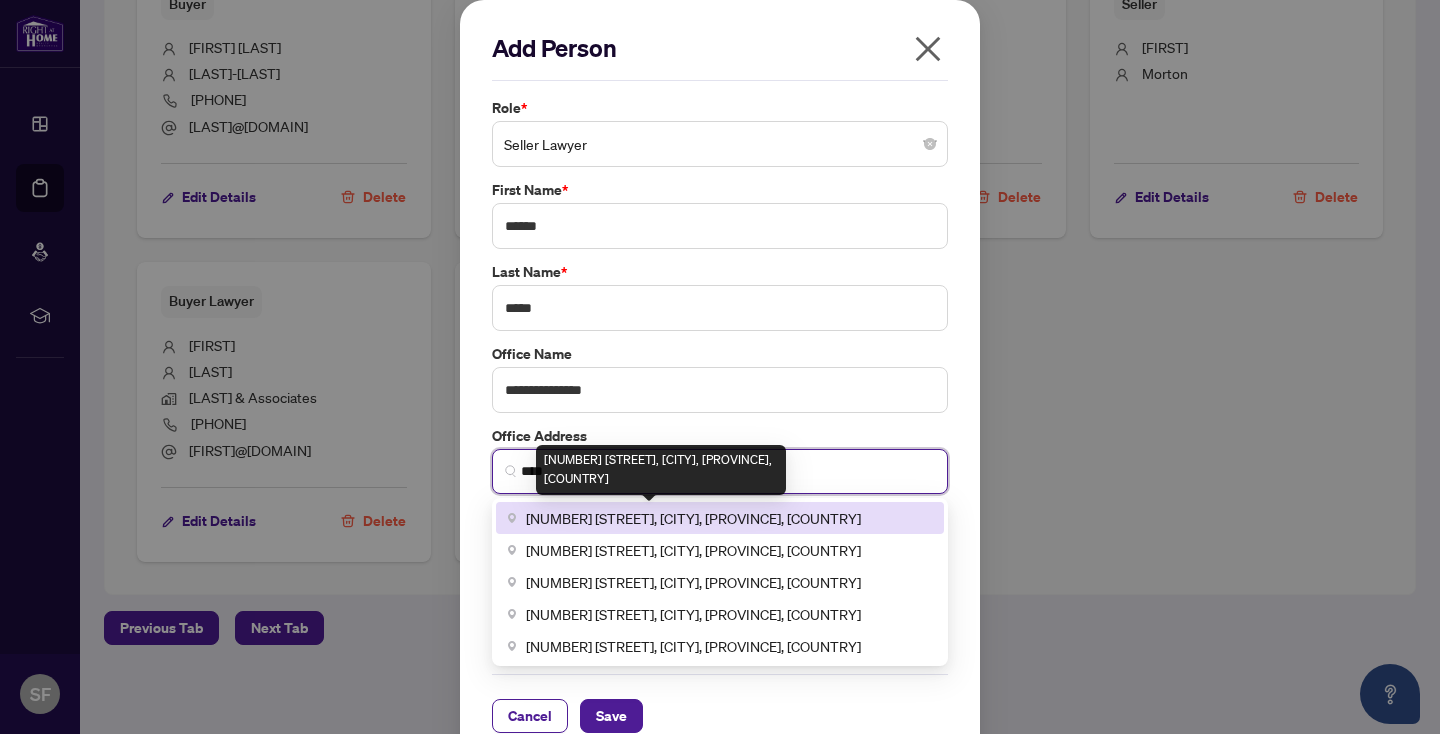 click on "9100 Jane Street, Concord, ON, Canada" at bounding box center [693, 518] 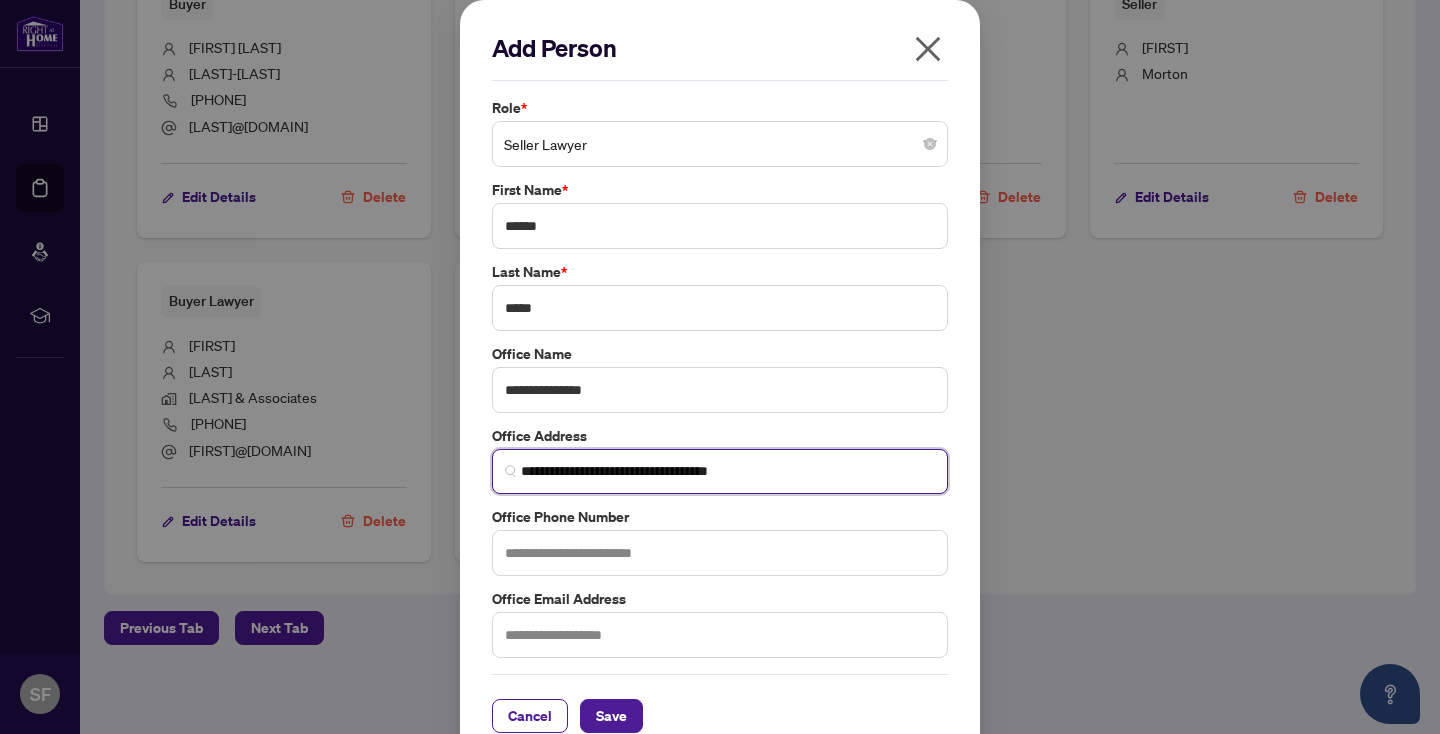 type on "**********" 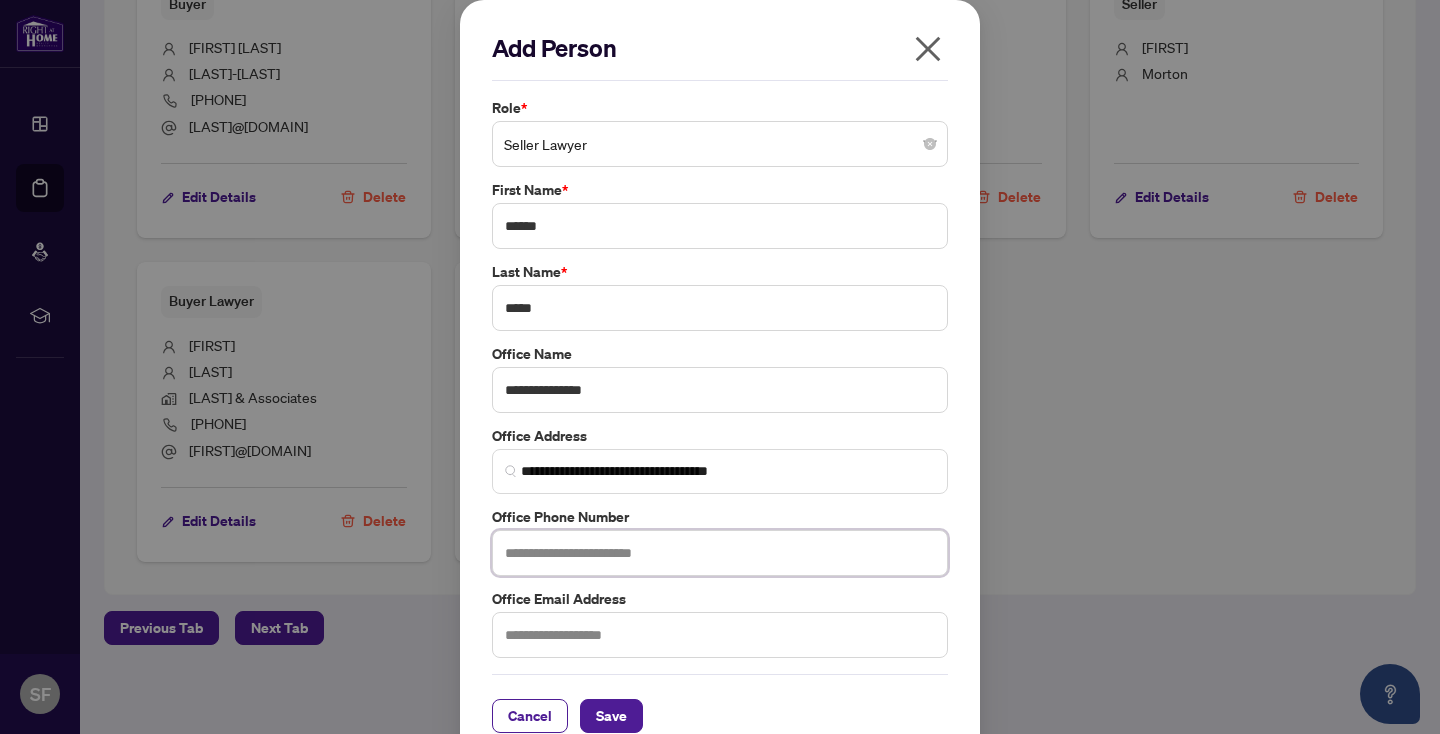 click at bounding box center [720, 553] 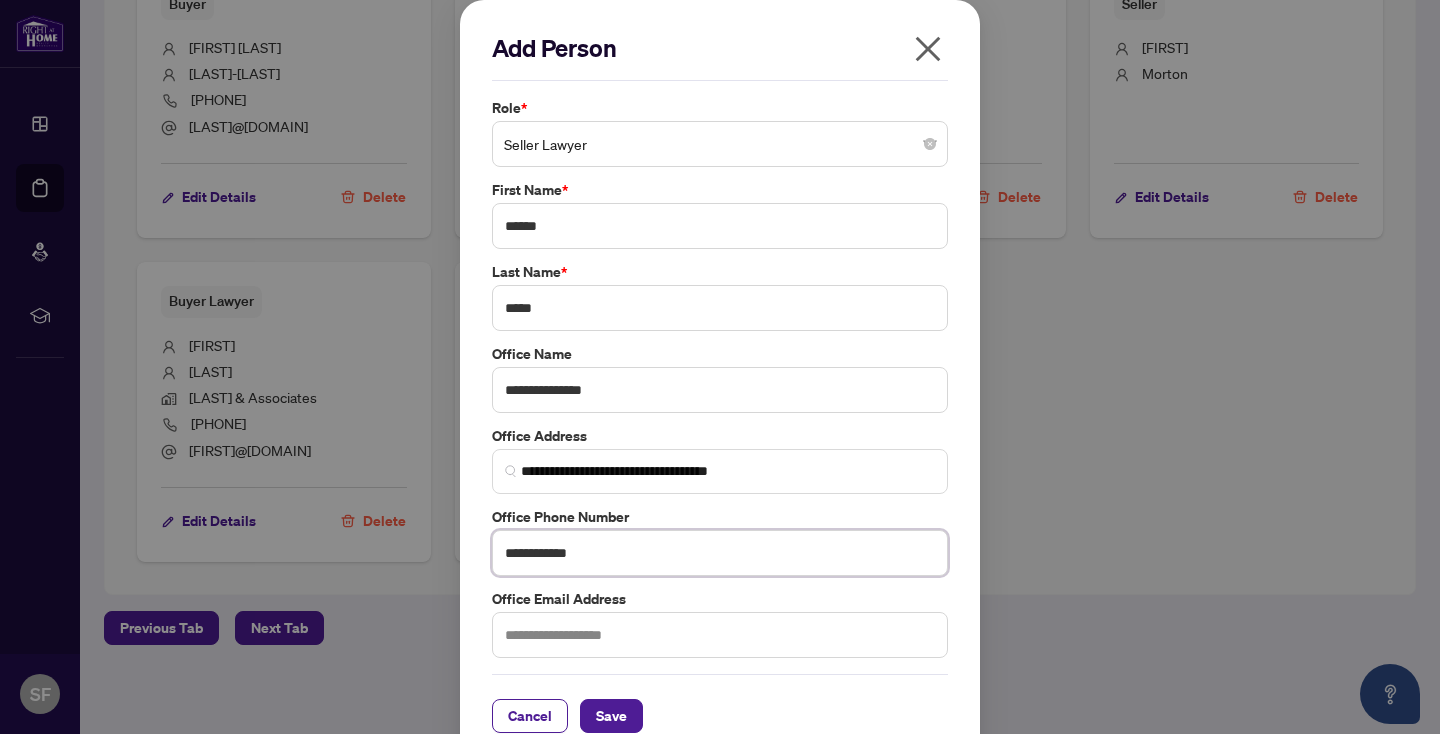 type on "**********" 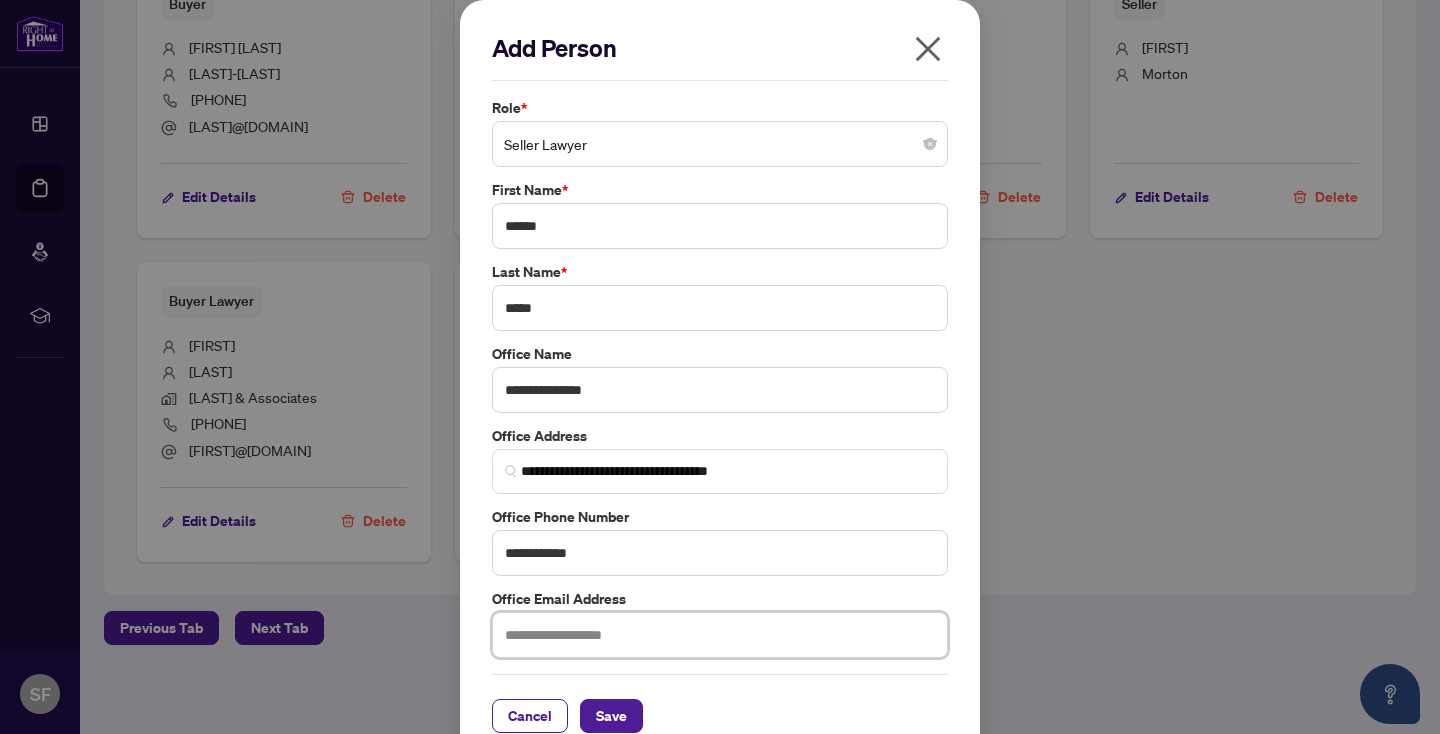 click at bounding box center [720, 635] 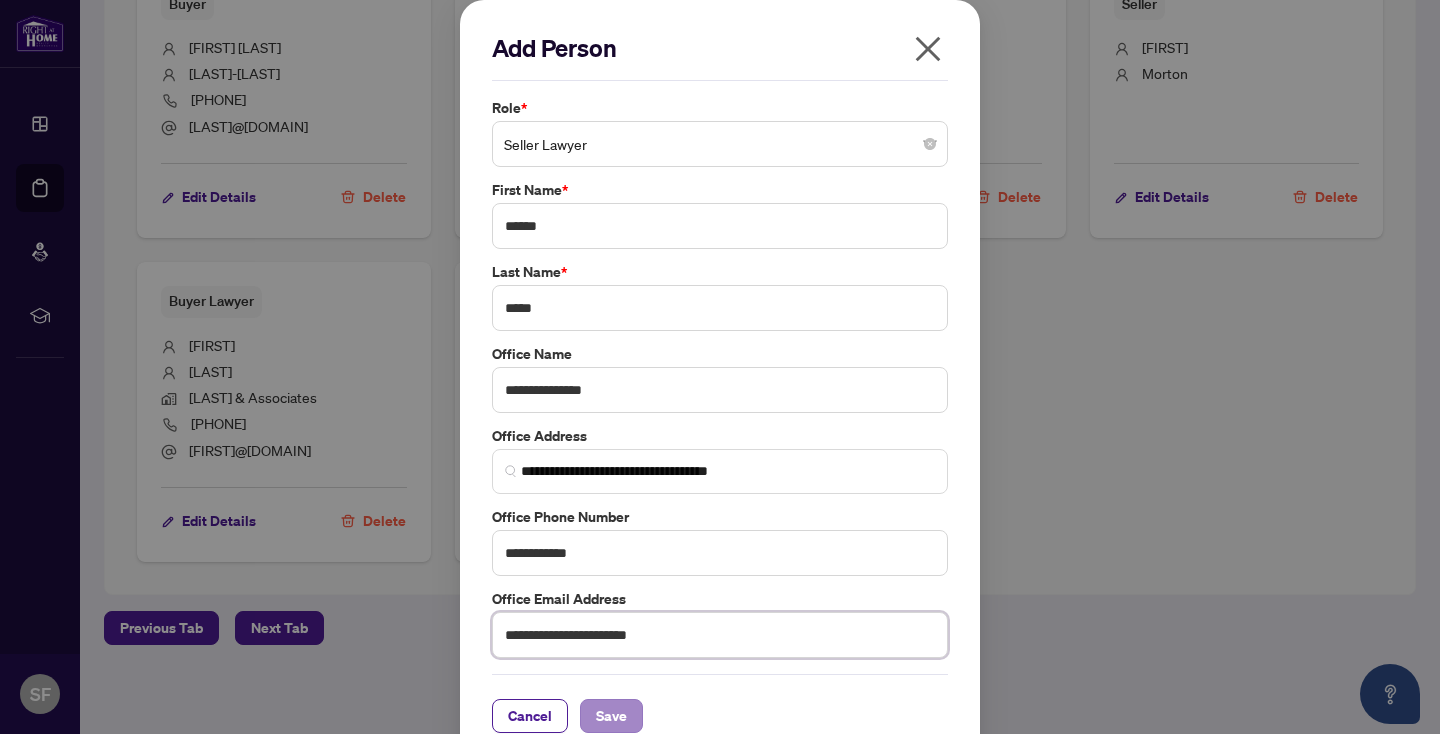 type on "**********" 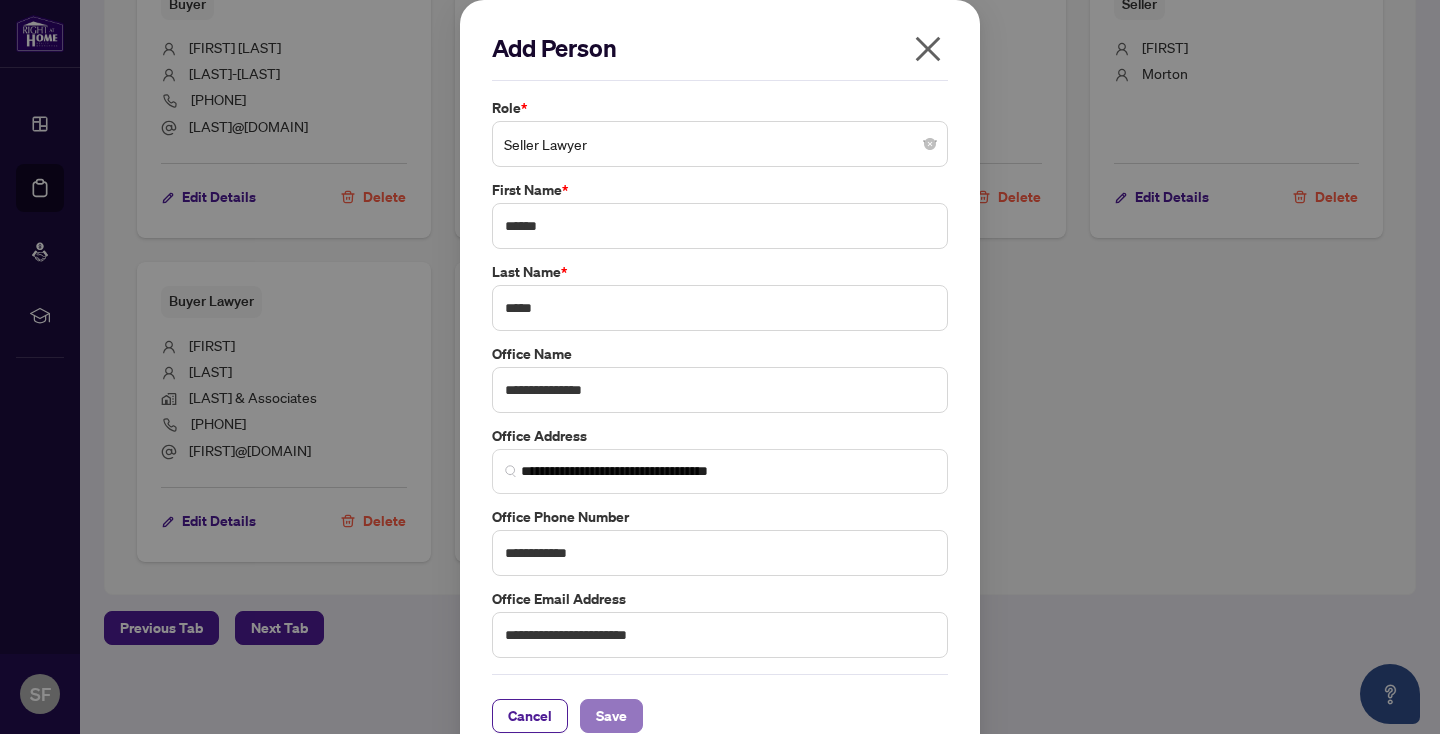 click on "Save" at bounding box center (611, 716) 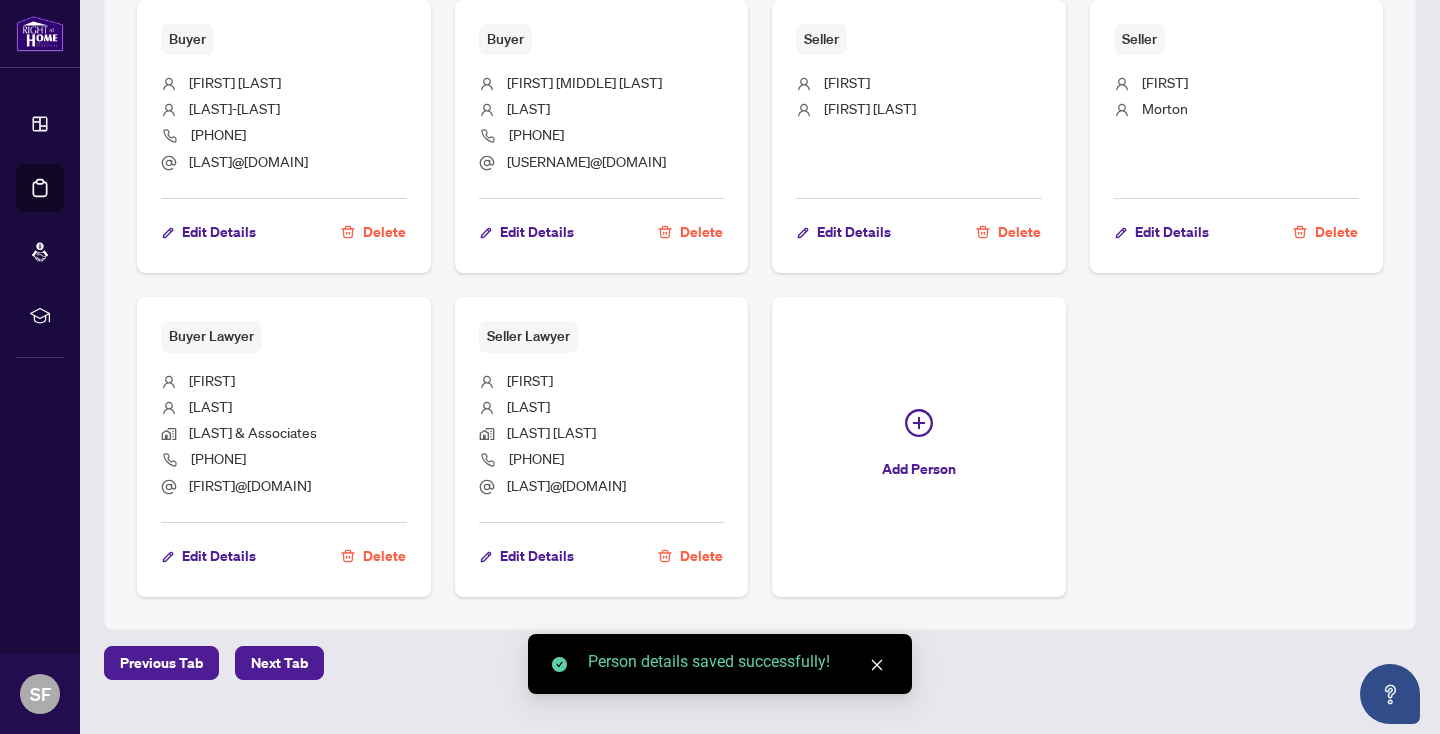 scroll, scrollTop: 1670, scrollLeft: 0, axis: vertical 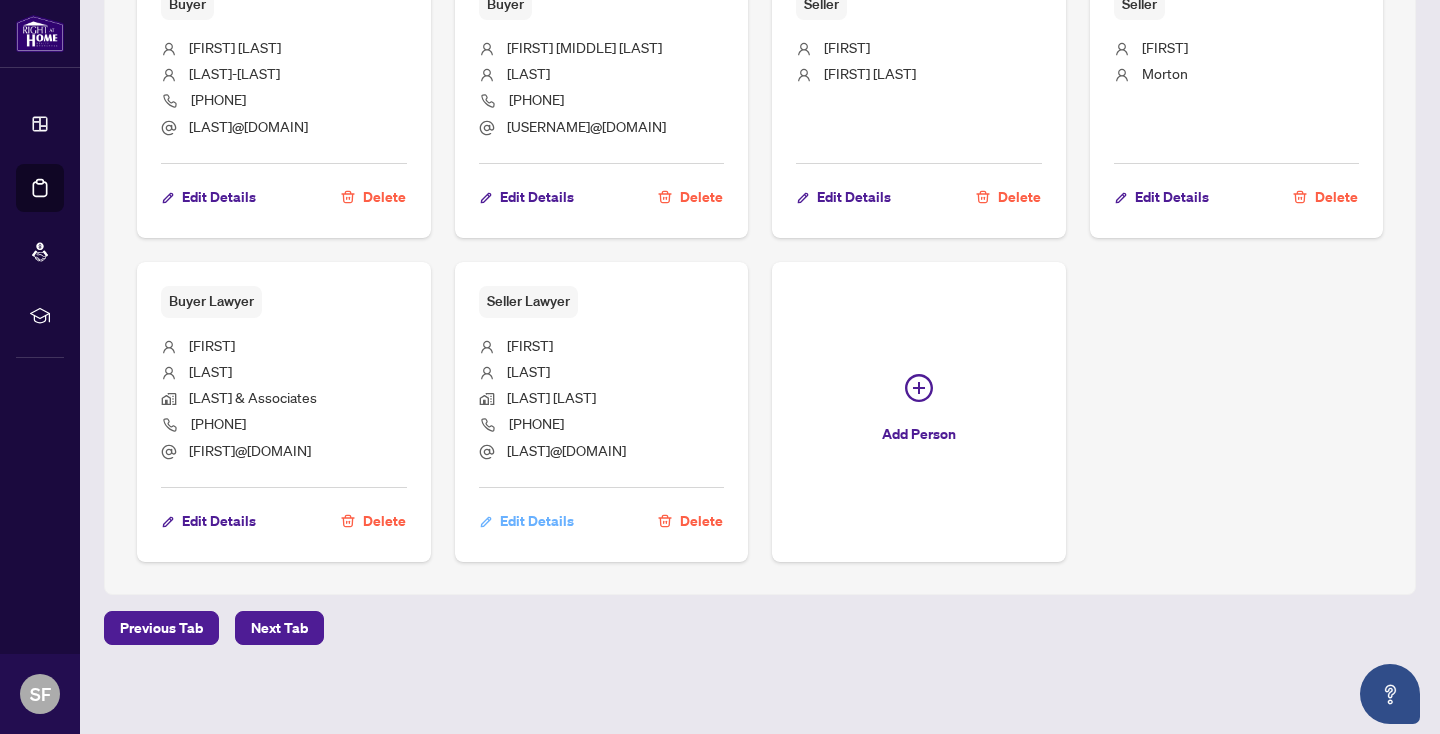 click on "Edit Details" at bounding box center [537, 521] 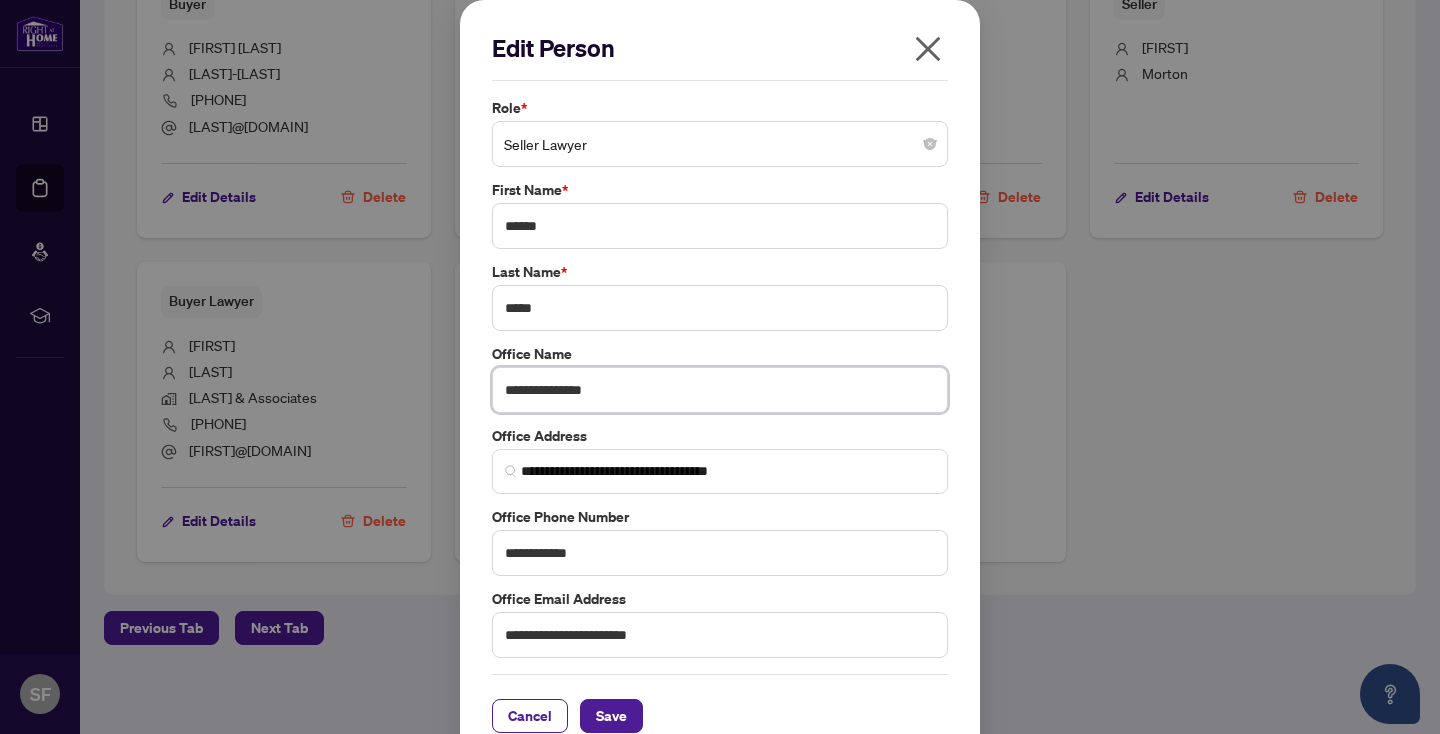 click on "**********" at bounding box center (720, 390) 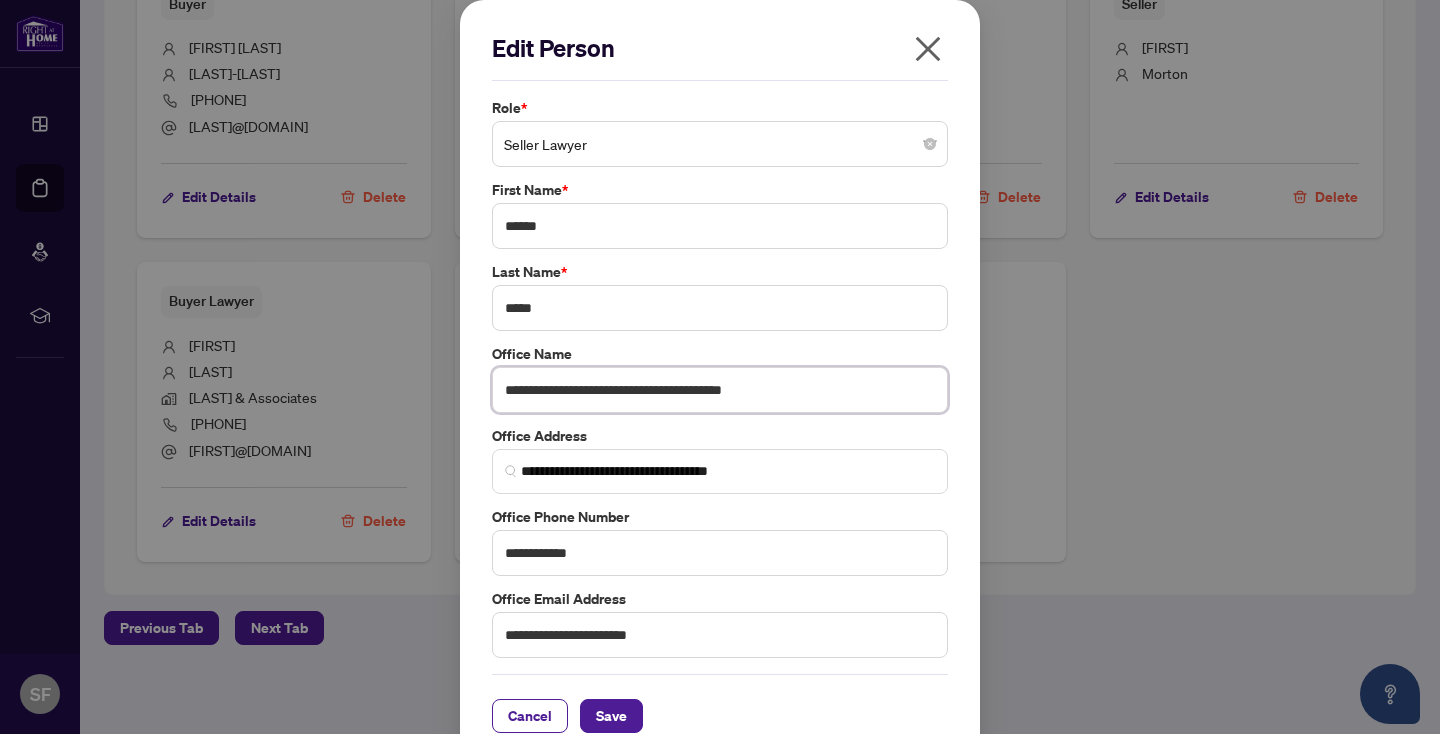 click on "**********" at bounding box center [720, 390] 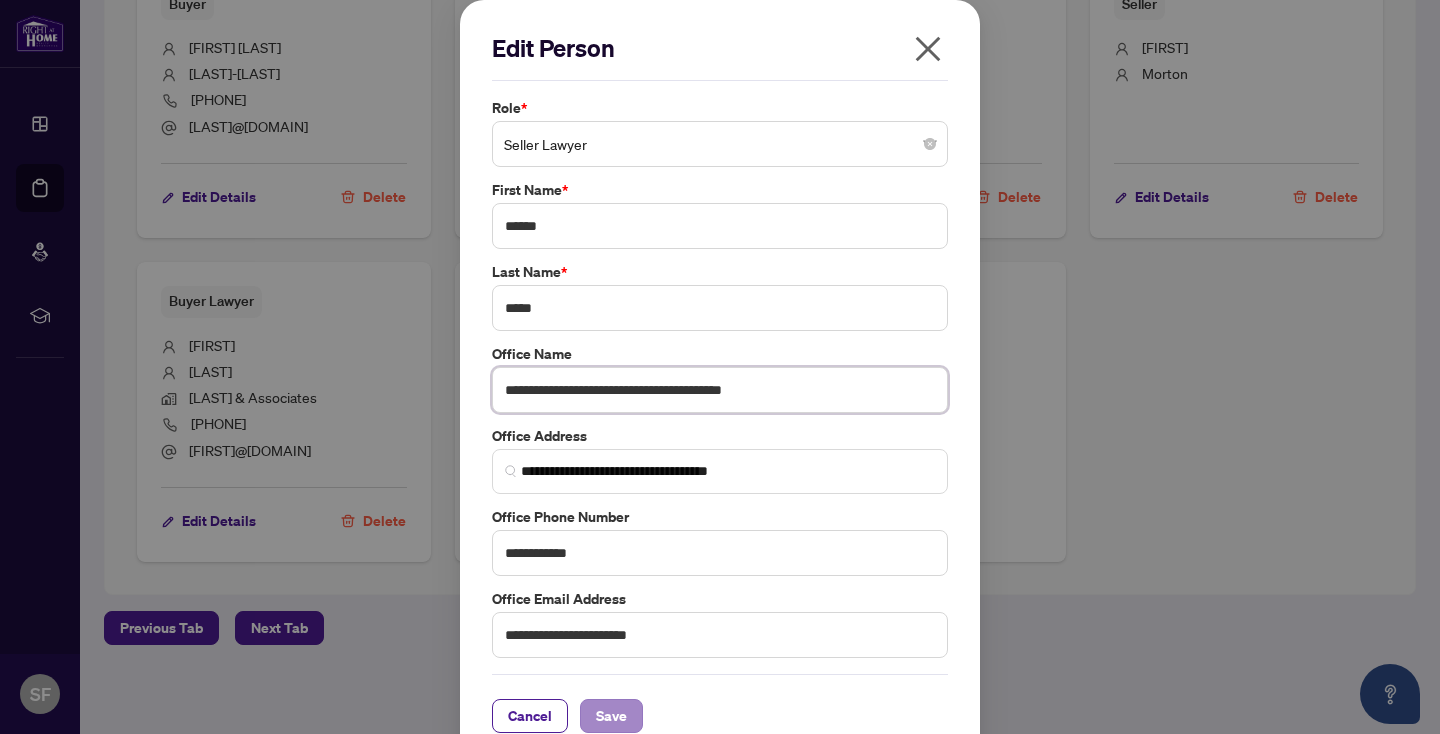 type on "**********" 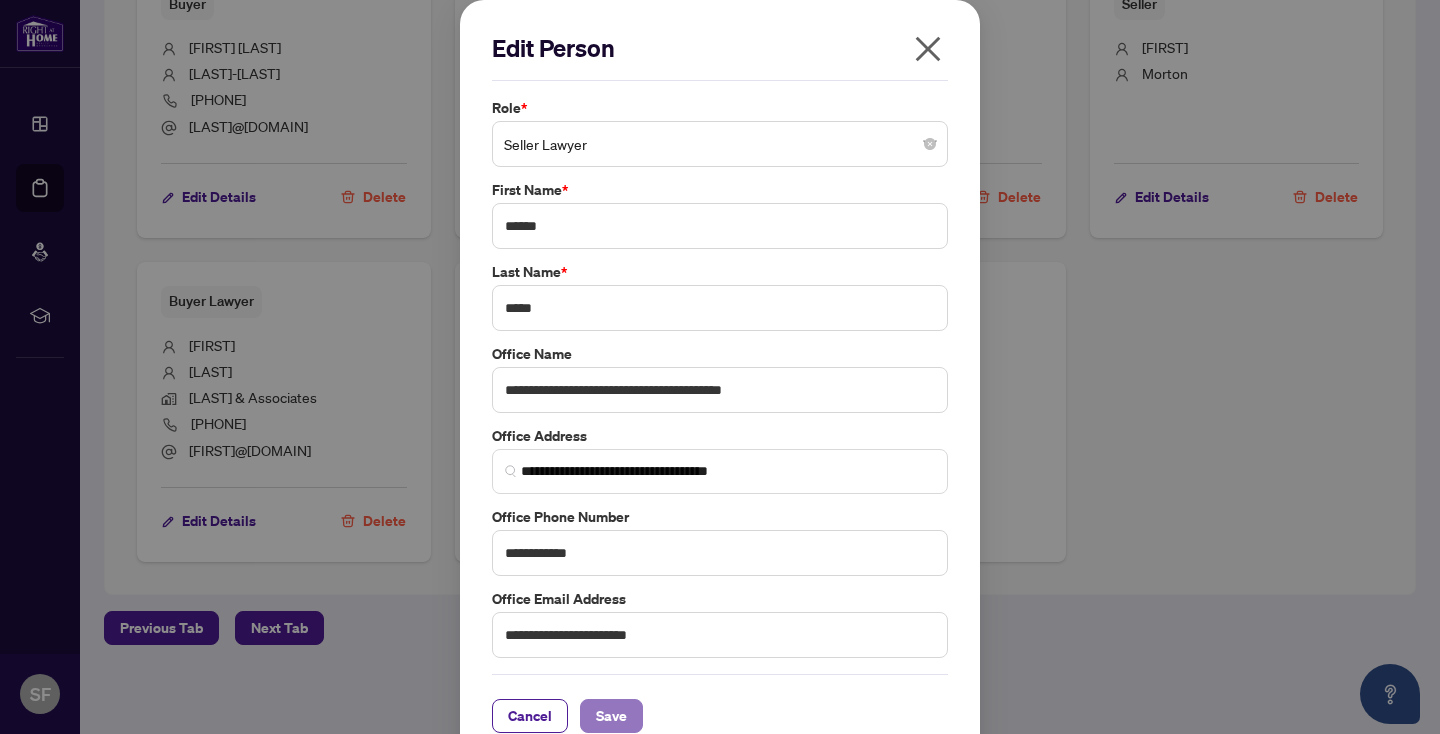click on "Save" at bounding box center (611, 716) 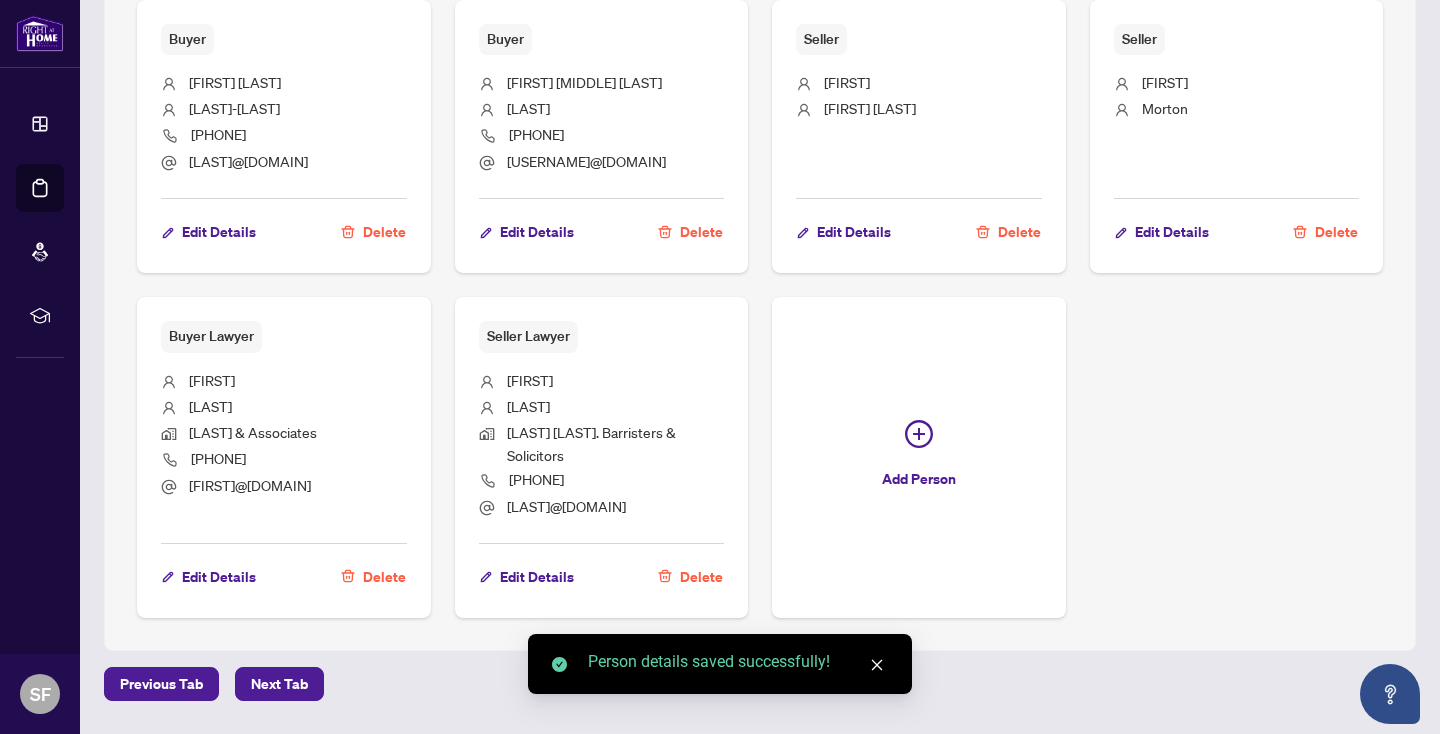 scroll, scrollTop: 1670, scrollLeft: 0, axis: vertical 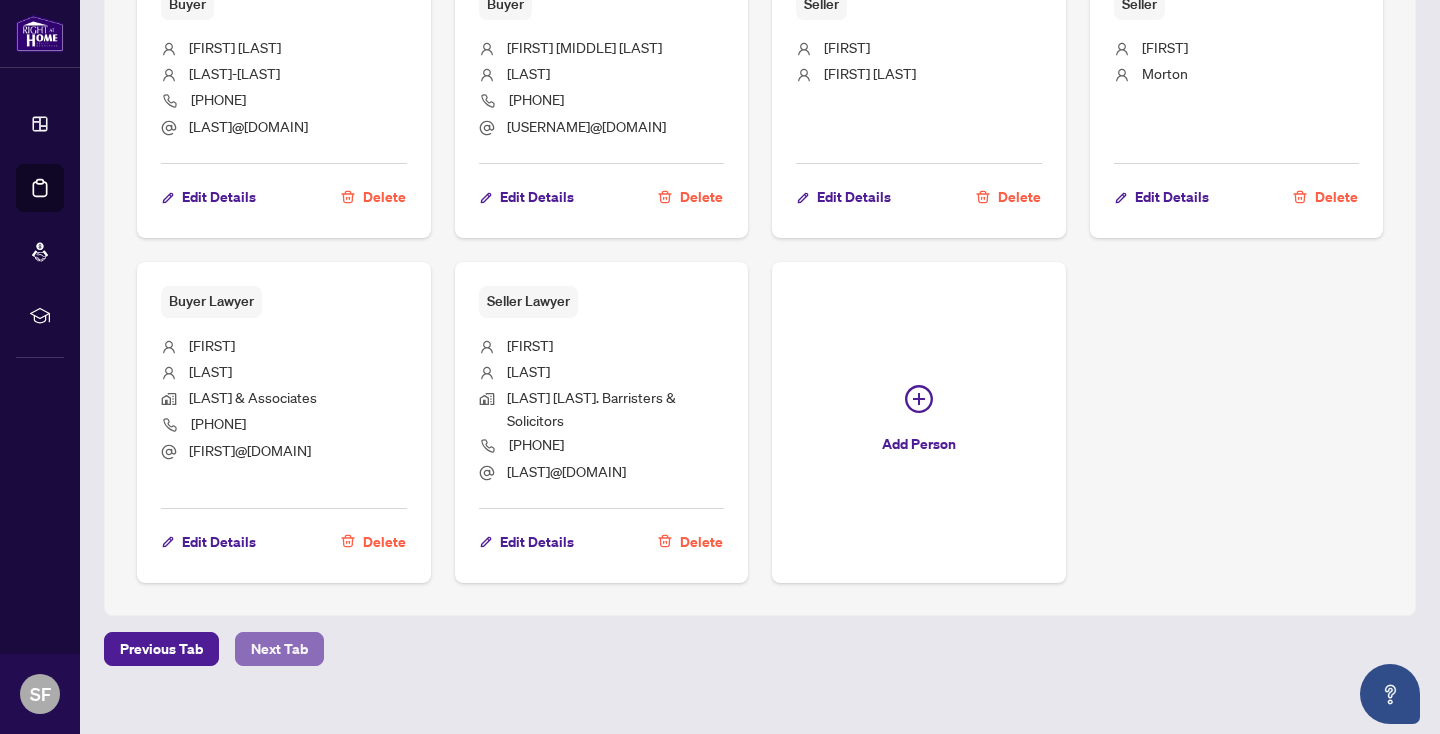 click on "Next Tab" at bounding box center [279, 649] 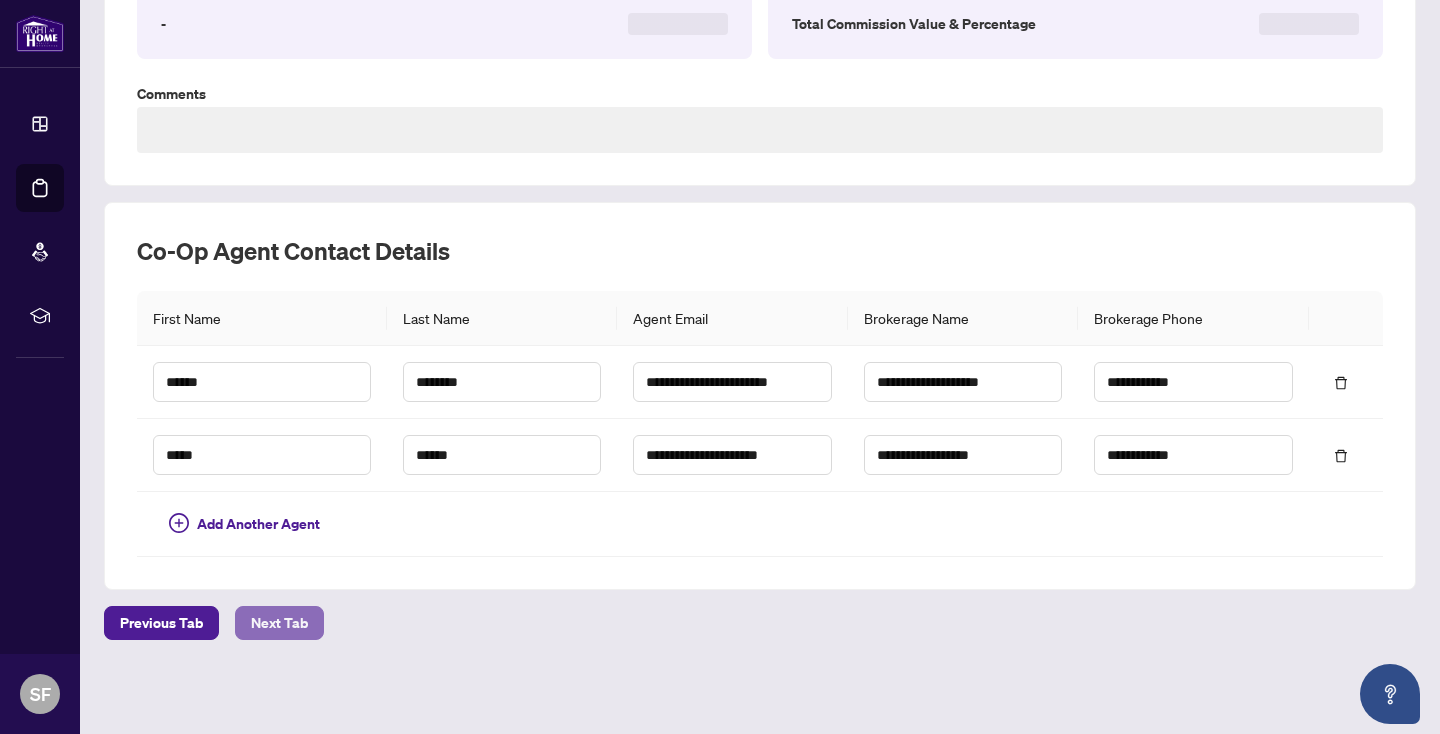 scroll, scrollTop: 0, scrollLeft: 0, axis: both 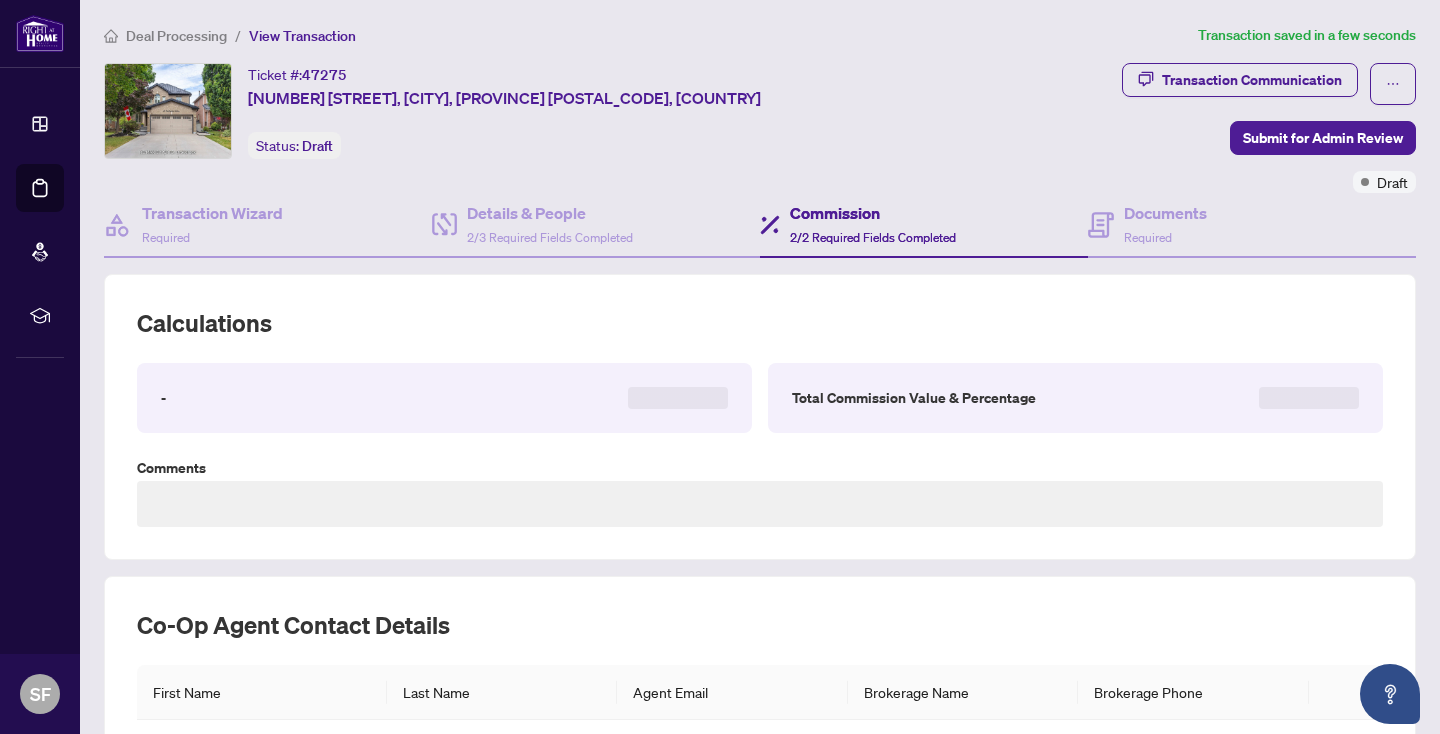 type on "**********" 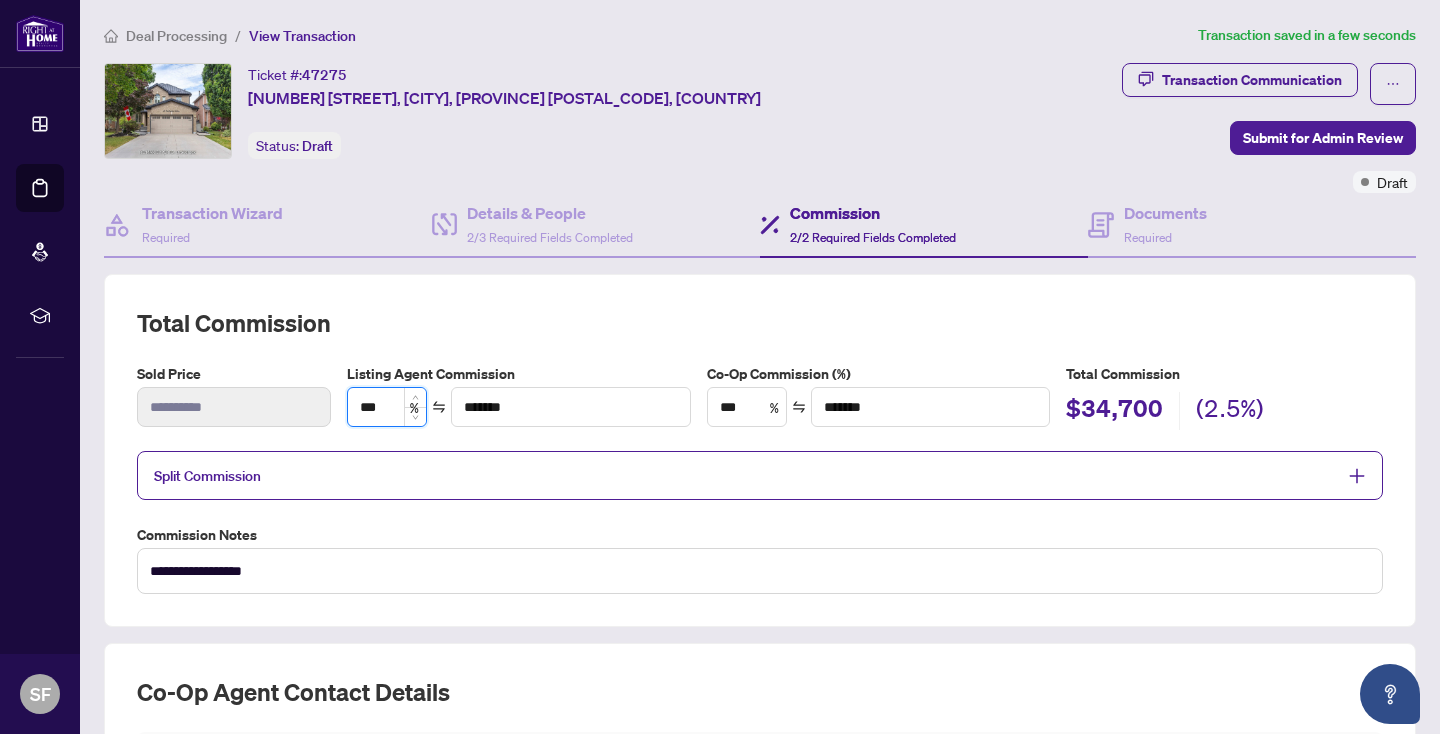 click on "***" at bounding box center [387, 407] 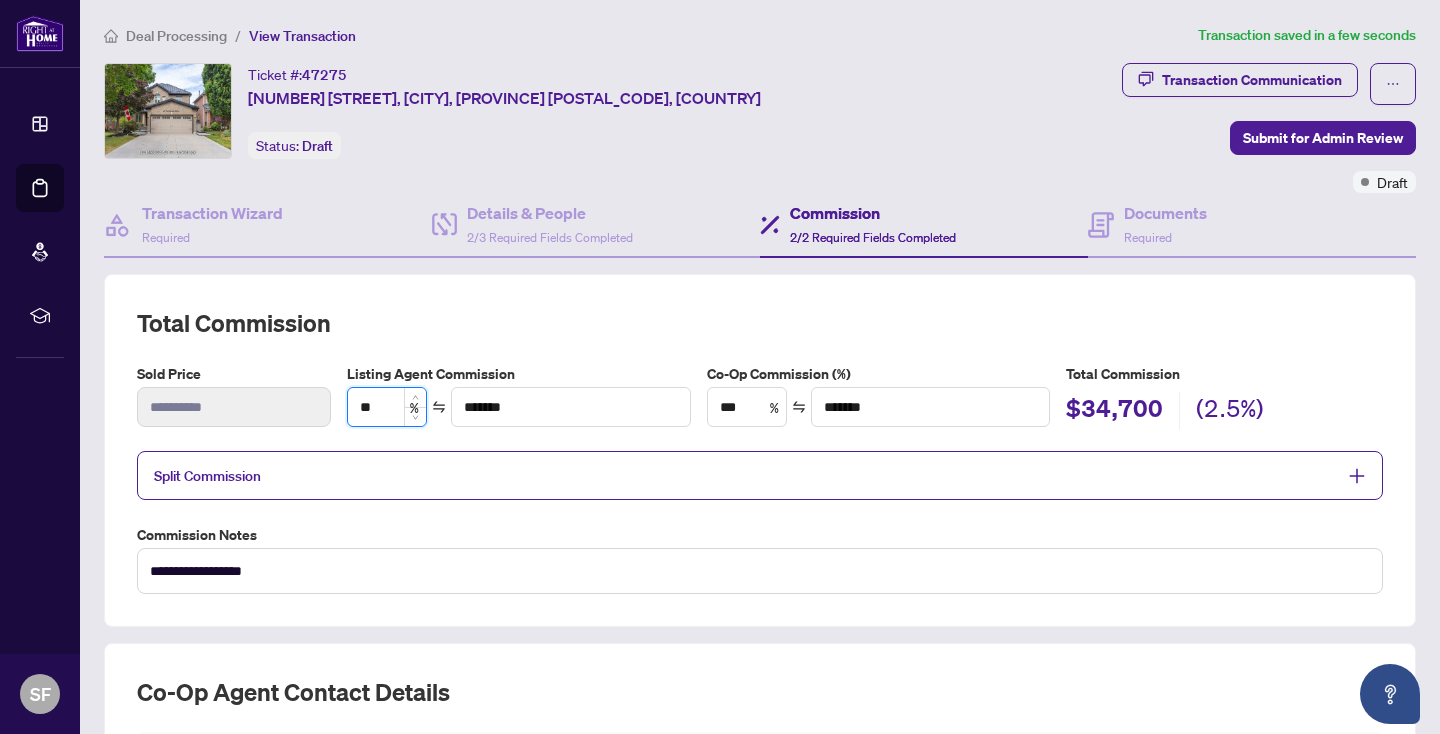 type on "*******" 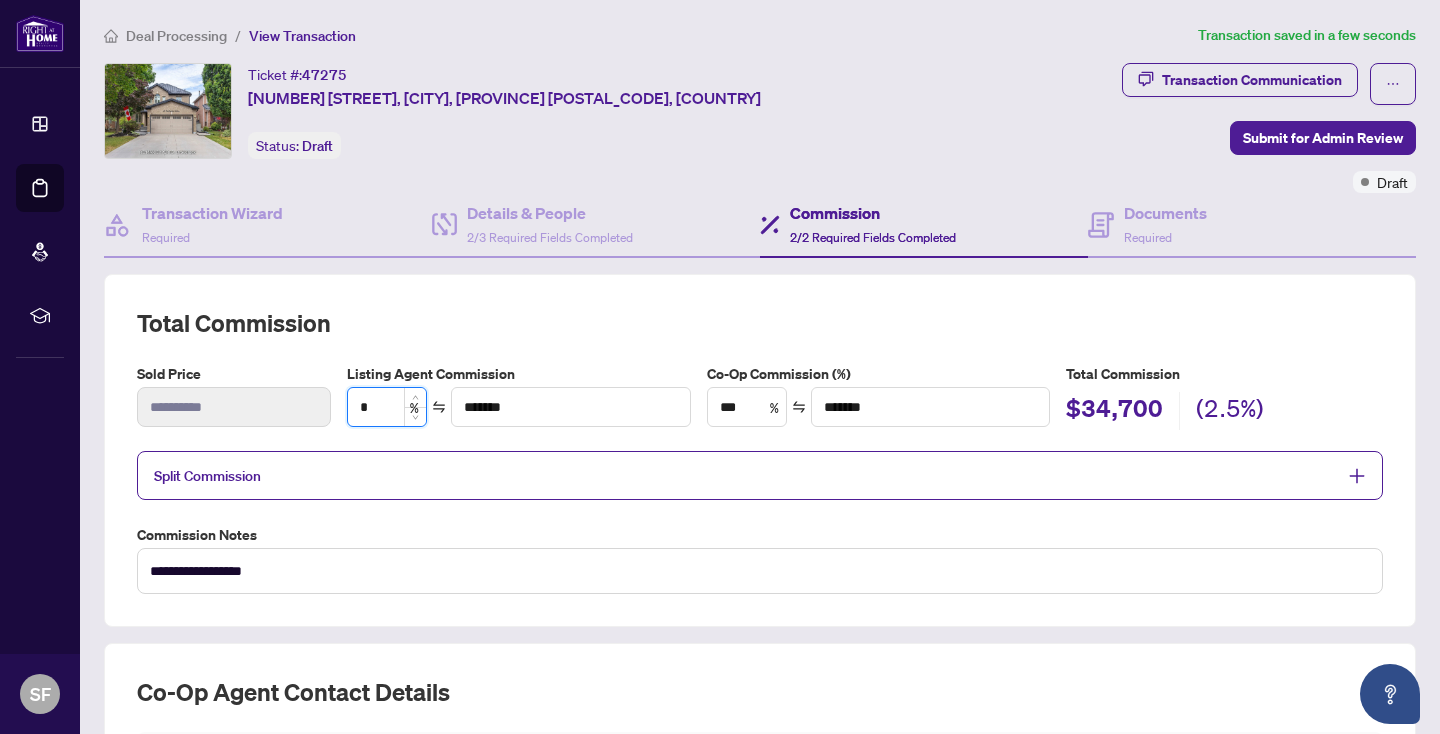 type on "*" 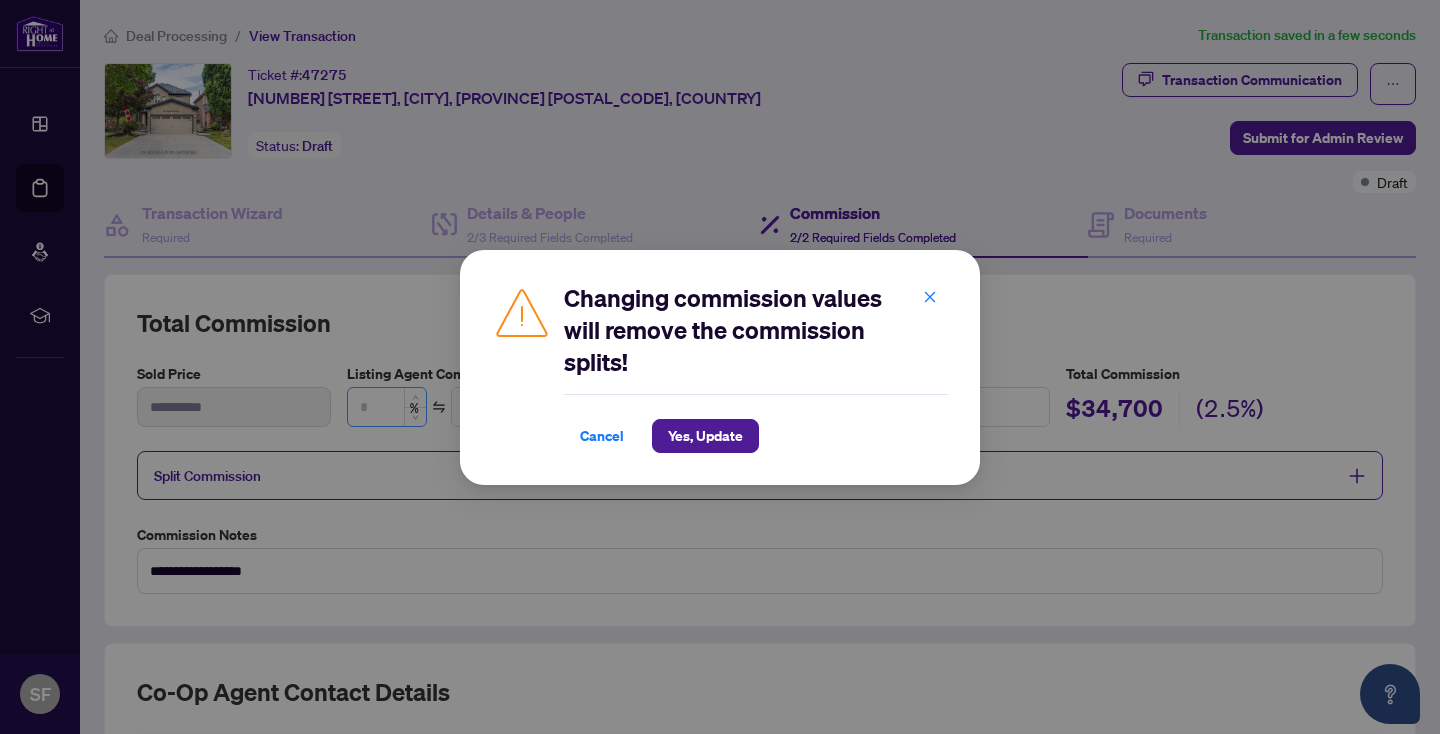 type on "*" 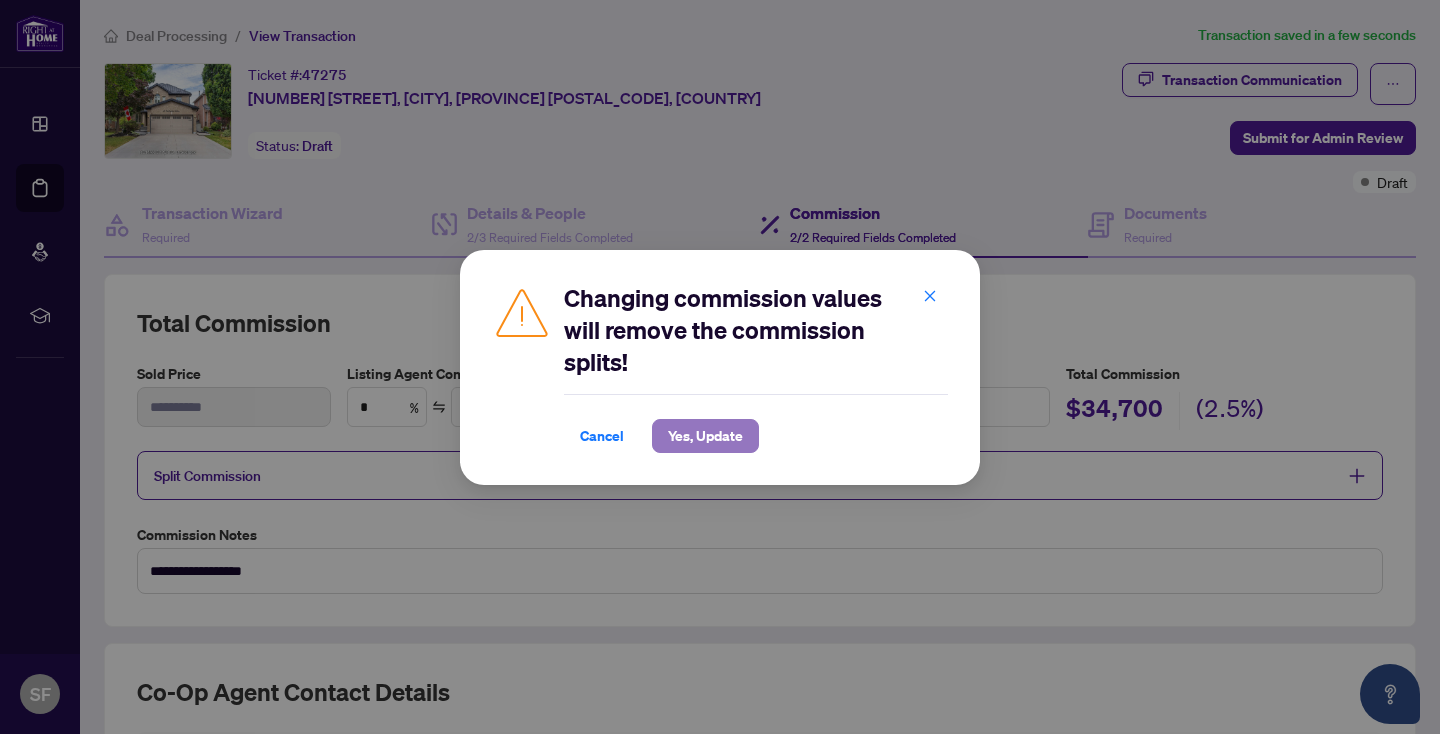 click on "Yes, Update" at bounding box center (705, 436) 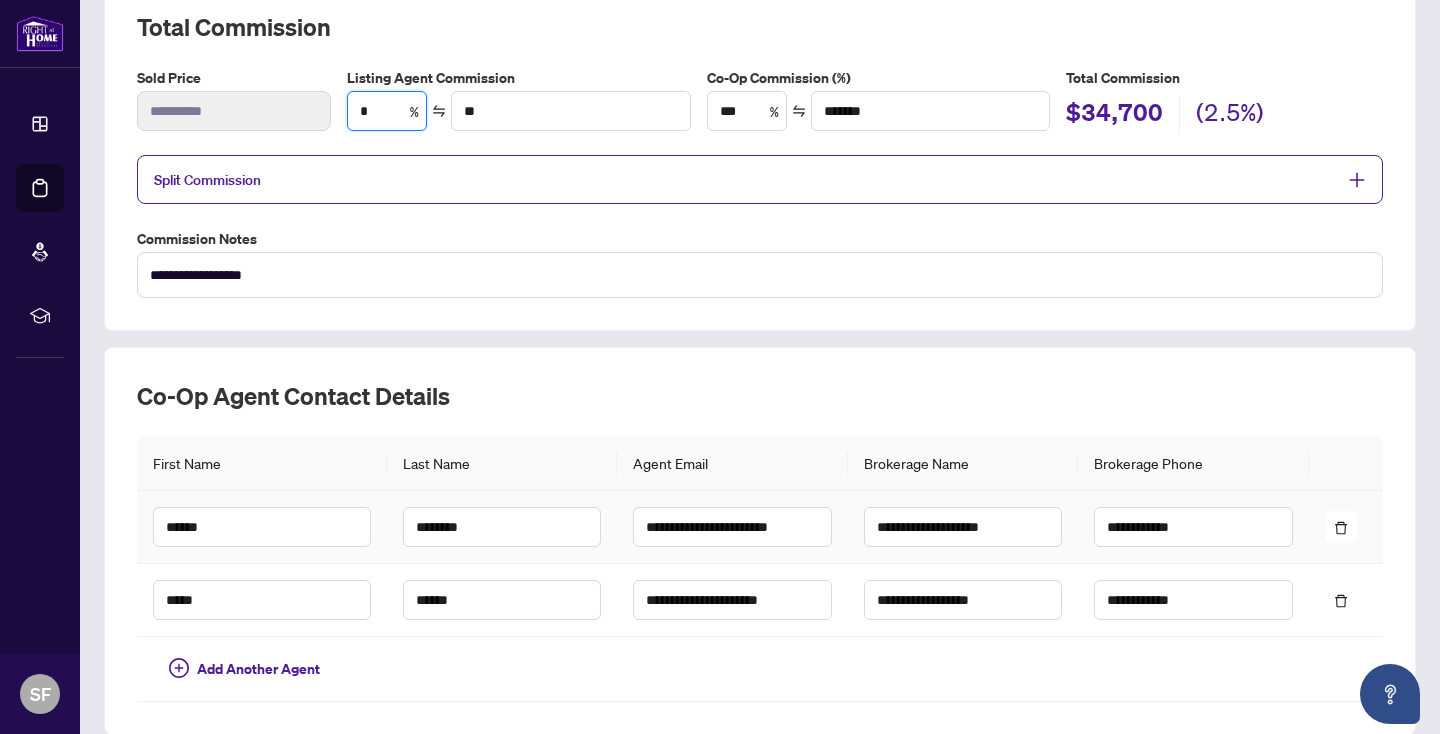 scroll, scrollTop: 439, scrollLeft: 0, axis: vertical 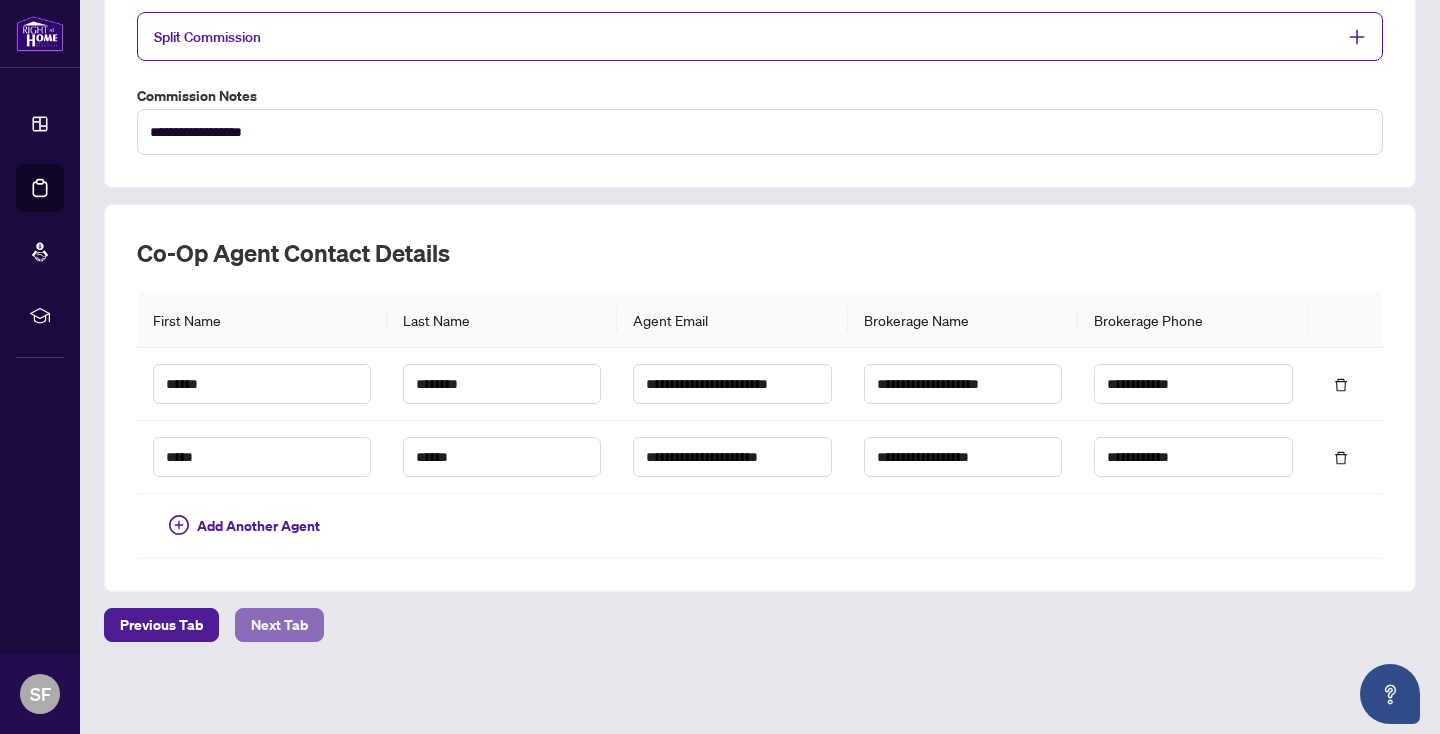click on "Next Tab" at bounding box center [279, 625] 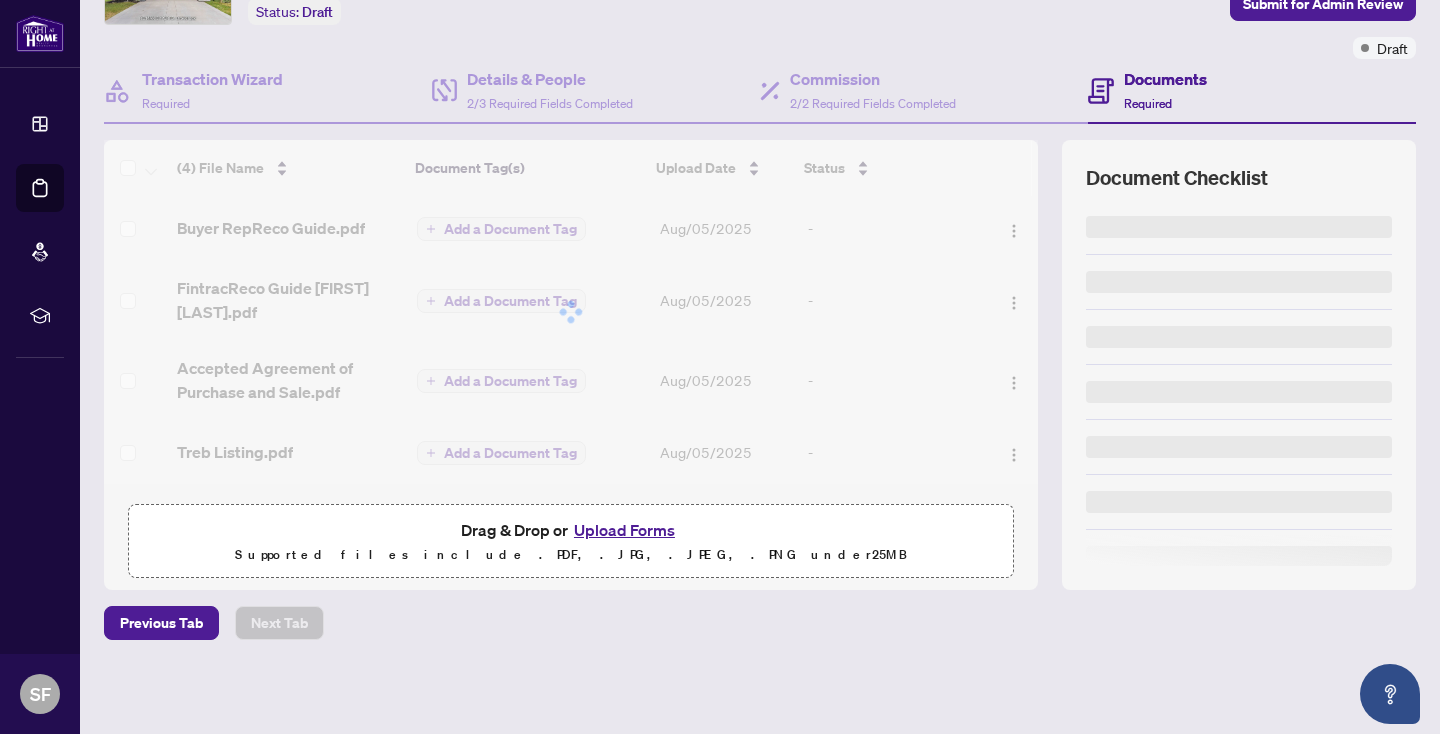 scroll, scrollTop: 0, scrollLeft: 0, axis: both 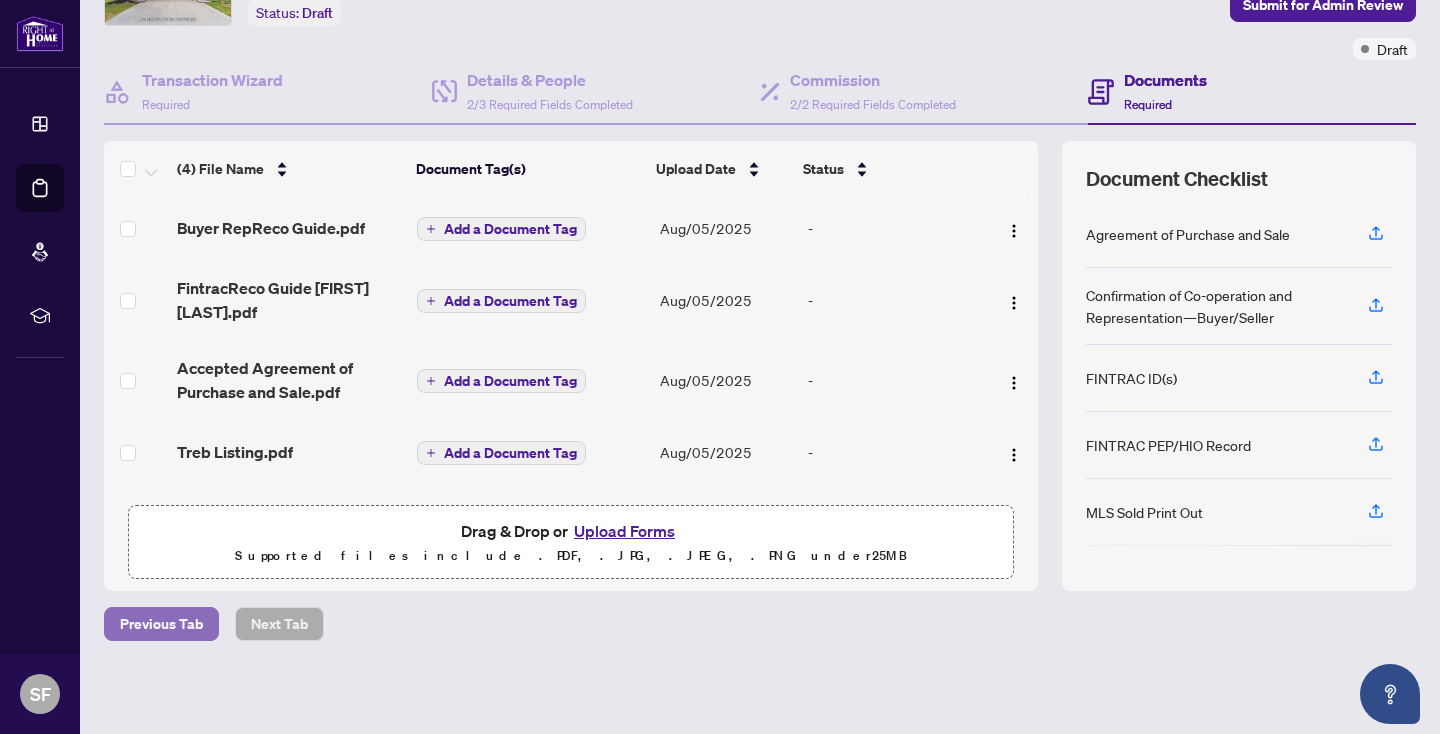 click on "Previous Tab" at bounding box center [161, 624] 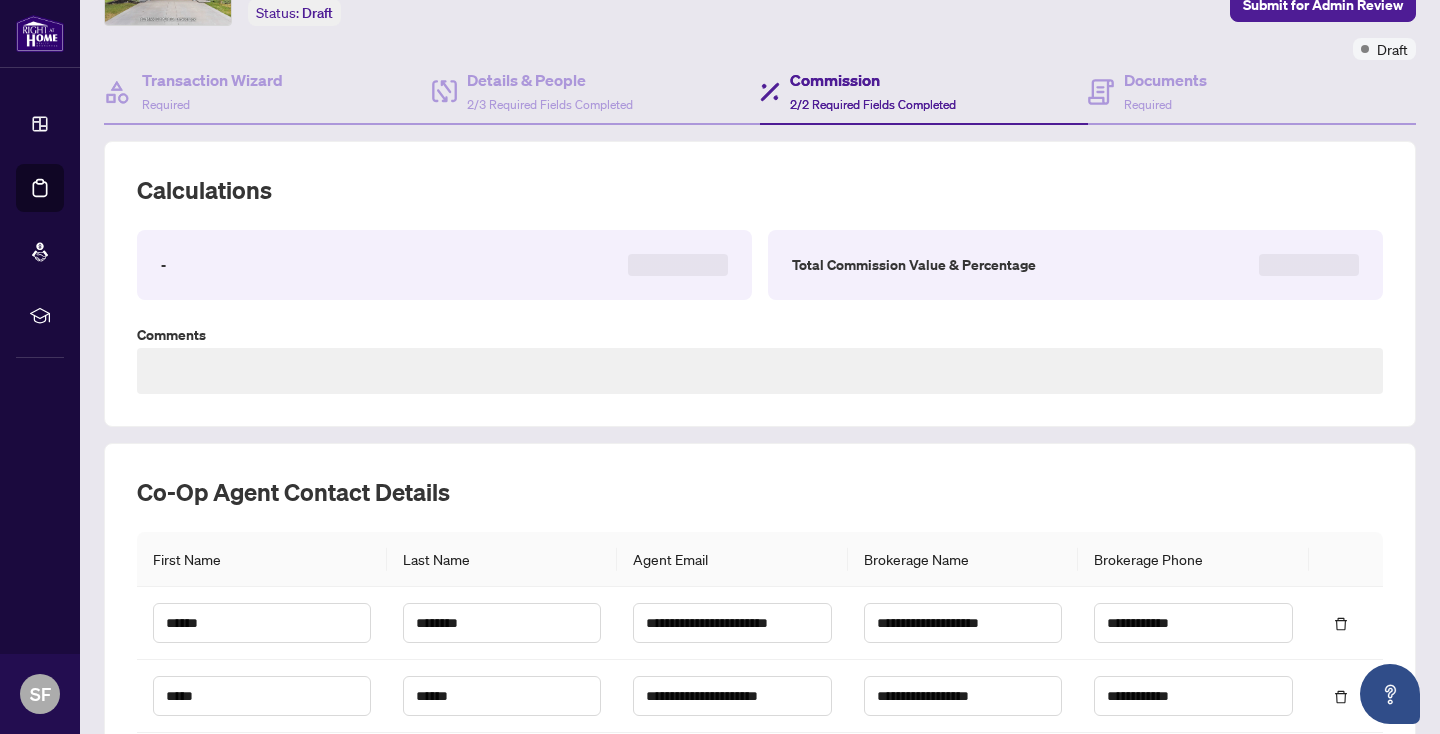 scroll, scrollTop: 0, scrollLeft: 0, axis: both 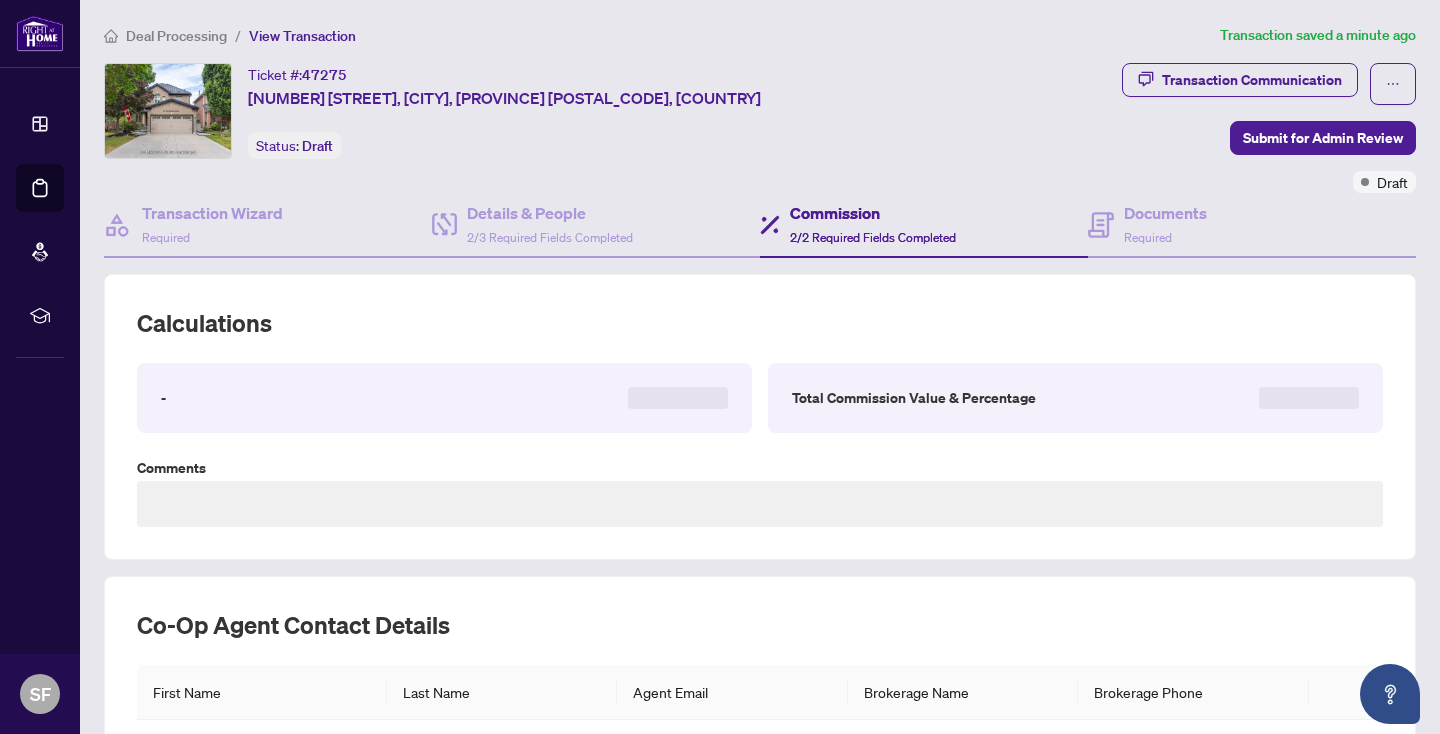 type on "**********" 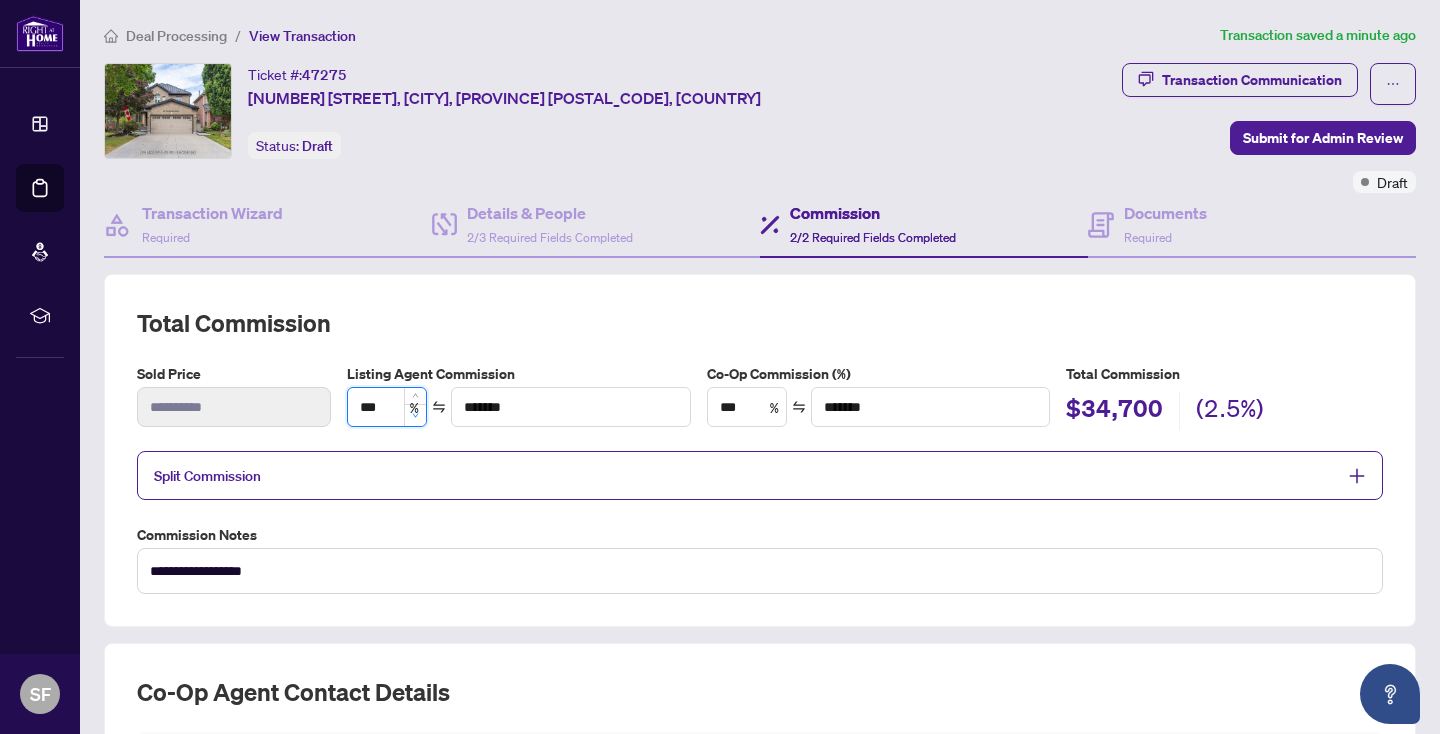 type on "***" 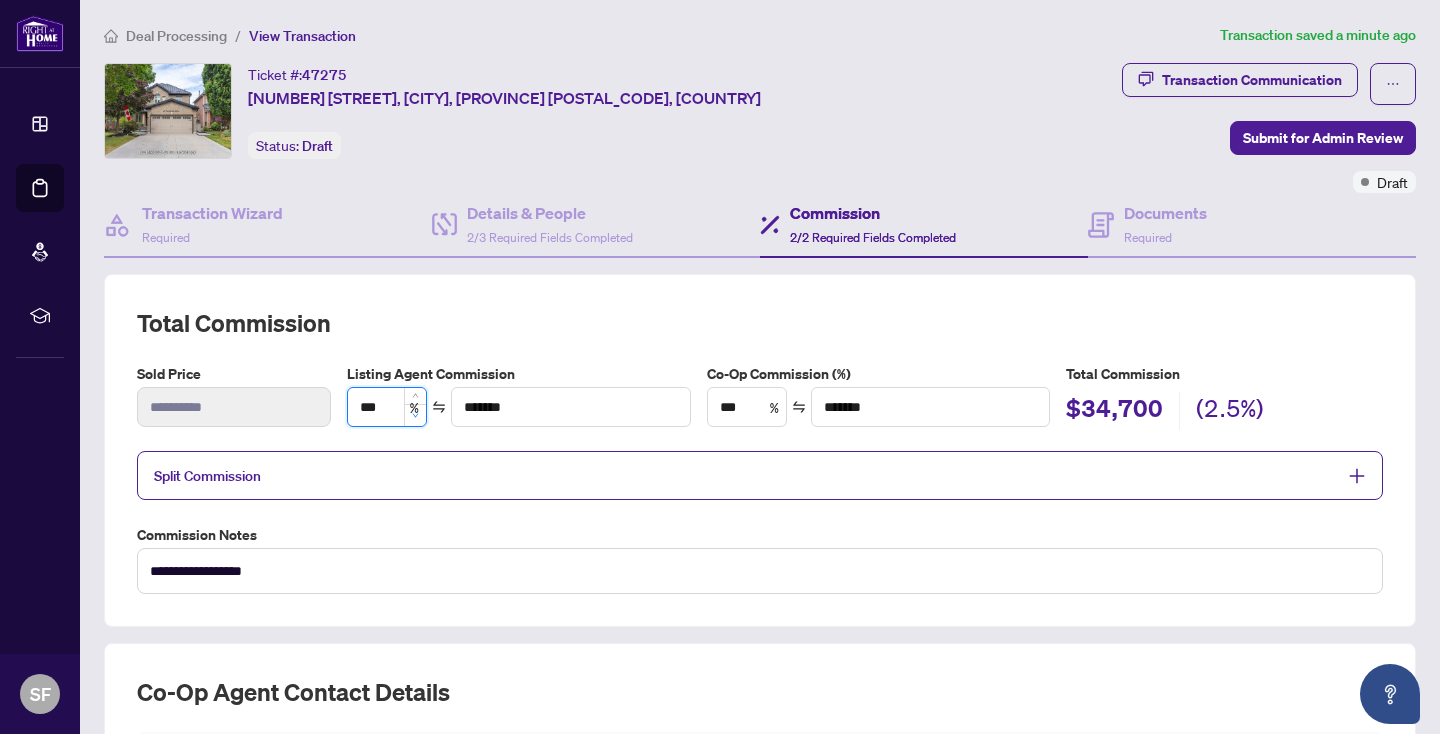 type on "*******" 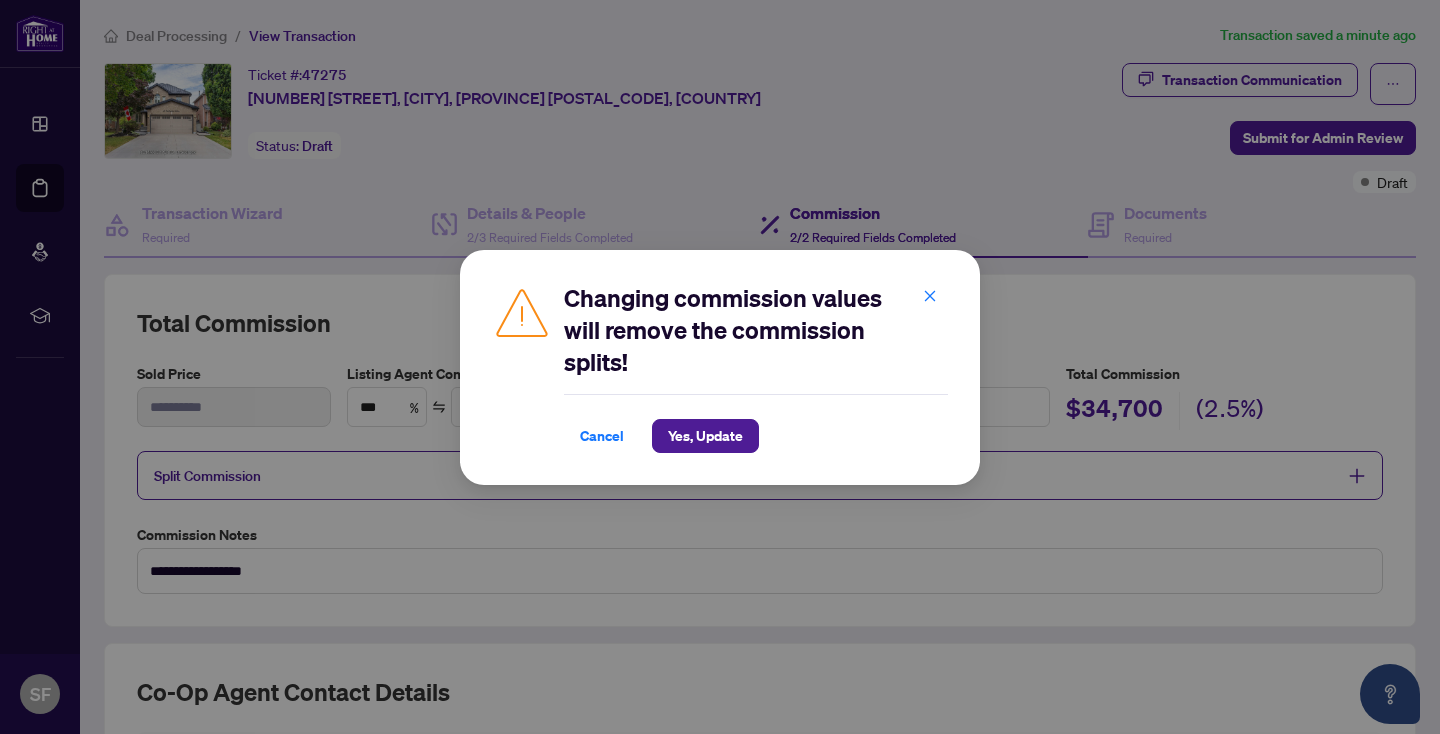 click on "Changing commission values will remove the commission splits! Cancel Yes, Update Cancel OK" at bounding box center [720, 367] 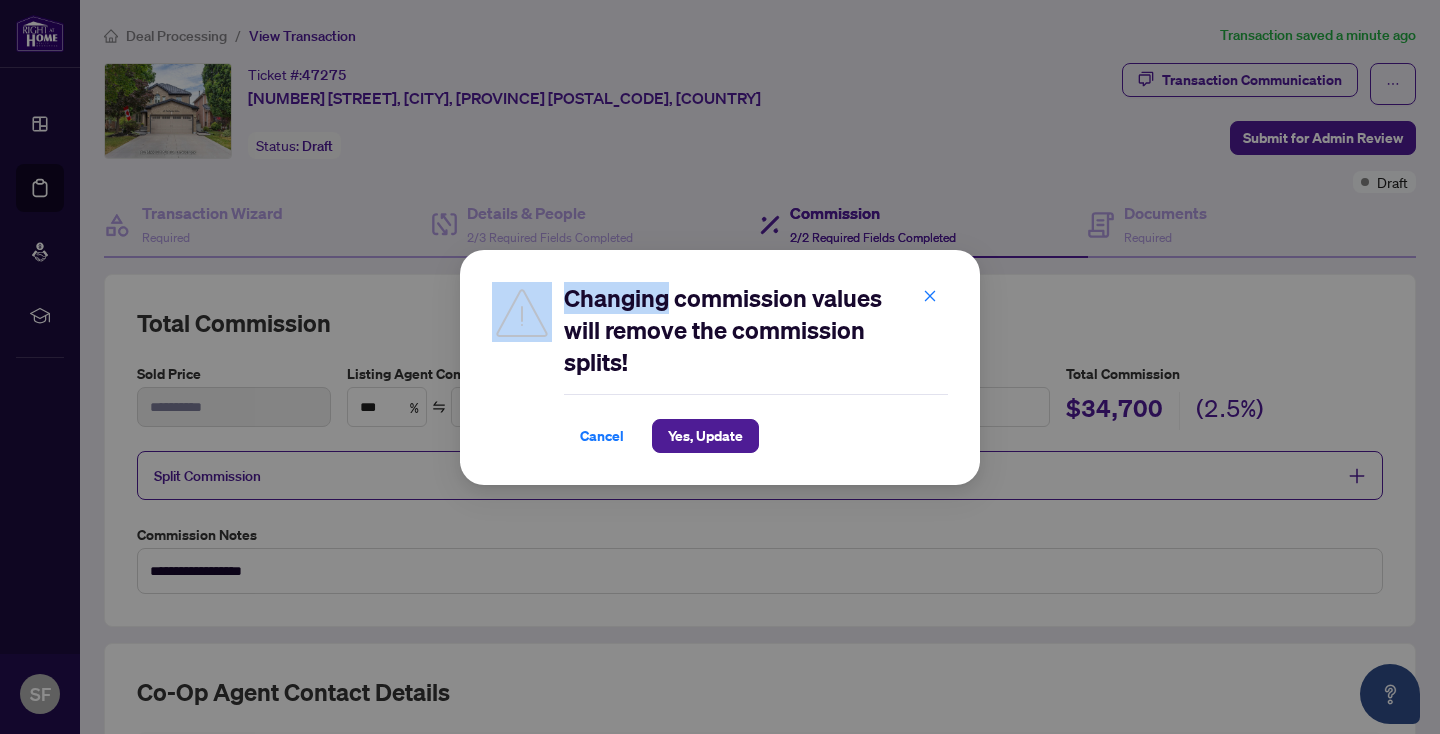 click on "Changing commission values will remove the commission splits! Cancel Yes, Update Cancel OK" at bounding box center [720, 367] 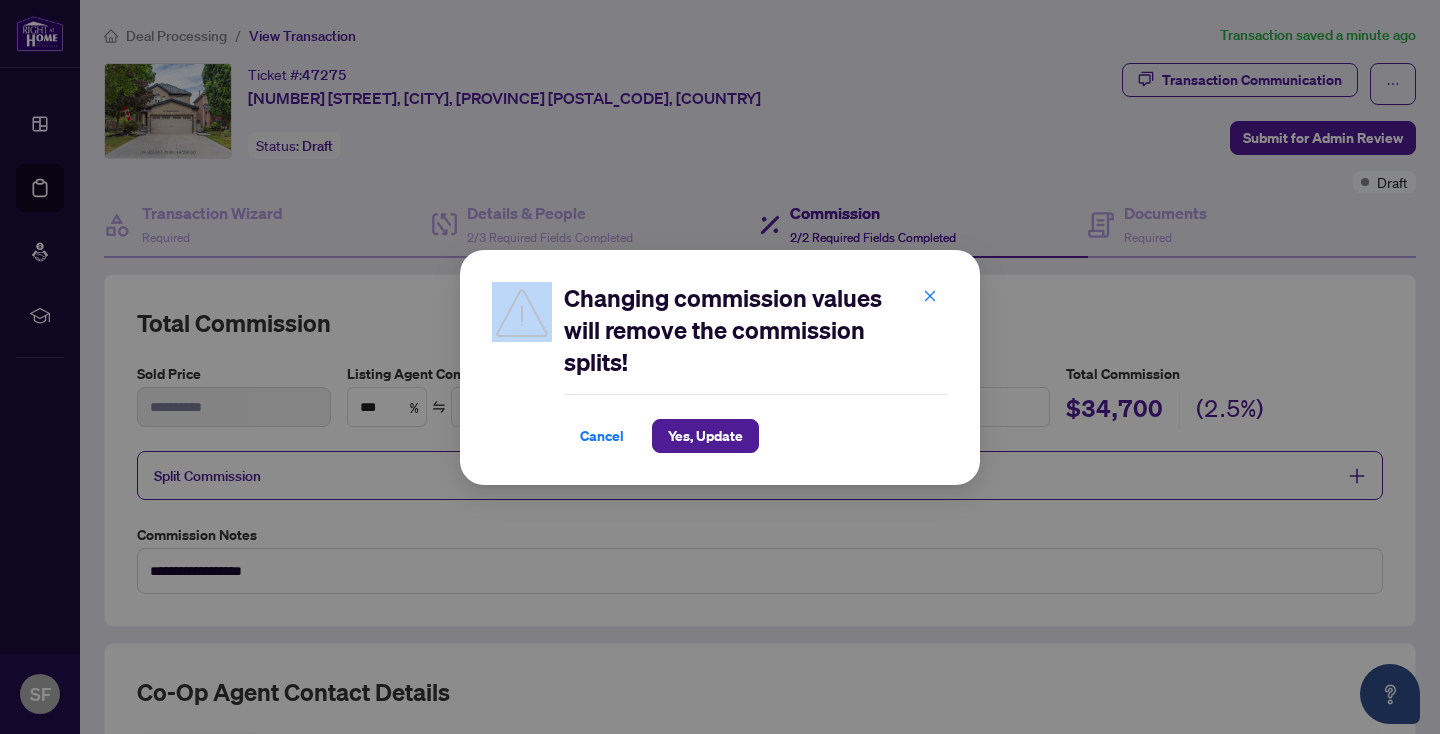 click on "Changing commission values will remove the commission splits! Cancel Yes, Update Cancel OK" at bounding box center (720, 367) 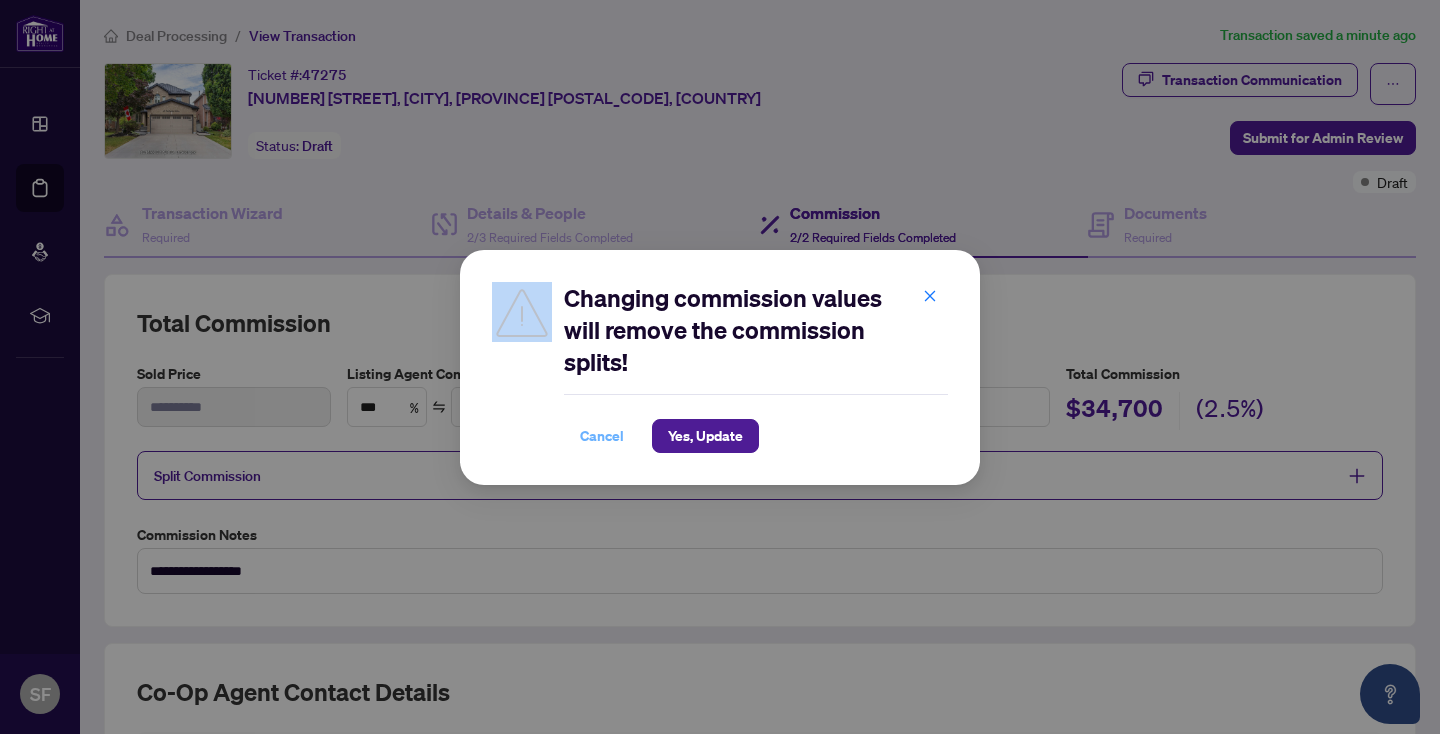 click on "Cancel" at bounding box center [602, 436] 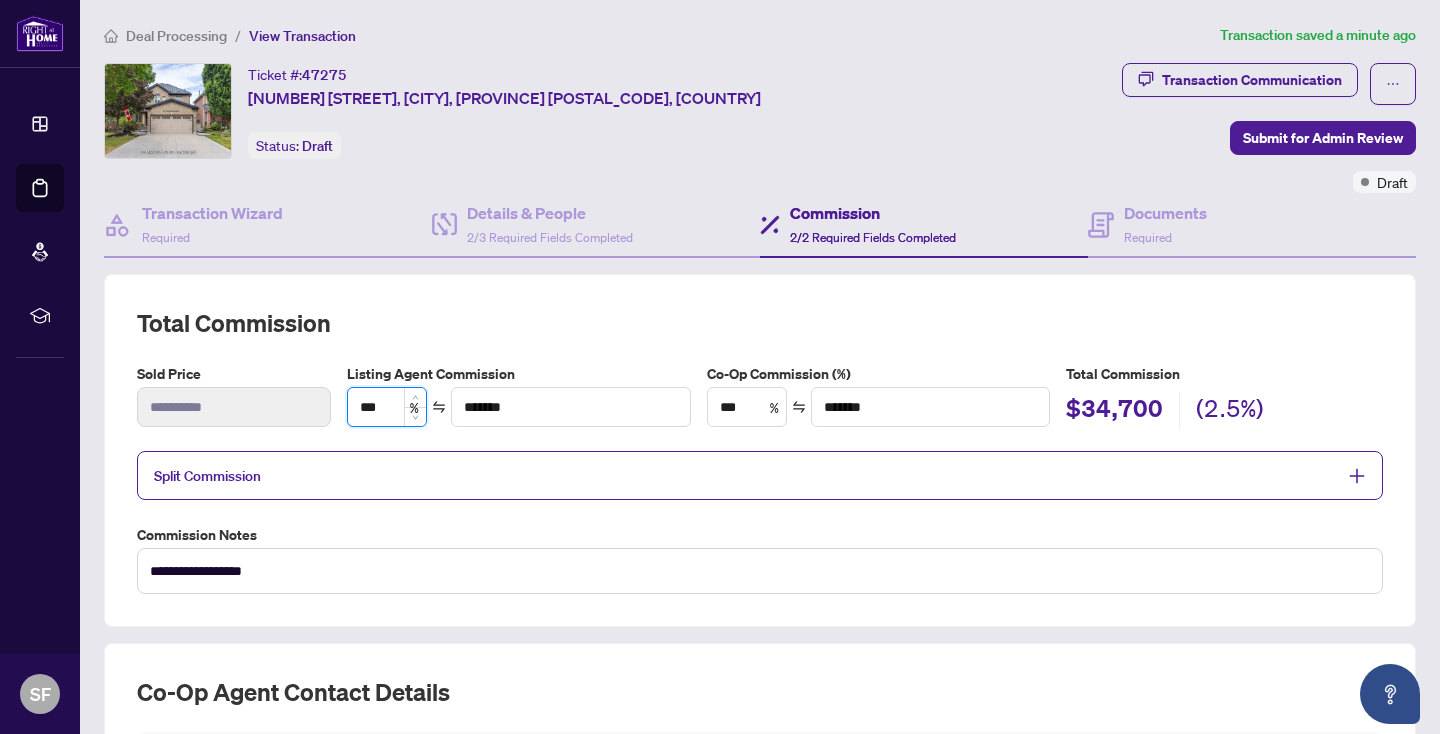click on "***" at bounding box center (387, 407) 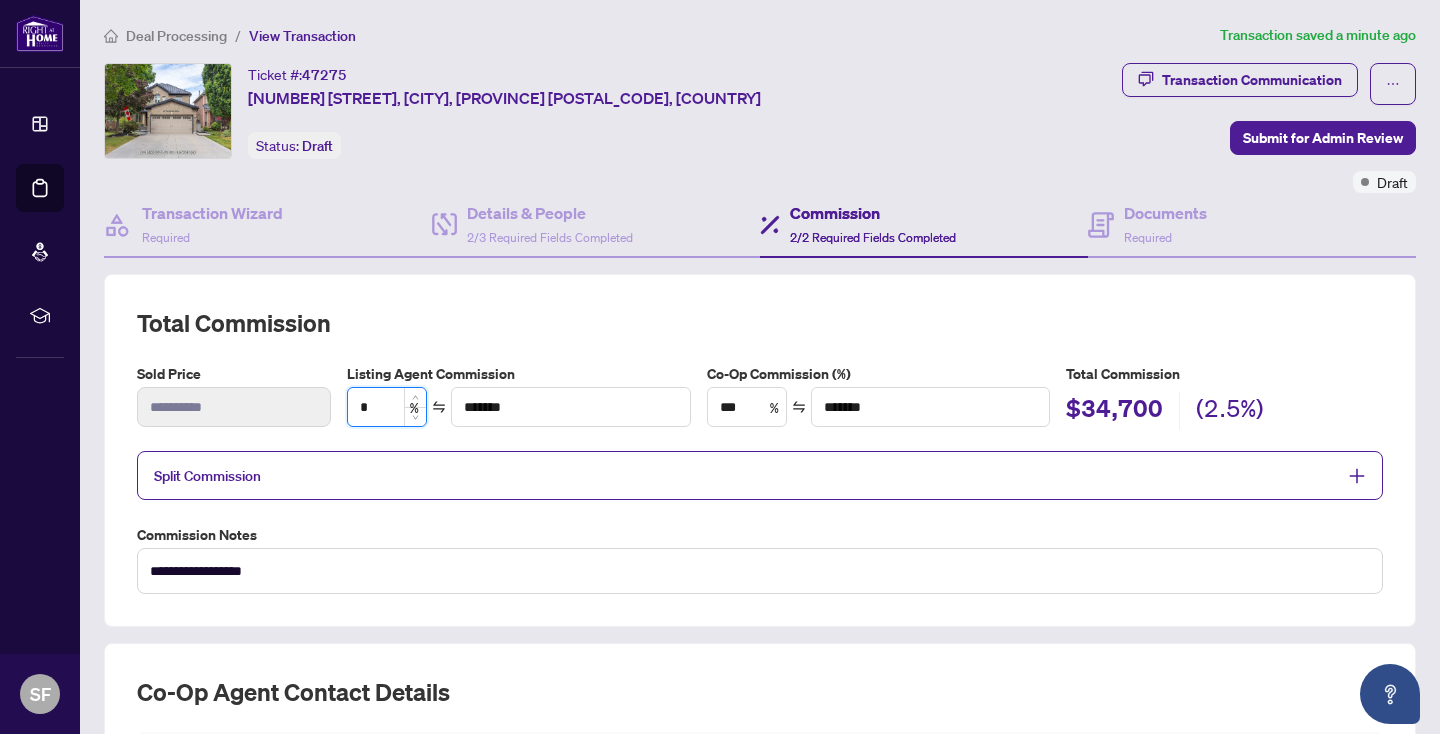 type on "*" 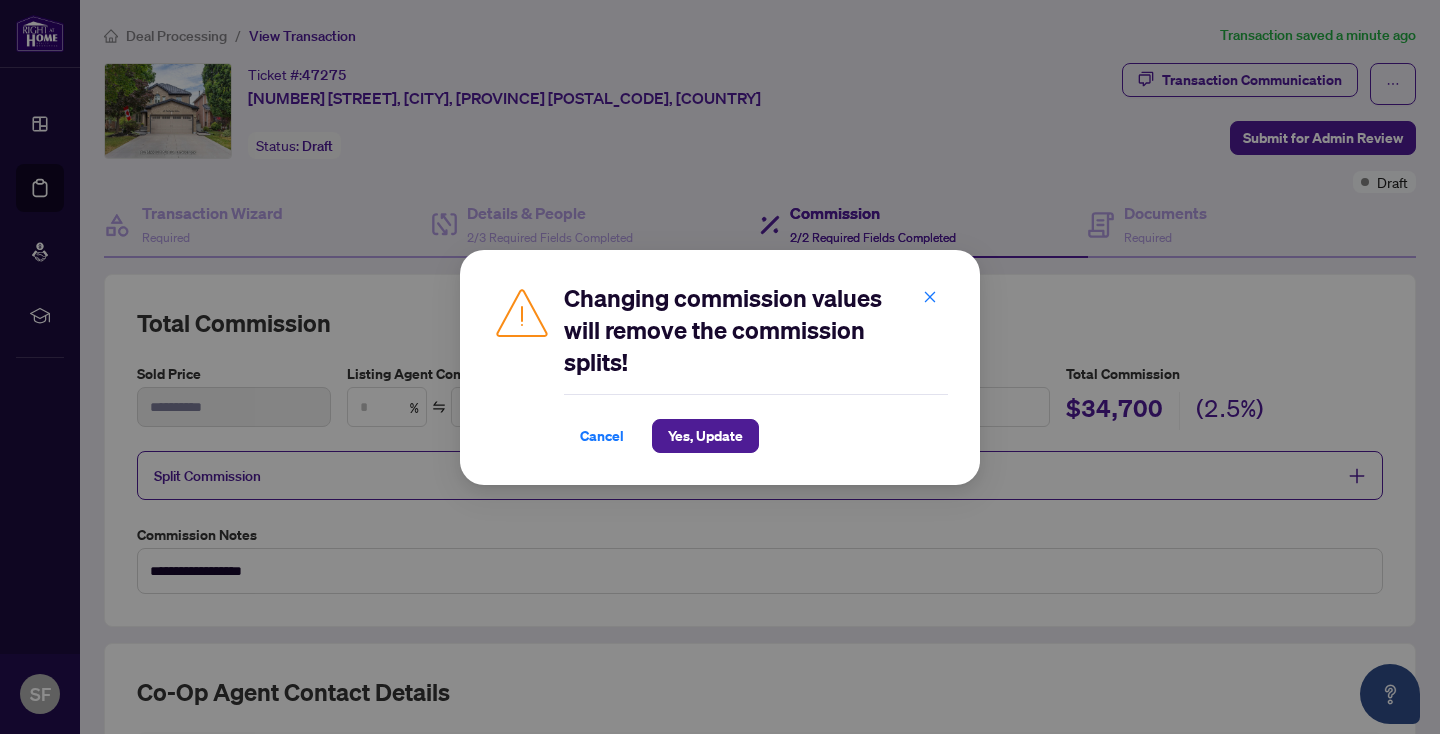 type on "*" 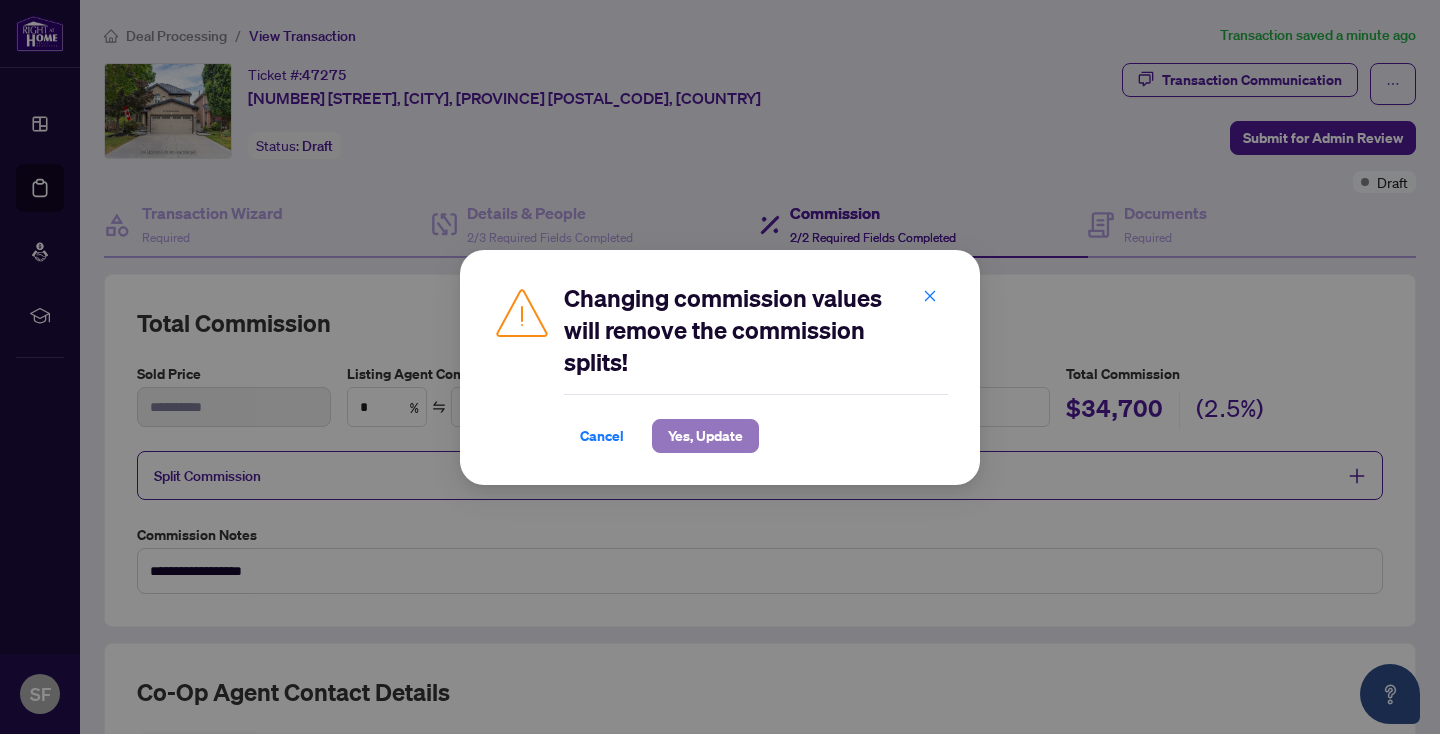 click on "Yes, Update" at bounding box center (705, 436) 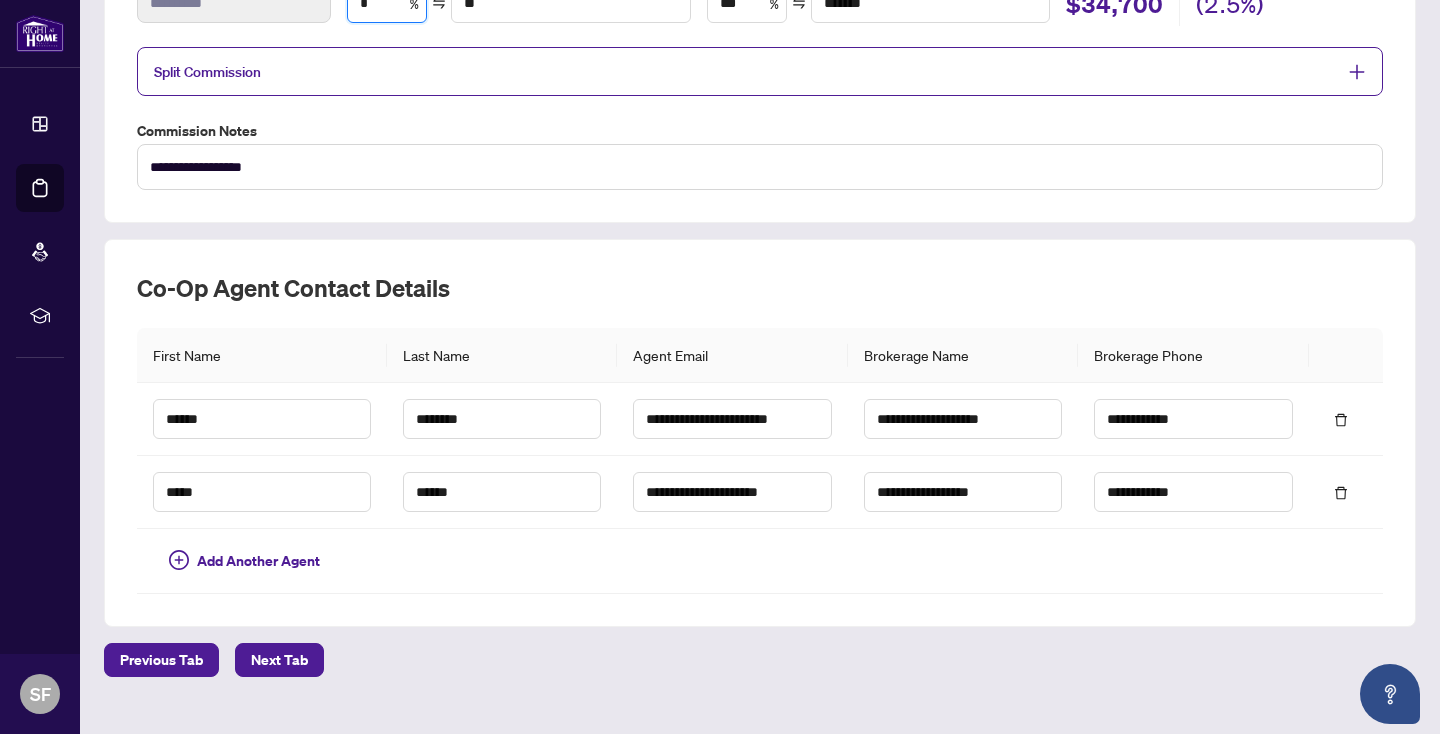 scroll, scrollTop: 439, scrollLeft: 0, axis: vertical 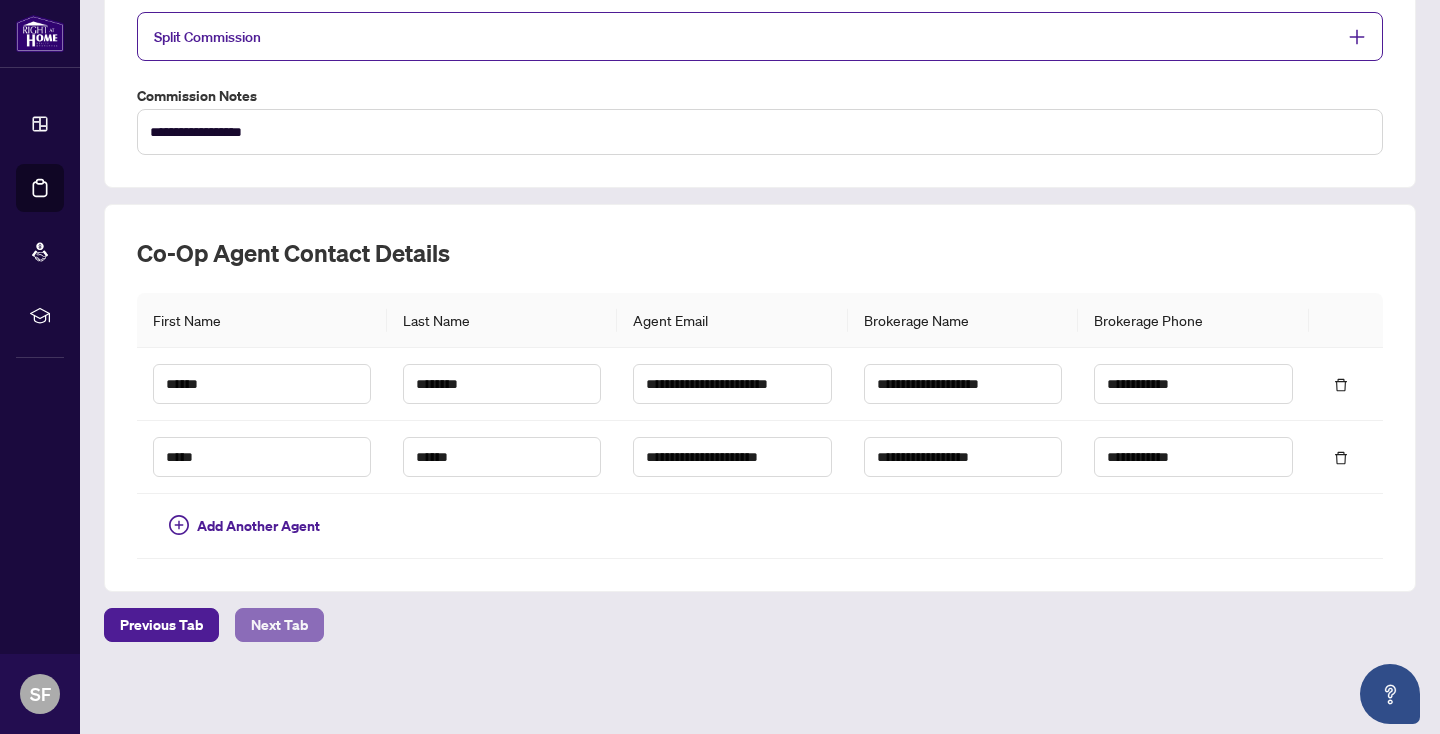 click on "Next Tab" at bounding box center (279, 625) 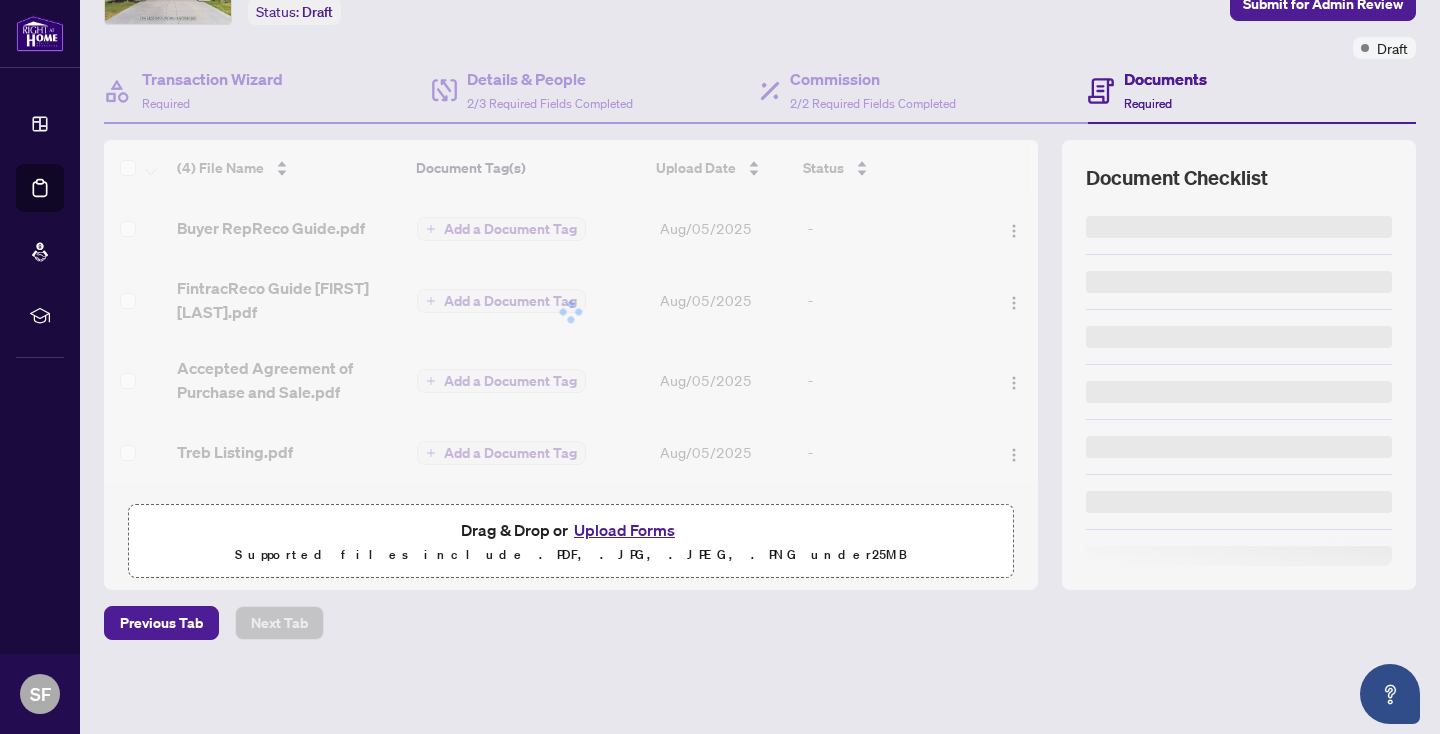 scroll, scrollTop: 0, scrollLeft: 0, axis: both 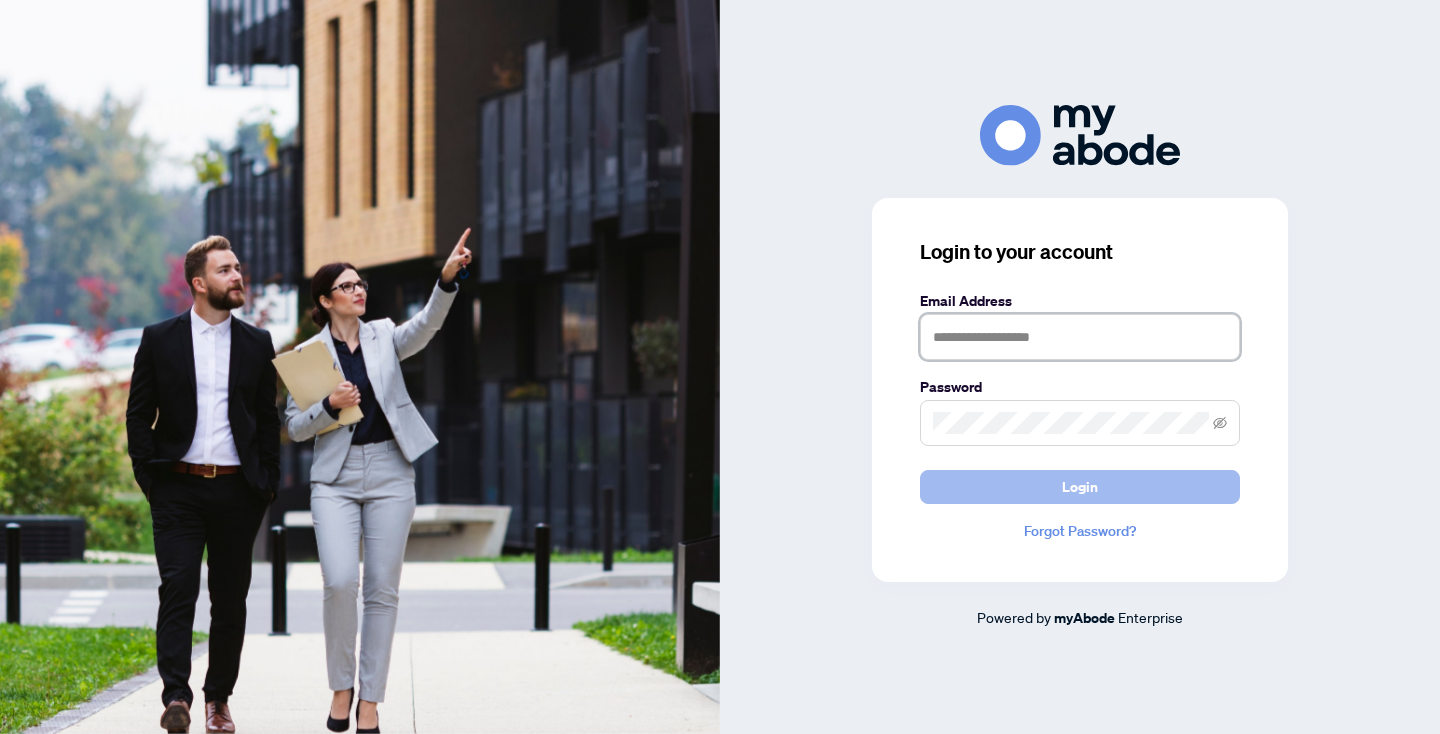 type on "**********" 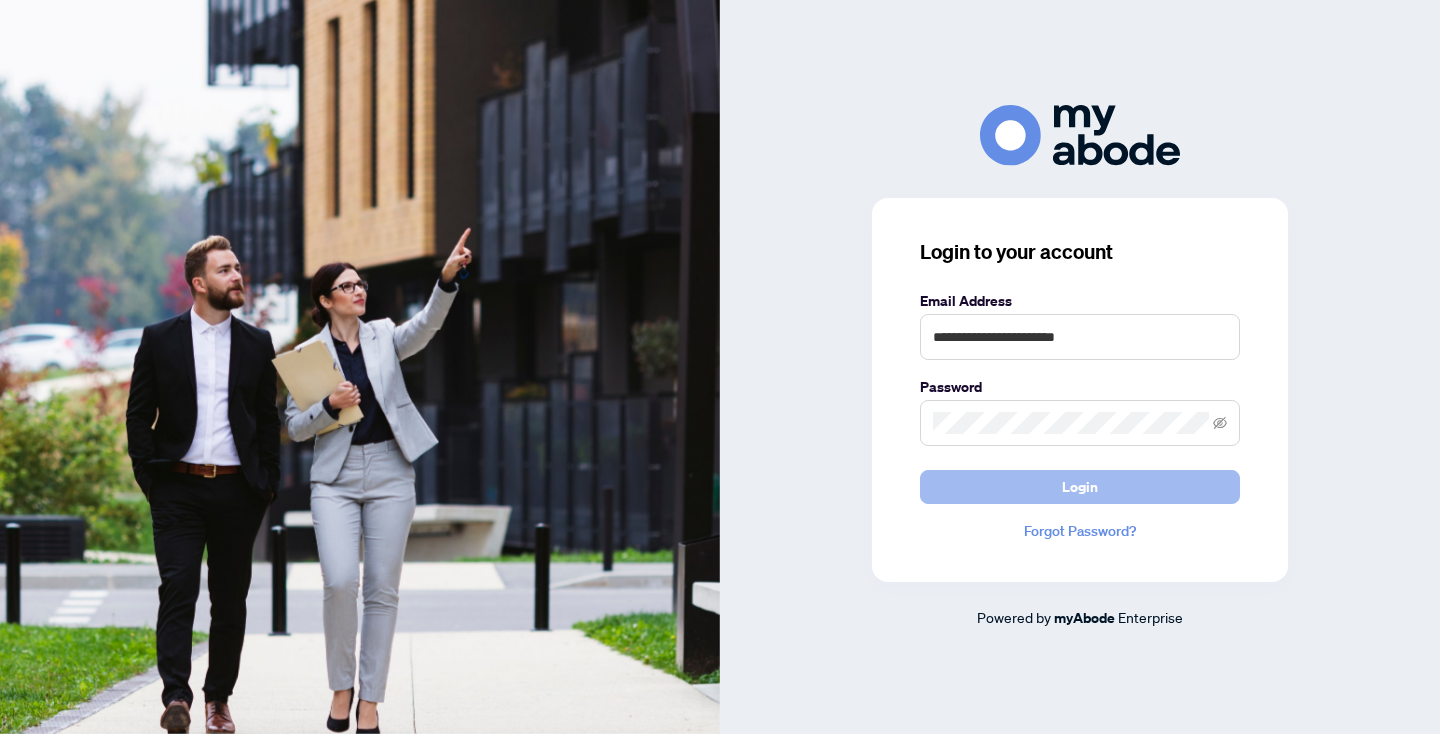 click on "Login" at bounding box center [1080, 487] 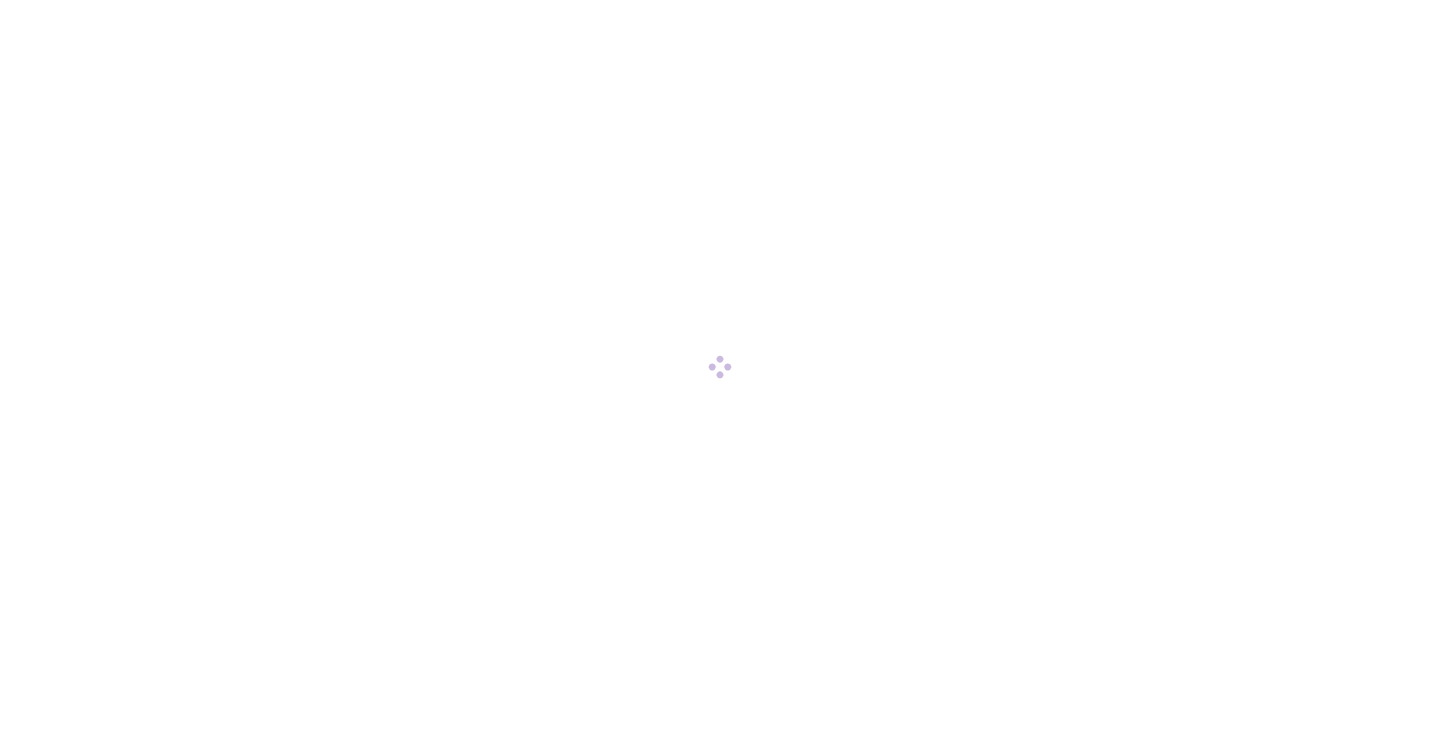 scroll, scrollTop: 0, scrollLeft: 0, axis: both 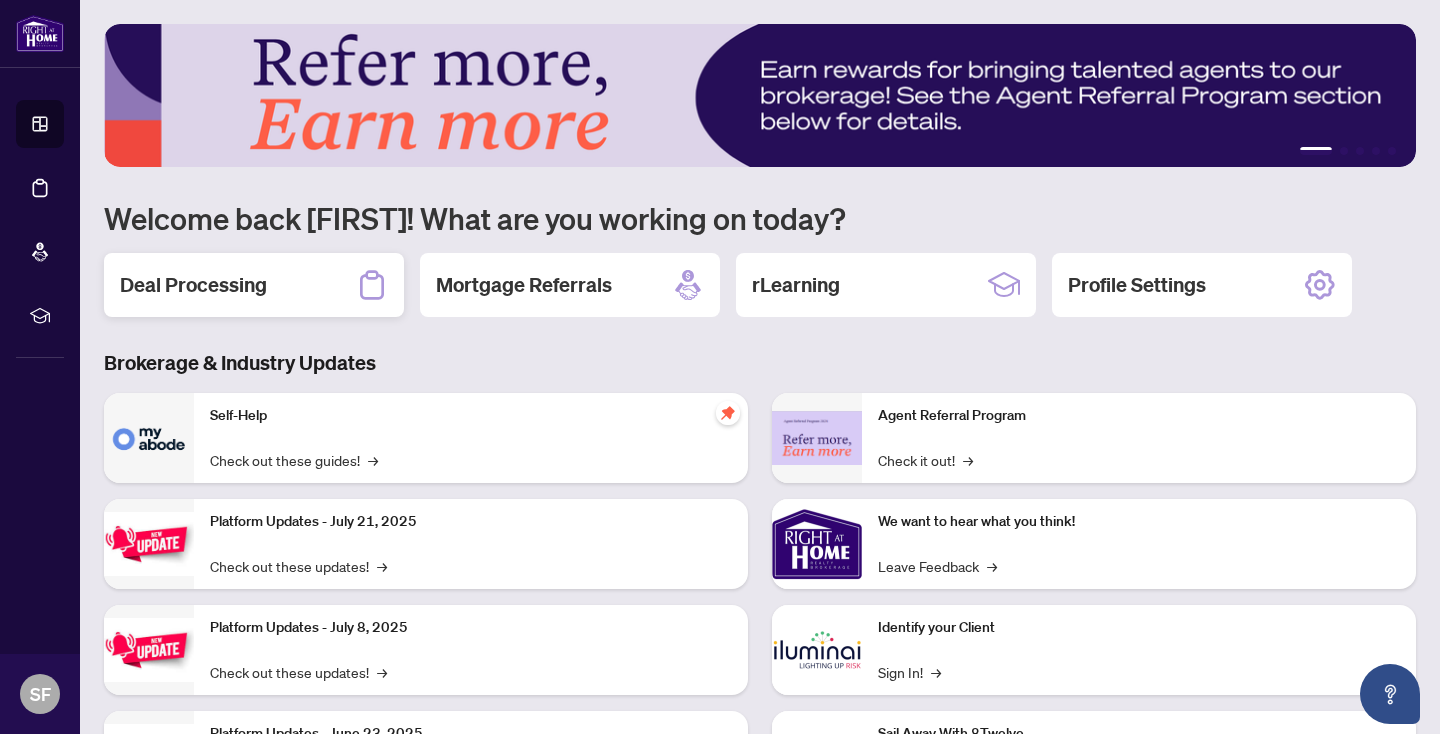 click on "Deal Processing" at bounding box center (193, 285) 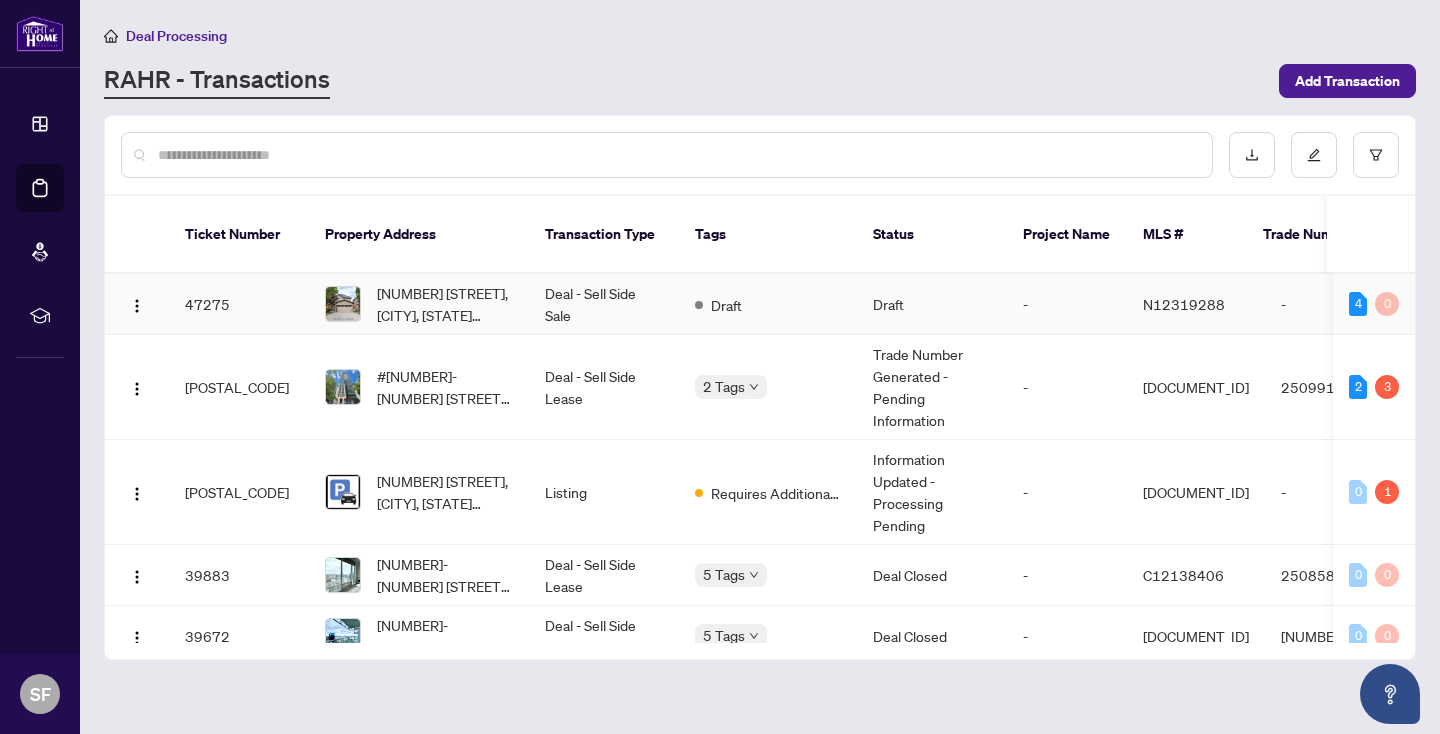 click on "[NUMBER] [STREET], [CITY], [STATE] [POSTAL_CODE], [COUNTRY]" at bounding box center [445, 304] 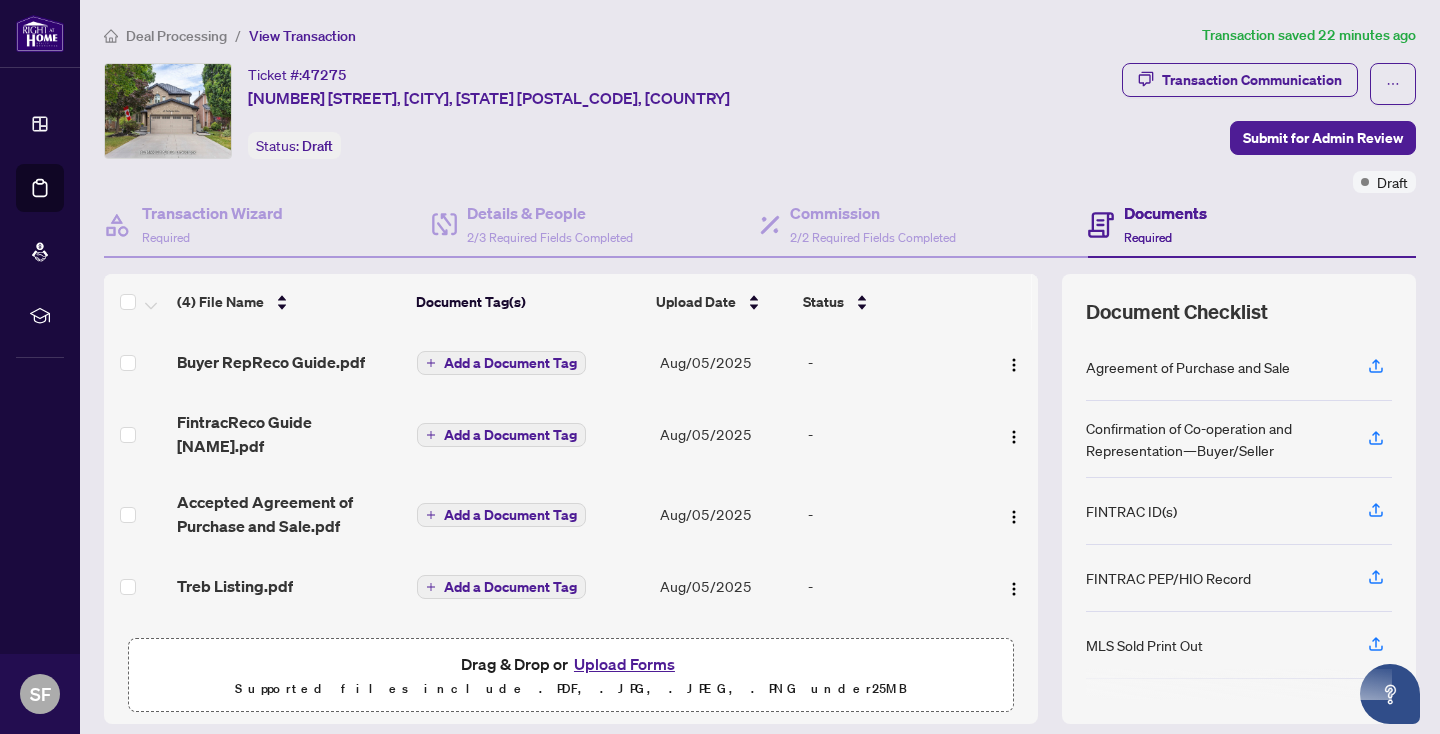 scroll, scrollTop: 1, scrollLeft: 0, axis: vertical 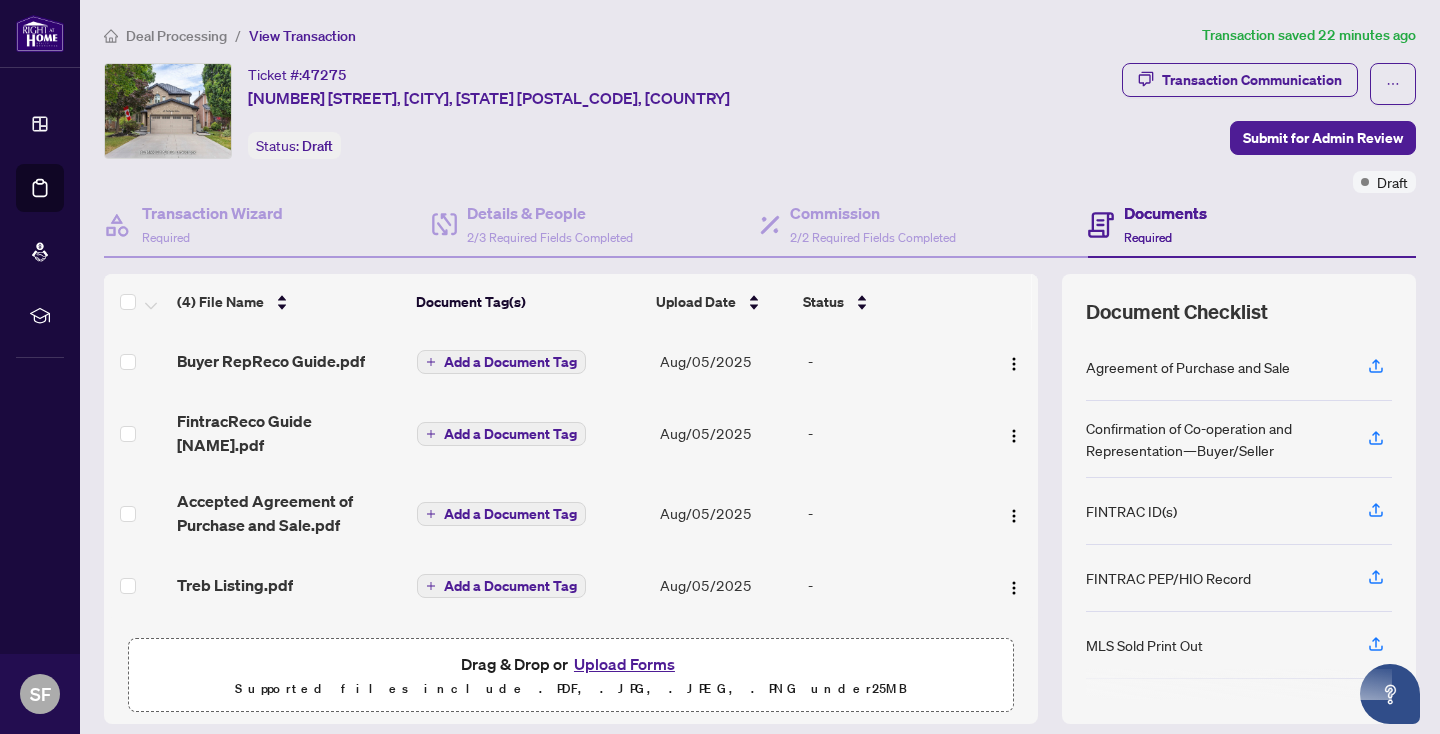 click on "Upload Forms" at bounding box center [624, 664] 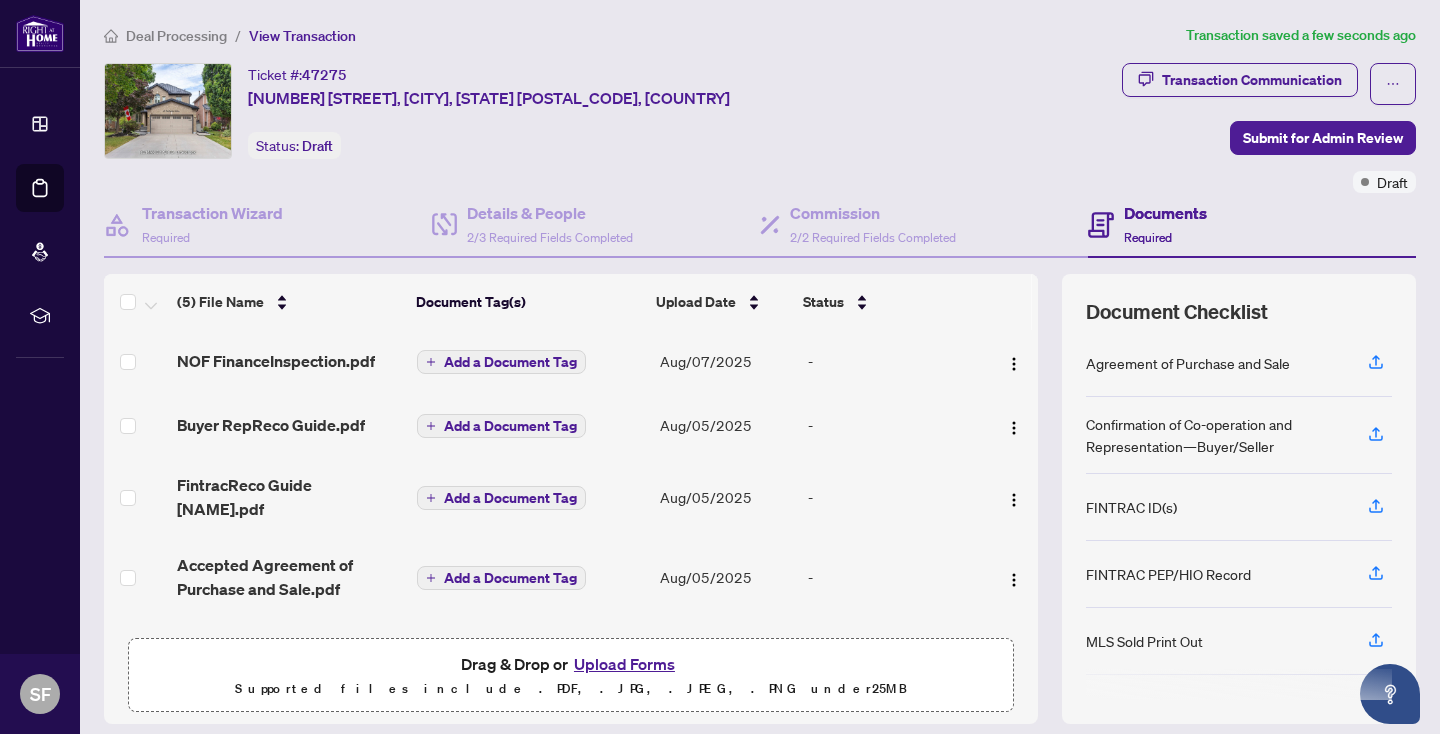 scroll, scrollTop: 0, scrollLeft: 0, axis: both 